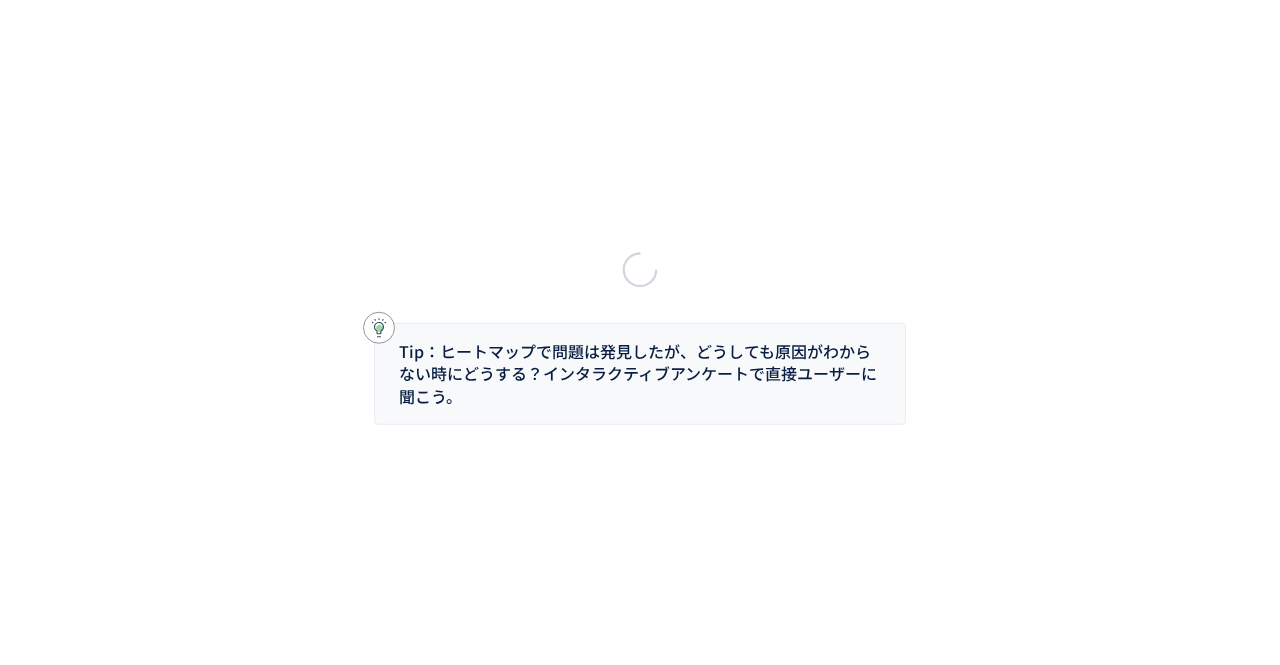 scroll, scrollTop: 0, scrollLeft: 0, axis: both 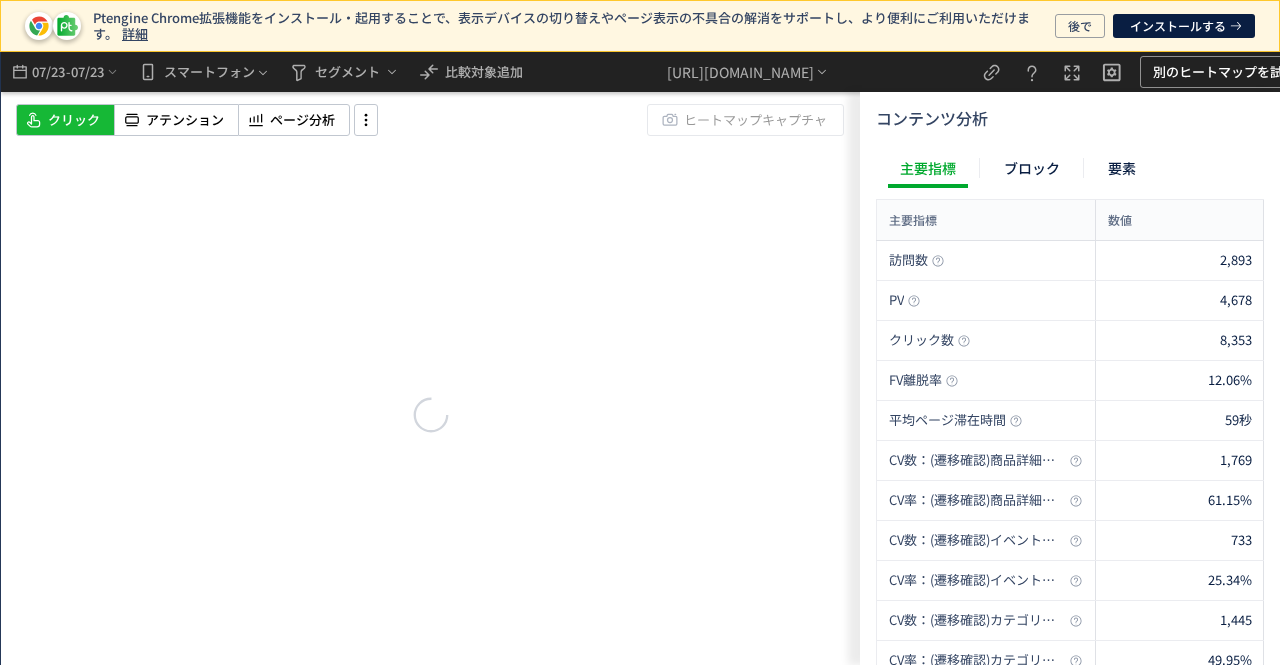 click 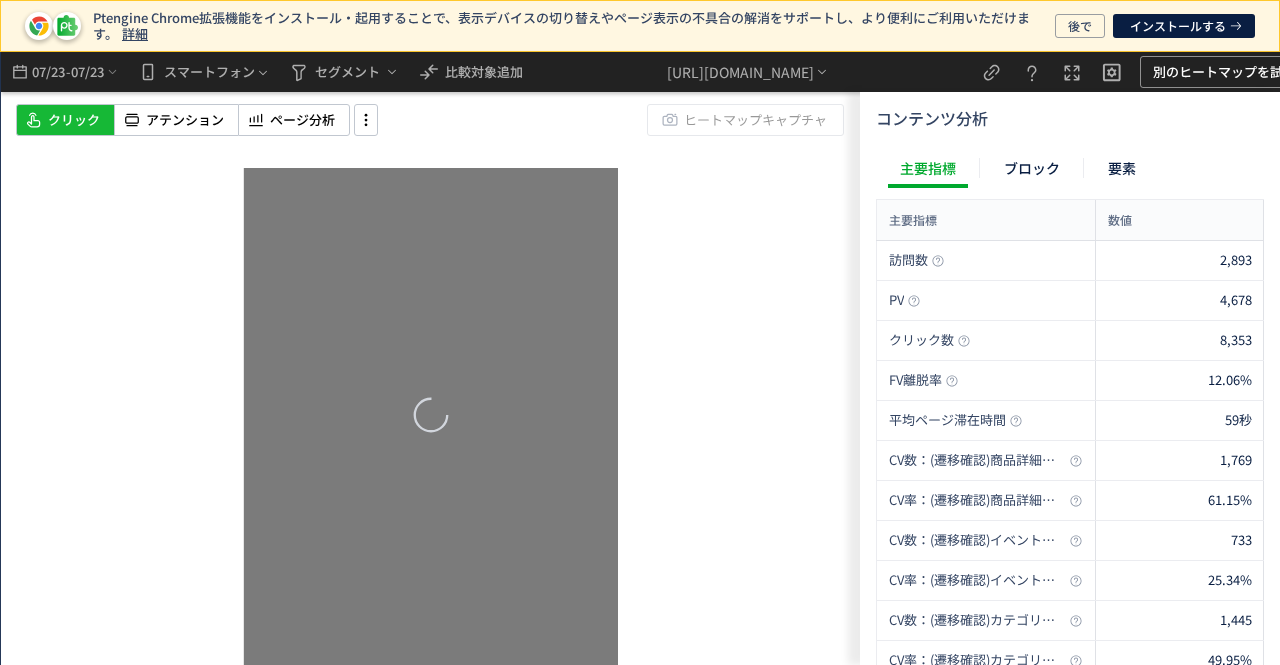 click 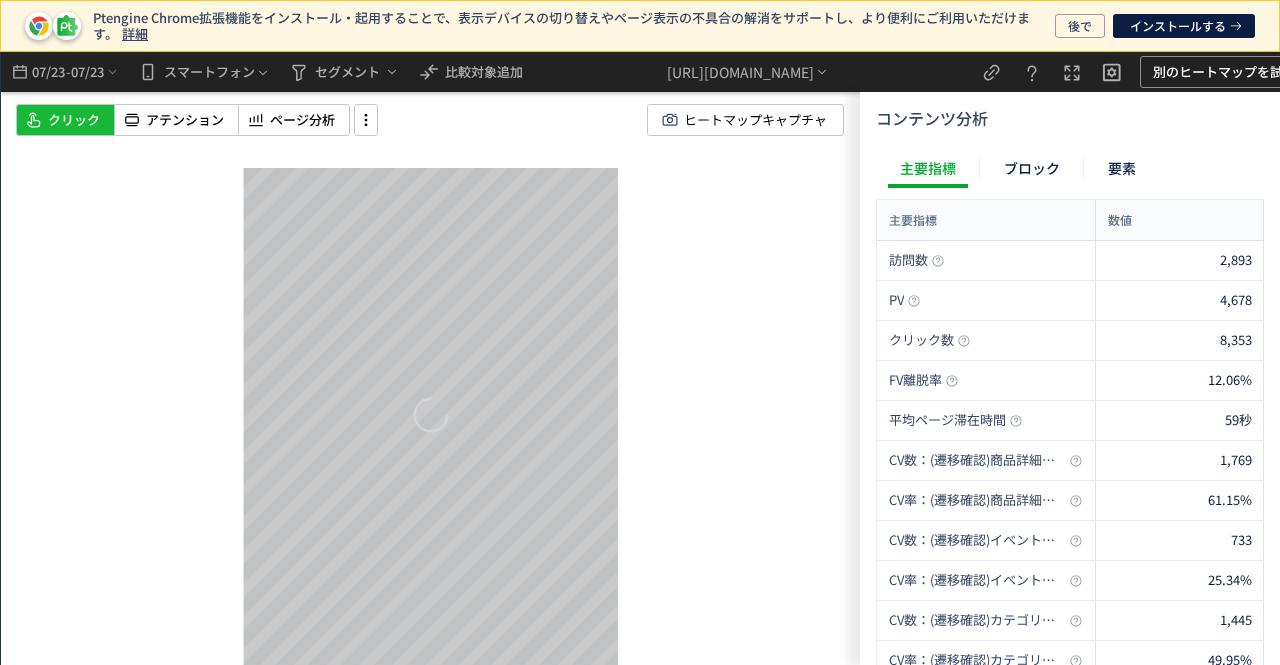 drag, startPoint x: 479, startPoint y: 406, endPoint x: 494, endPoint y: 291, distance: 115.97414 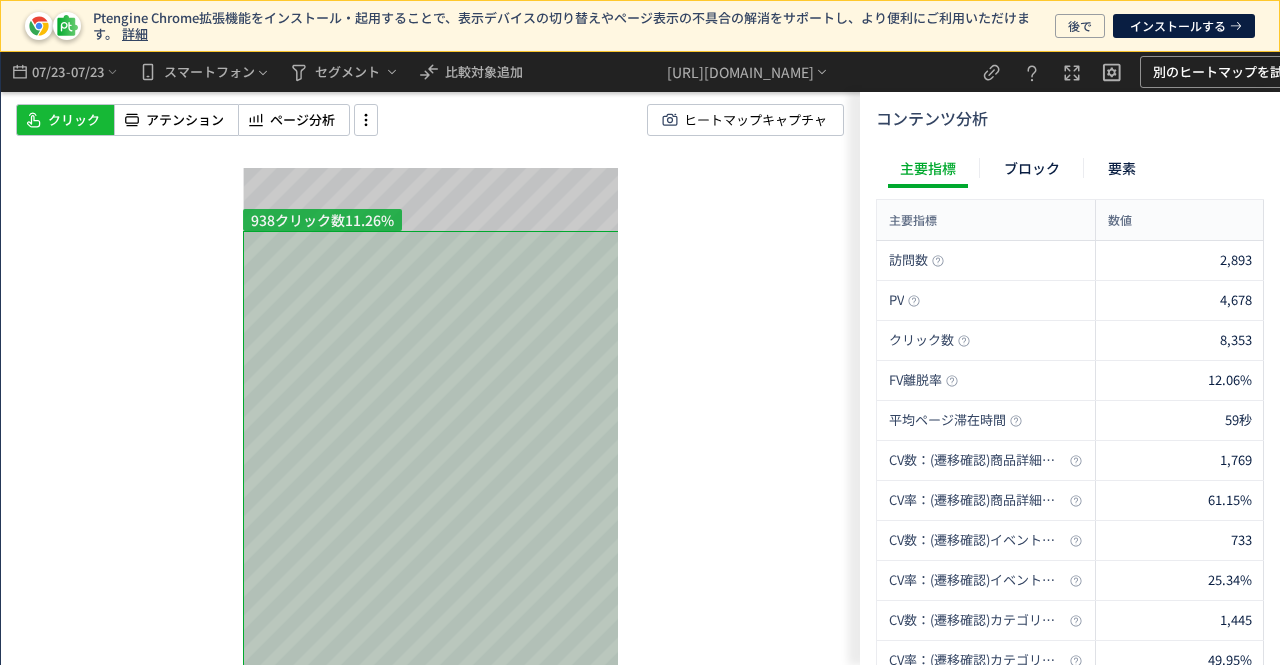 click on "スクロール開始位置:690px スクロール到達率 68% スクロール到達率 61% スクロール到達率 57% スクロール到達率 54% スクロール到達率 51% スクロール到達率 49% スクロール到達率 47% スクロール到達率 44% スクロール到達率 42% スクロール到達率 40% スクロール到達率 39% スクロール到達率 39% スクロール到達率 38% スクロール到達率 36% スクロール到達率 35% スクロール到達率 34% スクロール到達率 33% スクロール到達率 31% スクロール到達率 30% スクロール到達率 28% スクロール到達率 27% スクロール到達率 25% スクロール到達率 24% スクロール到達率 23% スクロール到達率 23% スクロール到達率 22% スクロール到達率 22% スクロール到達率 21% スクロール到達率 20% スクロール到達率 20% スクロール到達率 19% スクロール到達率 19% スクロール到達率 18% スクロール到達率 18% 17%" 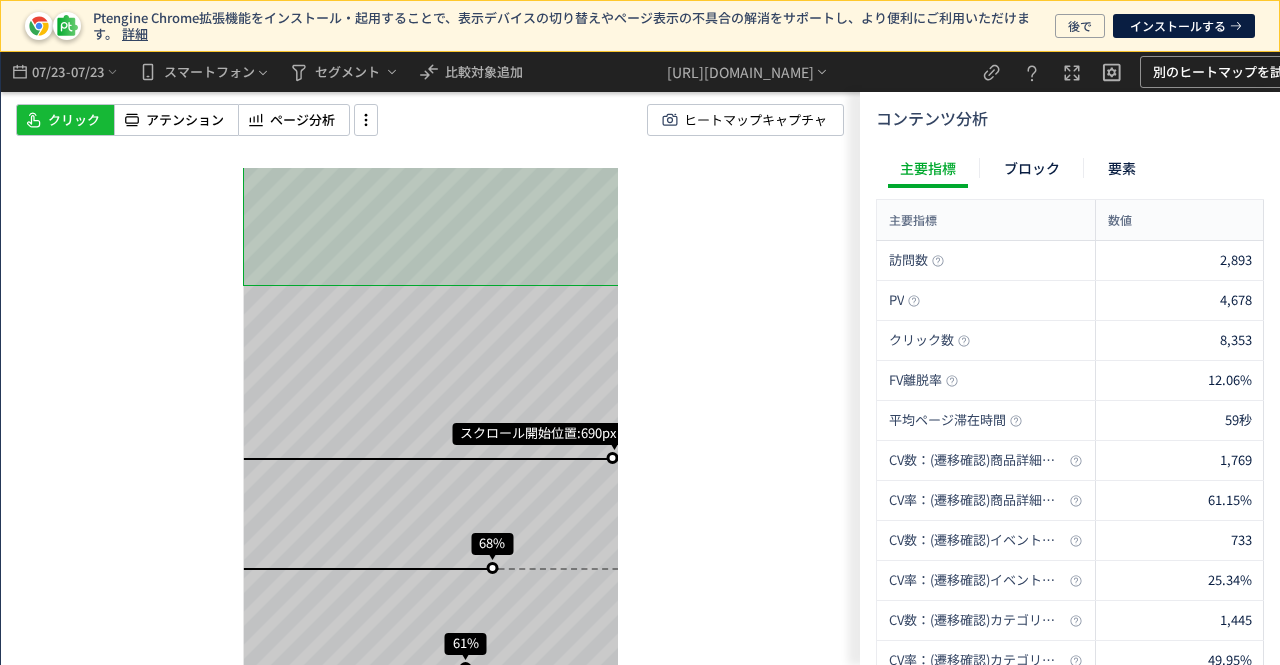 scroll, scrollTop: 0, scrollLeft: 0, axis: both 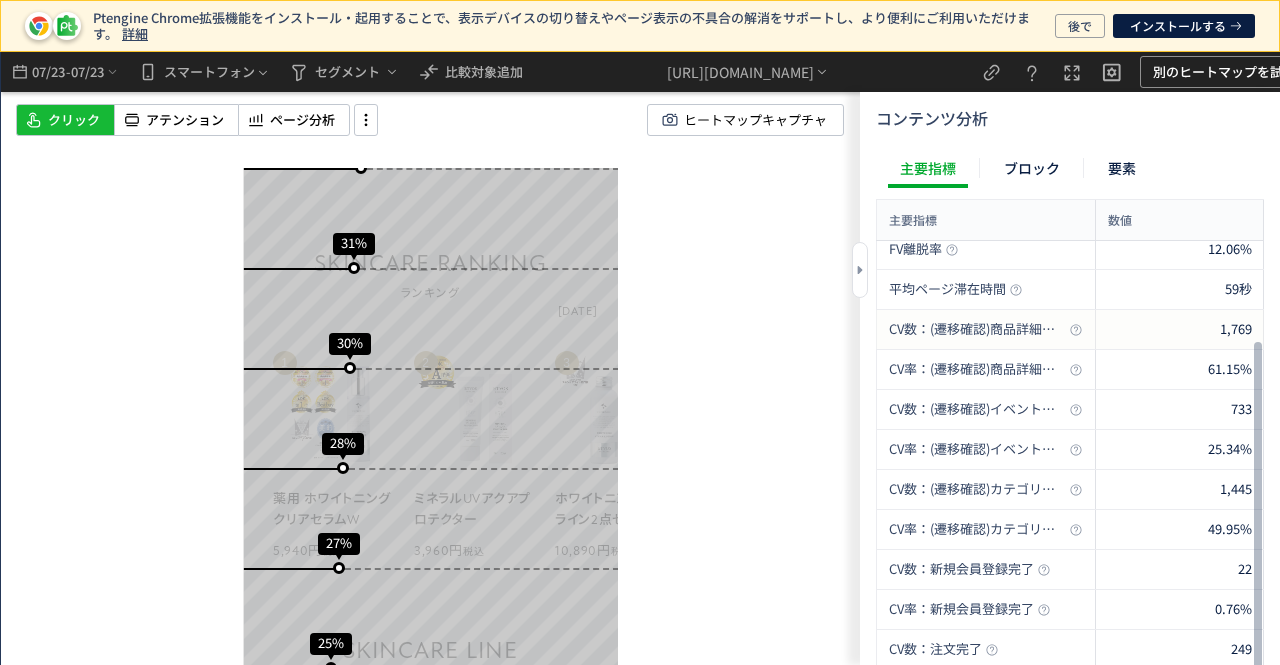 click on "CV数：(遷移確認)商品詳細ページ" at bounding box center [977, 329] 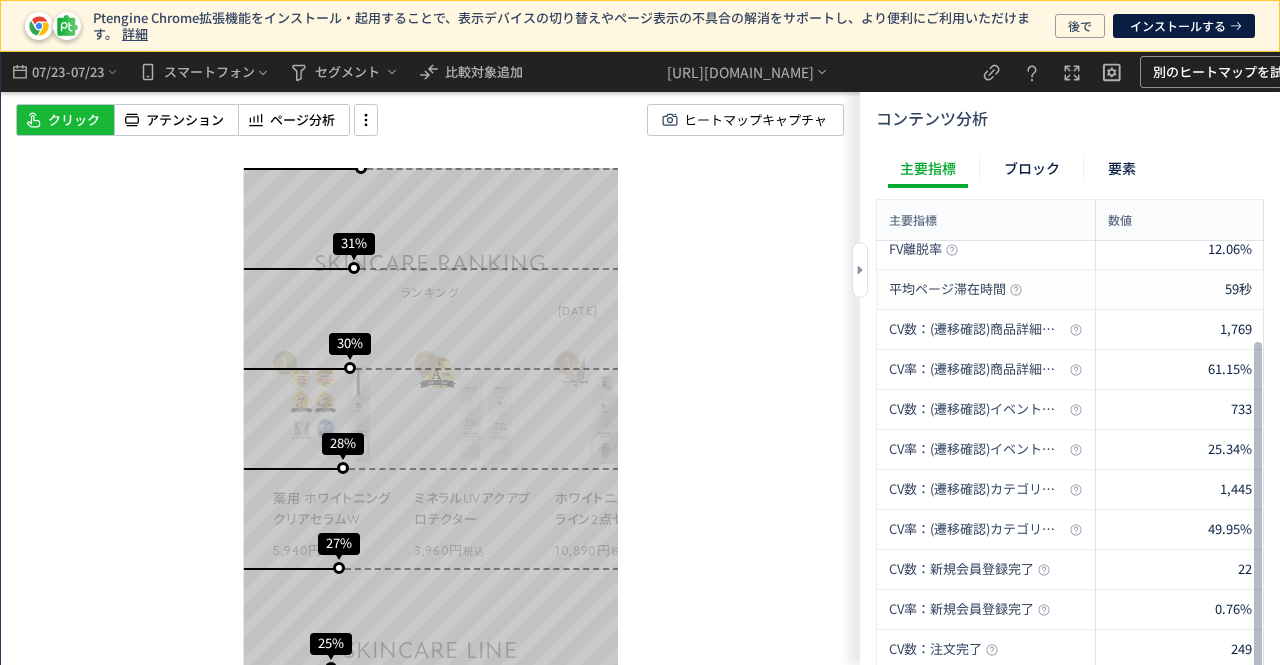 click on "平均ページ滞在時間" at bounding box center [947, 289] 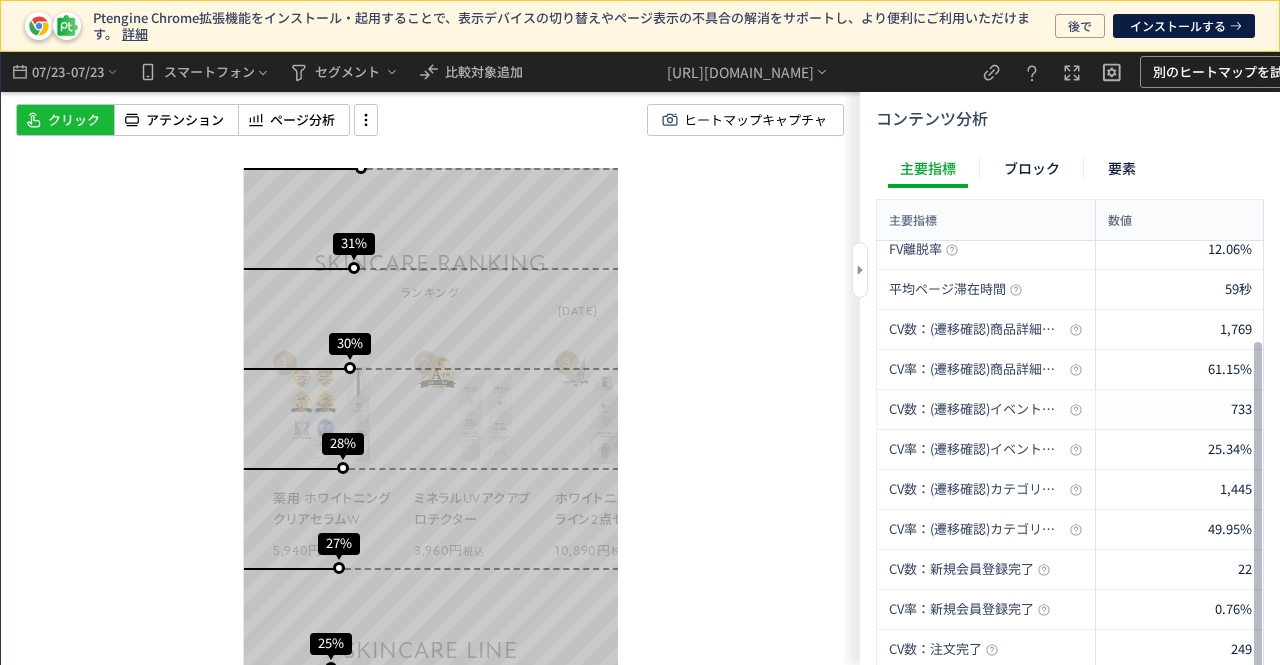 click on "CV数：(遷移確認)イベントページ" 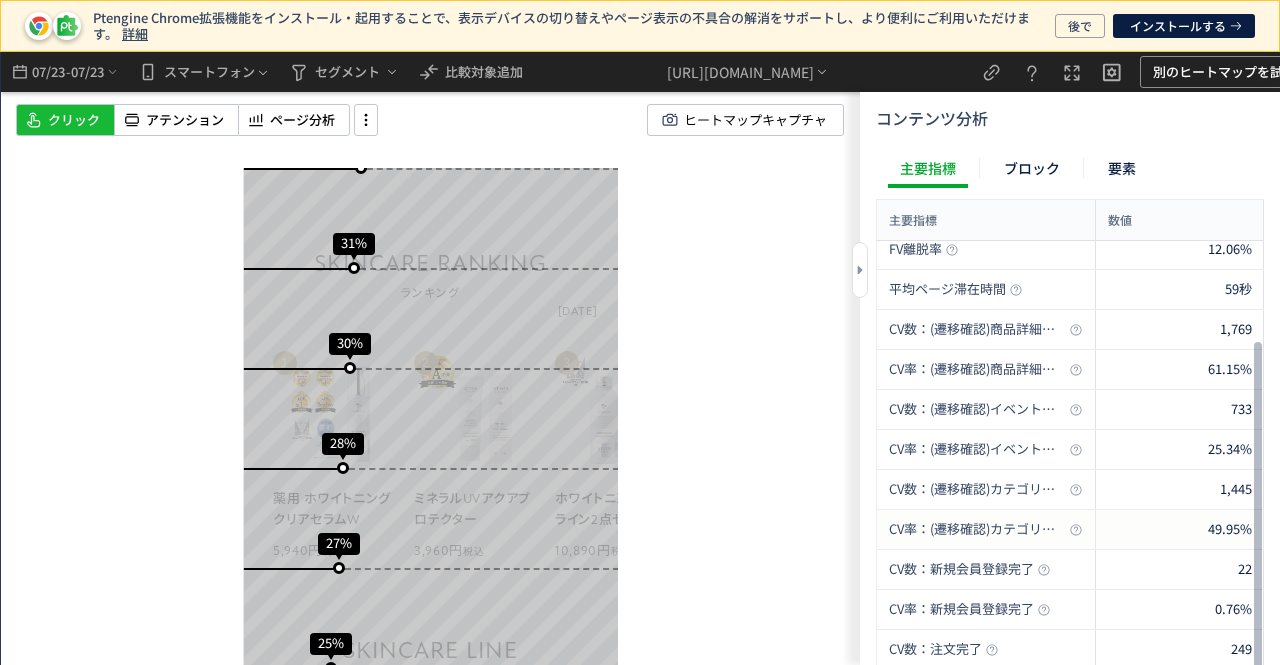 click on "CV率：(遷移確認)カテゴリページ" 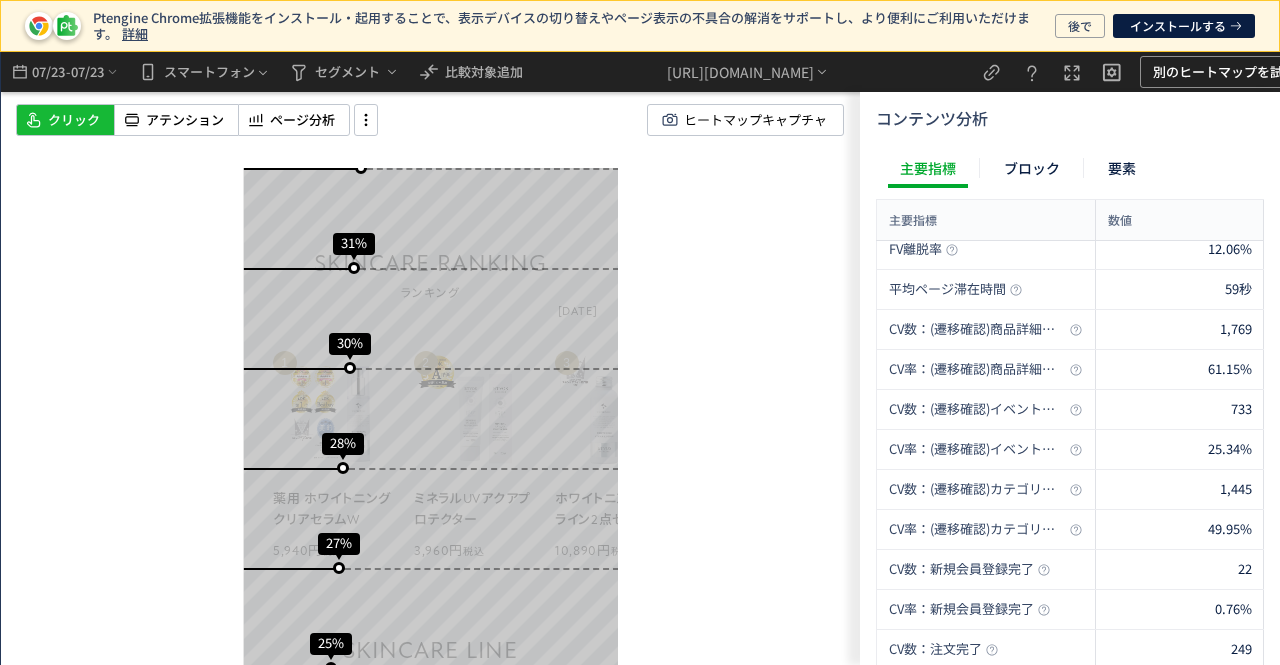 scroll, scrollTop: 2100, scrollLeft: 0, axis: vertical 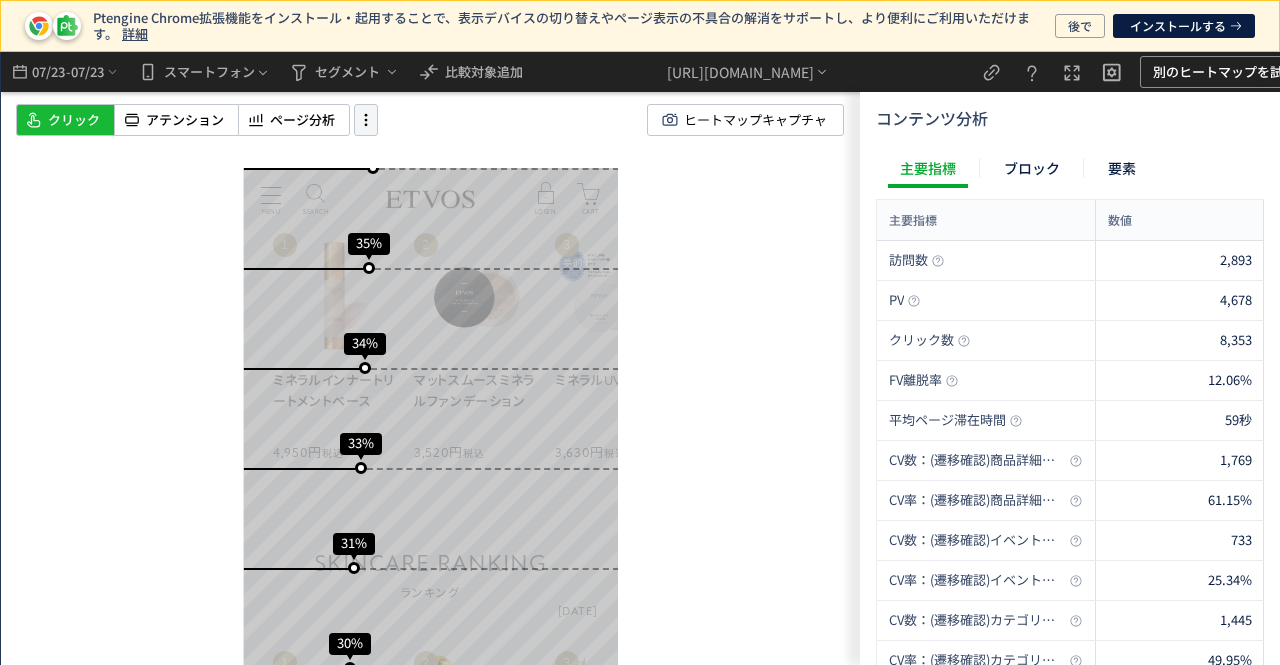 click 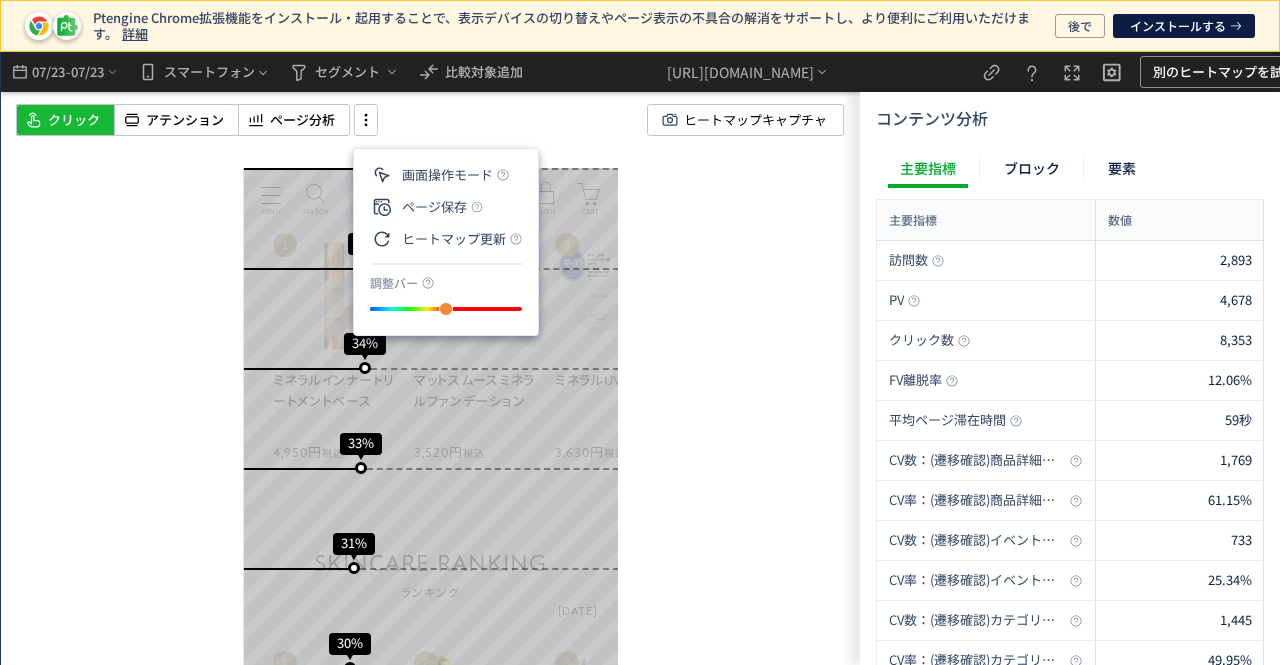 click on "スクロール開始位置:690px スクロール到達率 68% スクロール到達率 61% スクロール到達率 57% スクロール到達率 54% スクロール到達率 51% スクロール到達率 49% スクロール到達率 47% スクロール到達率 44% スクロール到達率 42% スクロール到達率 40% スクロール到達率 39% スクロール到達率 39% スクロール到達率 38% スクロール到達率 36% スクロール到達率 35% スクロール到達率 34% スクロール到達率 33% スクロール到達率 31% スクロール到達率 30% スクロール到達率 28% スクロール到達率 27% スクロール到達率 25% スクロール到達率 24% スクロール到達率 23% スクロール到達率 23% スクロール到達率 22% スクロール到達率 22% スクロール到達率 21% スクロール到達率 20% スクロール到達率 20% スクロール到達率 19% スクロール到達率 19% スクロール到達率 18% スクロール到達率 18% 17%" 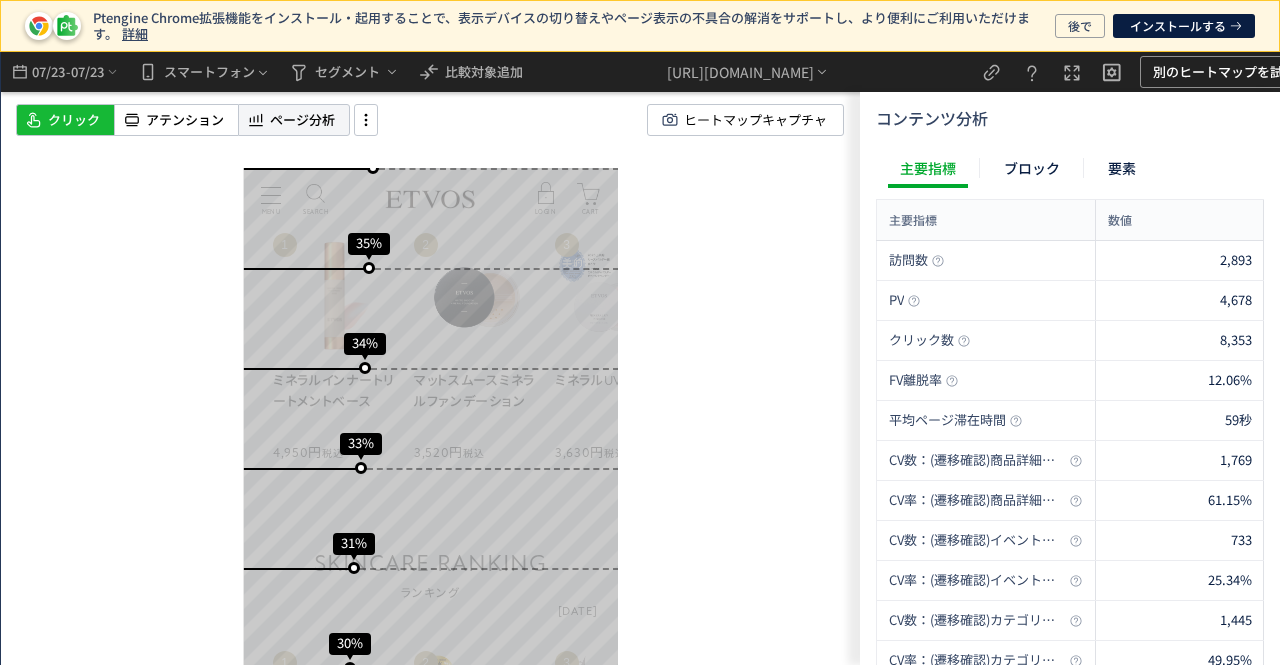 click on "ページ分析" at bounding box center [302, 120] 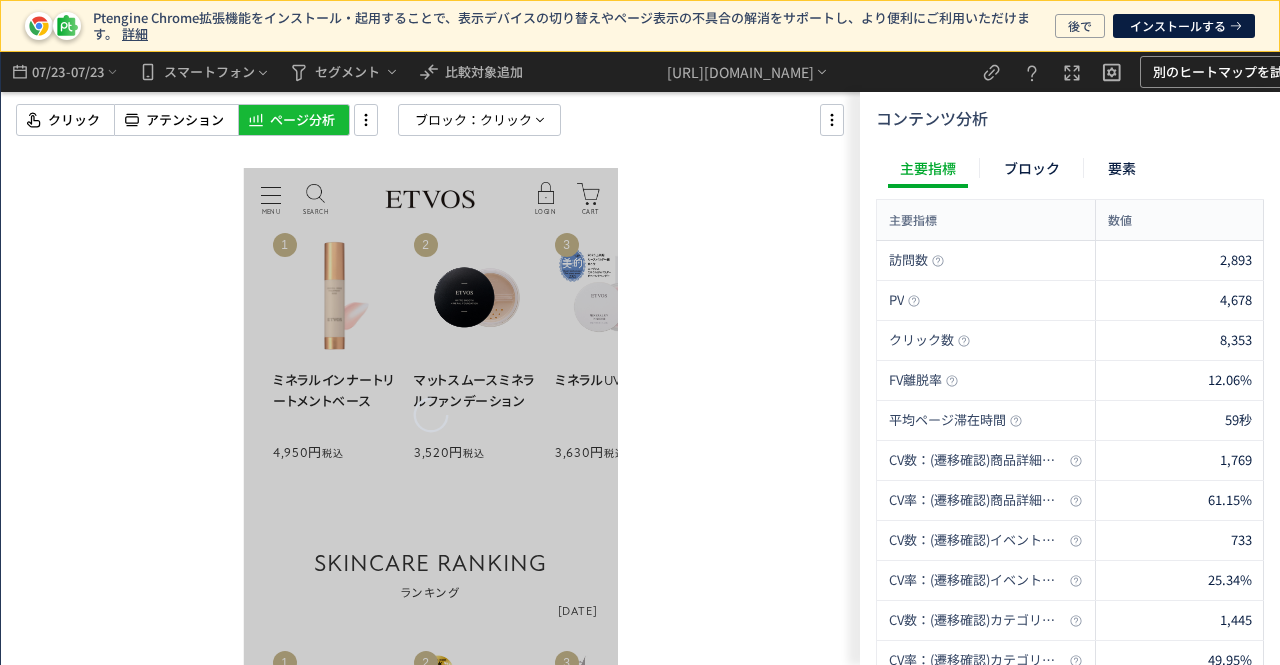 click 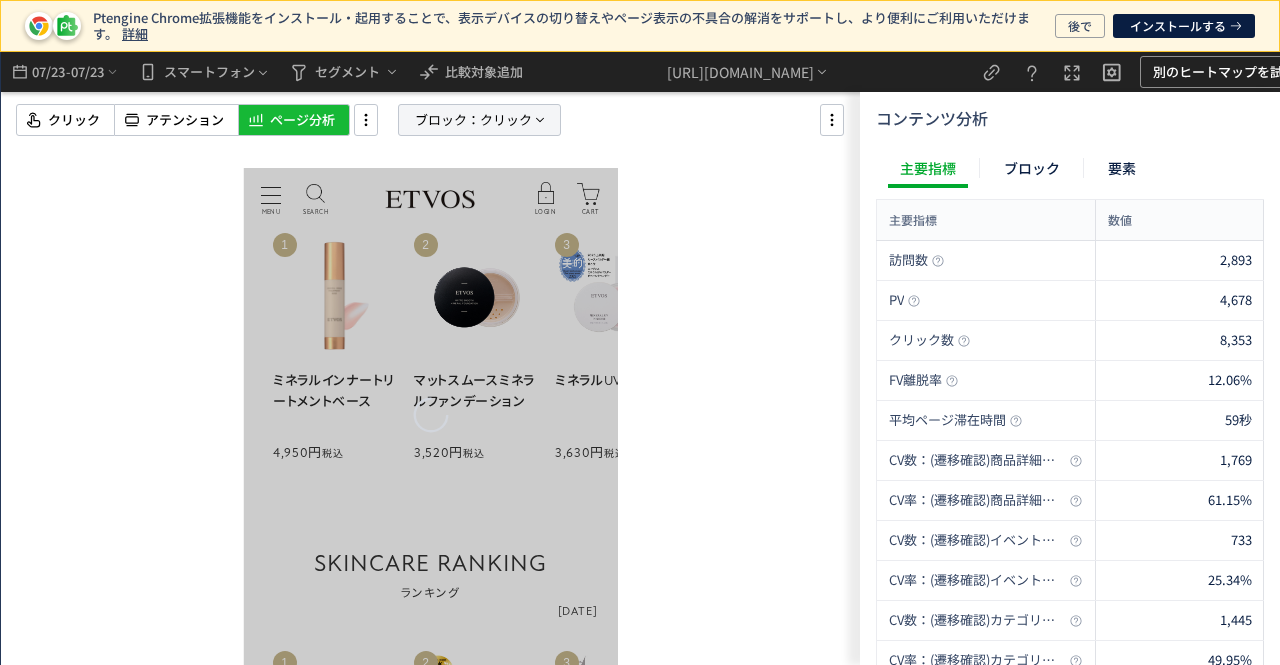click on "ブロック：" at bounding box center (447, 120) 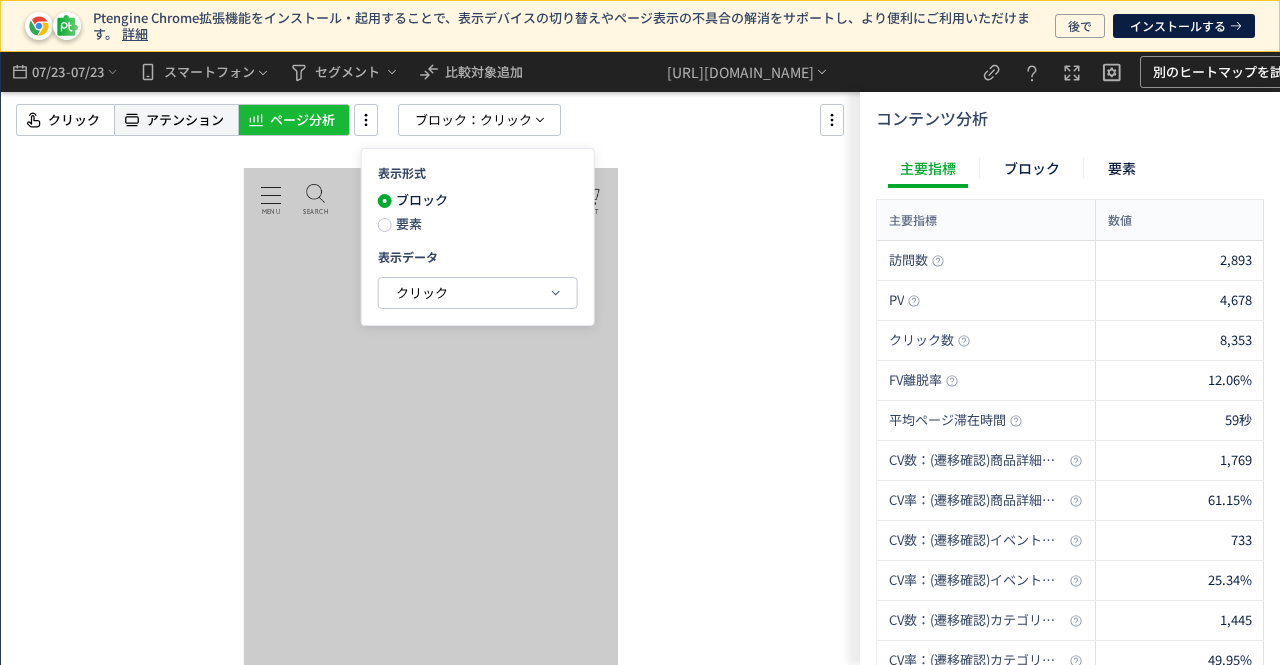 click on "アテンション" 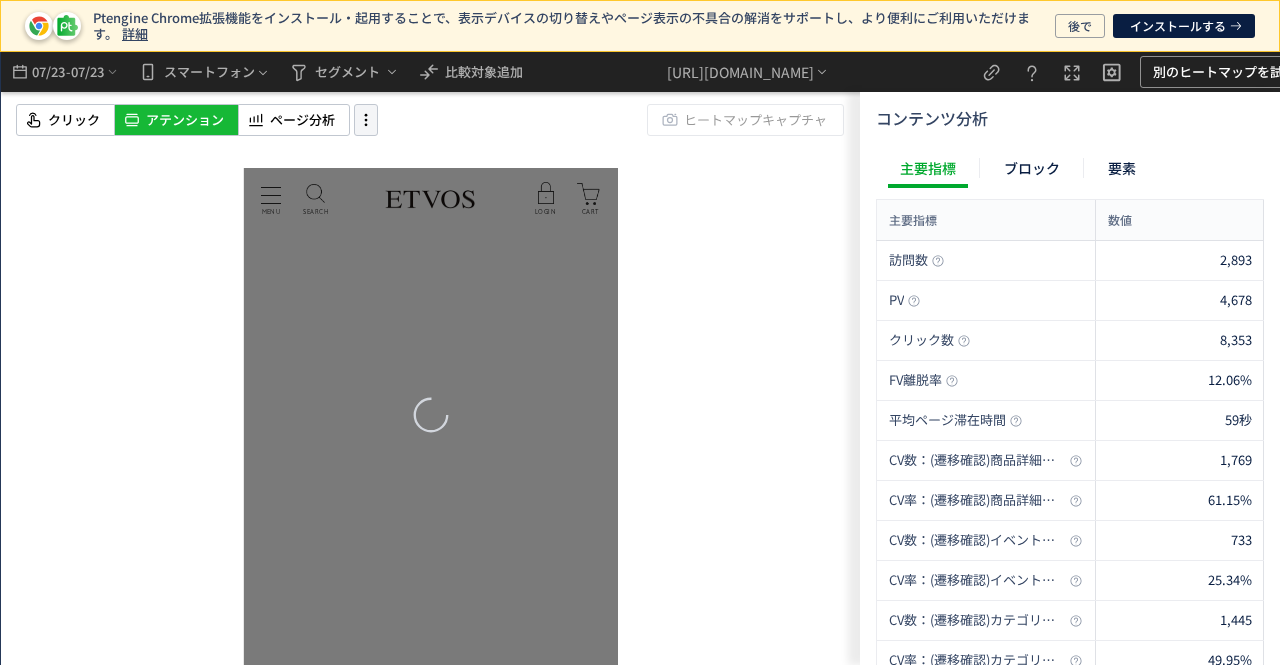 click 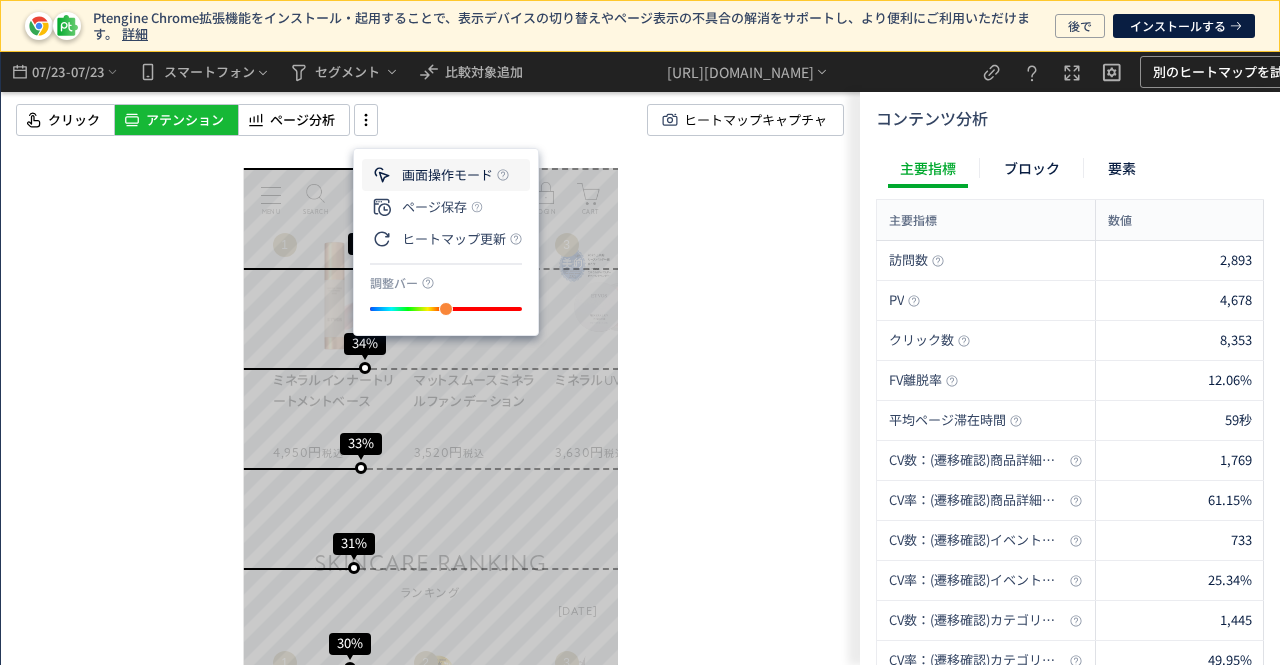 click on "画面操作モード" 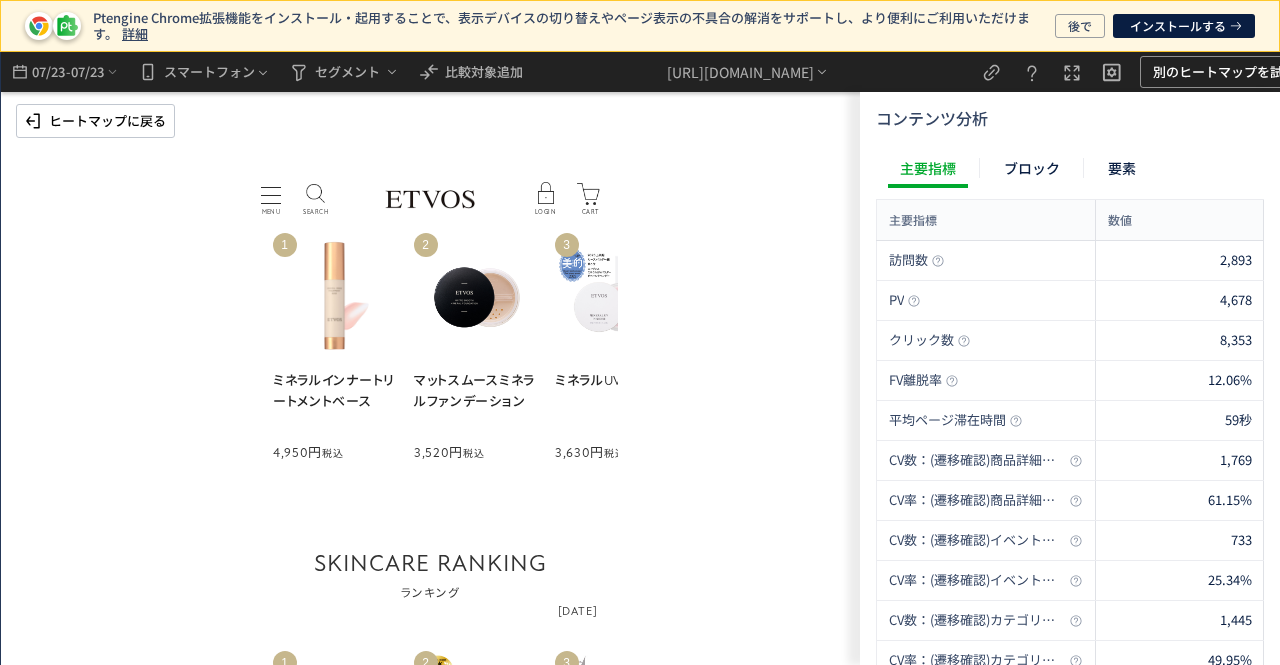 click on "ヒートマップに戻る" at bounding box center (107, 121) 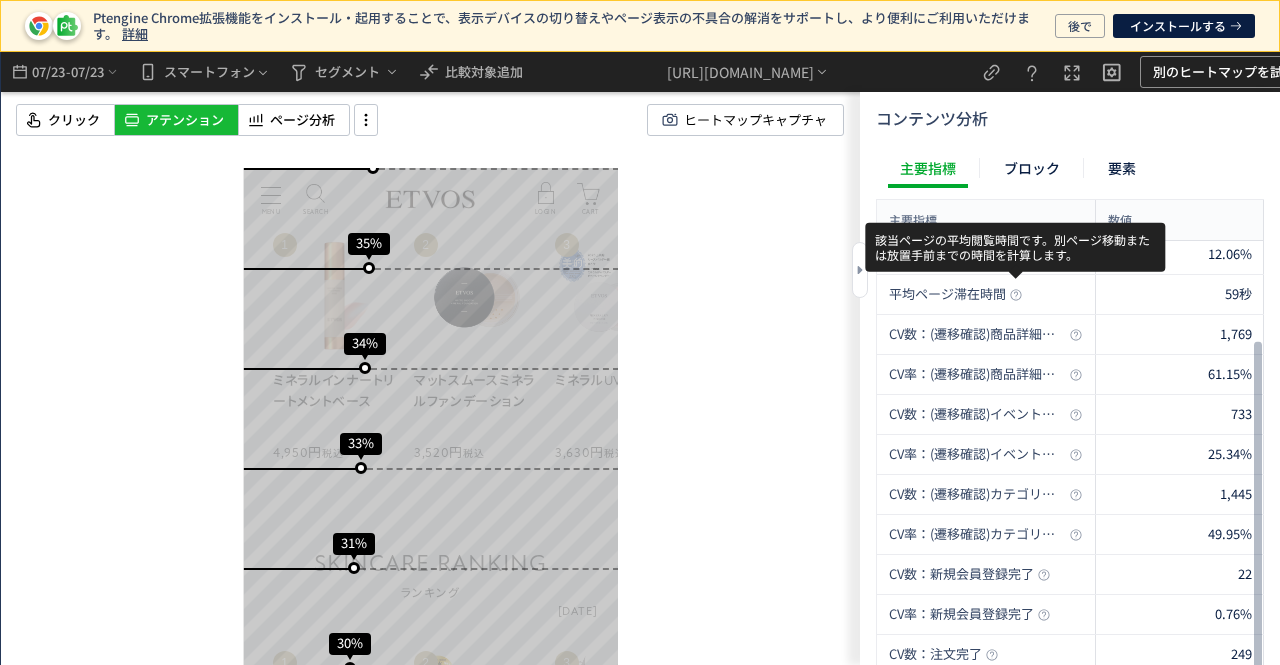 scroll, scrollTop: 131, scrollLeft: 0, axis: vertical 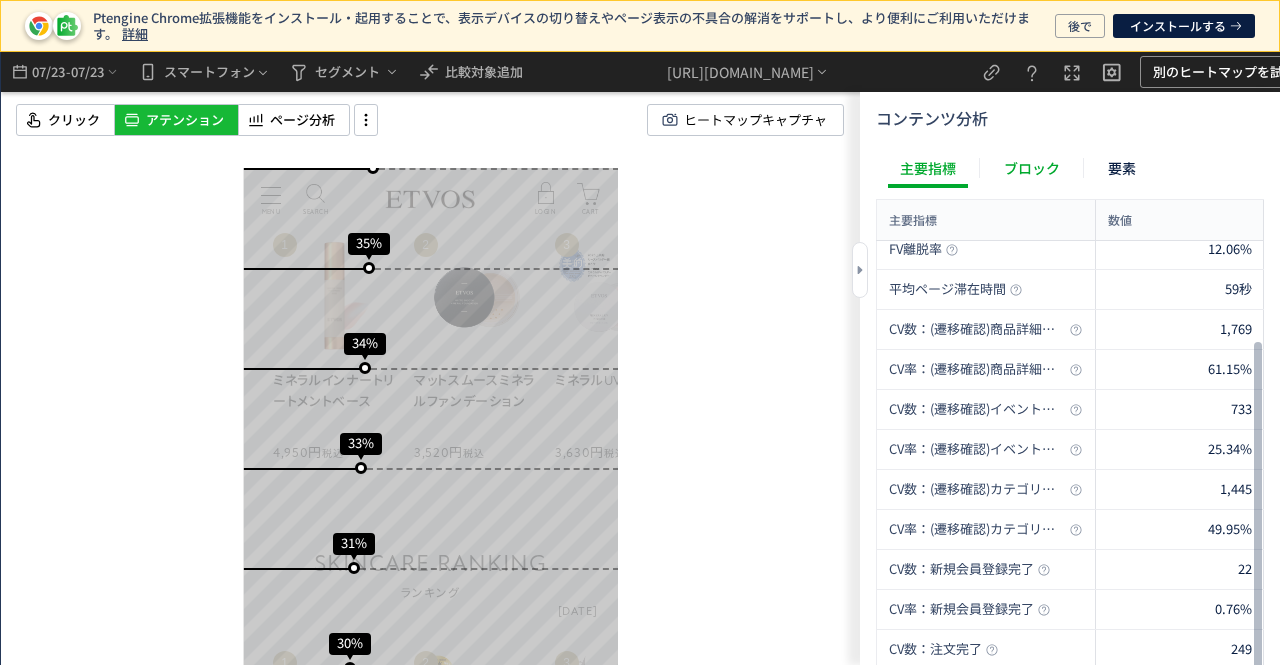 click on "ブロック" 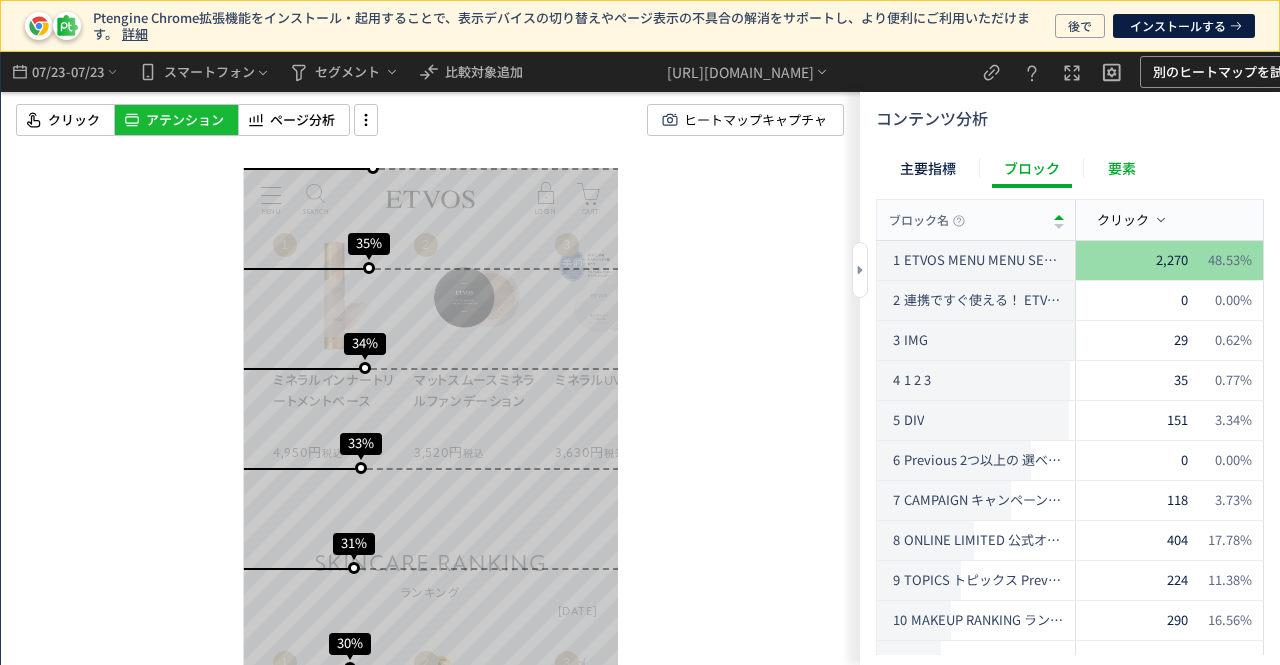 click on "要素" 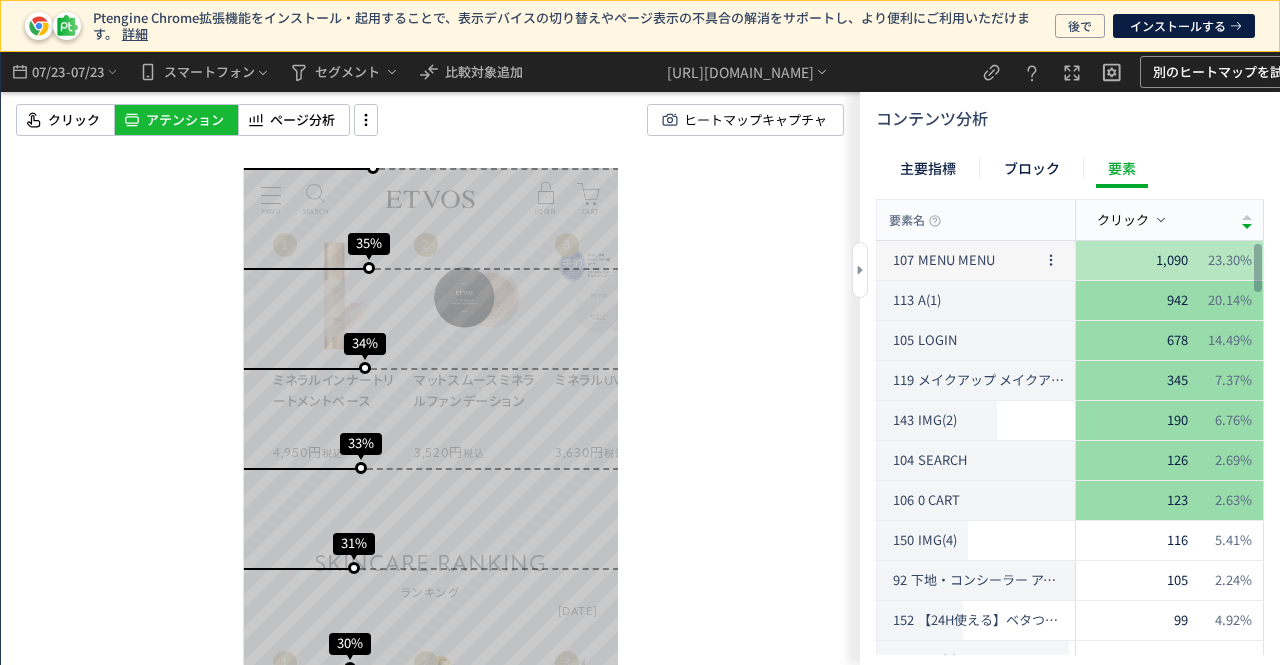 click on "MENU MENU" at bounding box center (956, 260) 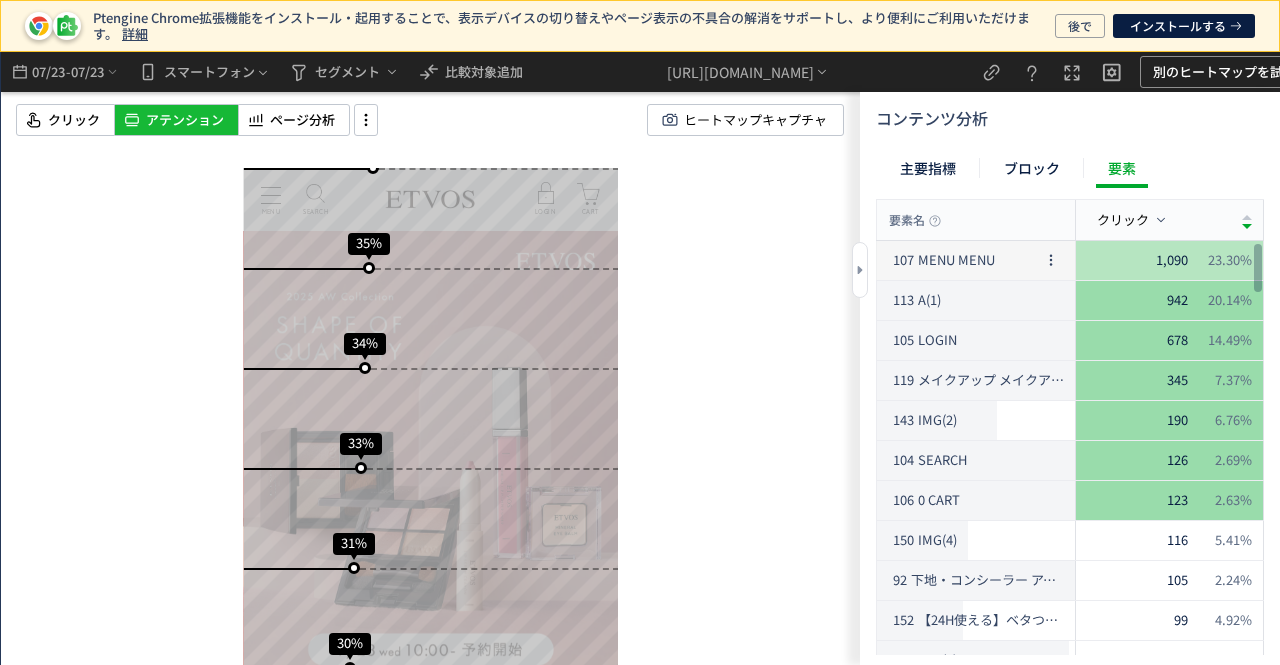 scroll, scrollTop: 0, scrollLeft: 0, axis: both 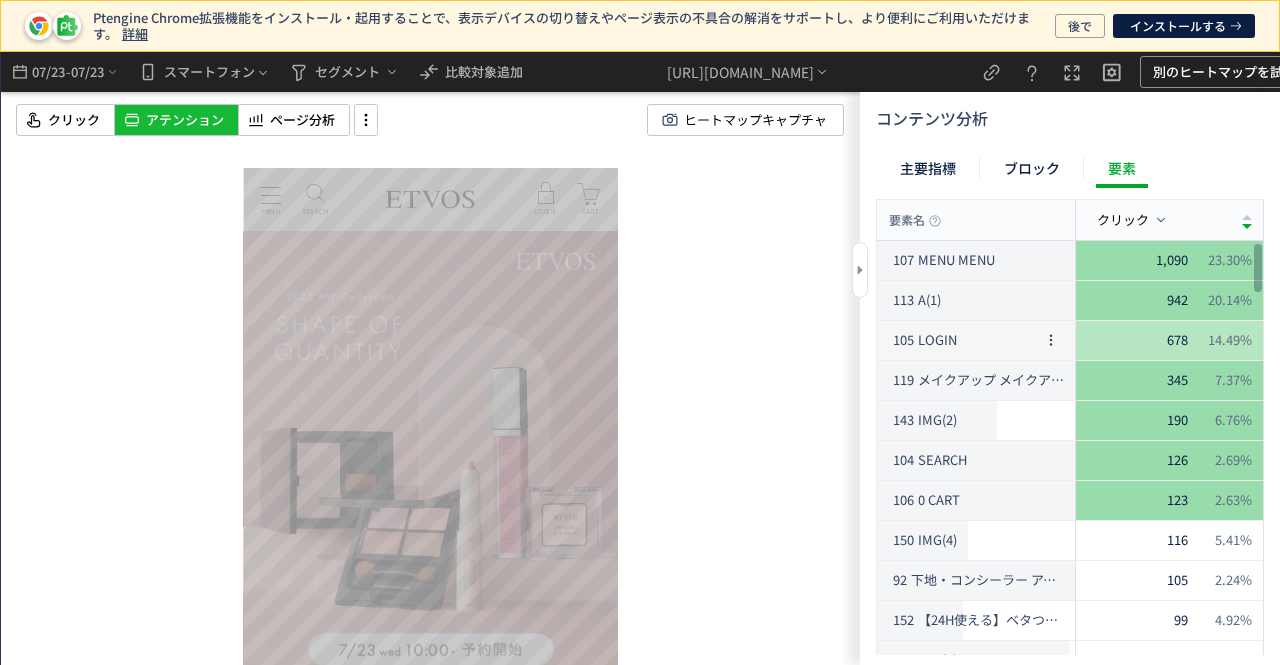 click on "LOGIN" at bounding box center (937, 340) 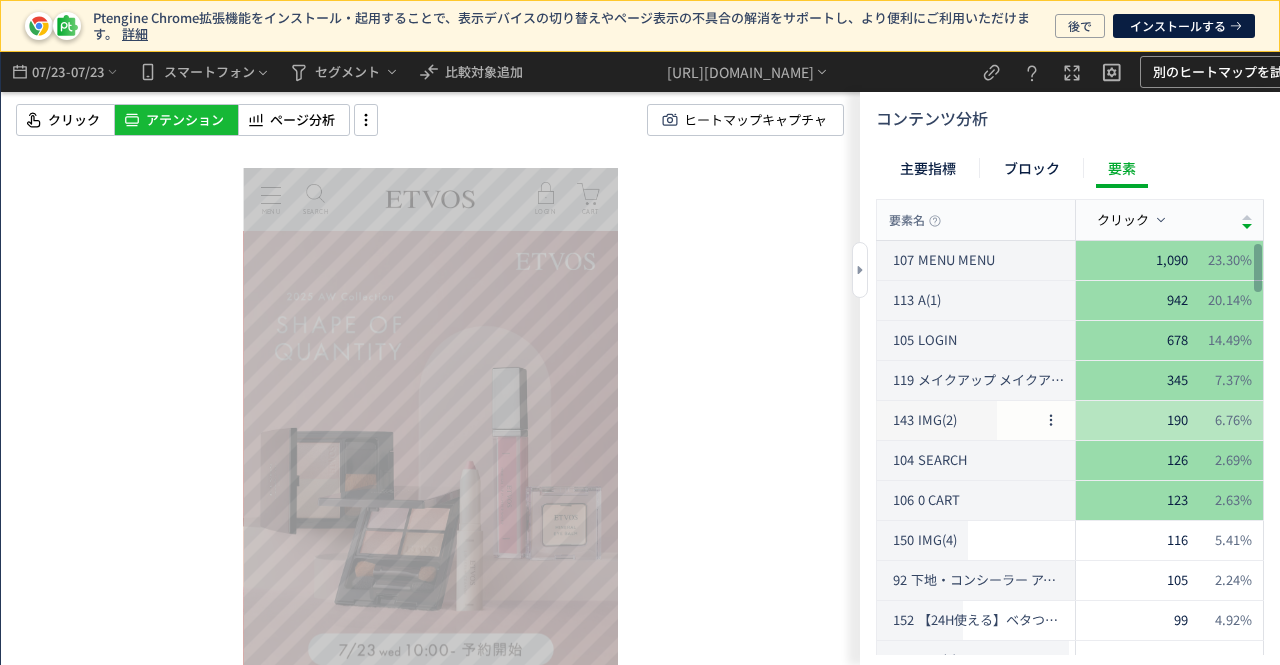 click on "143 IMG(2)" at bounding box center [963, 420] 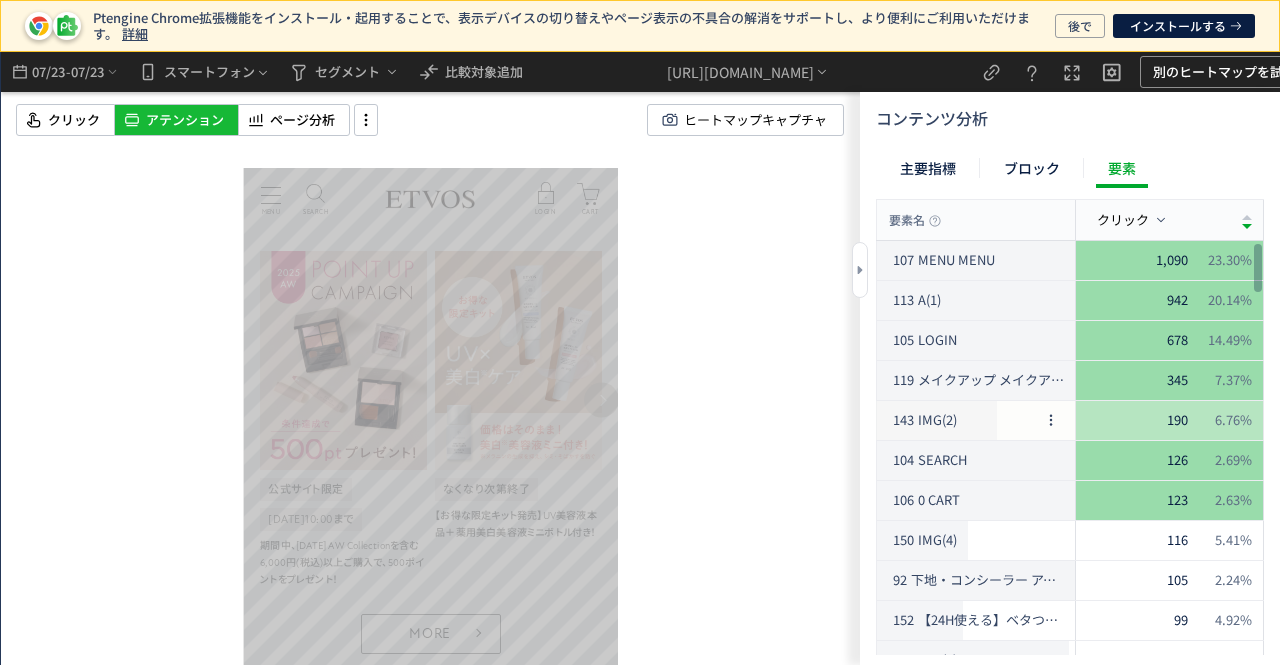 scroll, scrollTop: 834, scrollLeft: 0, axis: vertical 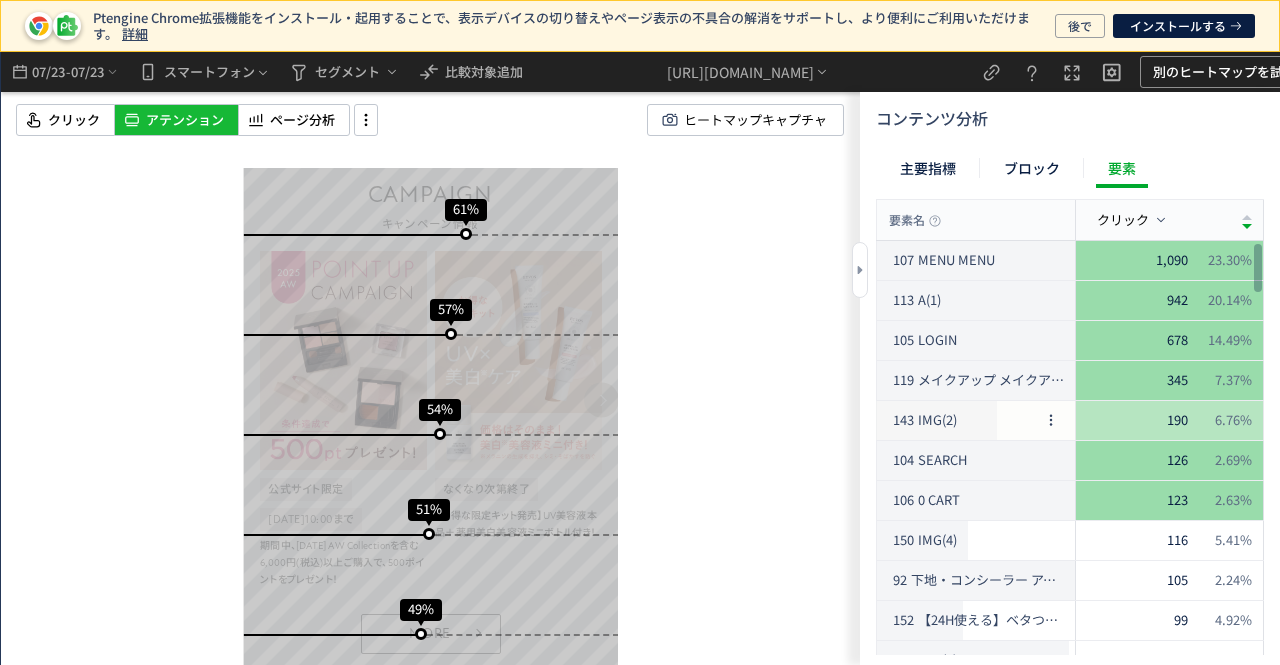 click on "143 IMG(2)" at bounding box center [963, 420] 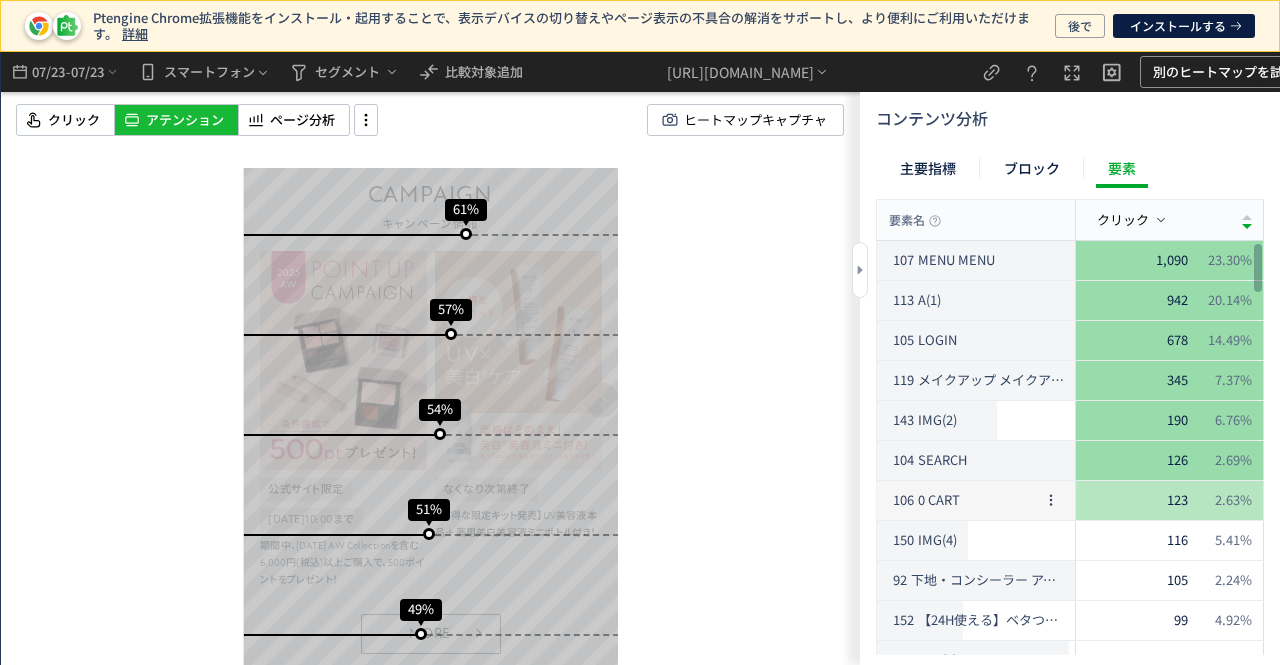 click on "0 CART" at bounding box center (939, 500) 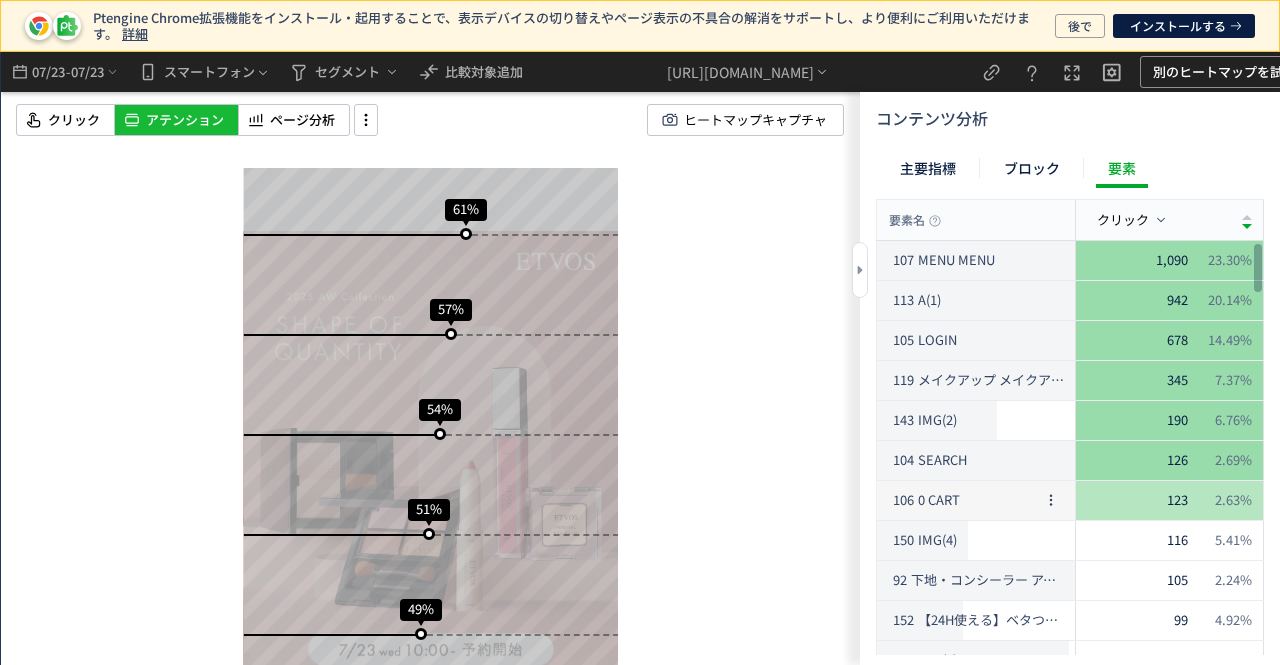 scroll, scrollTop: 0, scrollLeft: 0, axis: both 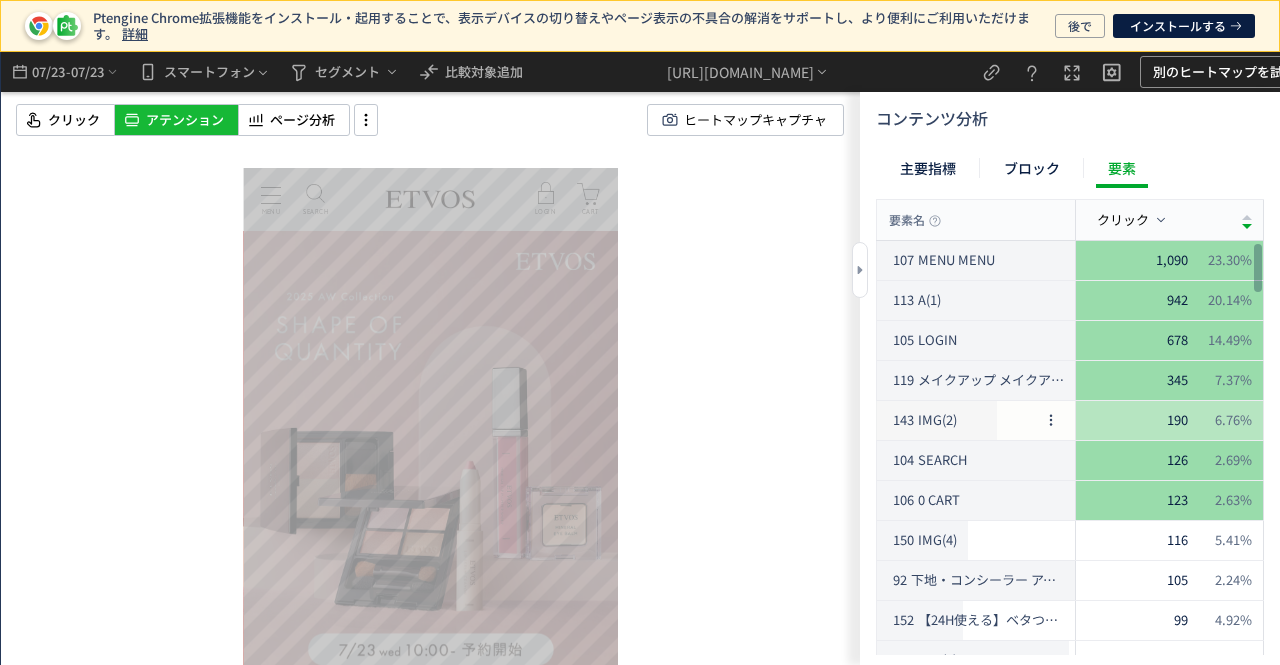 click on "143 IMG(2)" at bounding box center (963, 420) 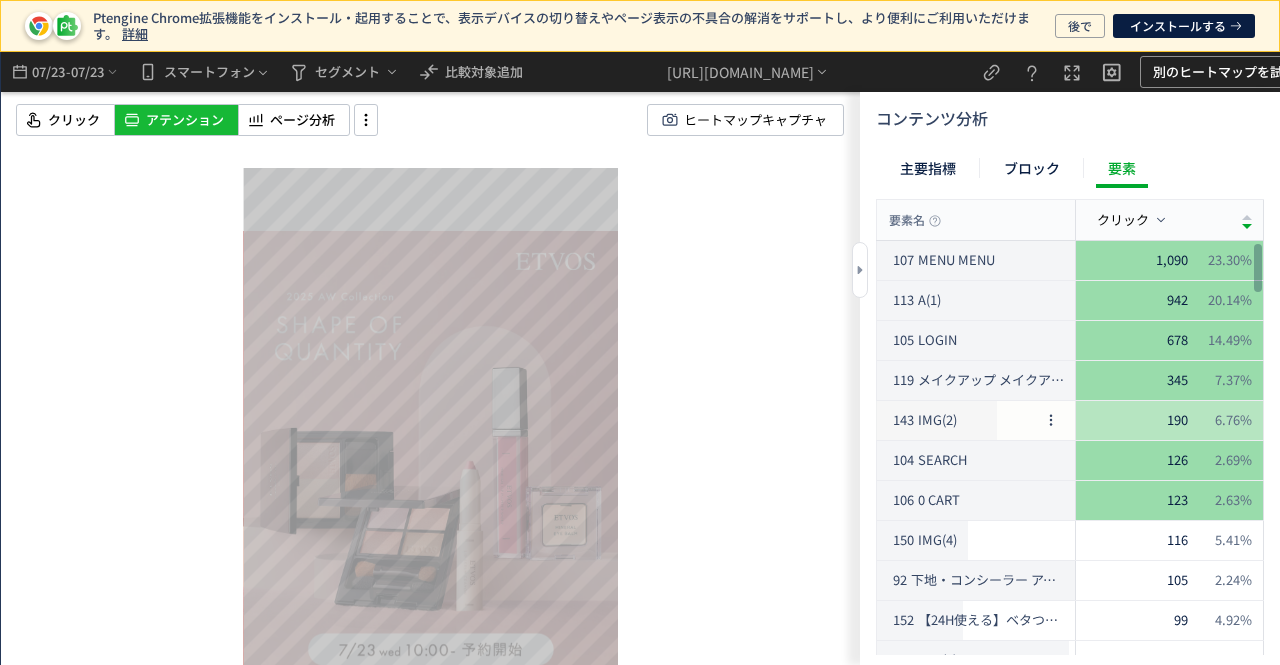 scroll, scrollTop: 834, scrollLeft: 0, axis: vertical 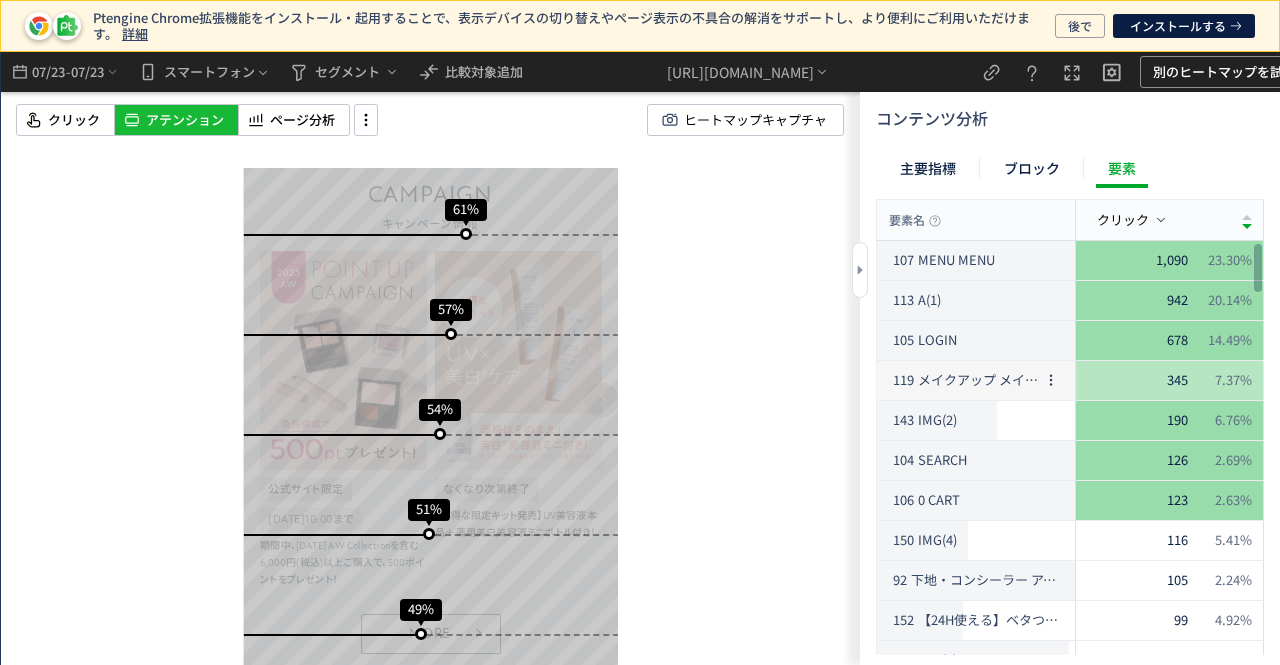 click on "メイクアップ  メイクアップ" at bounding box center [978, 380] 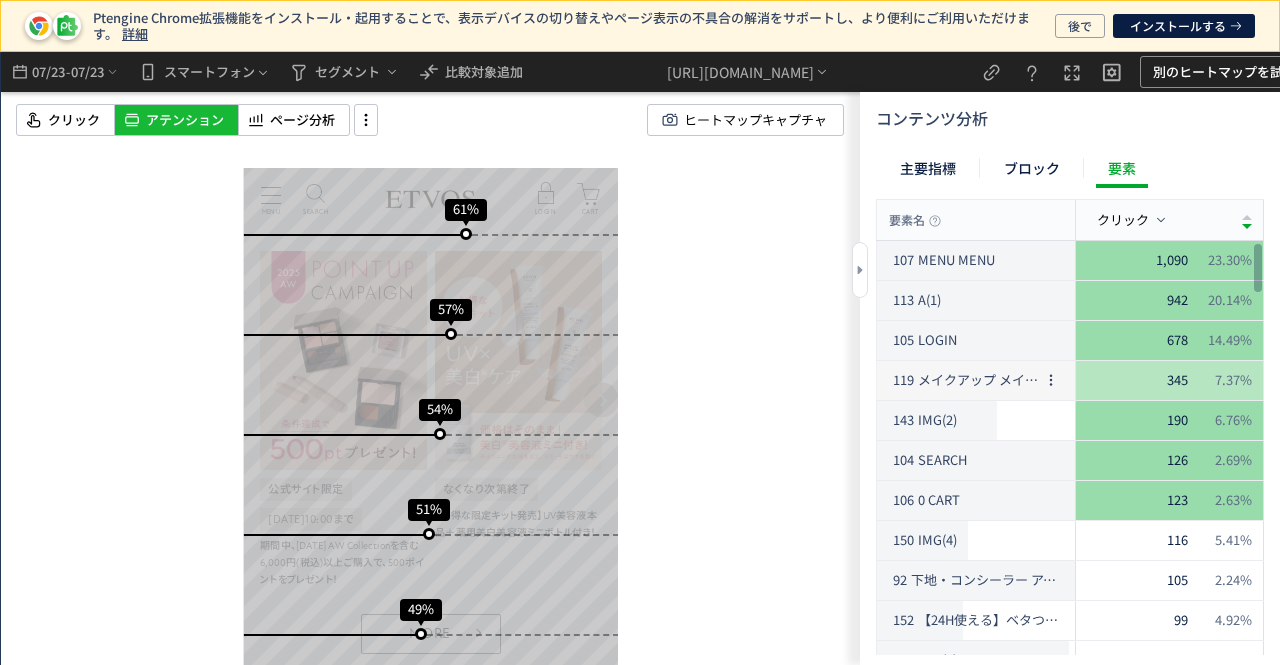 scroll, scrollTop: 0, scrollLeft: 0, axis: both 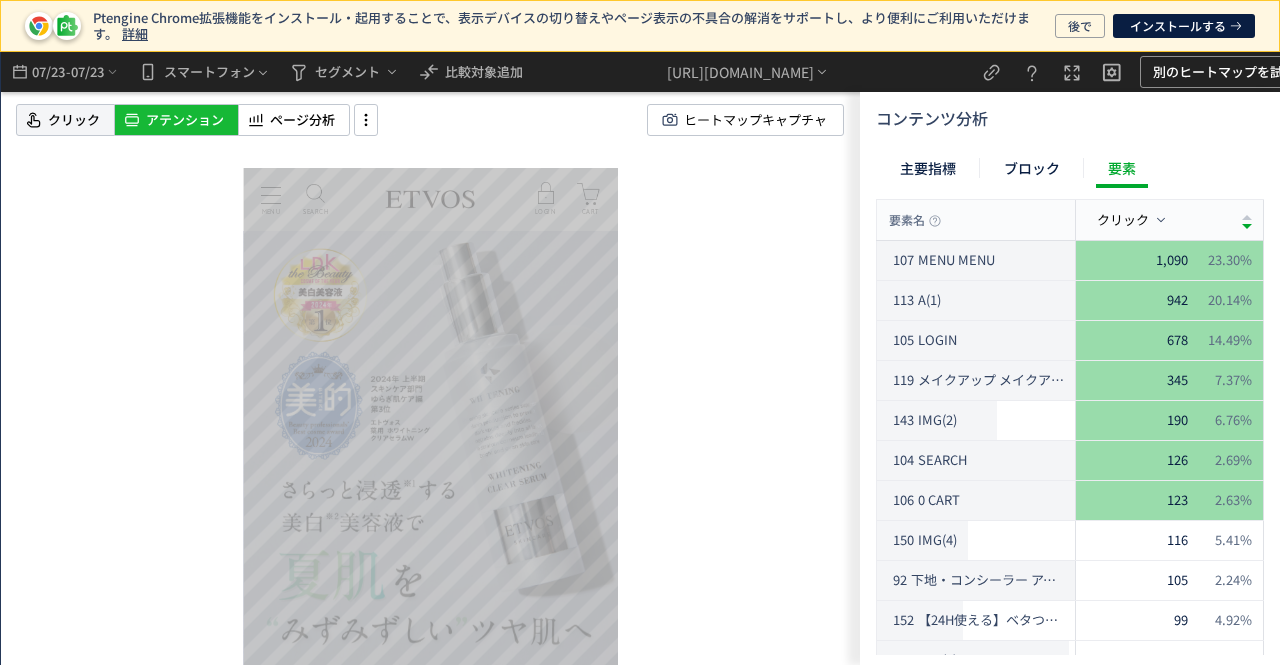 click on "クリック" at bounding box center [74, 120] 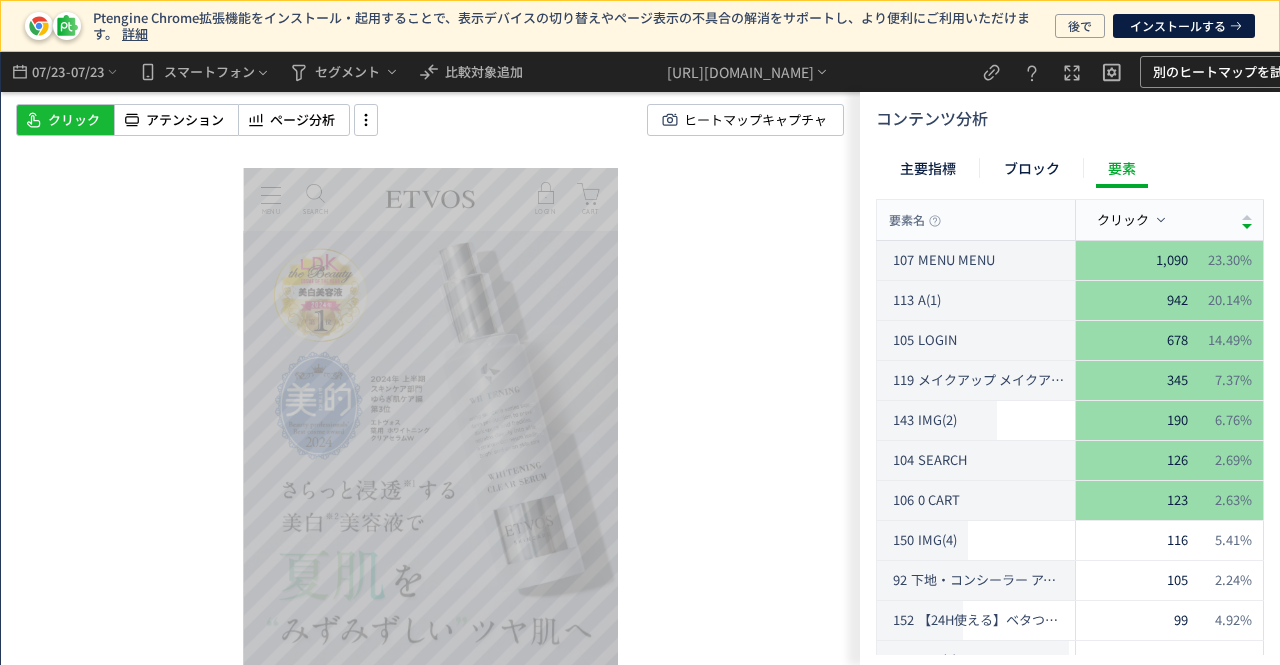 click at bounding box center [0, 0] 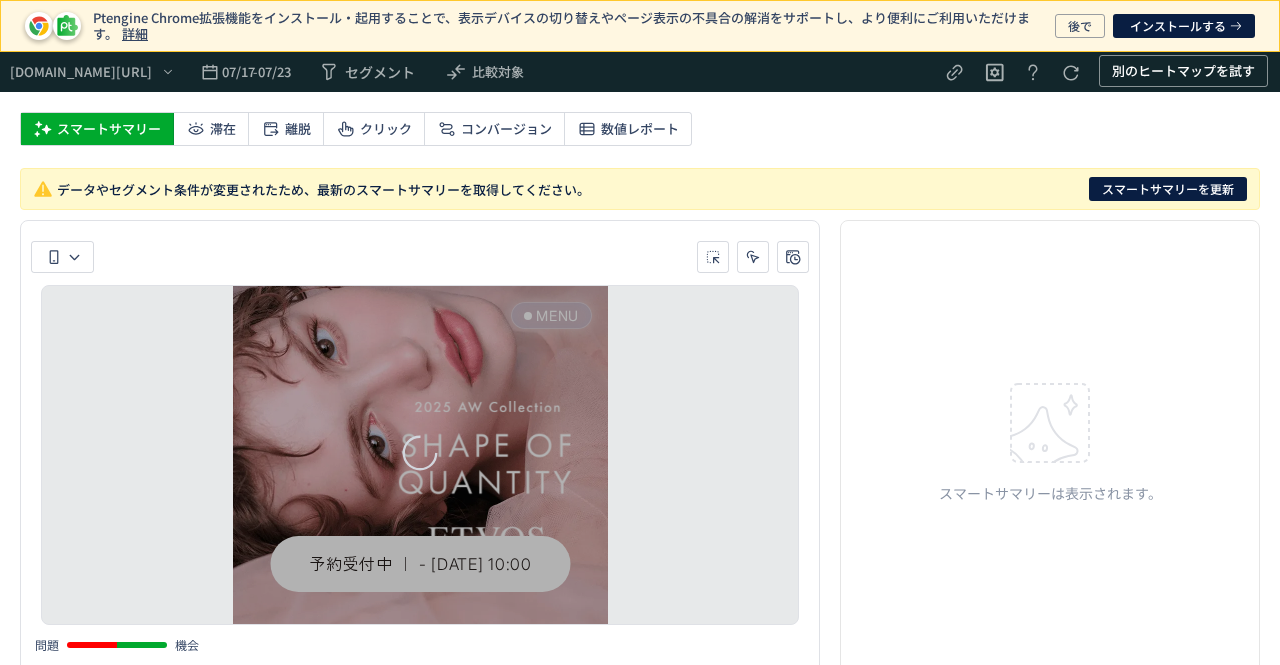 scroll, scrollTop: 0, scrollLeft: 0, axis: both 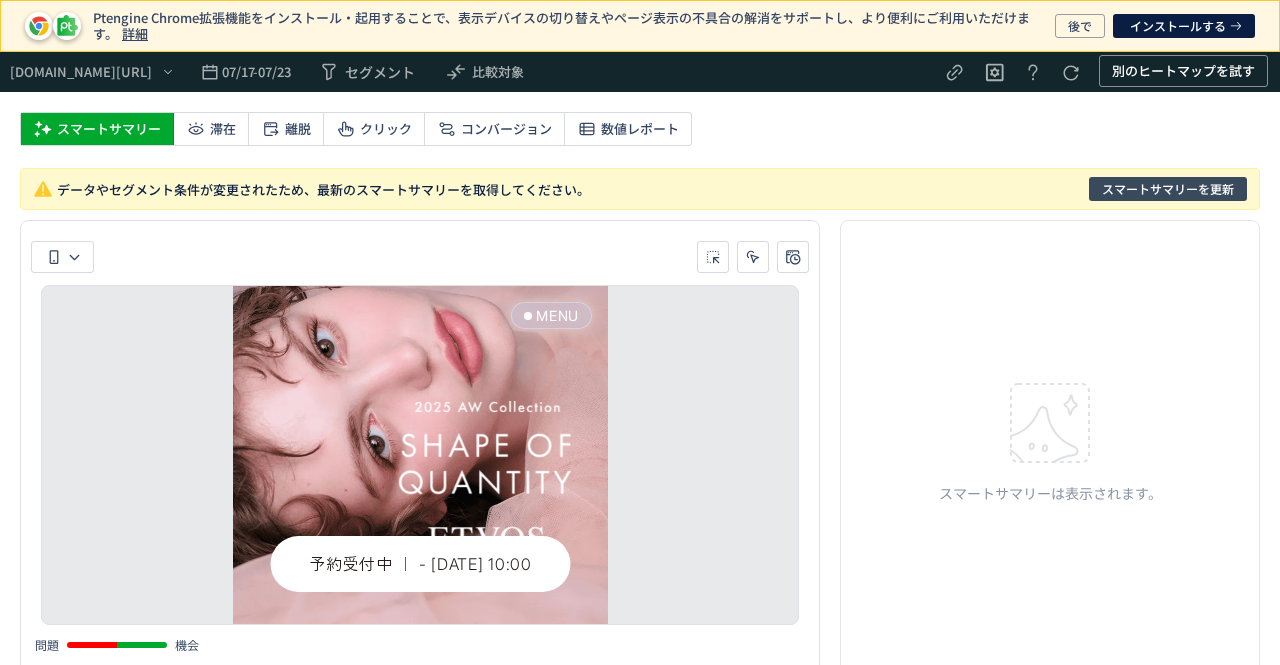 click on "スマートサマリーを更新" at bounding box center [1168, 189] 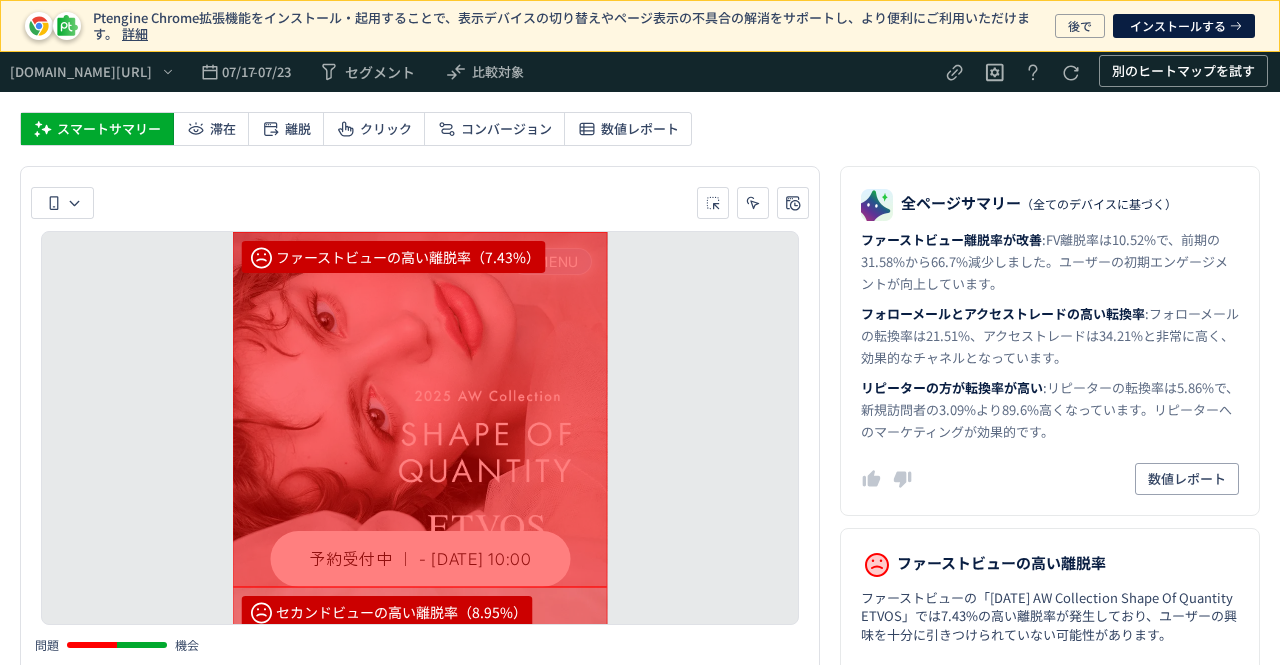 scroll, scrollTop: 279, scrollLeft: 0, axis: vertical 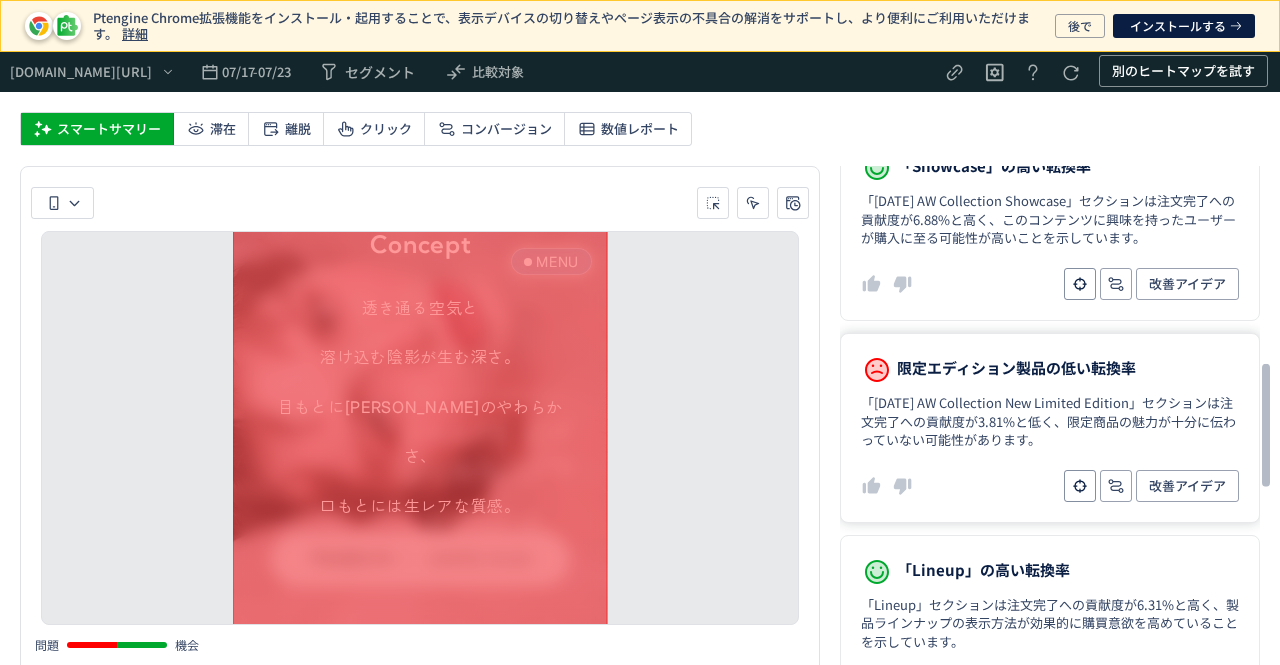 click on "「2025 AW Collection New Limited Edition」セクションは注文完了への貢献度が3.81%と低く、限定商品の魅力が十分に伝わっていない可能性があります。" at bounding box center (1050, 422) 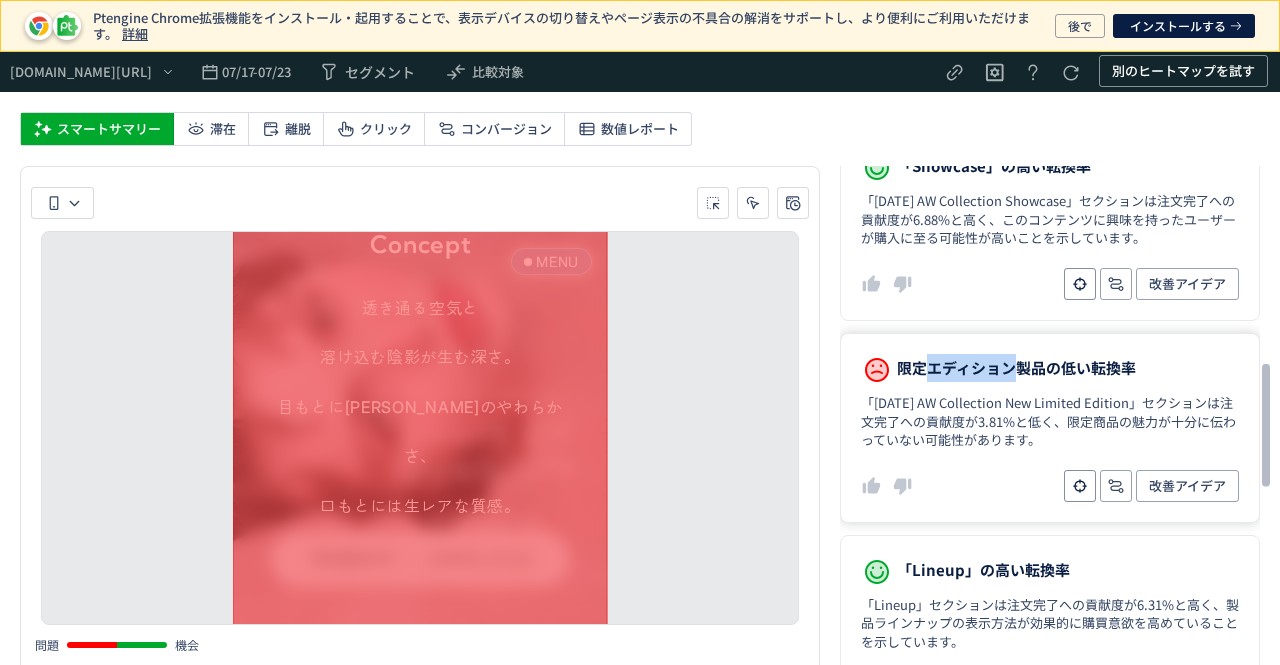 click on "限定エディション製品の低い転換率" at bounding box center [1016, 368] 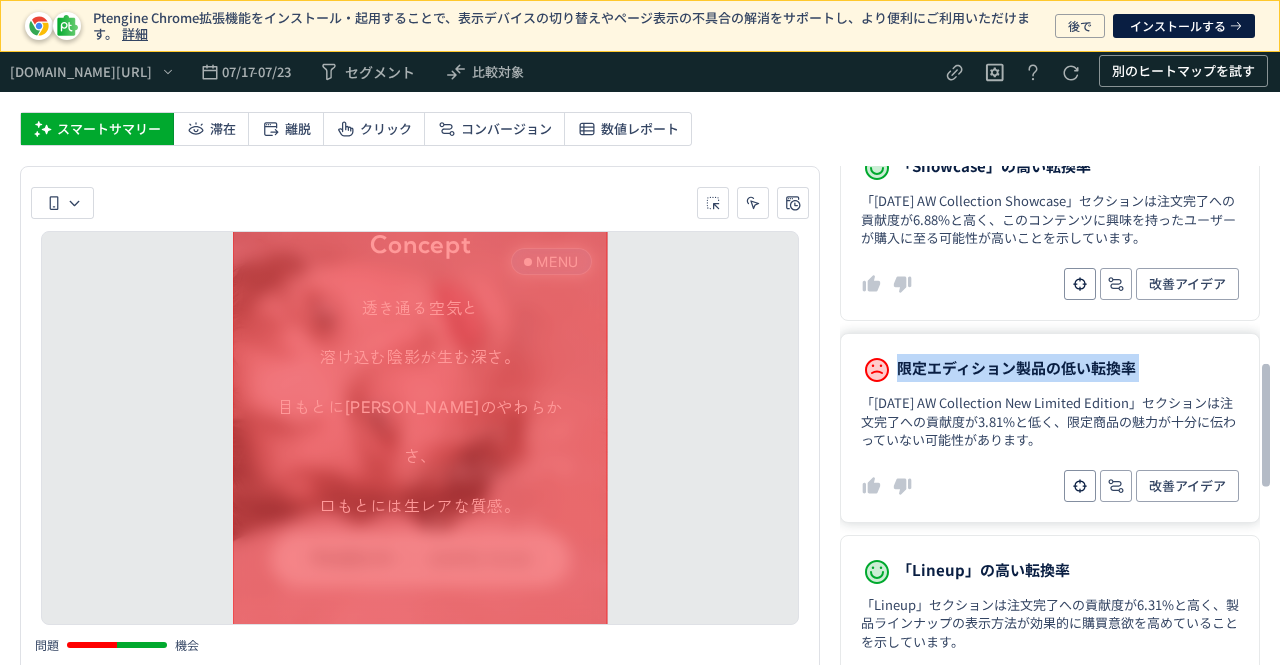 click on "限定エディション製品の低い転換率" at bounding box center (1016, 368) 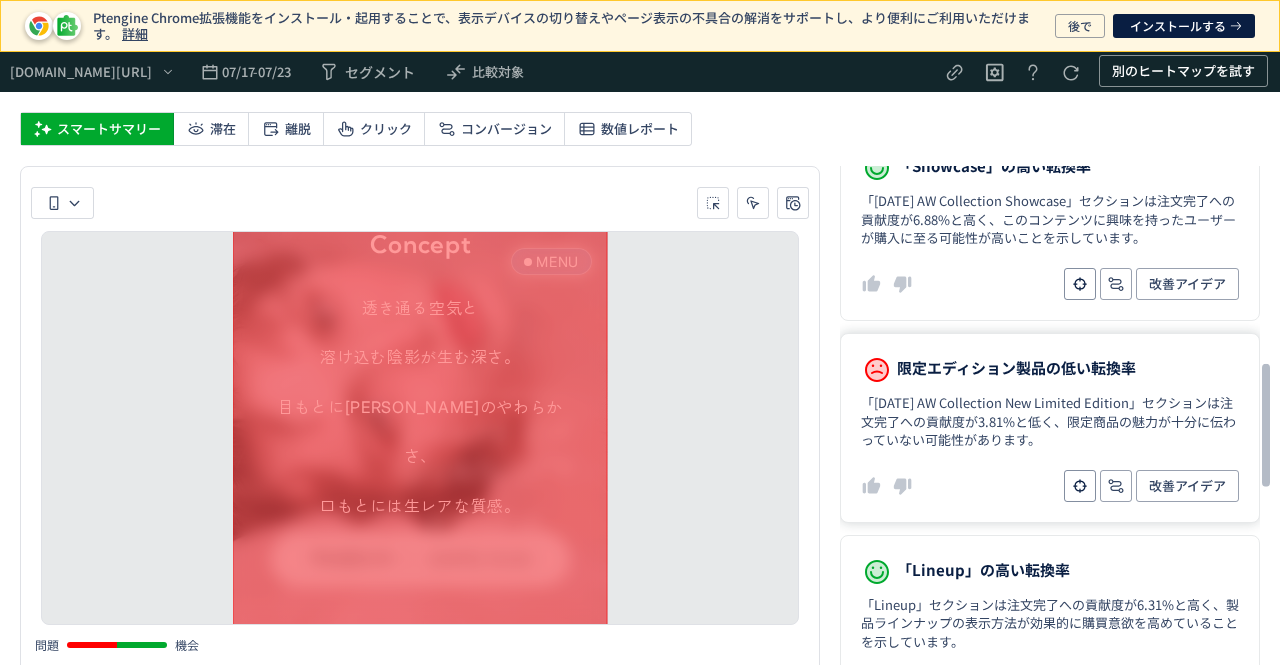 click on "「2025 AW Collection New Limited Edition」セクションは注文完了への貢献度が3.81%と低く、限定商品の魅力が十分に伝わっていない可能性があります。" at bounding box center [1050, 422] 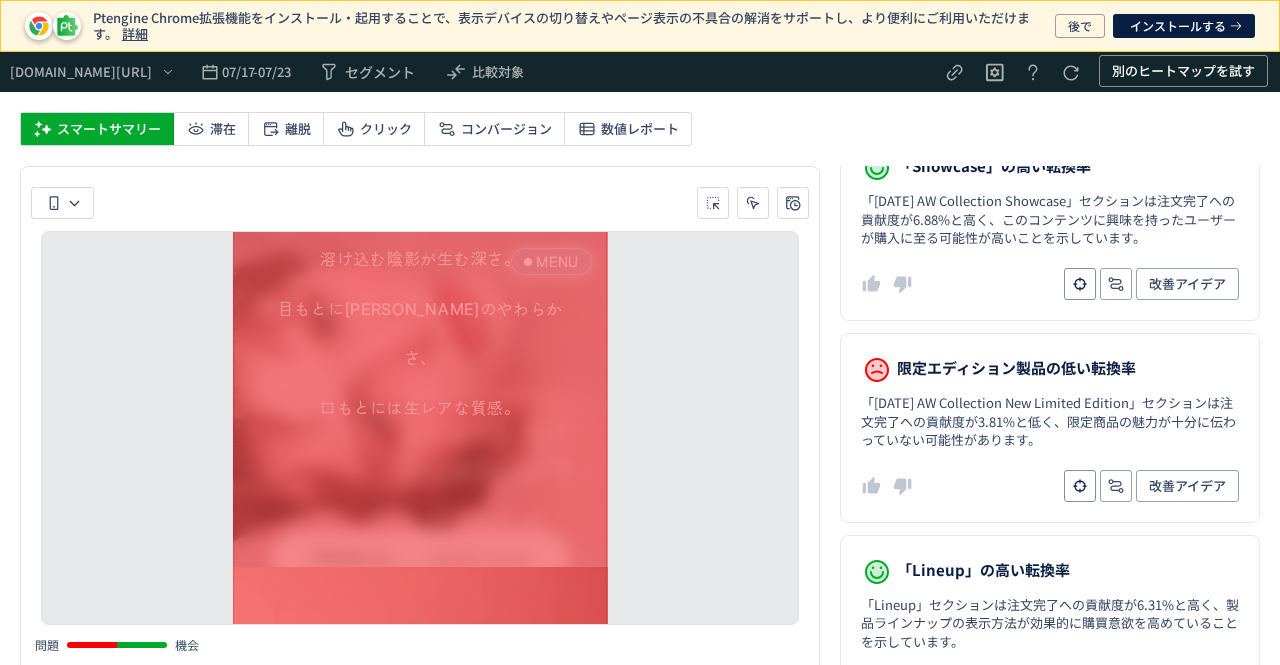 scroll, scrollTop: 1300, scrollLeft: 0, axis: vertical 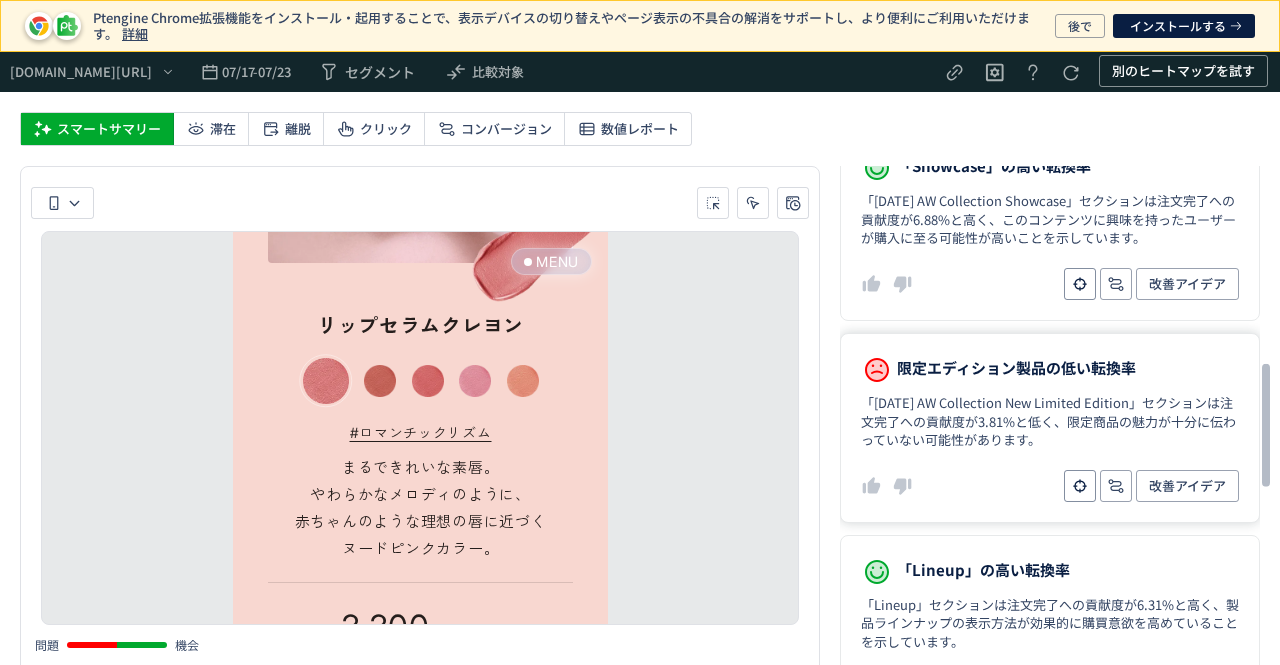 click on "「2025 AW Collection New Limited Edition」セクションは注文完了への貢献度が3.81%と低く、限定商品の魅力が十分に伝わっていない可能性があります。" at bounding box center (1050, 422) 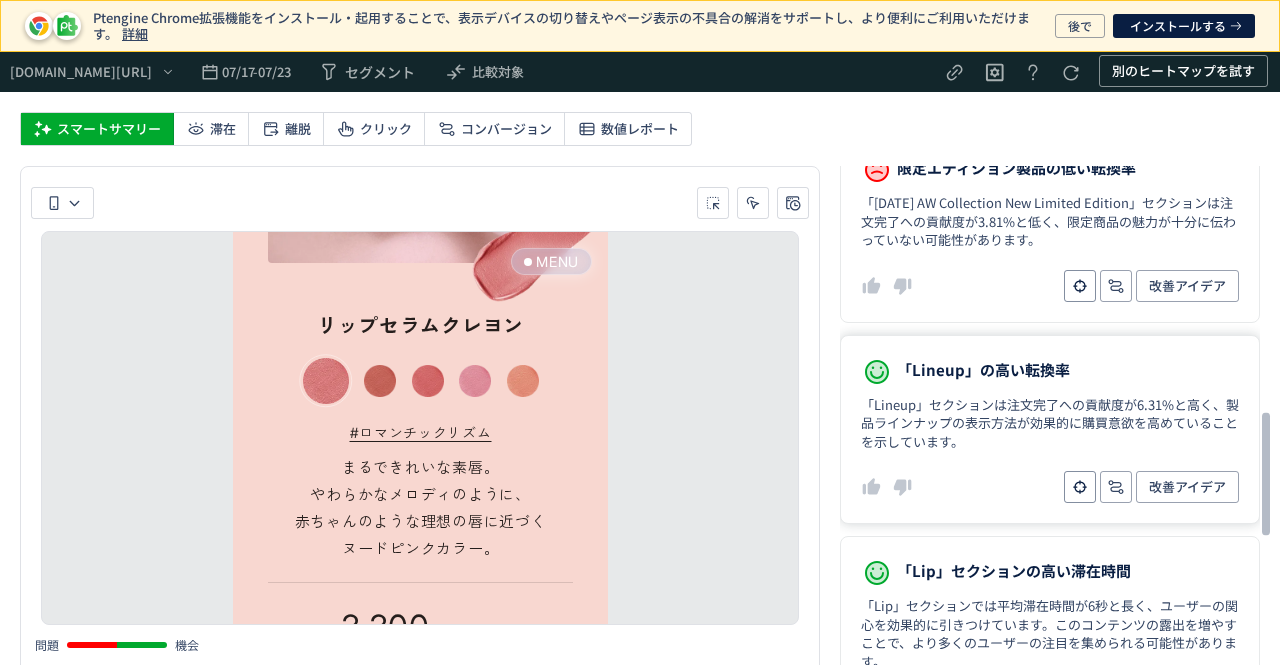 click on "「Lineup」の高い転換率 「Lineup」セクションは注文完了への貢献度が6.31%と高く、製品ラインナップの表示方法が効果的に購買意欲を高めていることを示しています。 改善アイデア" 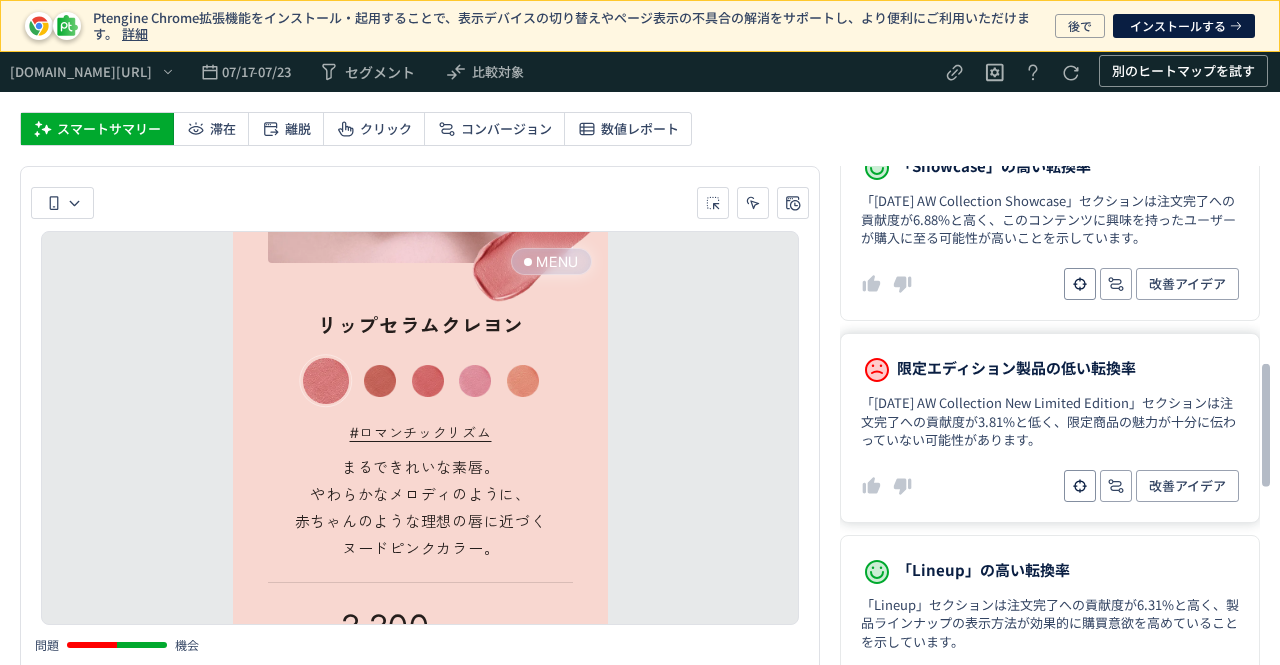 click on "「2025 AW Collection New Limited Edition」セクションは注文完了への貢献度が3.81%と低く、限定商品の魅力が十分に伝わっていない可能性があります。" at bounding box center [1050, 422] 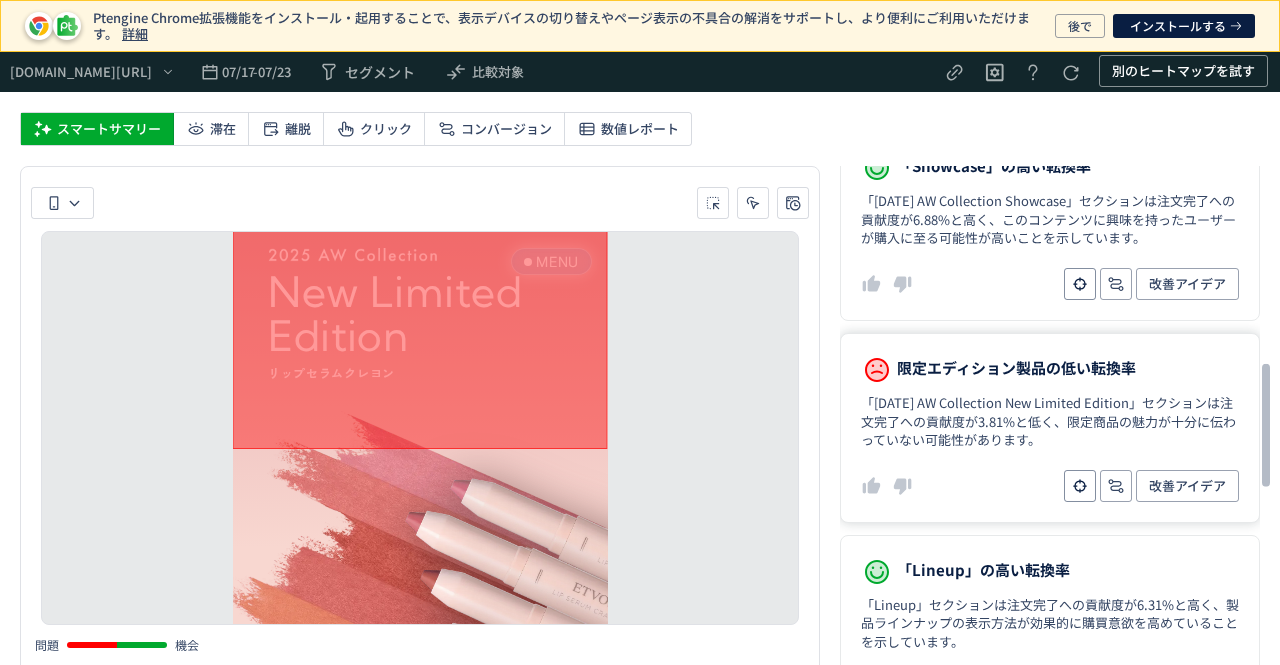 click on "「2025 AW Collection New Limited Edition」セクションは注文完了への貢献度が3.81%と低く、限定商品の魅力が十分に伝わっていない可能性があります。" at bounding box center [1050, 422] 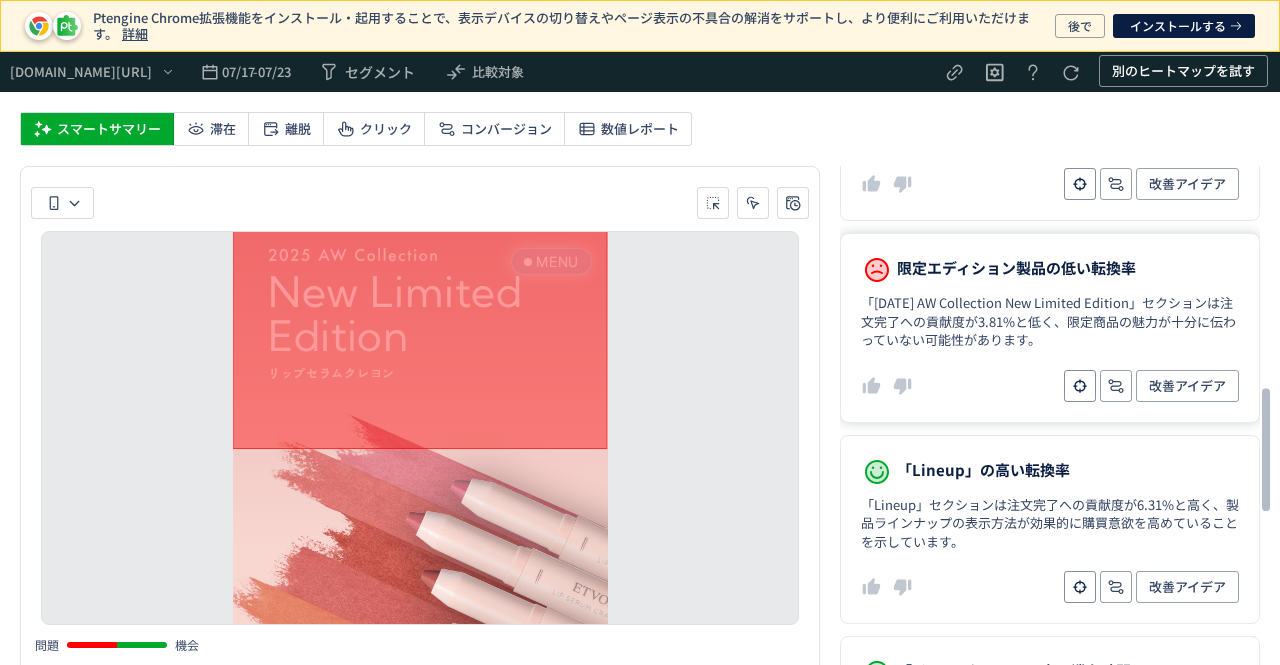 click 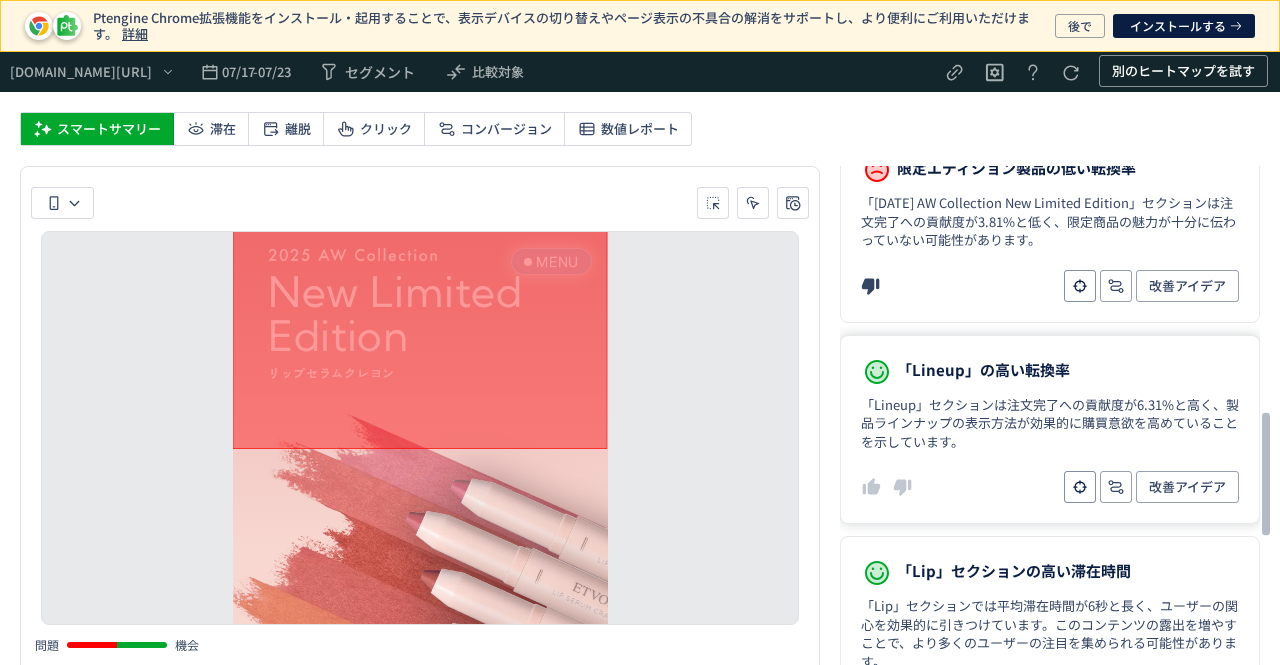 click on "「Lineup」セクションは注文完了への貢献度が6.31%と高く、製品ラインナップの表示方法が効果的に購買意欲を高めていることを示しています。" at bounding box center [1050, 424] 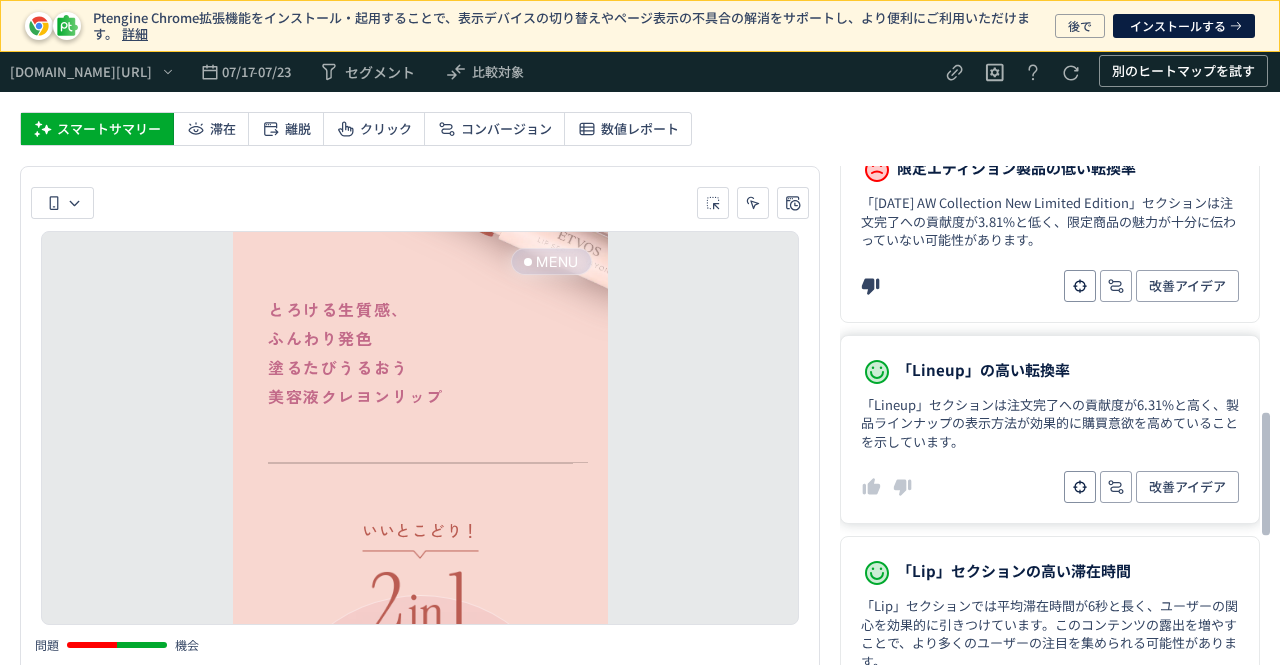click on "「Lineup」の高い転換率 「Lineup」セクションは注文完了への貢献度が6.31%と高く、製品ラインナップの表示方法が効果的に購買意欲を高めていることを示しています。 改善アイデア" 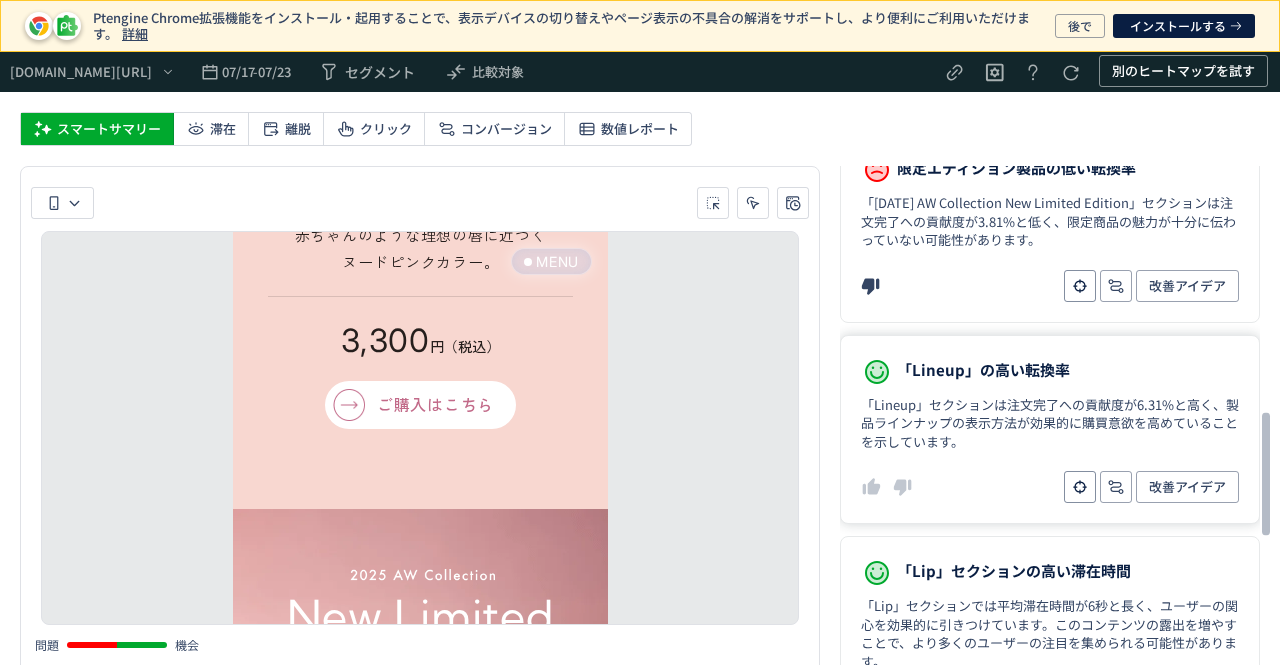 click on "「Lineup」セクションは注文完了への貢献度が6.31%と高く、製品ラインナップの表示方法が効果的に購買意欲を高めていることを示しています。" at bounding box center [1050, 424] 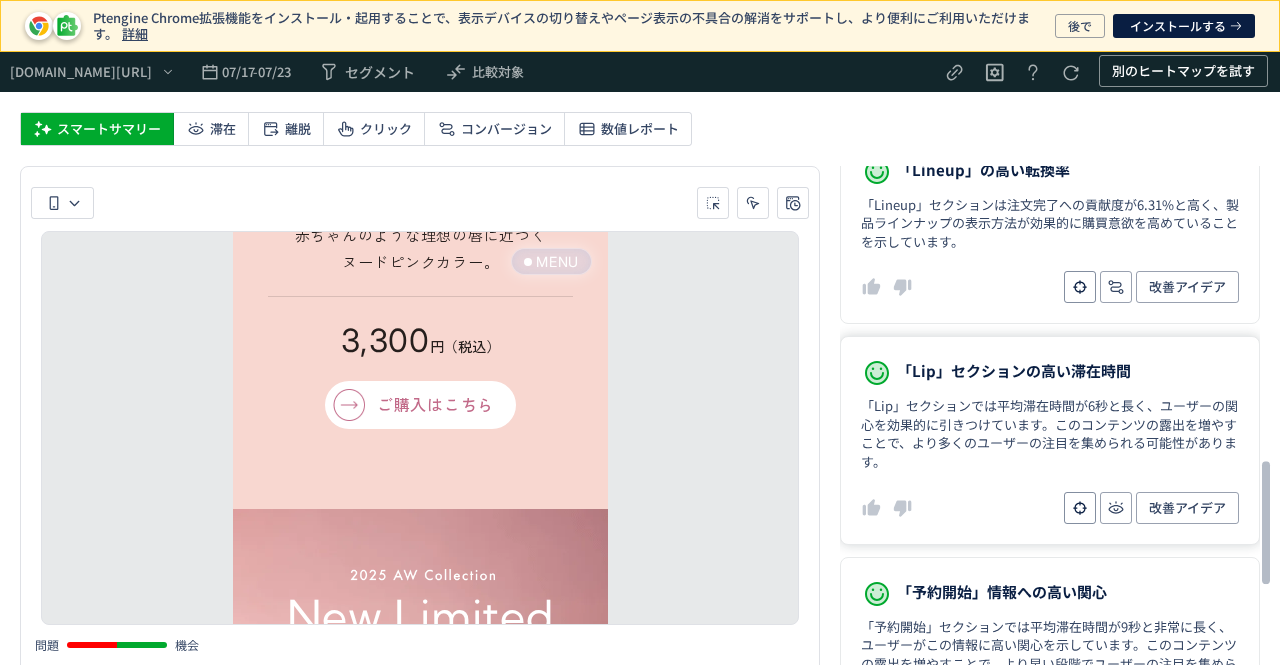 click on "「Lip」セクションでは平均滞在時間が6秒と長く、ユーザーの関心を効果的に引きつけています。このコンテンツの露出を増やすことで、より多くのユーザーの注目を集められる可能性があります。" at bounding box center (1050, 434) 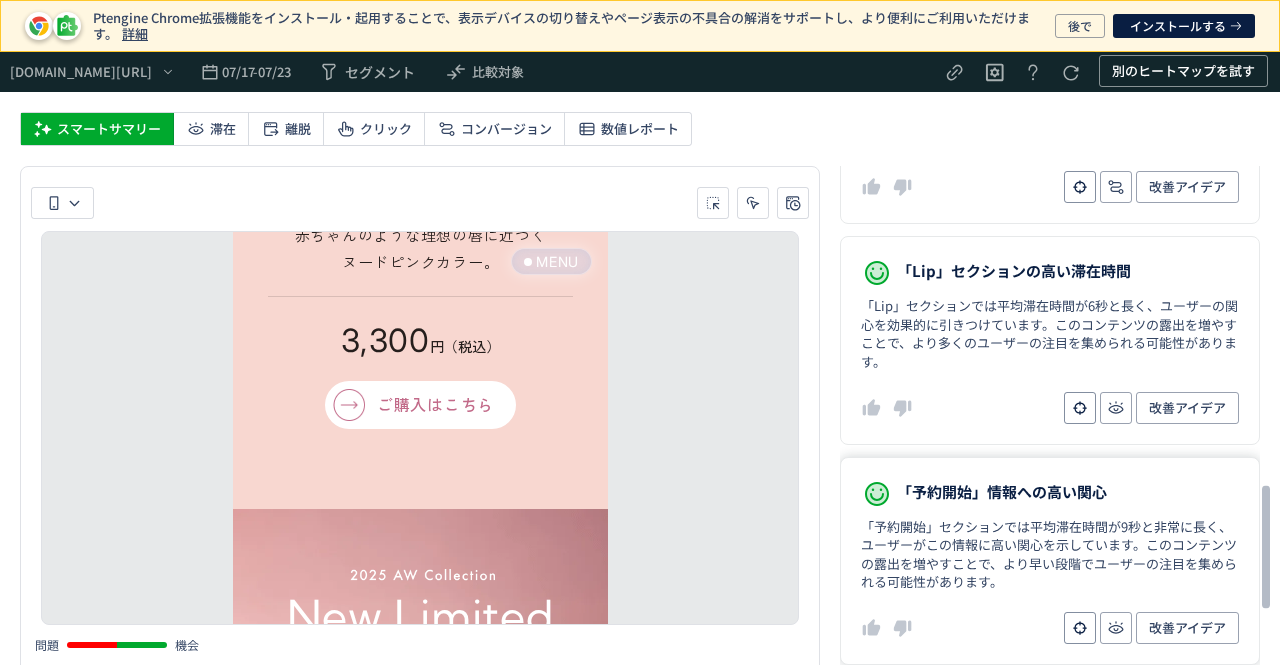 click on "「予約開始」情報への高い関心" at bounding box center [1002, 492] 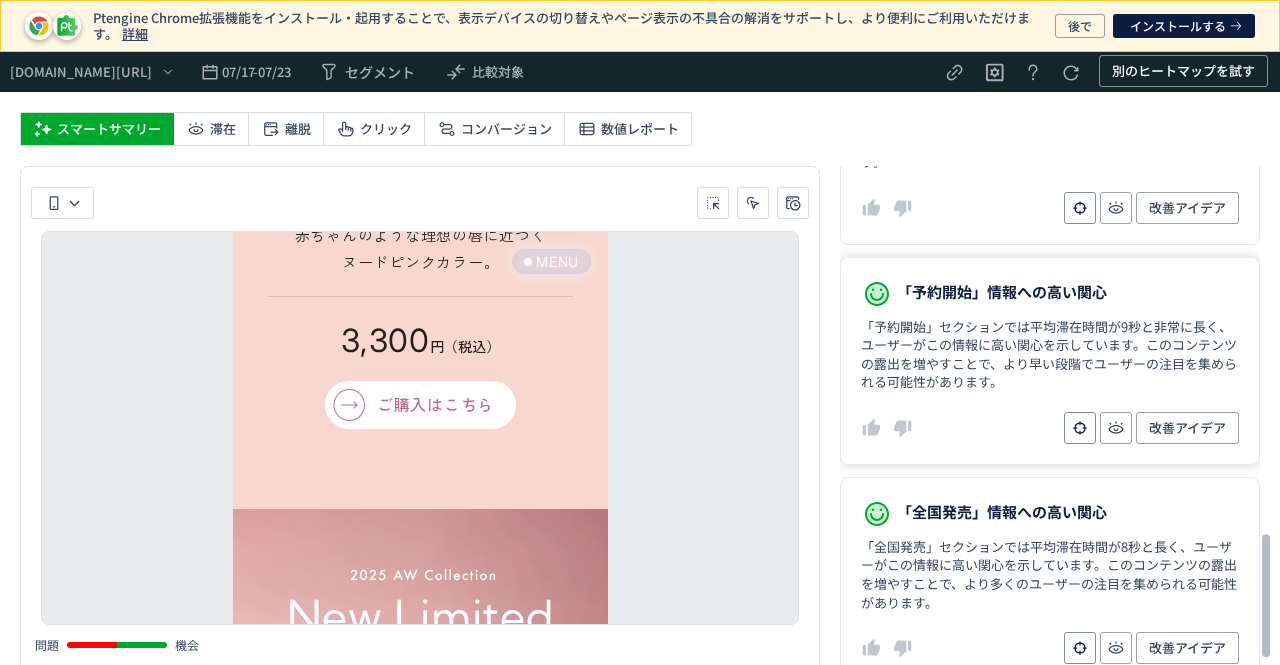 click on "「予約開始」セクションでは平均滞在時間が9秒と非常に長く、ユーザーがこの情報に高い関心を示しています。このコンテンツの露出を増やすことで、より早い段階でユーザーの注目を集められる可能性があります。" at bounding box center [1050, 355] 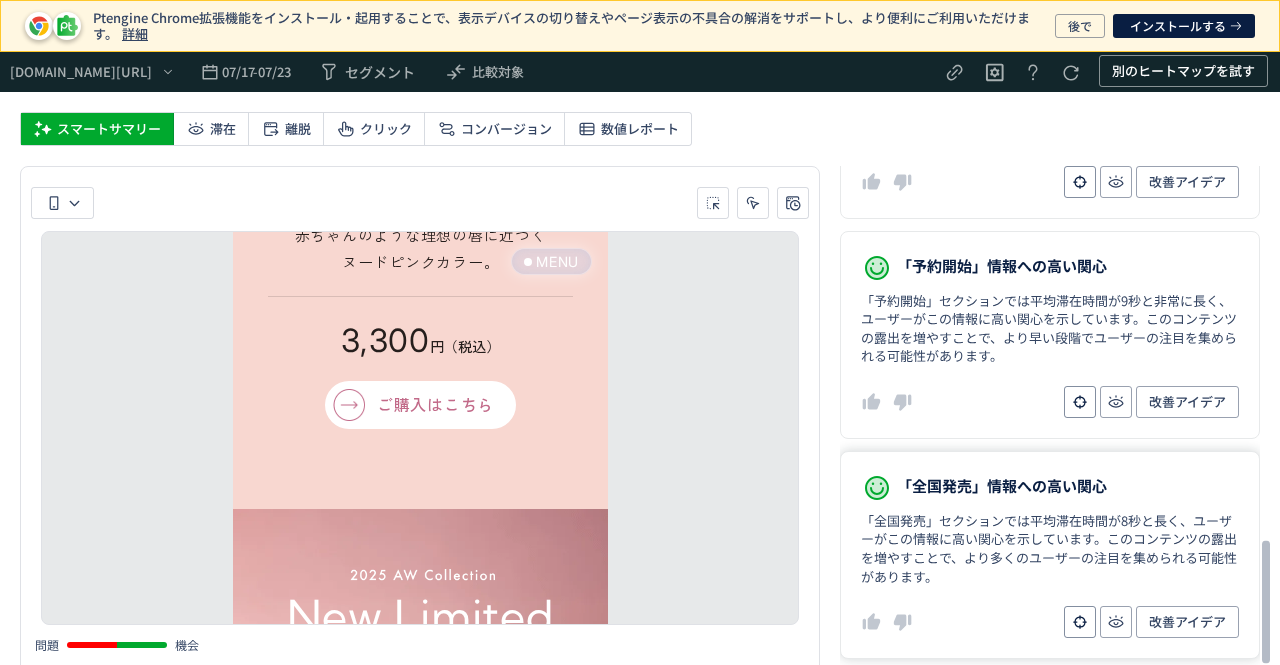 click on "「全国発売」情報への高い関心" at bounding box center [1002, 486] 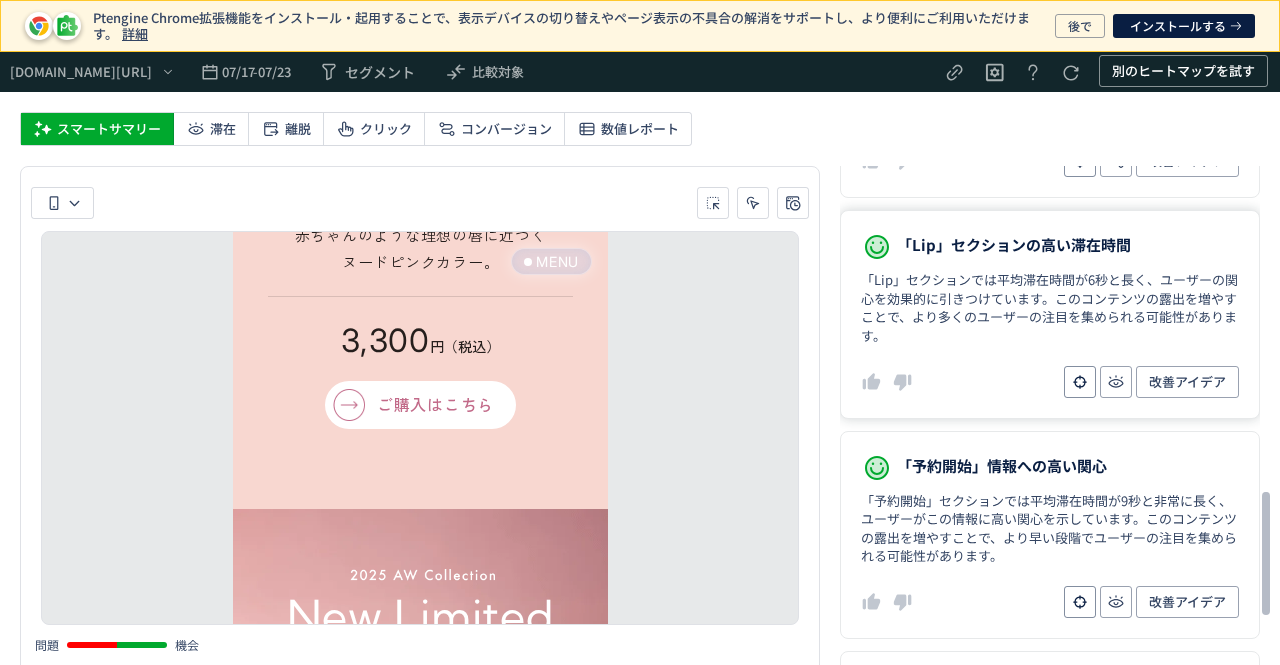 click on "「Lip」セクションでは平均滞在時間が6秒と長く、ユーザーの関心を効果的に引きつけています。このコンテンツの露出を増やすことで、より多くのユーザーの注目を集められる可能性があります。" at bounding box center (1050, 308) 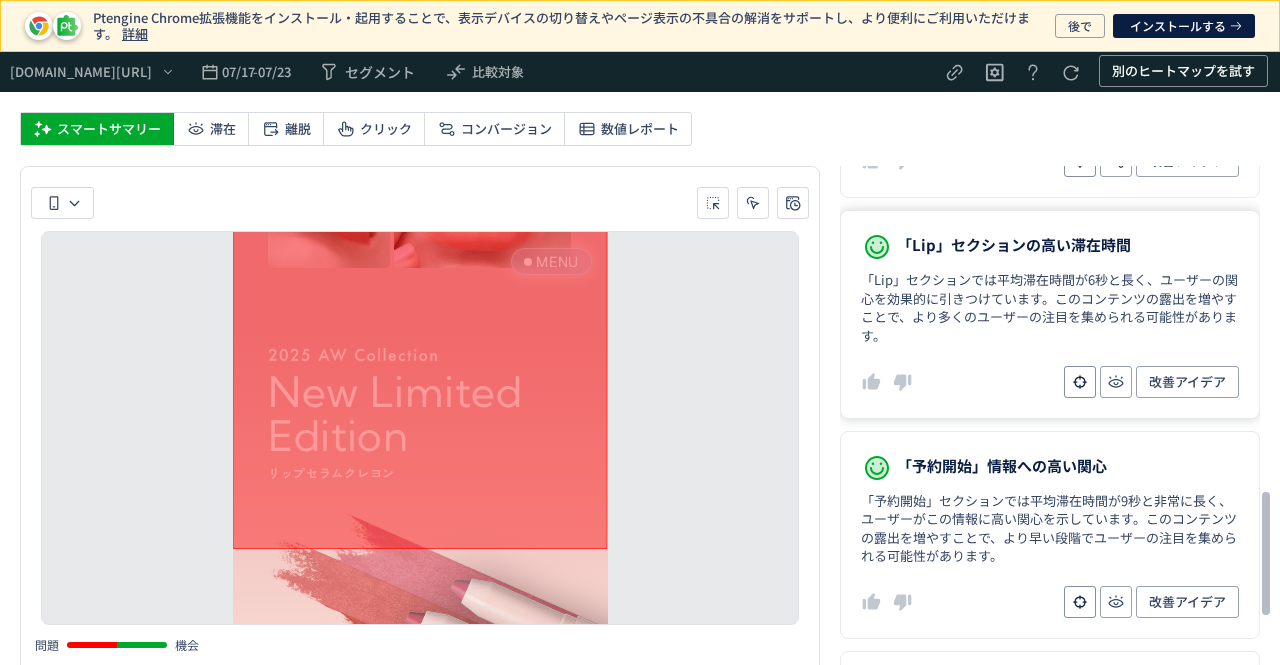 click 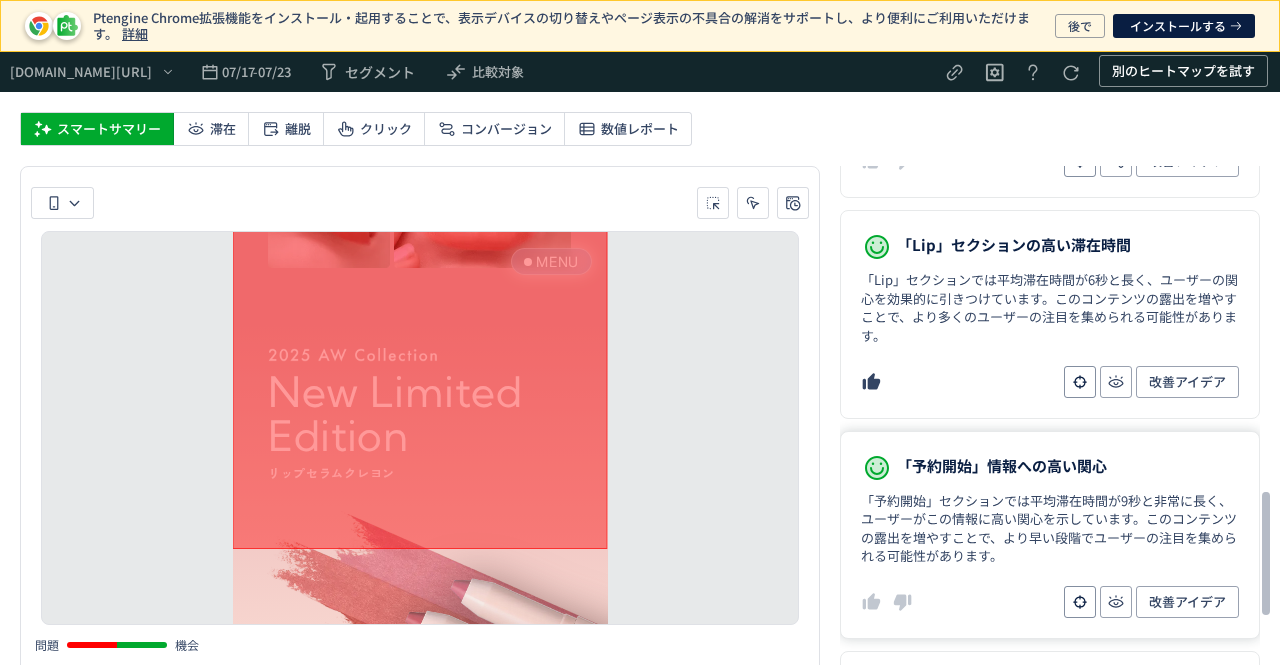 click 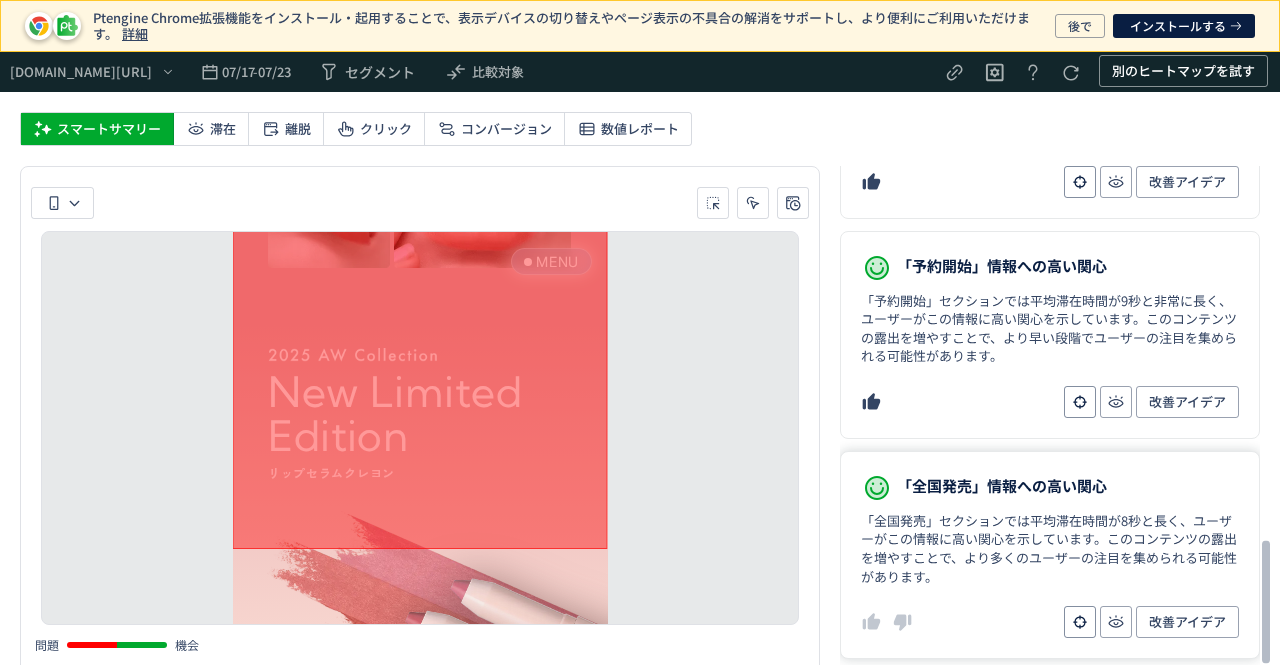 click on "「全国発売」情報への高い関心 「全国発売」セクションでは平均滞在時間が8秒と長く、ユーザーがこの情報に高い関心を示しています。このコンテンツの露出を増やすことで、より多くのユーザーの注目を集められる可能性があります。 改善アイデア" 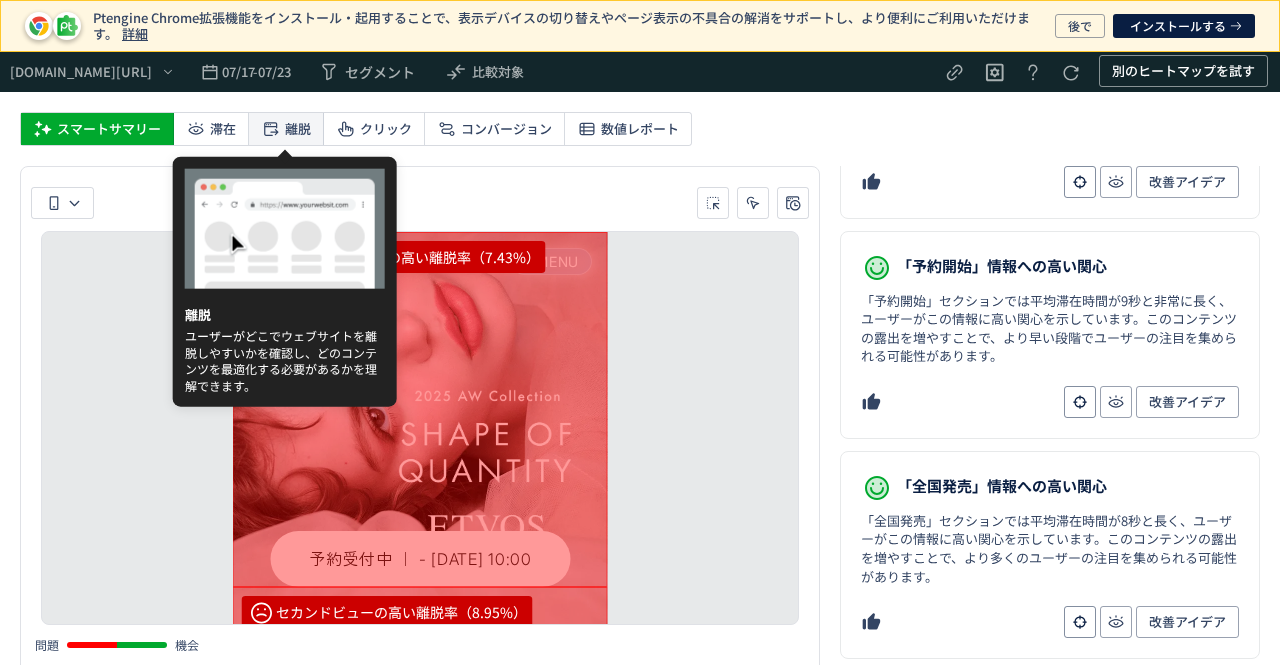 click on "離脱" at bounding box center (298, 129) 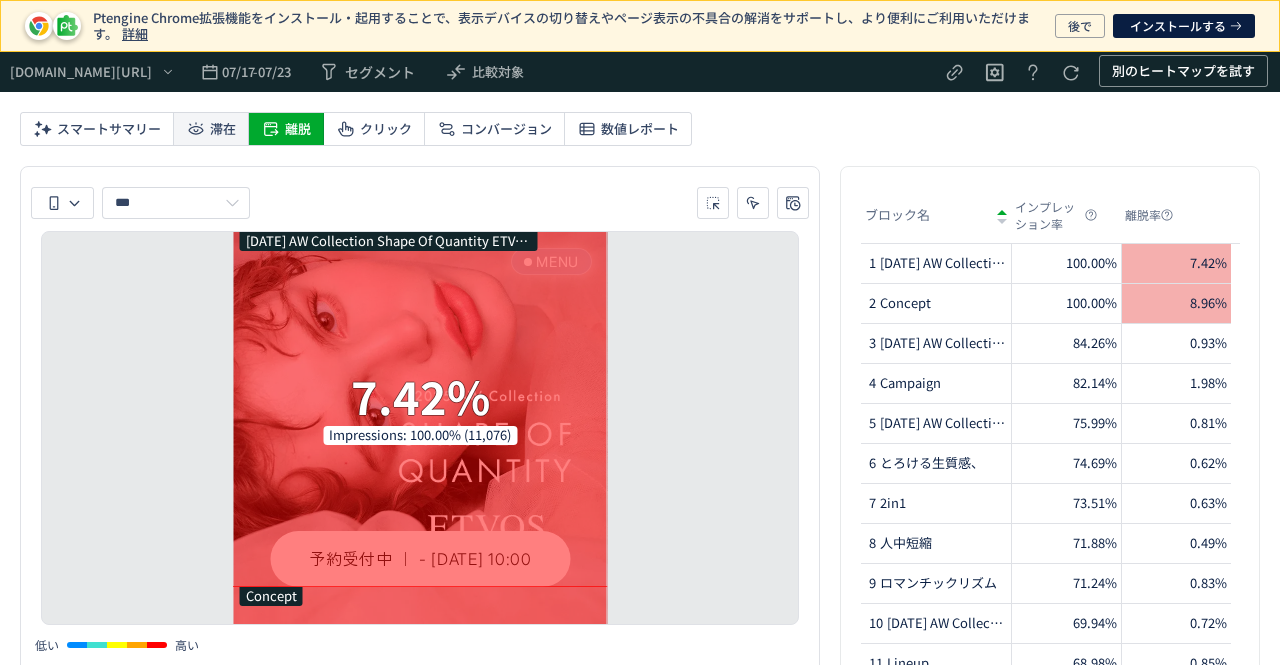 click on "滞在" at bounding box center (223, 129) 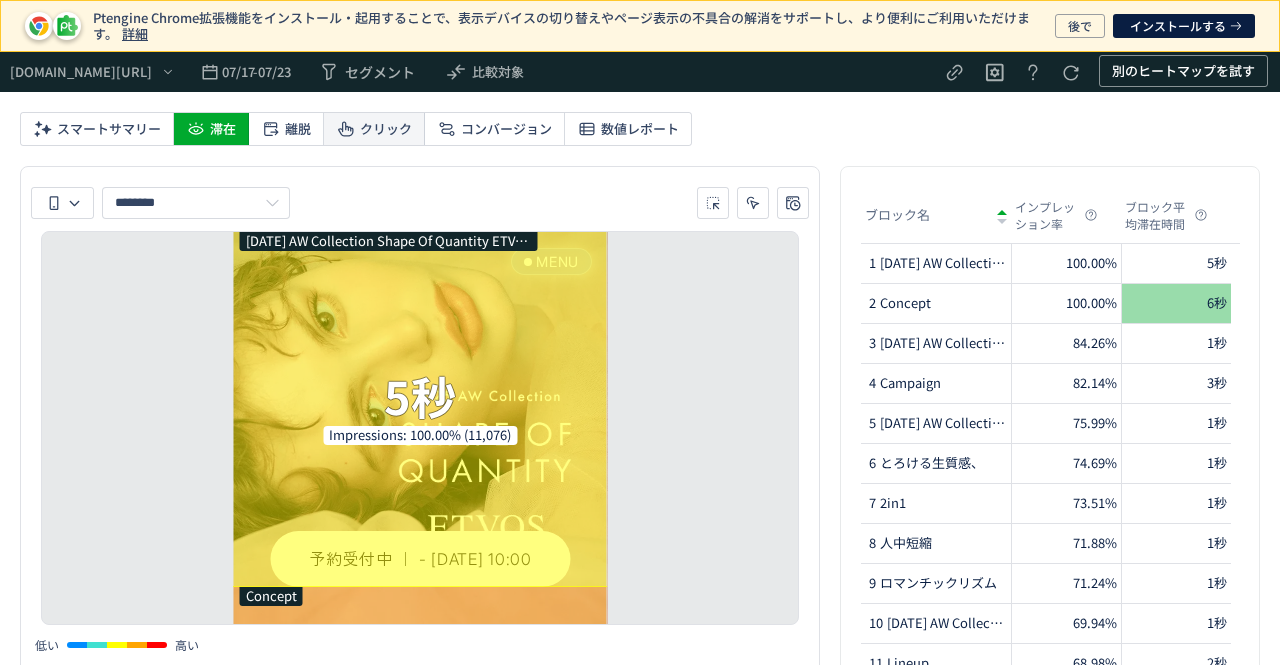click on "クリック" at bounding box center (386, 129) 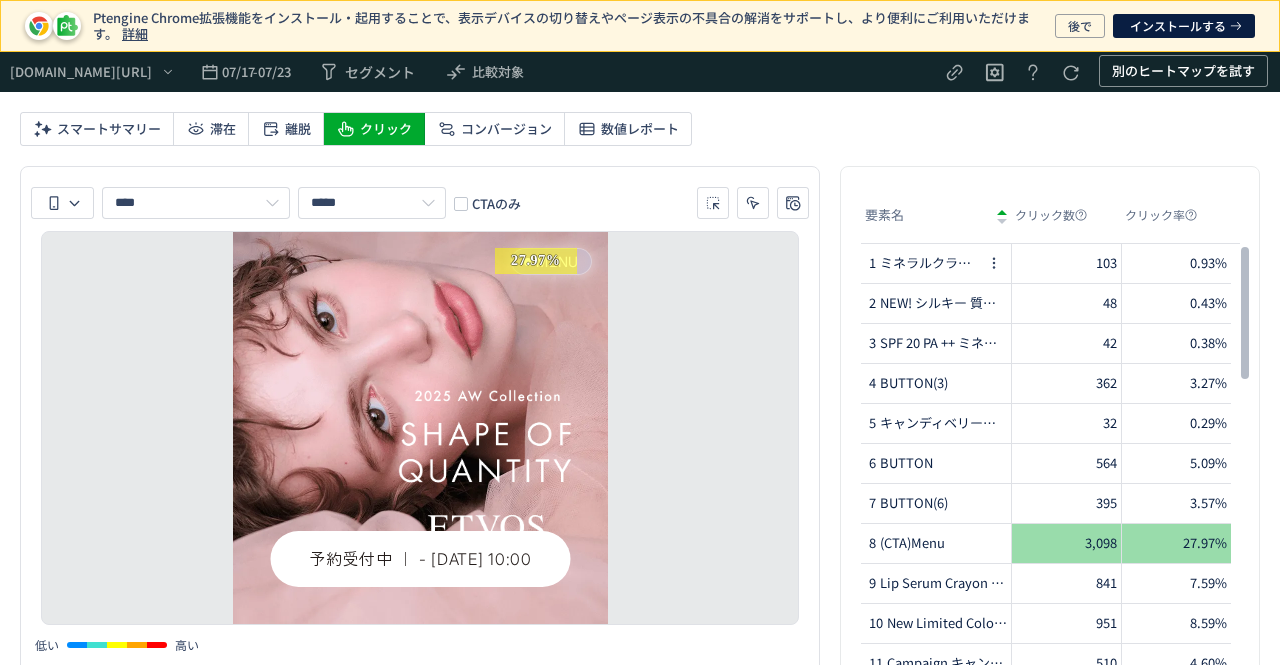 click on "ミネラルクラッシィシャドー" at bounding box center (930, 263) 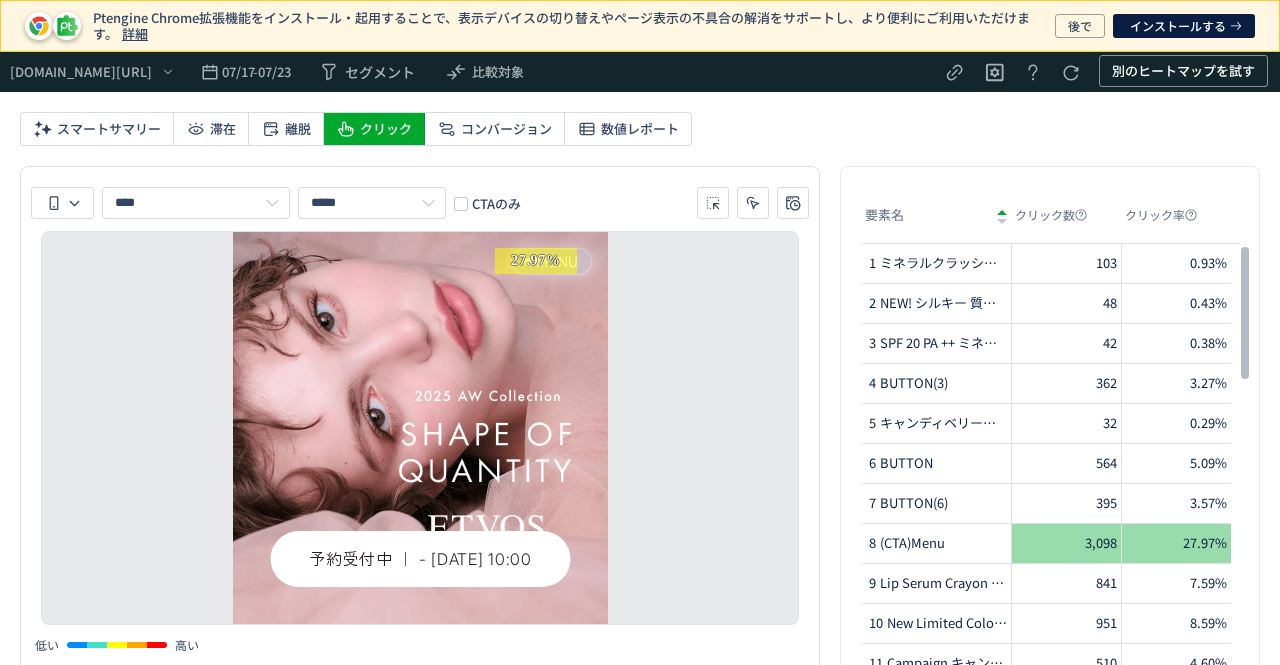 click on "103" 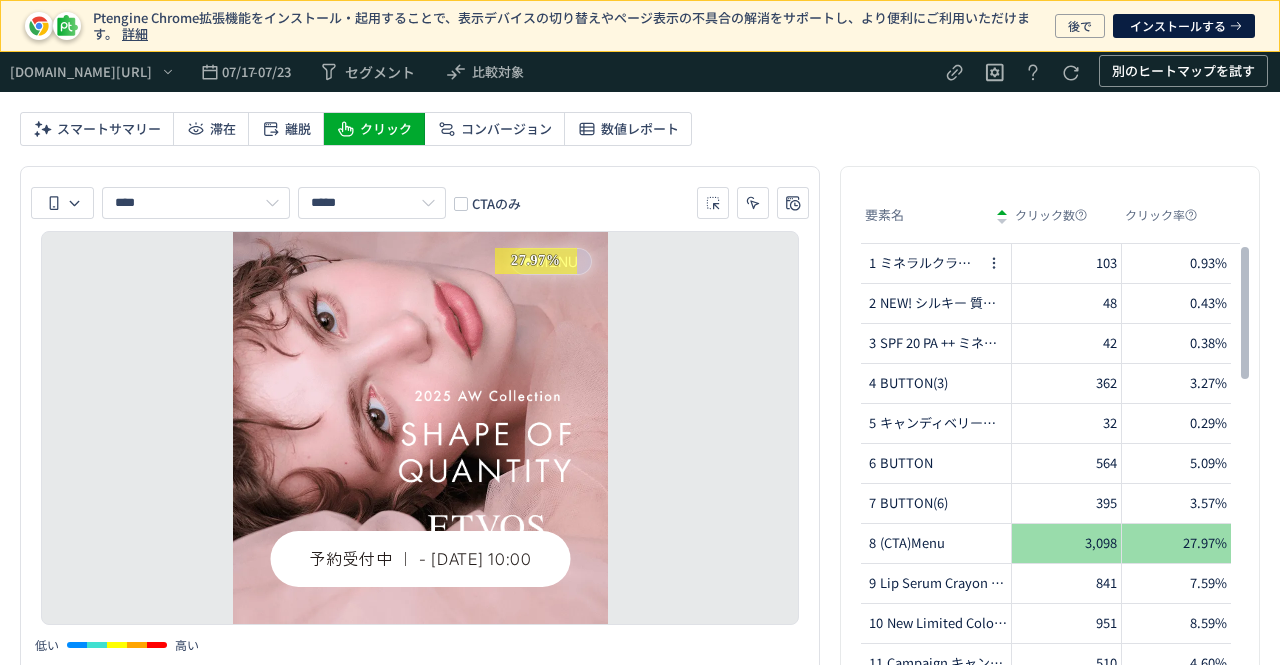 click on "1 ミネラルクラッシィシャドー" at bounding box center (923, 263) 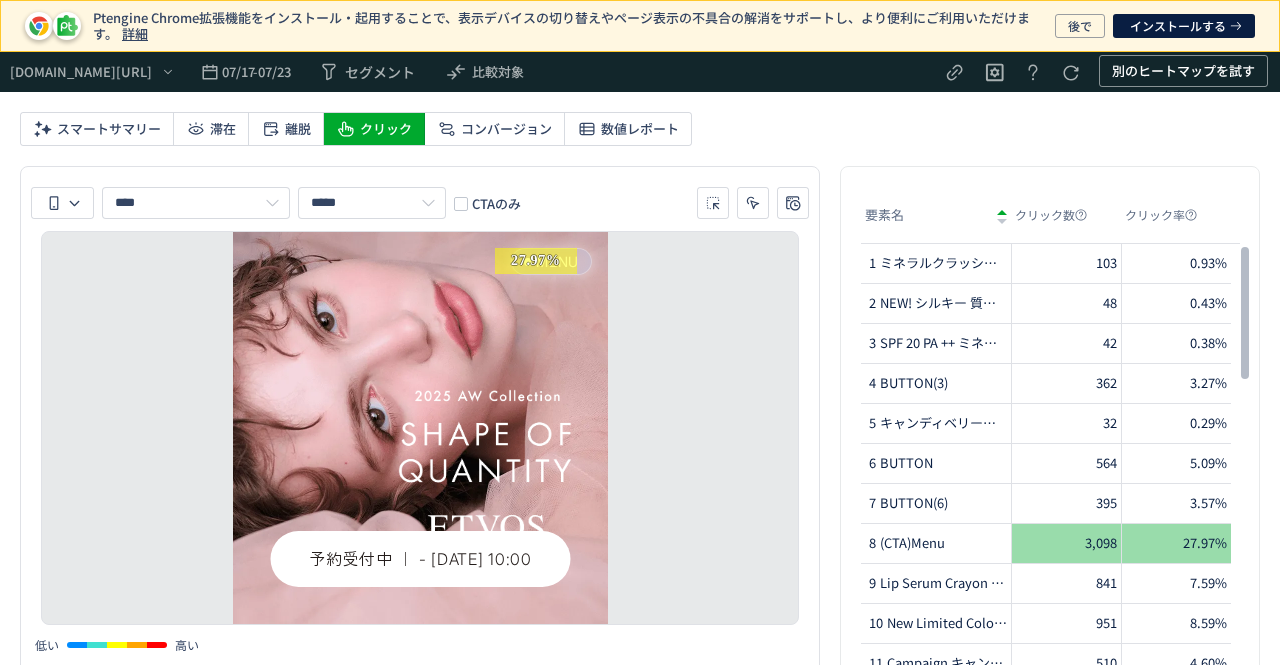 click on "103" at bounding box center (1106, 263) 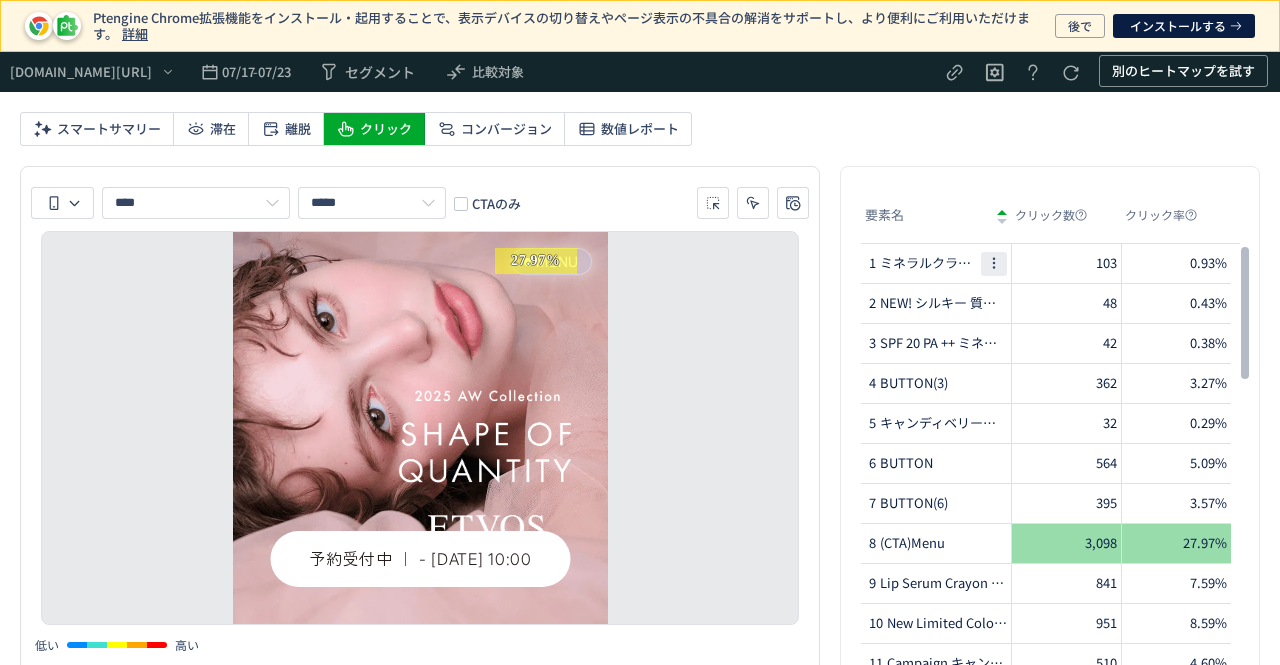 drag, startPoint x: 1021, startPoint y: 260, endPoint x: 992, endPoint y: 264, distance: 29.274563 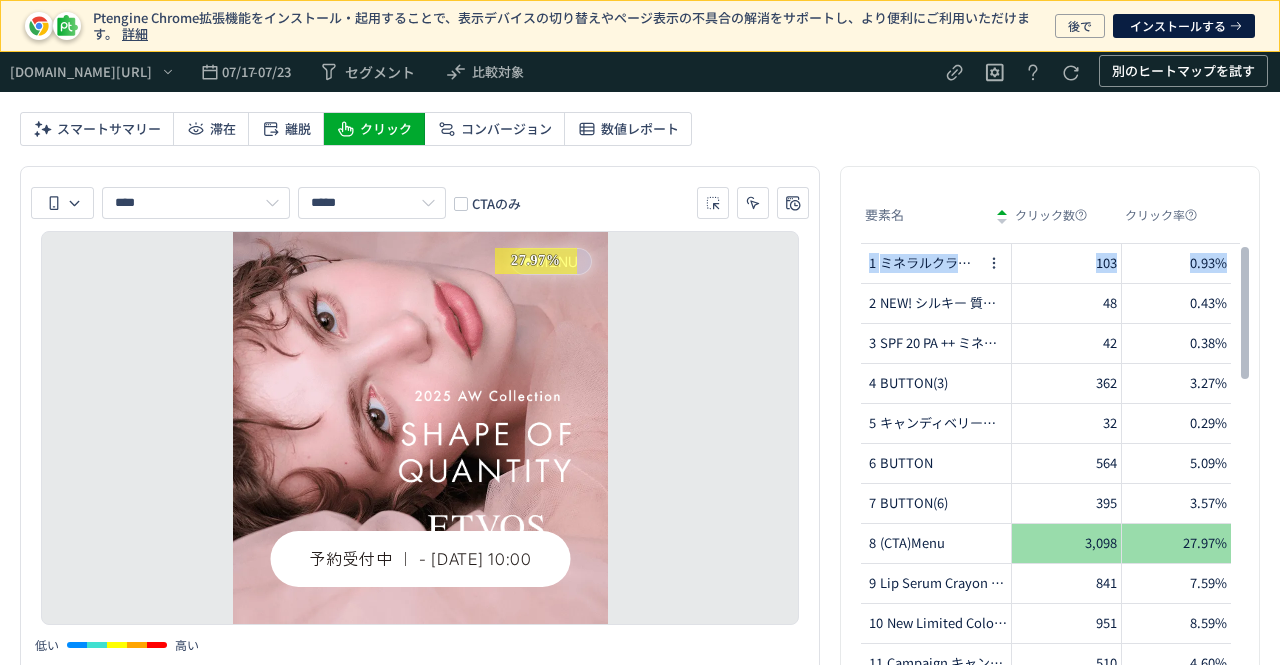 click on "ミネラルクラッシィシャドー" at bounding box center (930, 263) 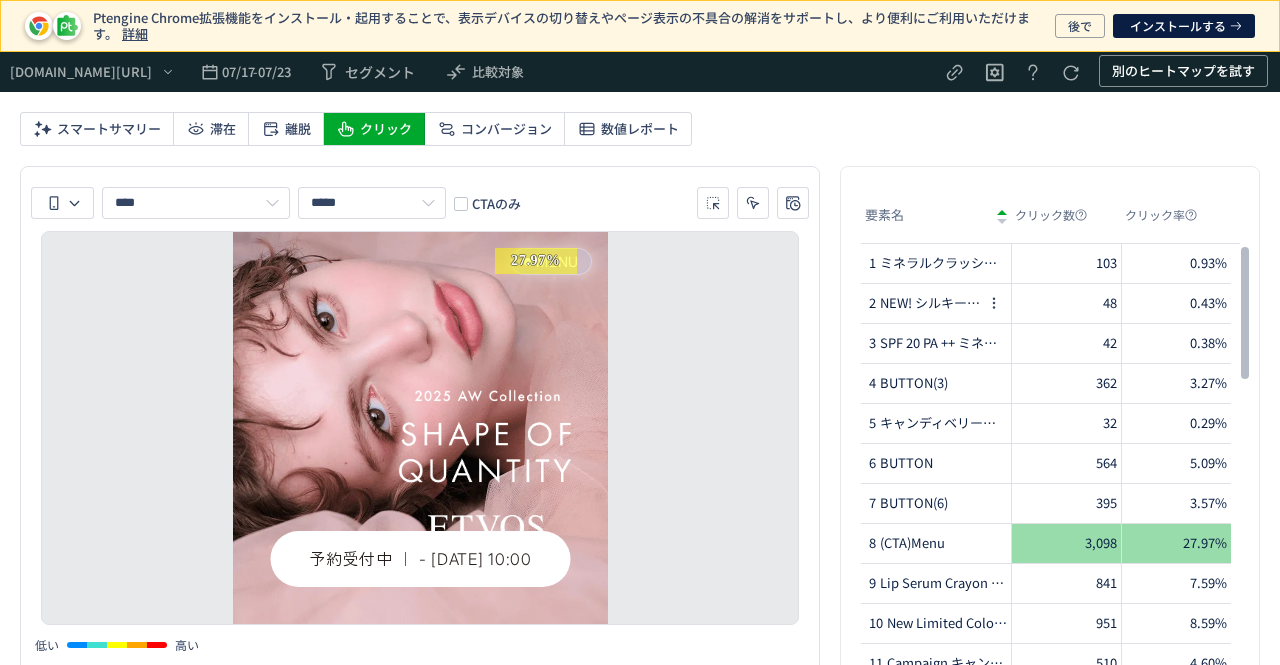 click on "2 NEW! シルキー  質感  NEW! シルキー  質感  ビオニーワイン  シルバージュエル  ミルクベージュ  チャイベージュ" at bounding box center (923, 303) 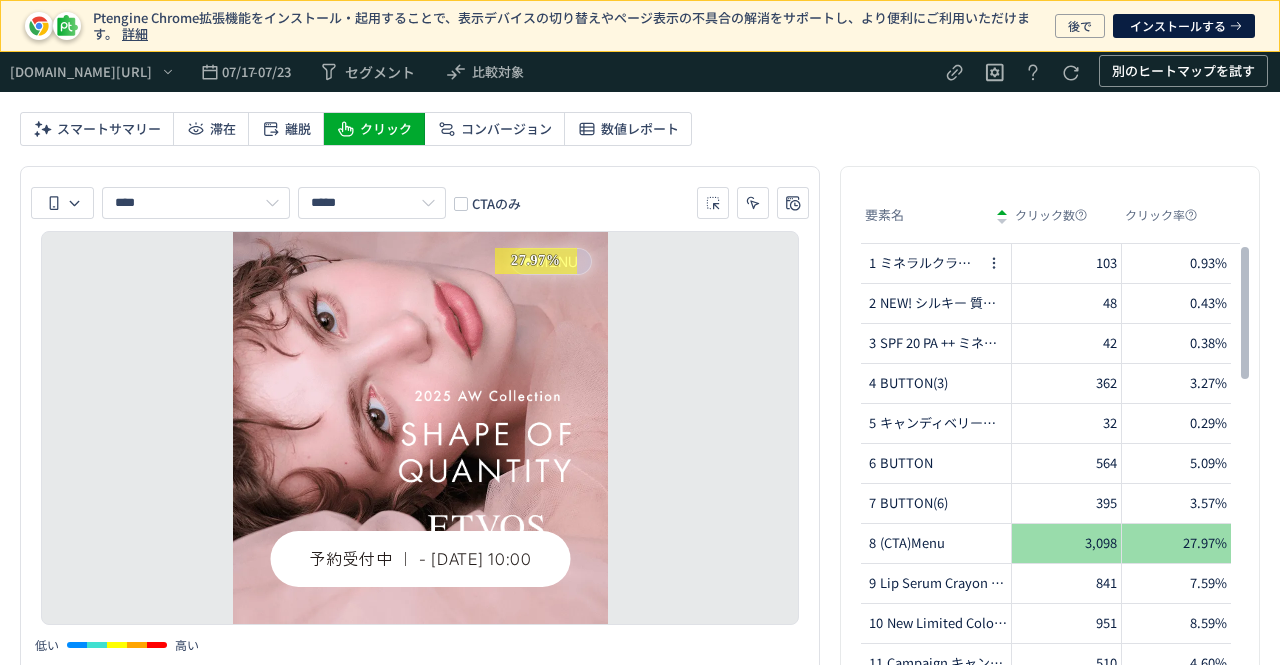 click on "ミネラルクラッシィシャドー" at bounding box center [930, 263] 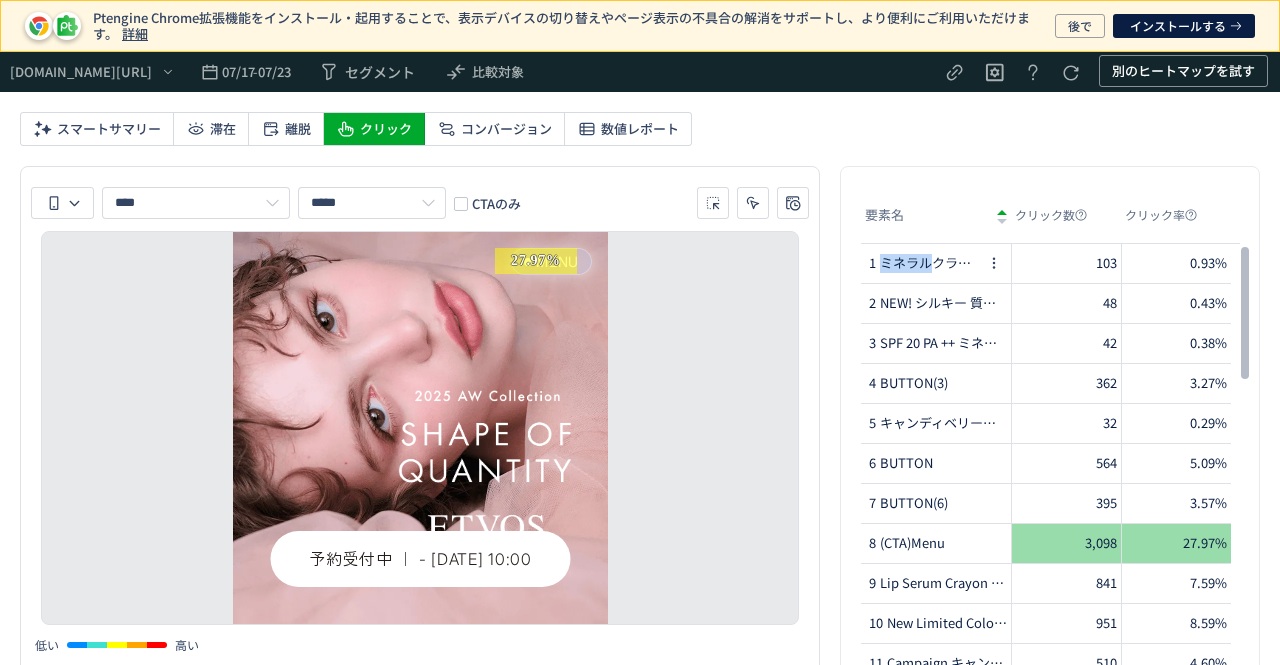 click on "ミネラルクラッシィシャドー" at bounding box center (930, 263) 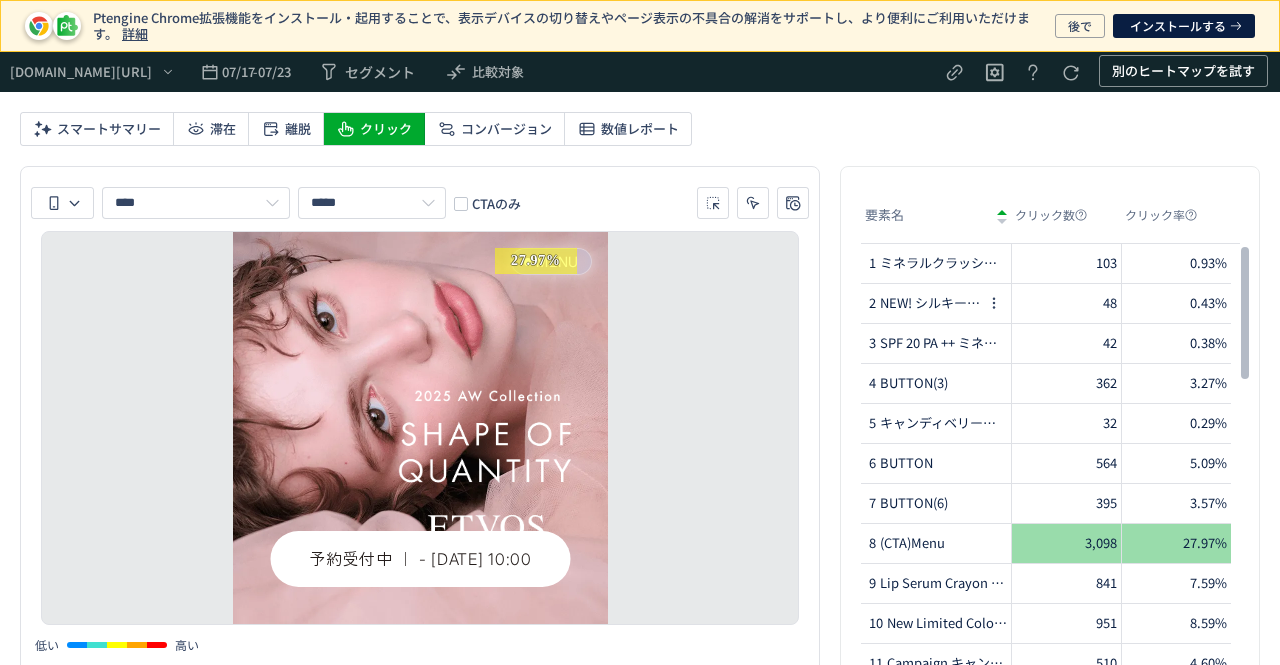 click on "NEW! シルキー  質感  NEW! シルキー  質感  ビオニーワイン  シルバージュエル  ミルクベージュ  チャイベージュ" at bounding box center [930, 303] 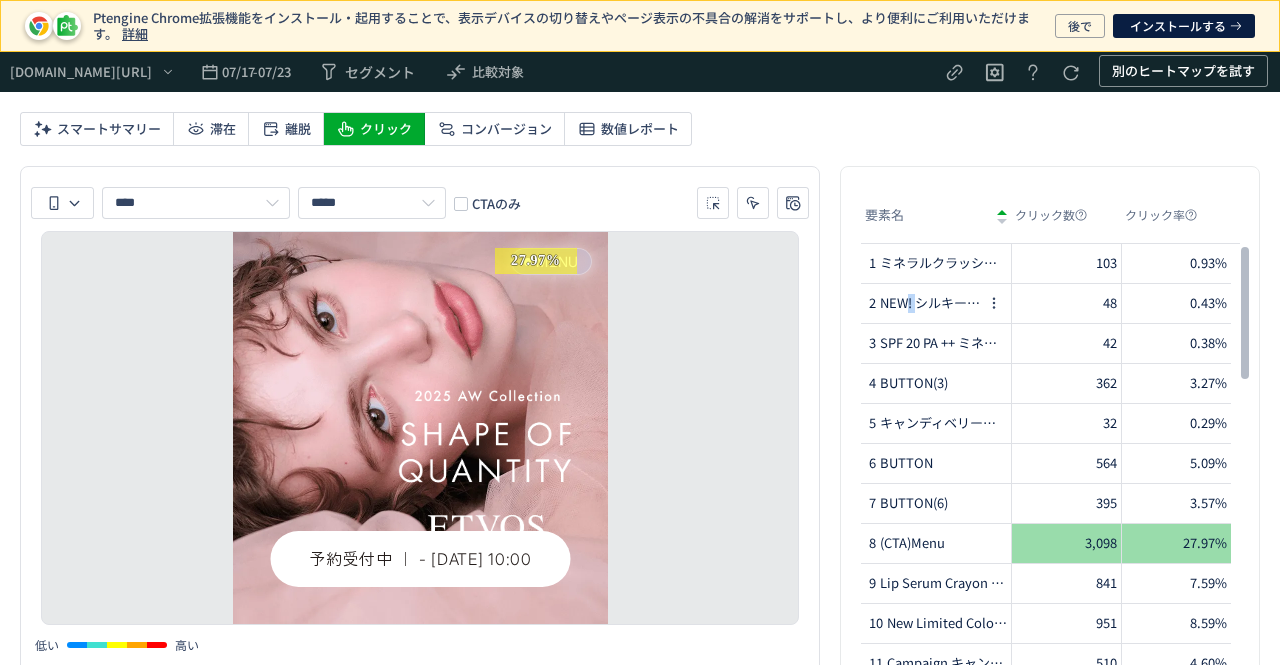 click on "NEW! シルキー  質感  NEW! シルキー  質感  ビオニーワイン  シルバージュエル  ミルクベージュ  チャイベージュ" at bounding box center (930, 303) 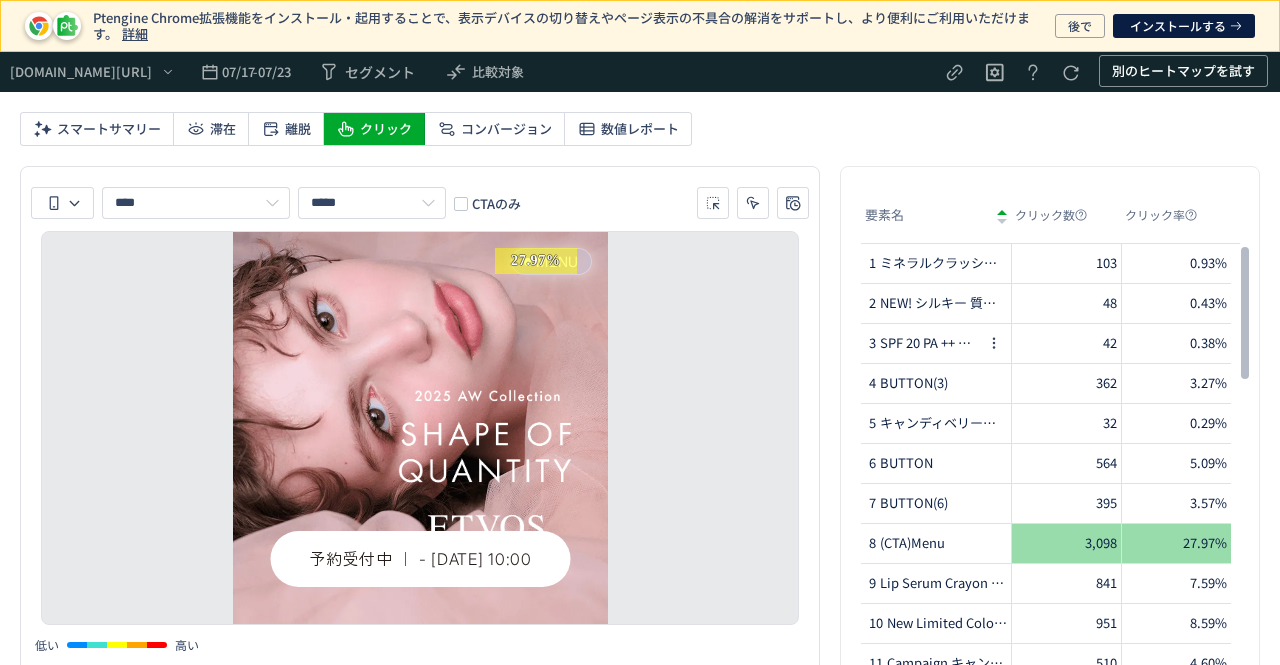 click on "SPF 20 PA ++  ミネラルプレストチーク" at bounding box center [930, 343] 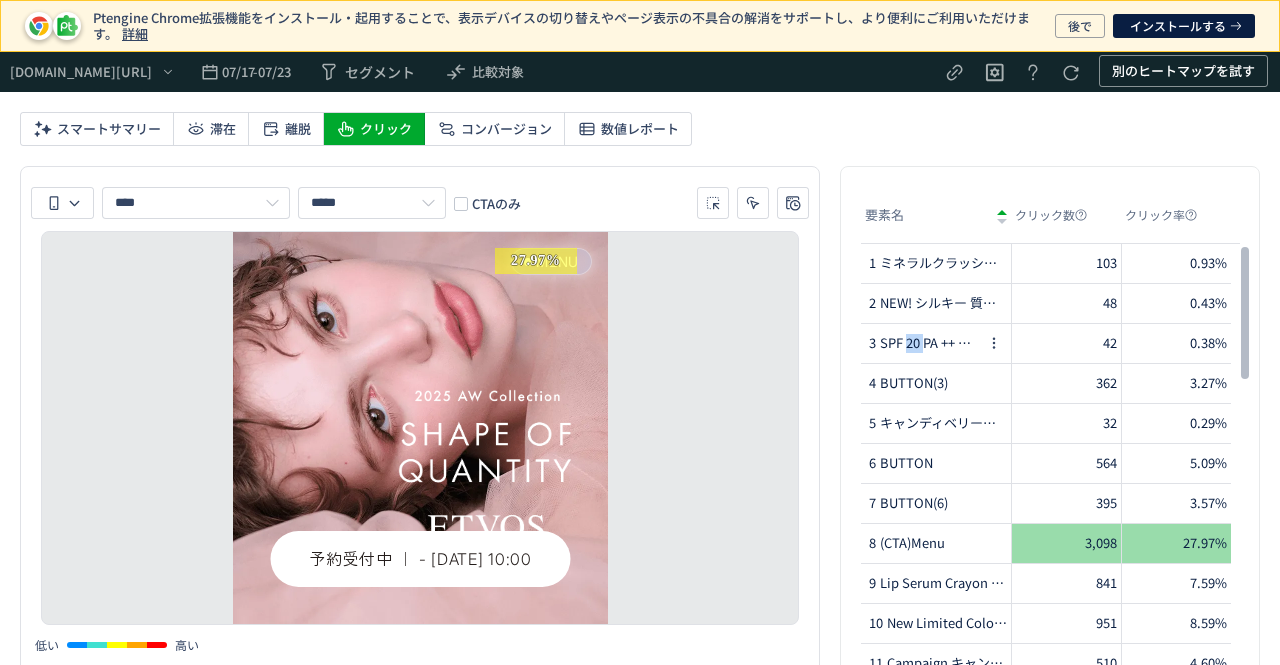 click on "SPF 20 PA ++  ミネラルプレストチーク" at bounding box center (930, 343) 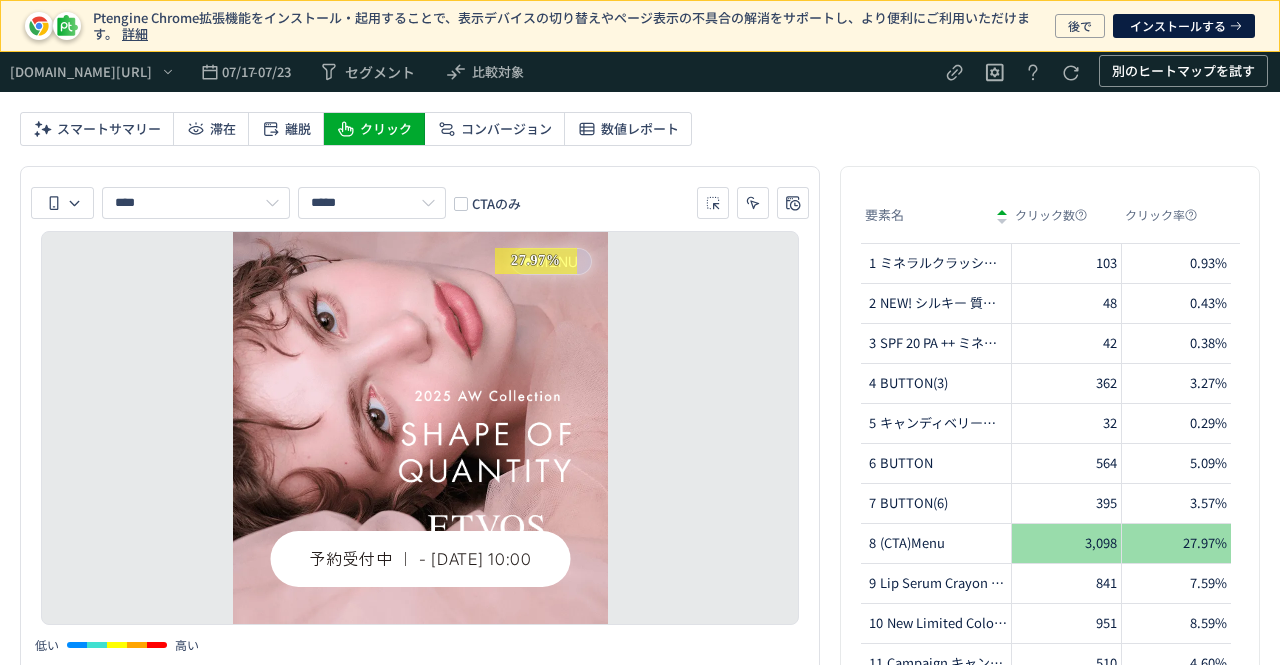 click on "**** ***** CTAのみ 低い  高い" at bounding box center (420, 416) 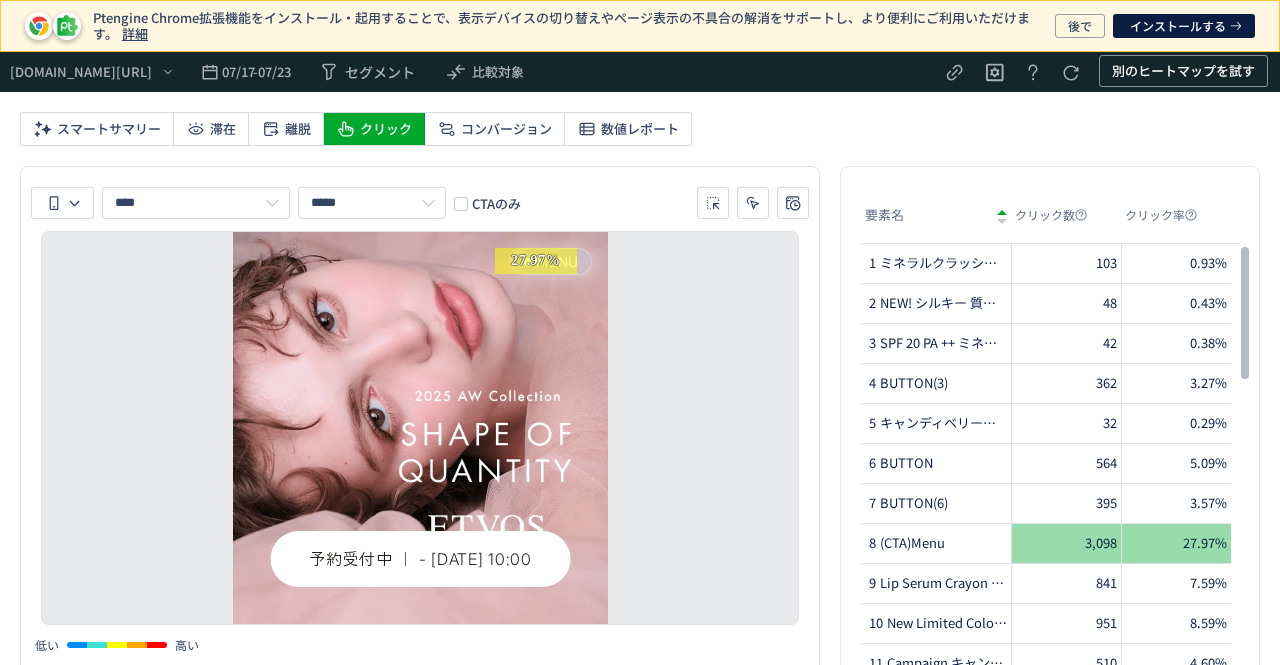 click on "103" 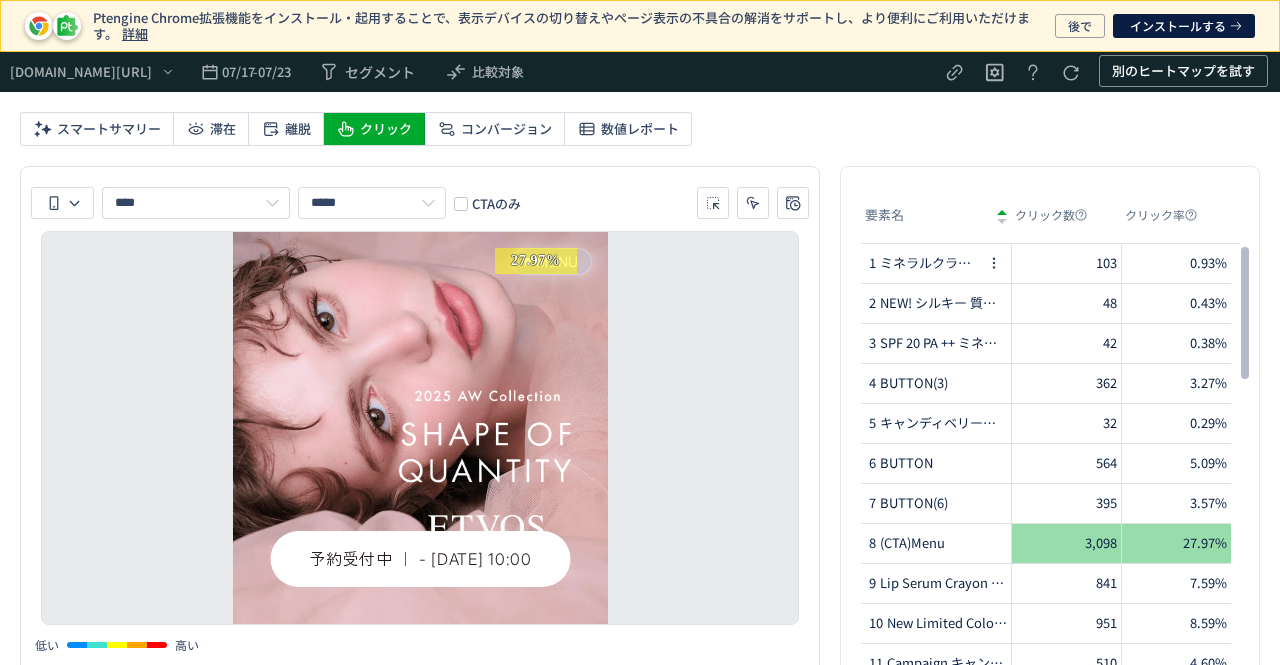 click on "ミネラルクラッシィシャドー" at bounding box center (930, 263) 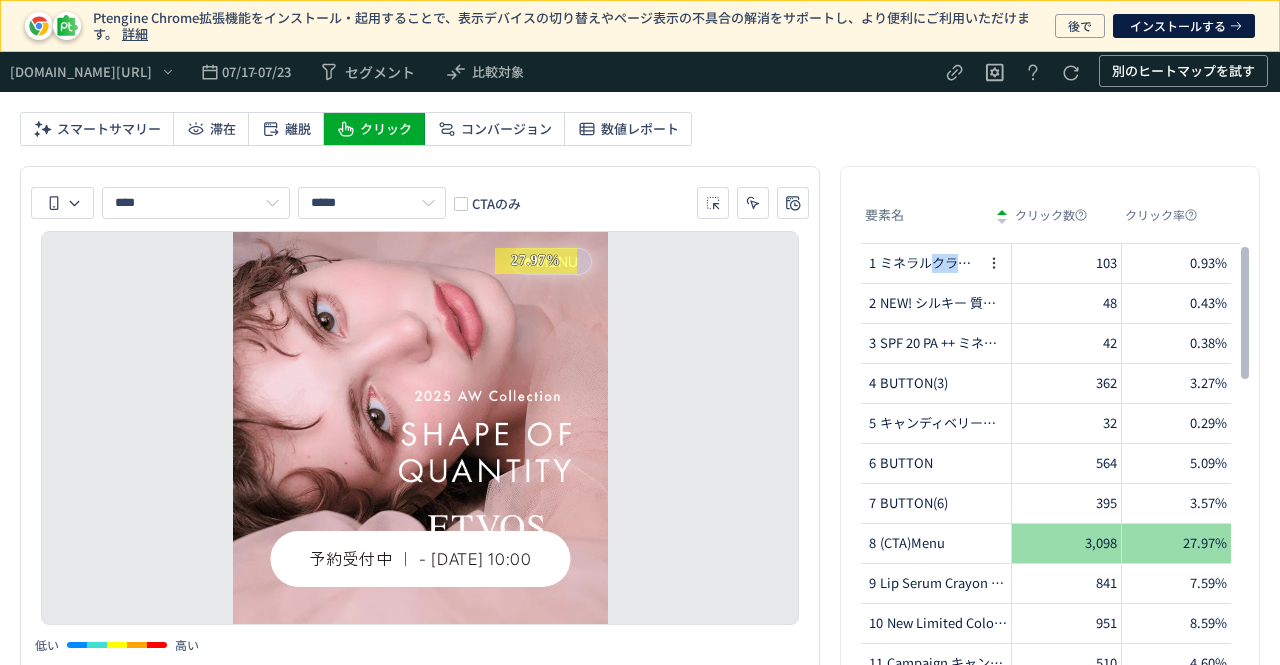 click on "ミネラルクラッシィシャドー" at bounding box center [930, 263] 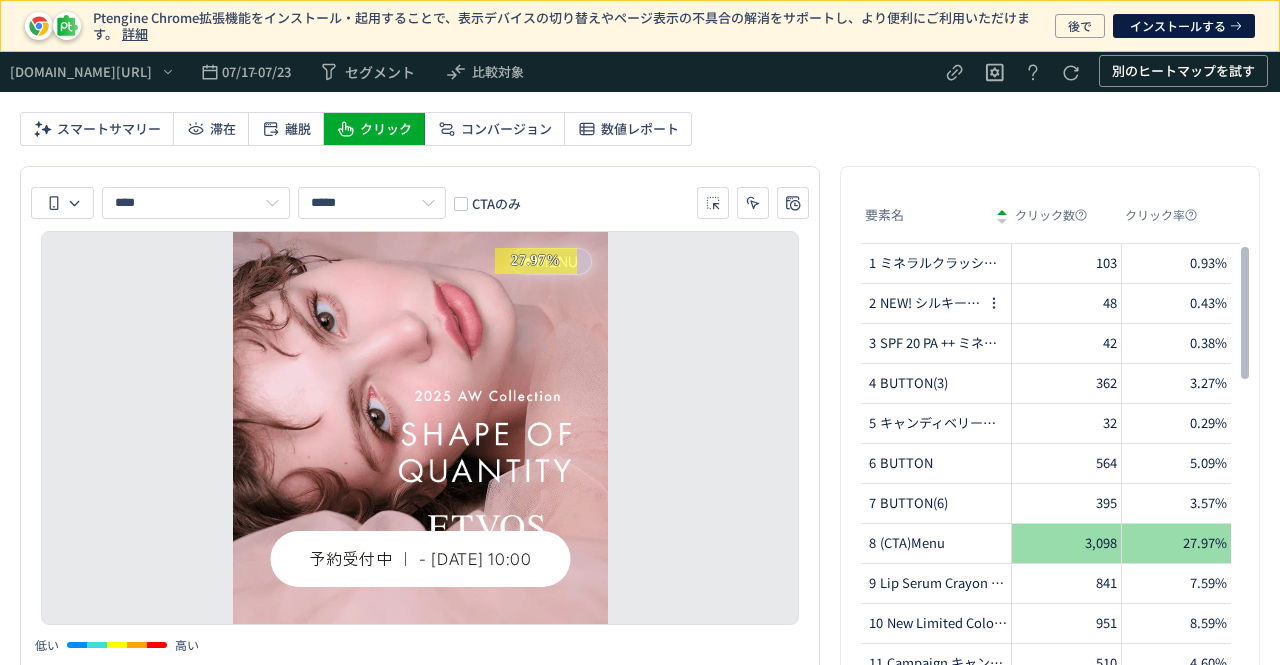 click on "2 NEW! シルキー  質感  NEW! シルキー  質感  ビオニーワイン  シルバージュエル  ミルクベージュ  チャイベージュ" at bounding box center (923, 303) 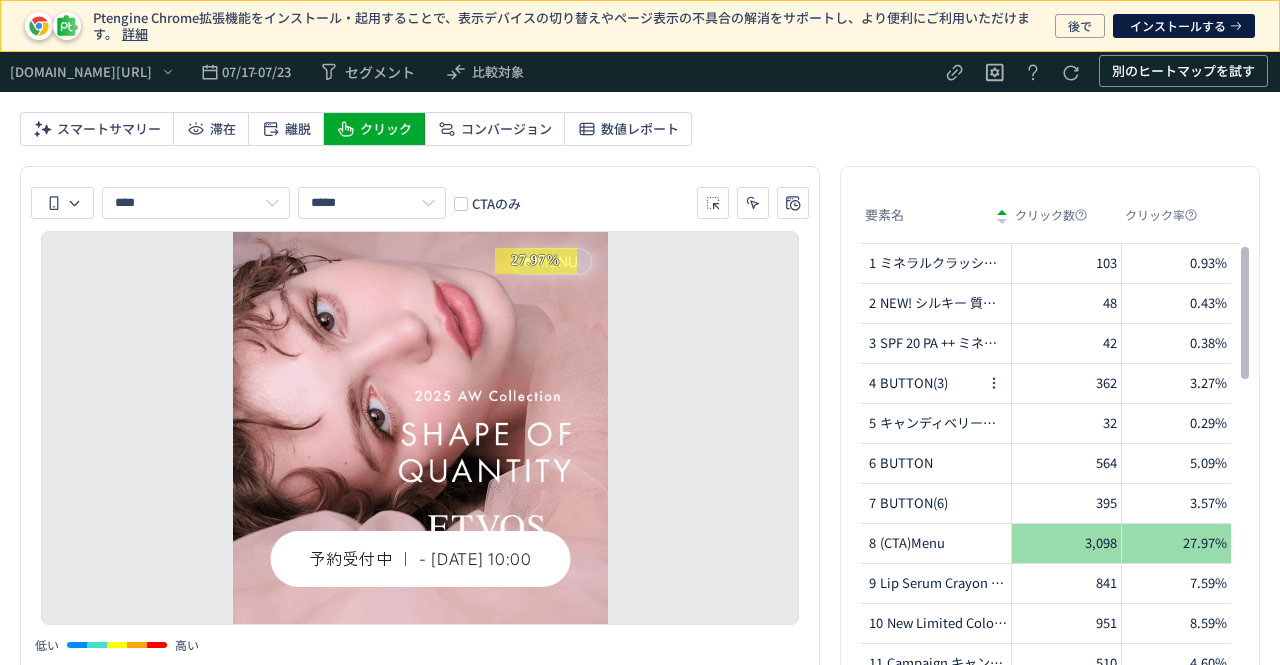click on "BUTTON(3)" at bounding box center [914, 383] 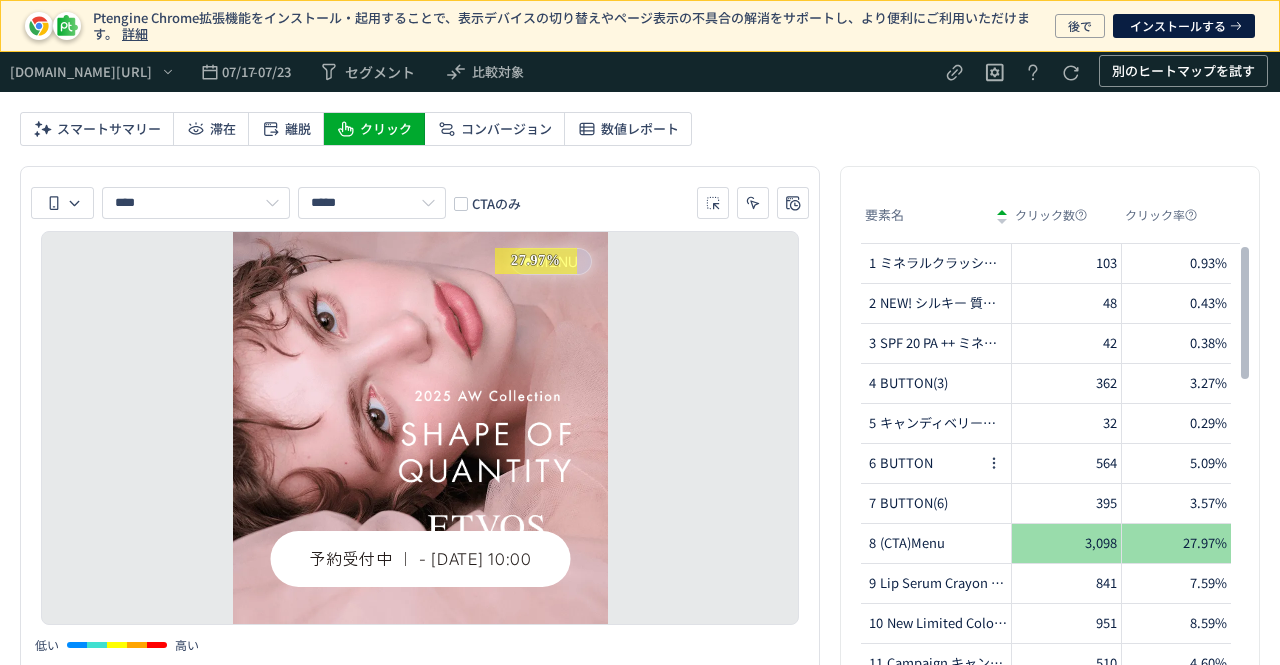 click on "BUTTON" at bounding box center (906, 463) 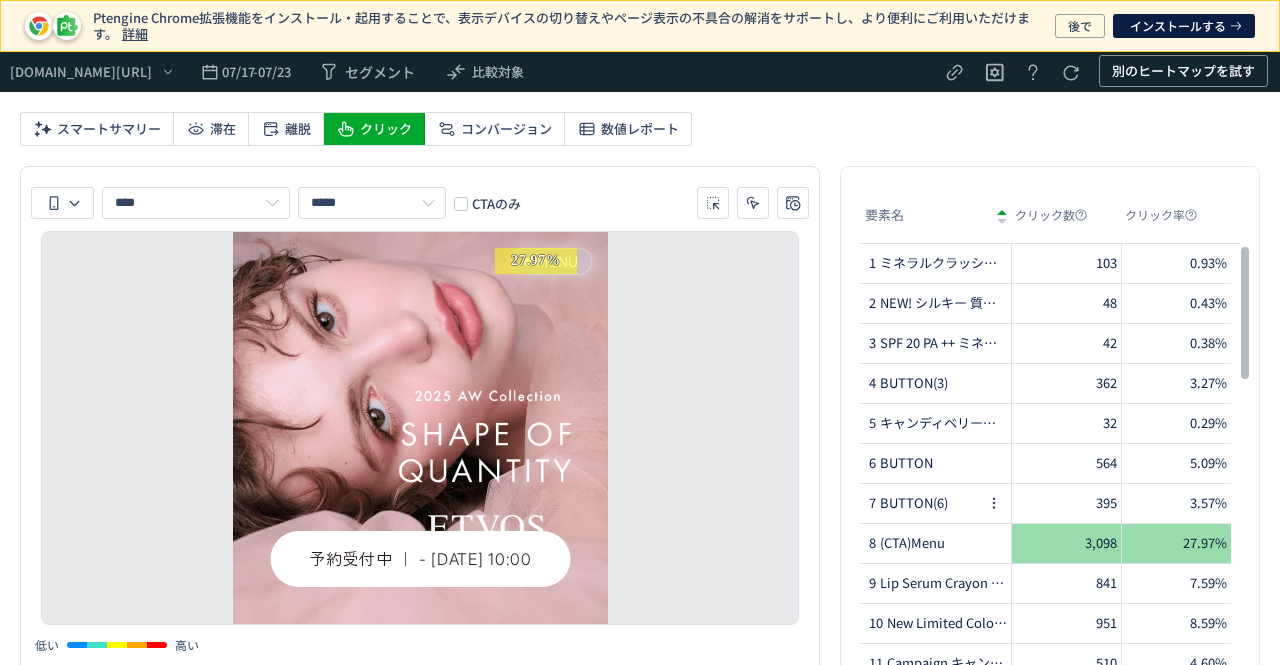 click on "7 BUTTON(6)" at bounding box center [923, 503] 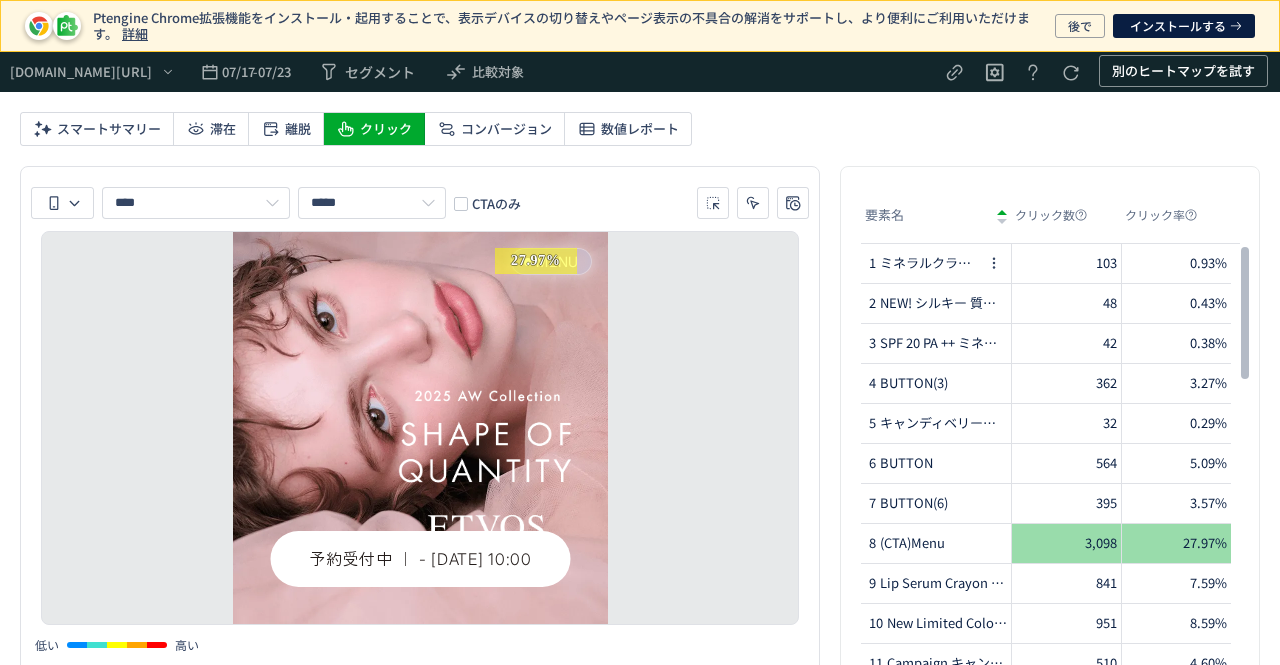 click on "ミネラルクラッシィシャドー" at bounding box center [930, 263] 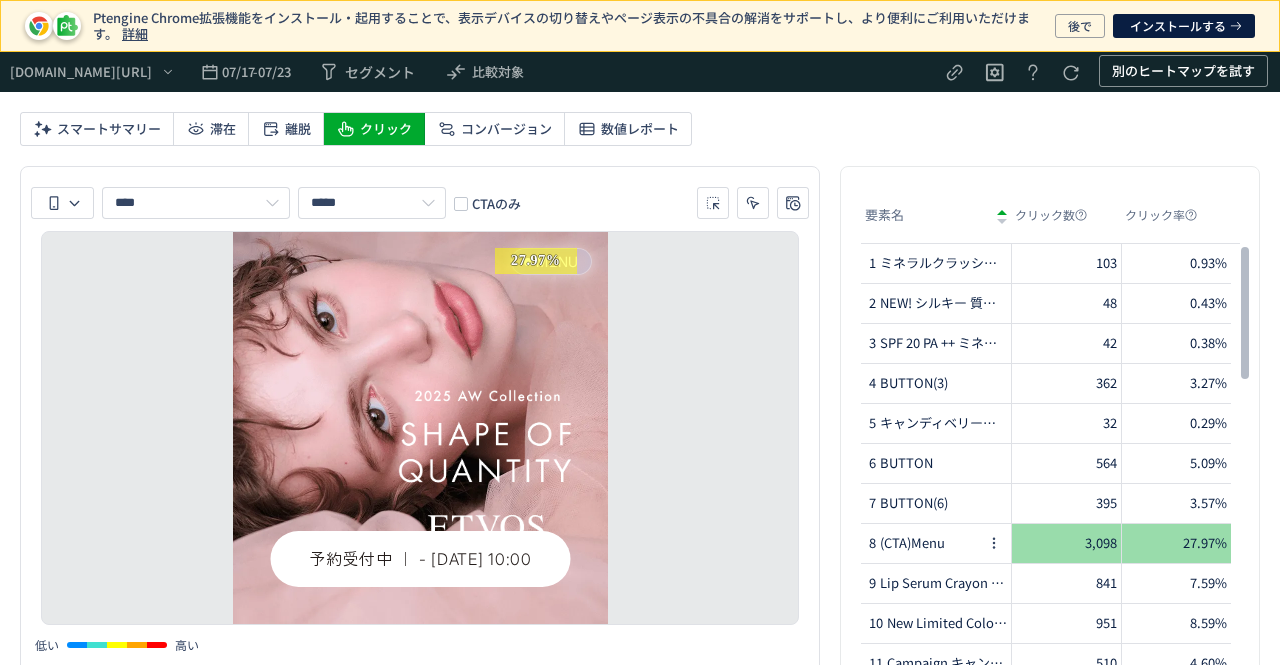 click on "8 (CTA)Menu" at bounding box center [923, 543] 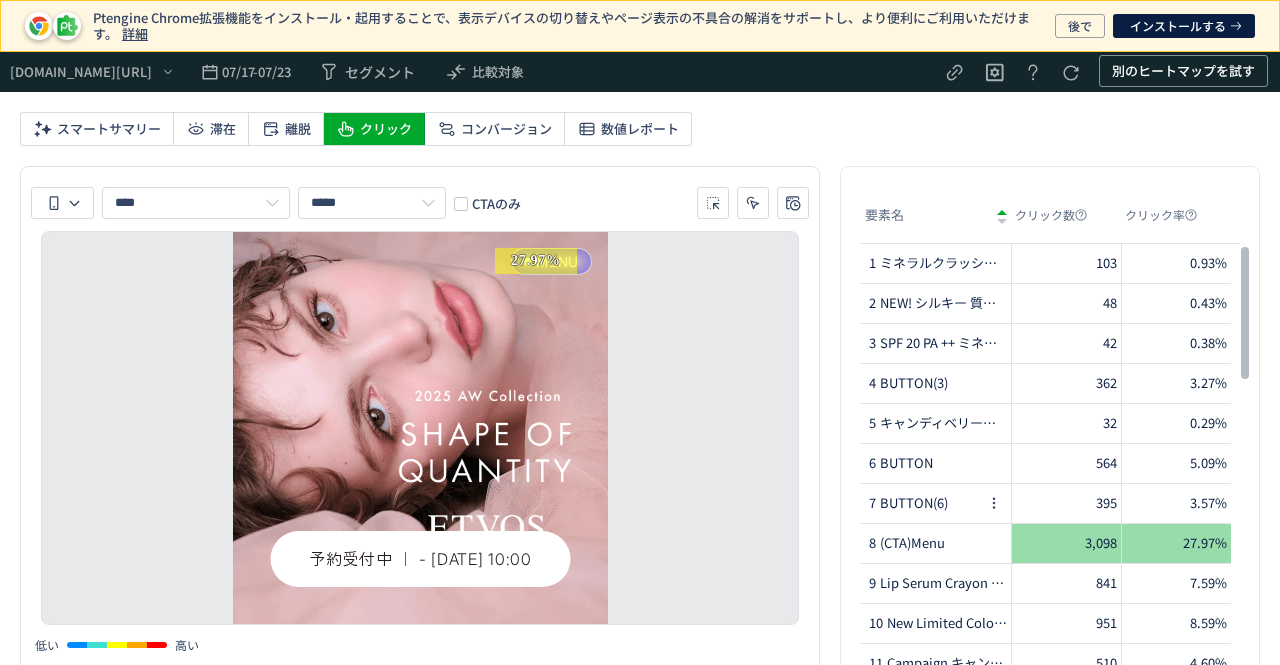 click on "7 BUTTON(6)" at bounding box center [923, 503] 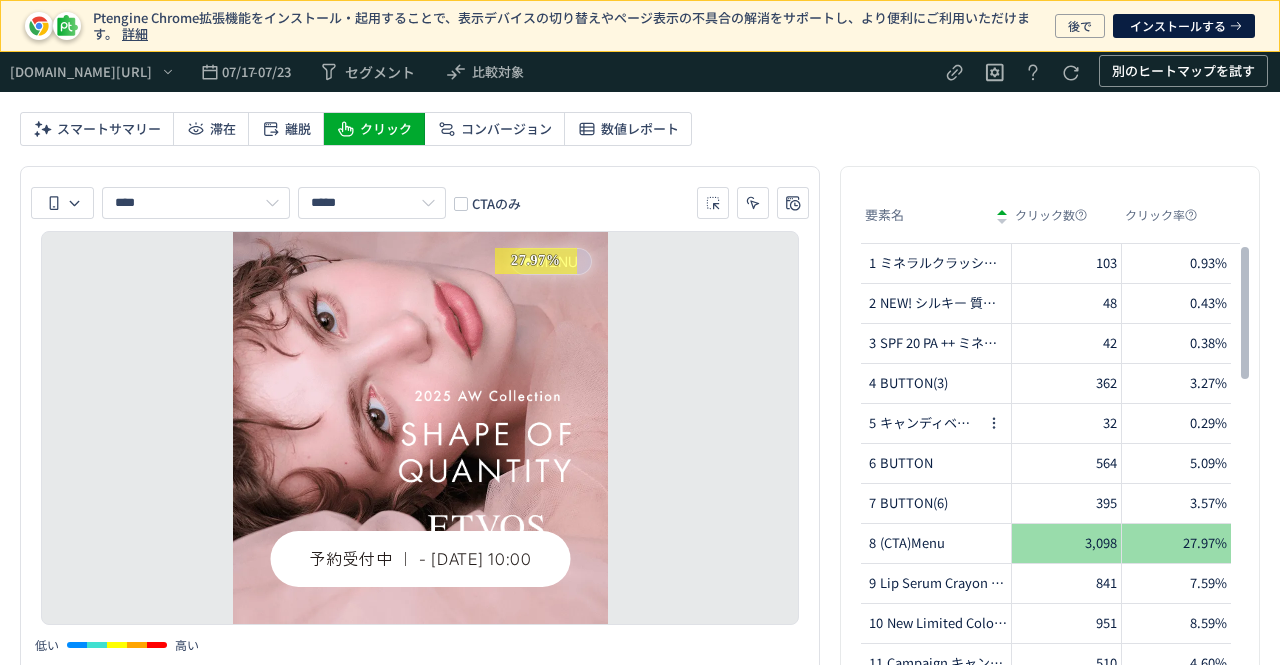 click on "5 キャンディベリー（シアー）  シアーレッド（シアー）  ネクターピンク（ディープ）  モーブモカ（ディープ）" at bounding box center (923, 423) 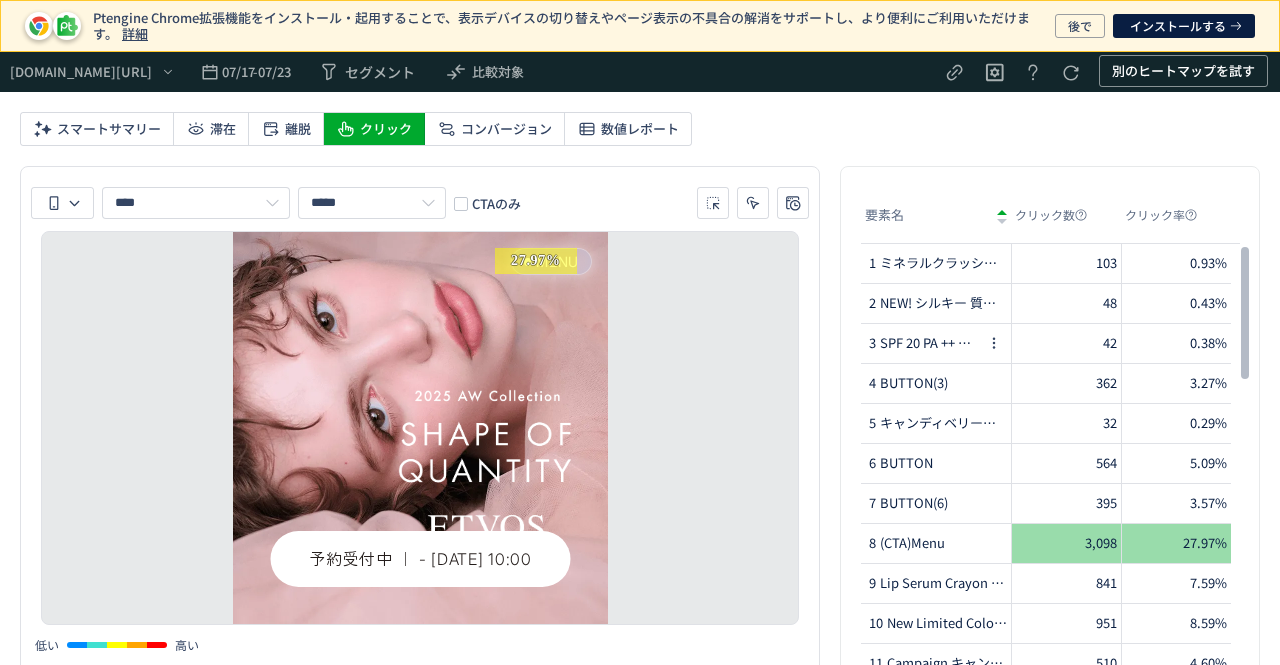 click on "SPF 20 PA ++  ミネラルプレストチーク" at bounding box center [930, 343] 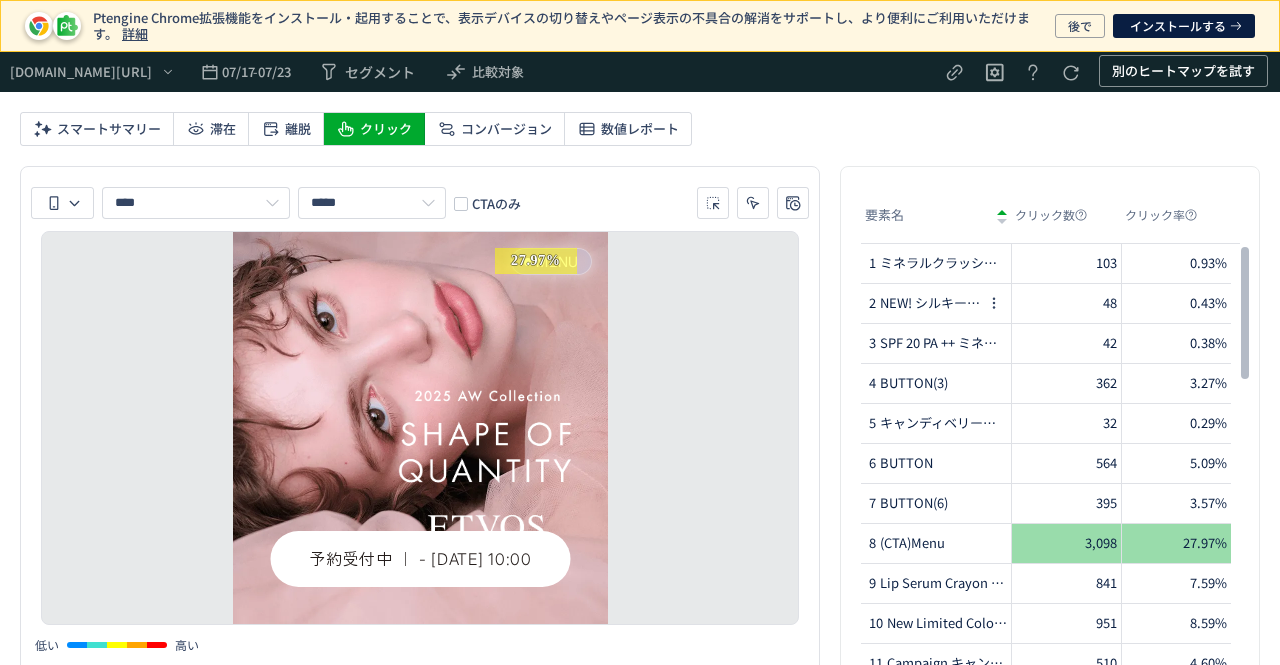 click on "2 NEW! シルキー  質感  NEW! シルキー  質感  ビオニーワイン  シルバージュエル  ミルクベージュ  チャイベージュ" at bounding box center (923, 303) 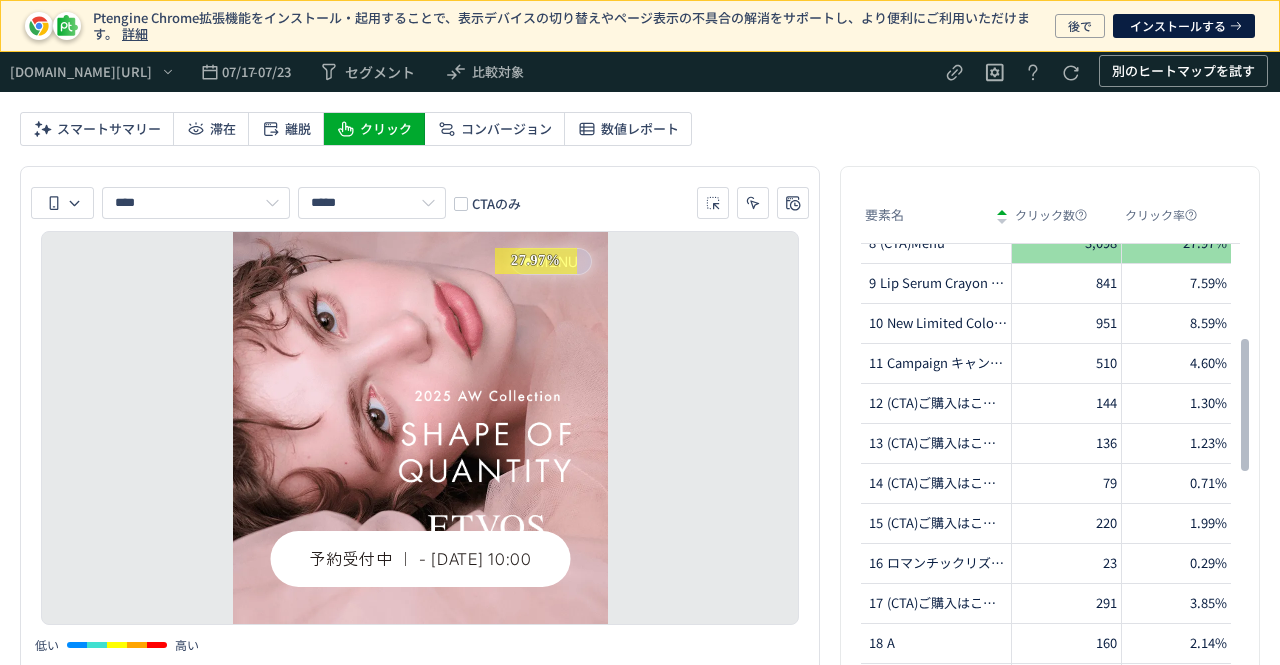 click on "79" 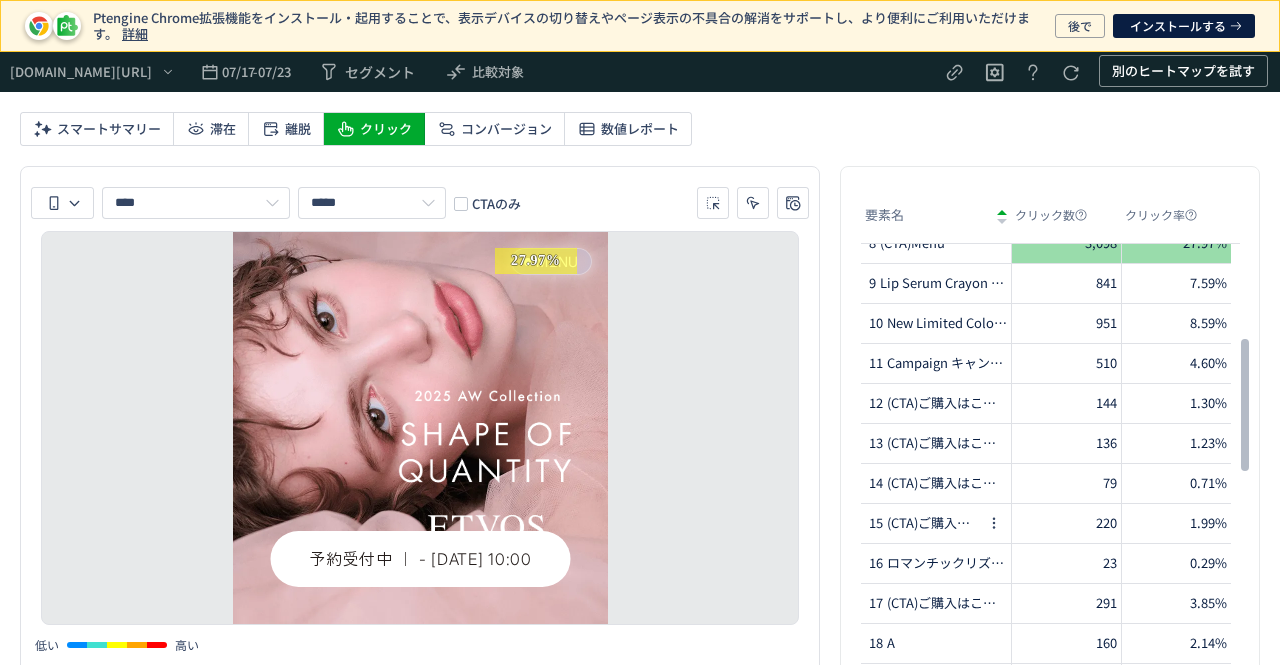 click on "(CTA)ご購入はこちら(5)" at bounding box center (934, 523) 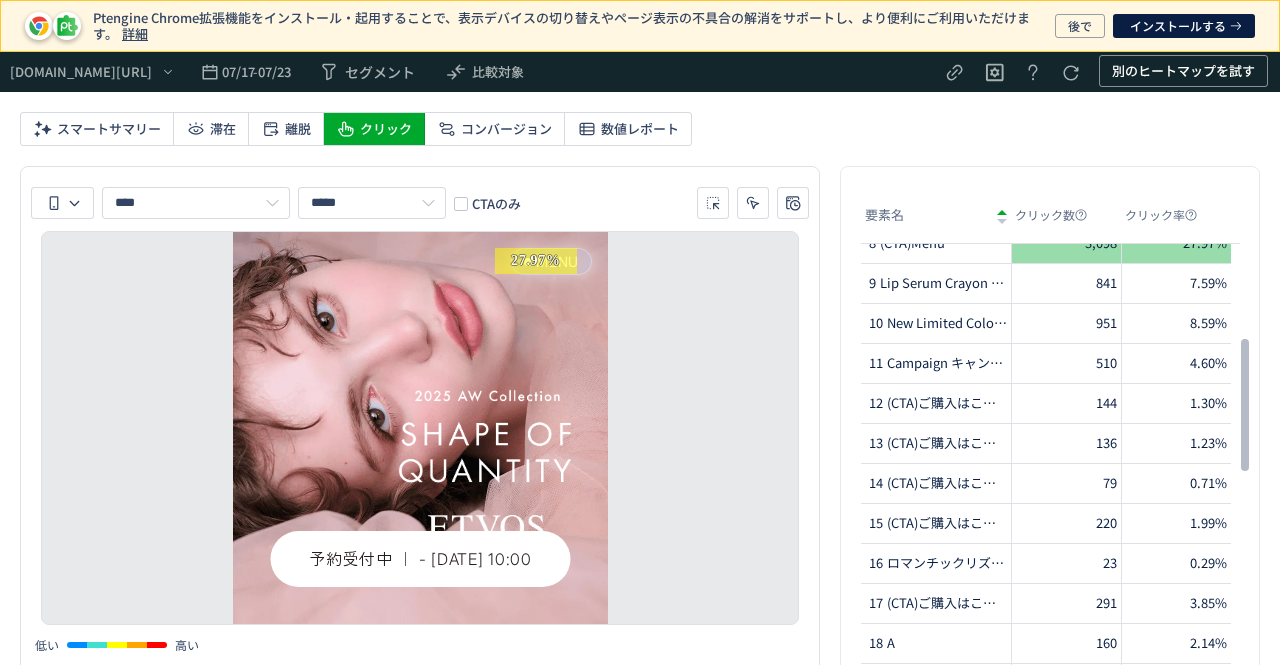 drag, startPoint x: 1084, startPoint y: 529, endPoint x: 925, endPoint y: 533, distance: 159.05031 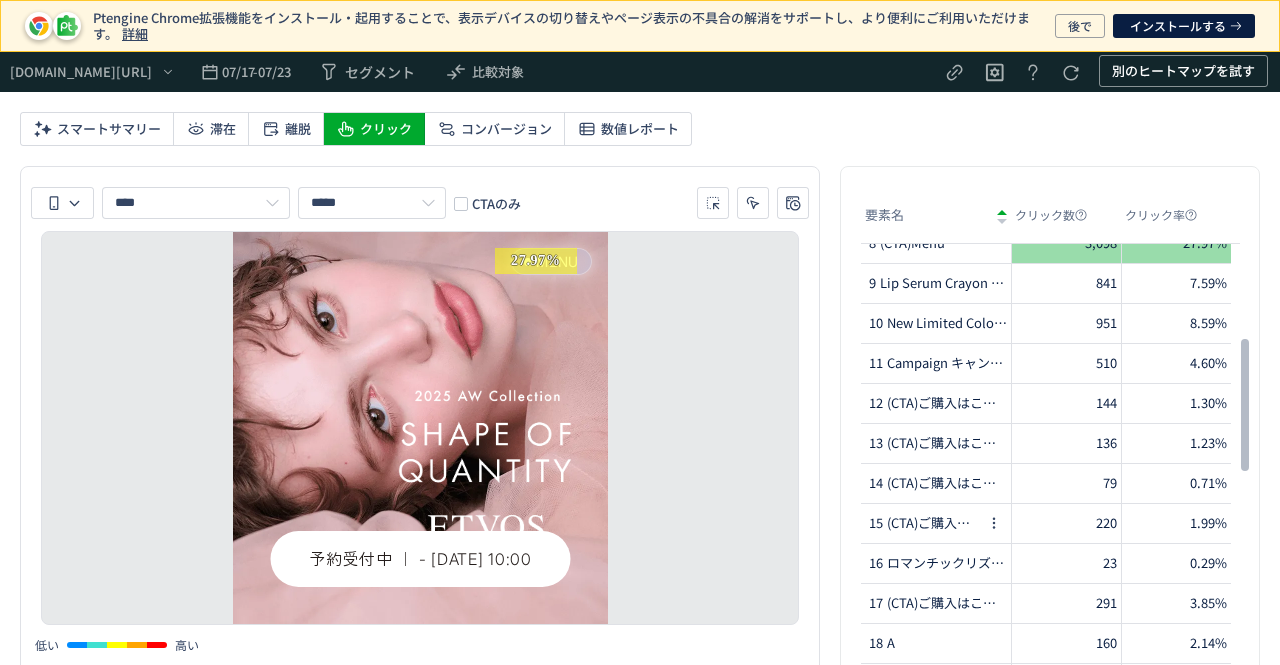 click on "220" 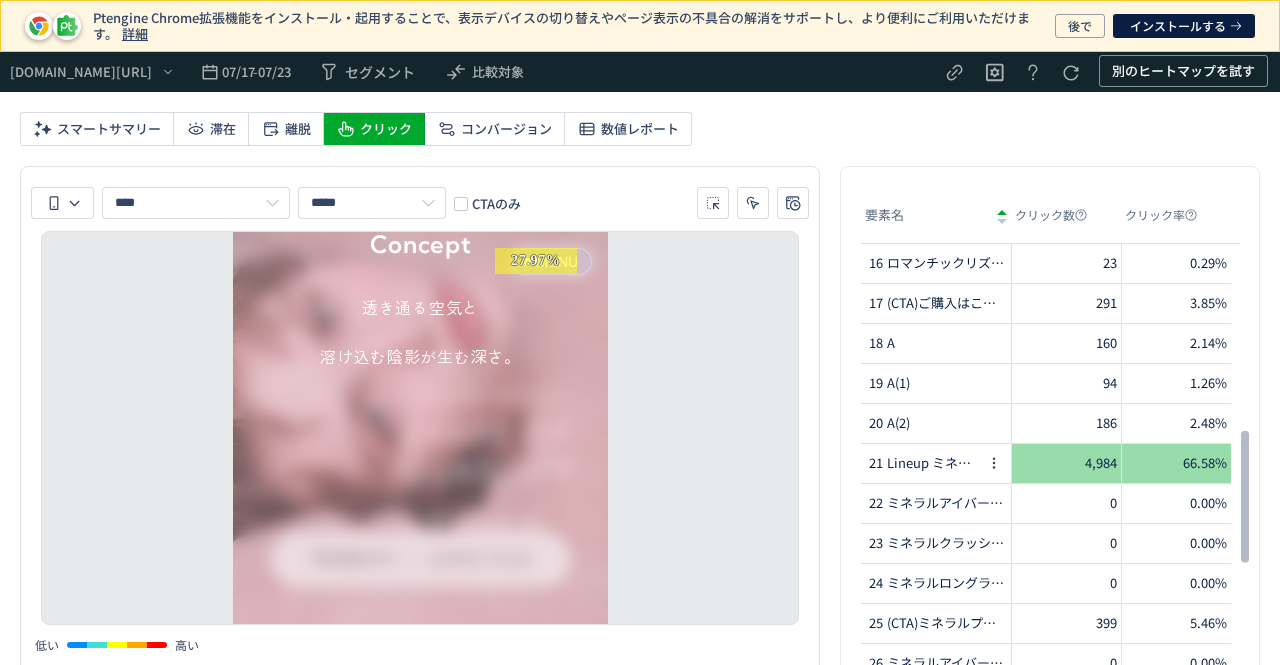 drag, startPoint x: 924, startPoint y: 487, endPoint x: 924, endPoint y: 452, distance: 35 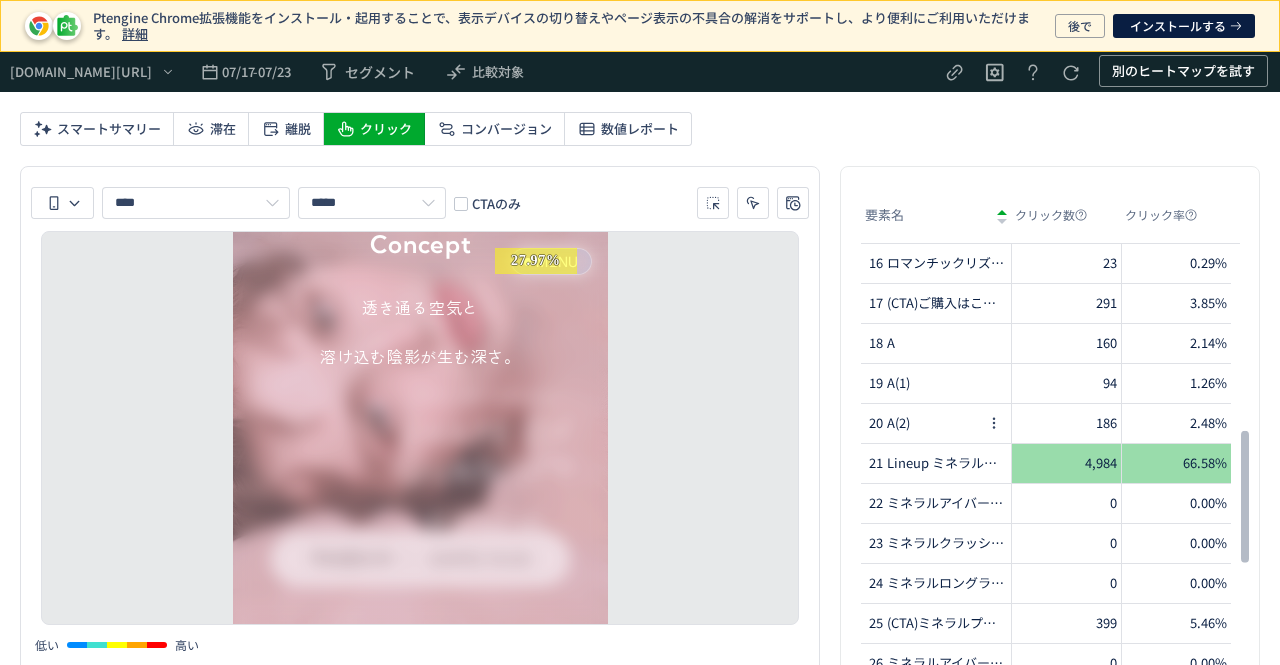 click on "20 A(2)" at bounding box center (923, 423) 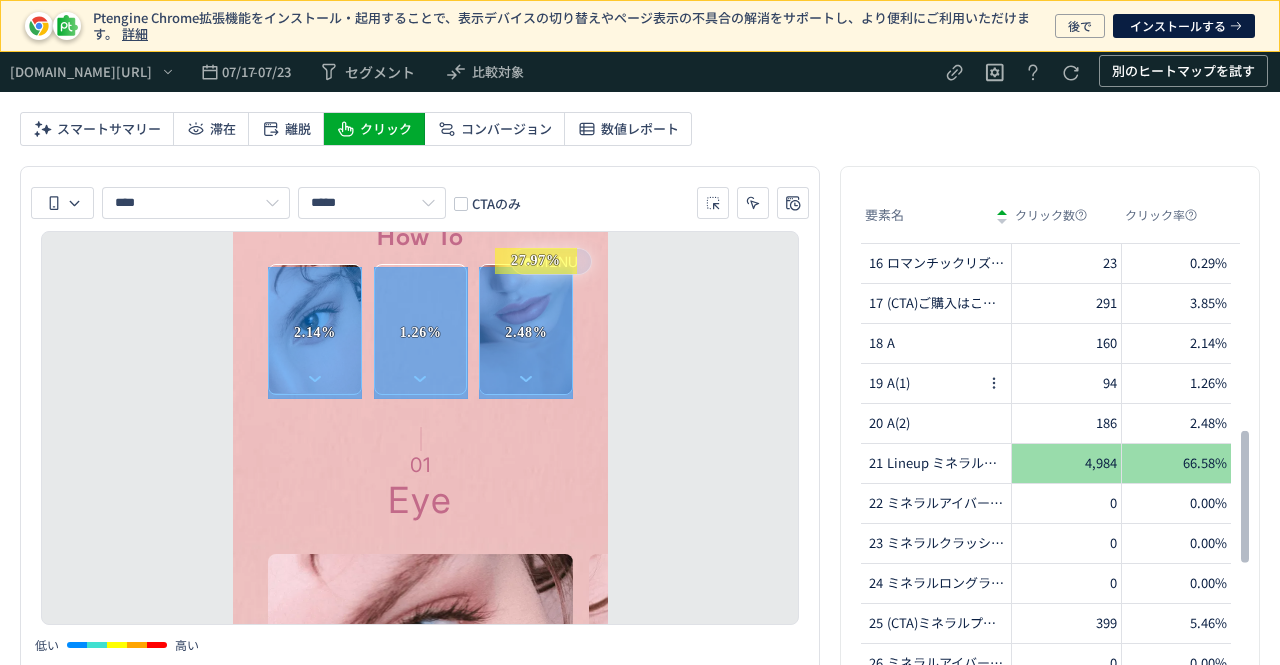 click on "19 A(1)" at bounding box center [923, 383] 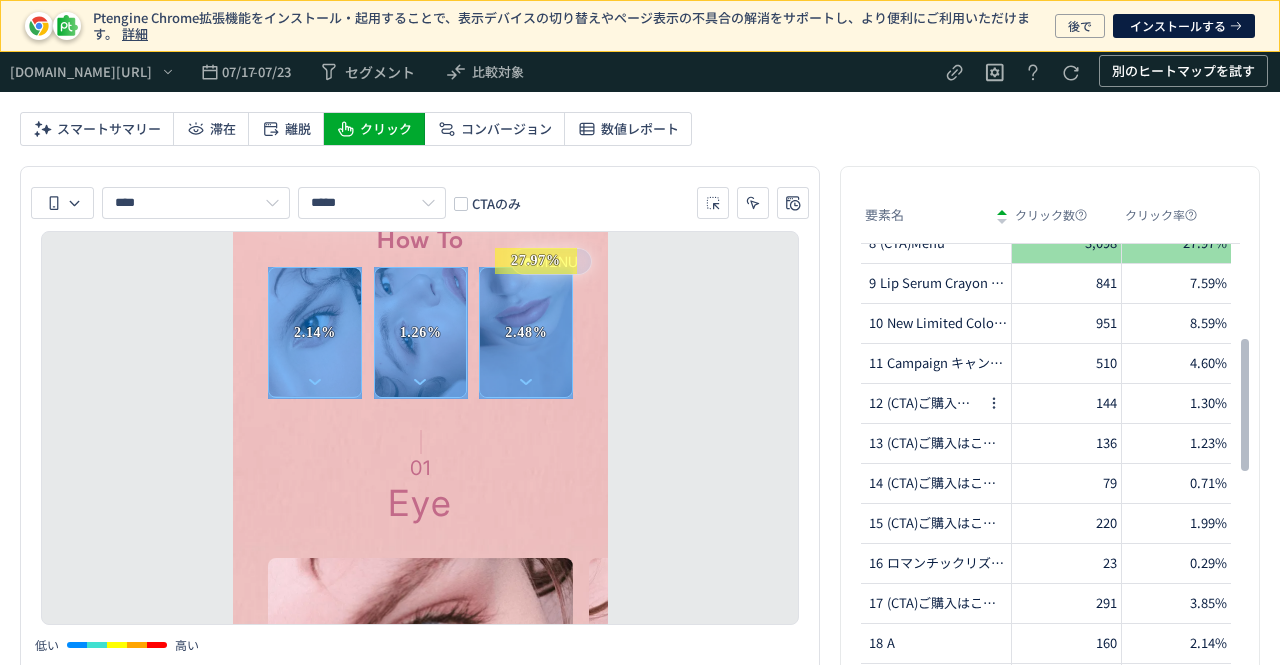 click on "12 (CTA)ご購入はこちら(6)" at bounding box center [923, 403] 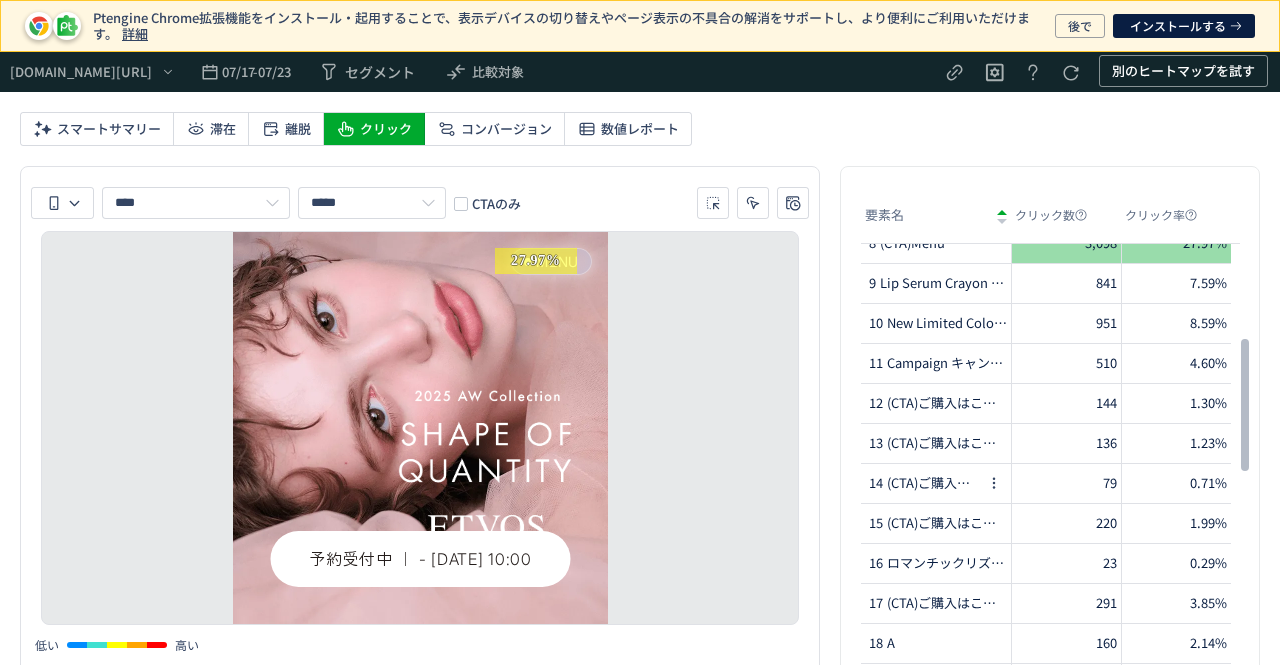 click on "(CTA)ご購入はこちら(7)" at bounding box center [934, 483] 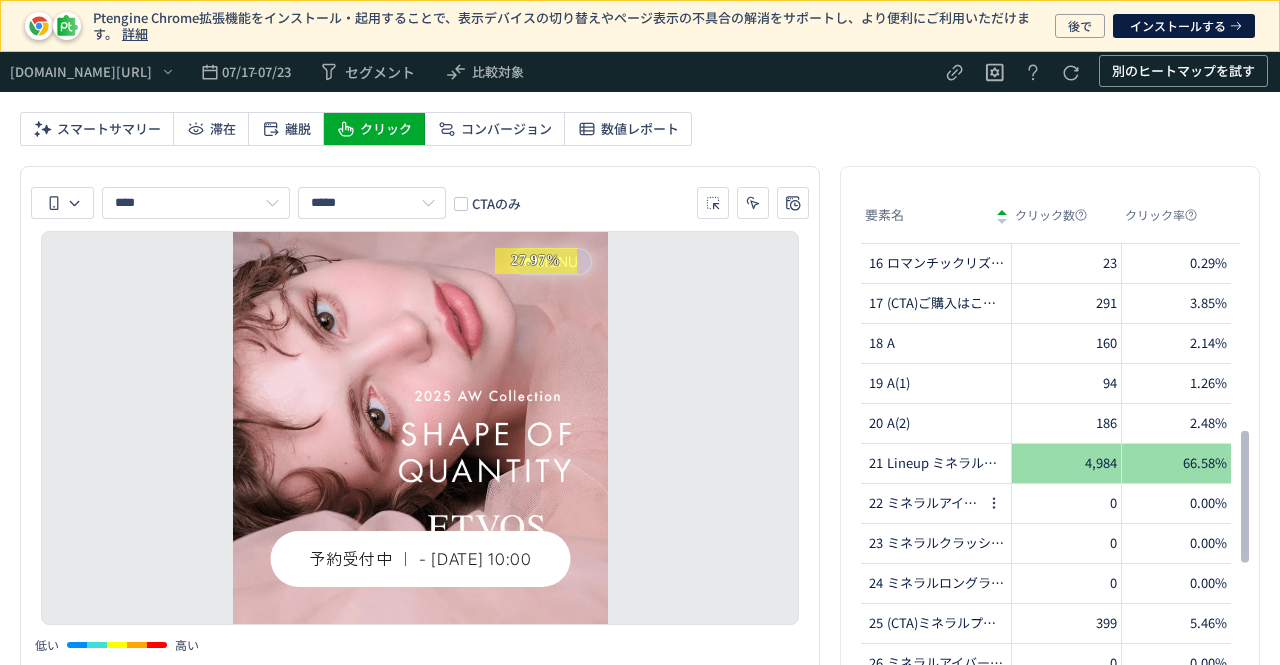 click on "ミネラルアイバーム シルキー  #ミルクベージュ" at bounding box center (934, 503) 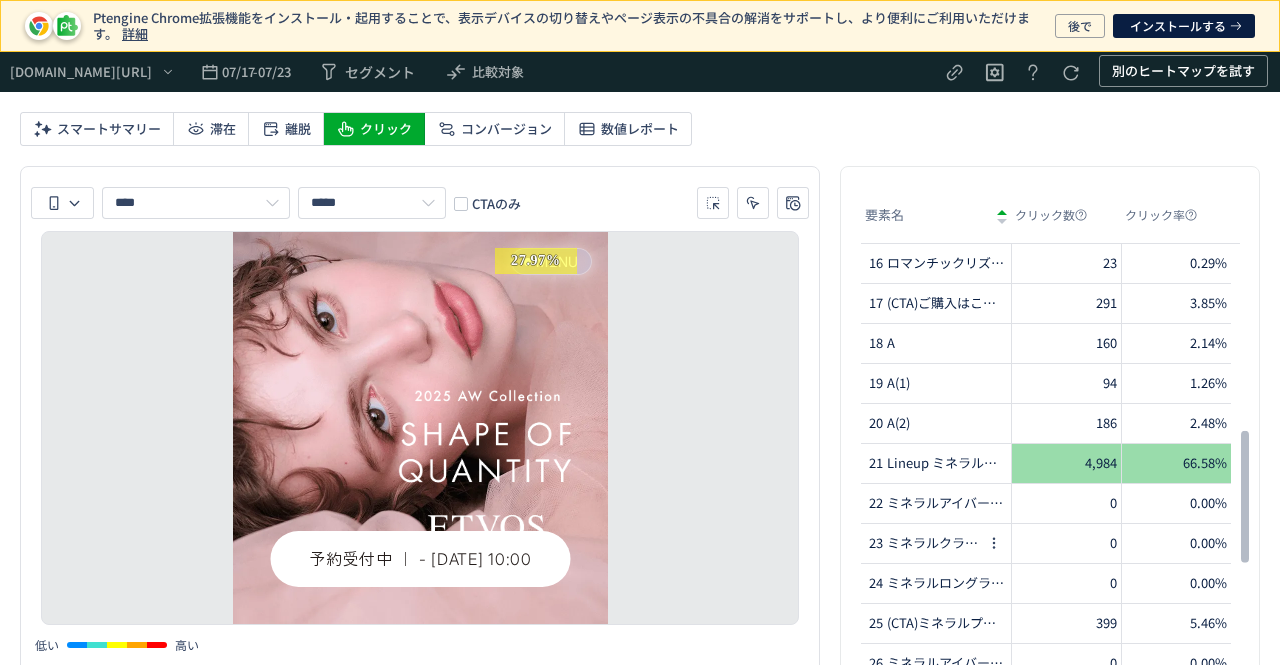 click on "ミネラルクラッシィシャドー  #シフォンアンサンブル（限定）" at bounding box center (934, 543) 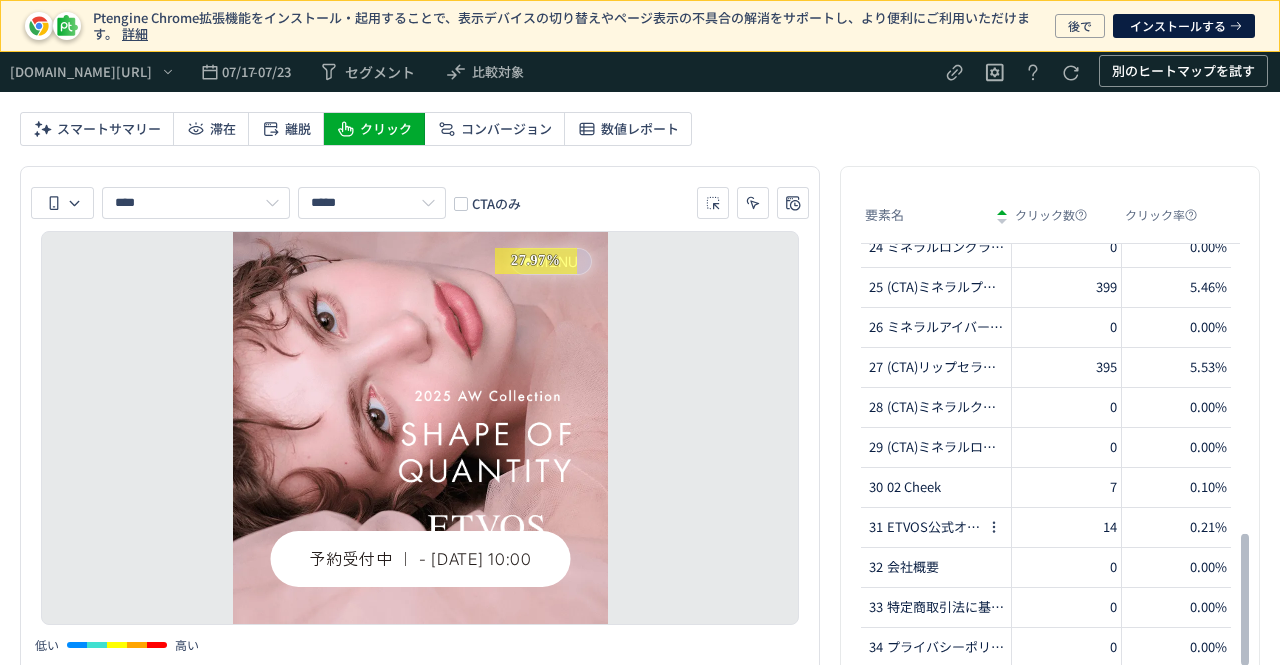 click on "31 ETVOS公式オンラインストア" at bounding box center [923, 527] 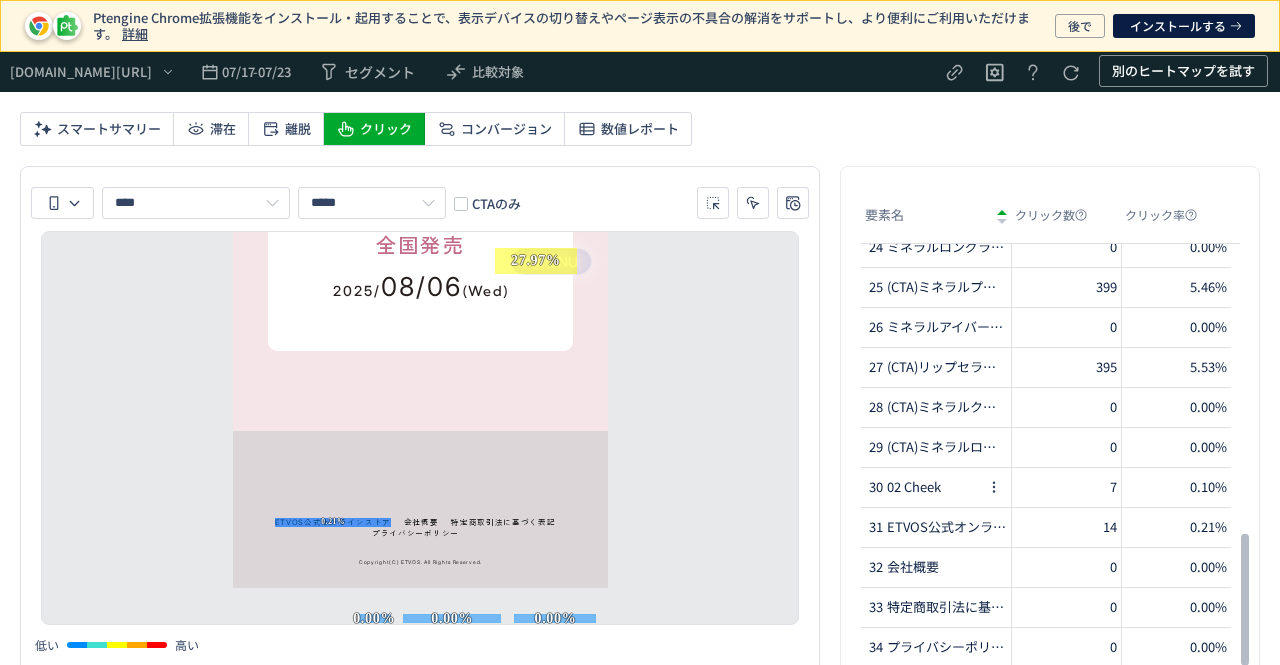 click on "02  Cheek" at bounding box center [914, 487] 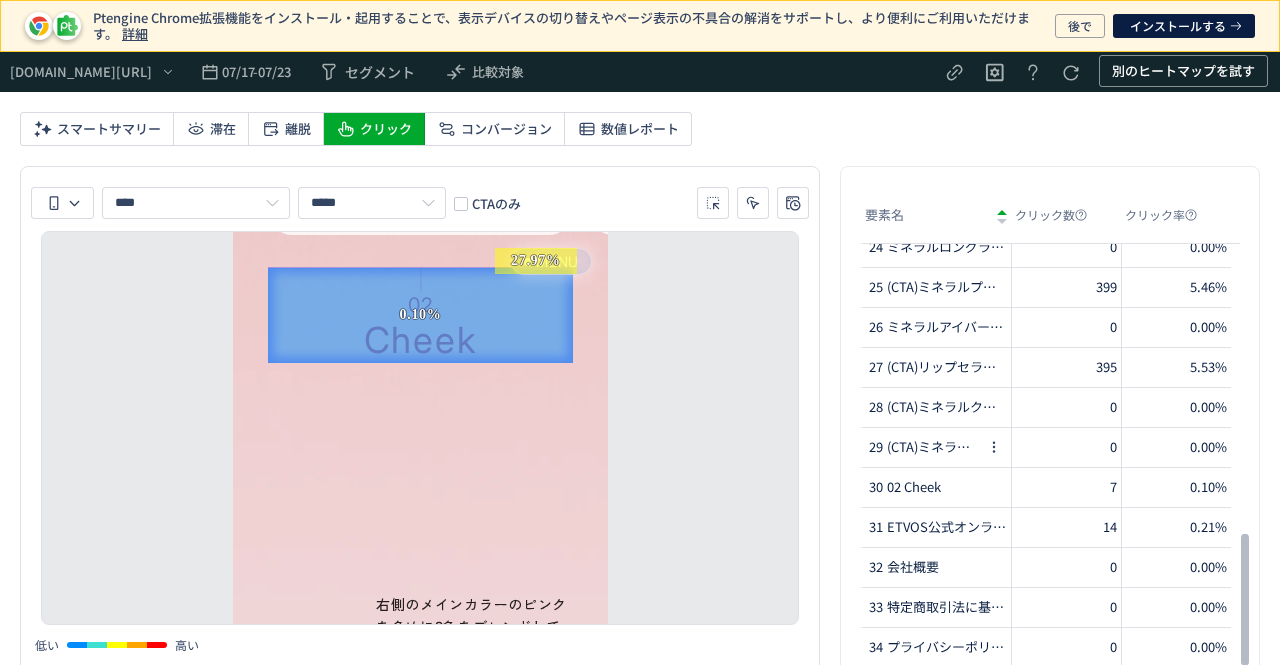 click on "29 (CTA)ミネラルロングラッシュマスカラ  #チョコレートブラウン(1)" at bounding box center [923, 447] 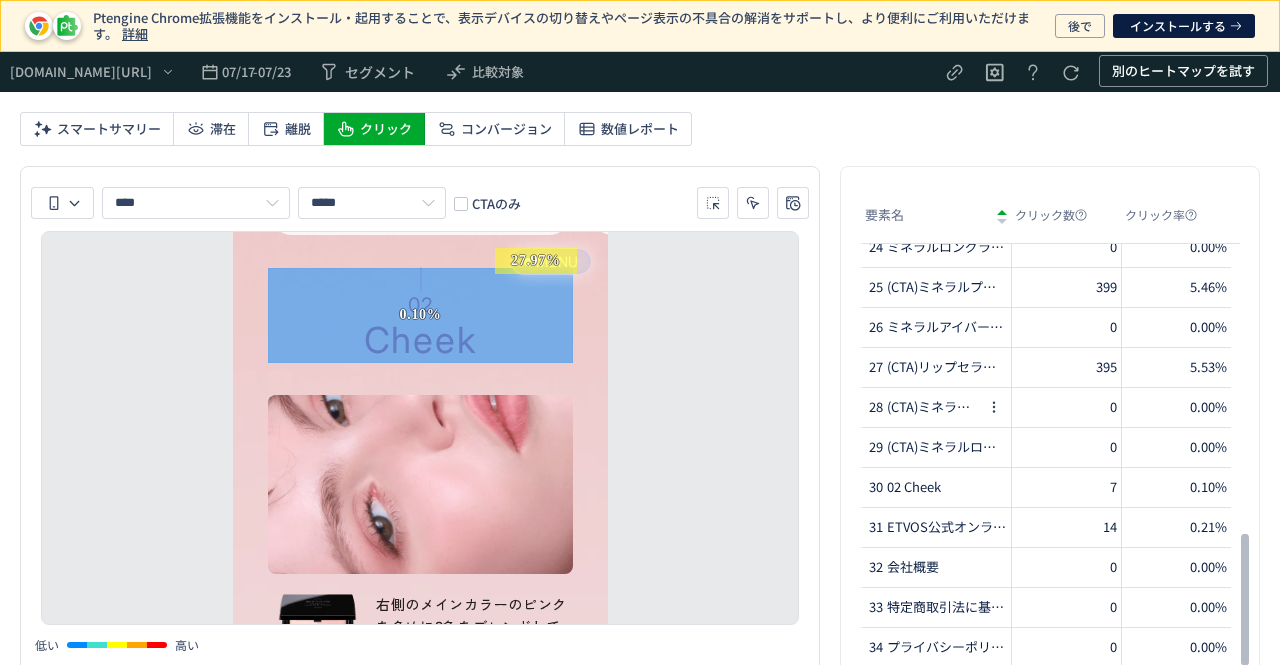 click on "28 (CTA)ミネラルクラッシィシャドー  #シフォンアンサンブル（限定）(1)" at bounding box center (923, 407) 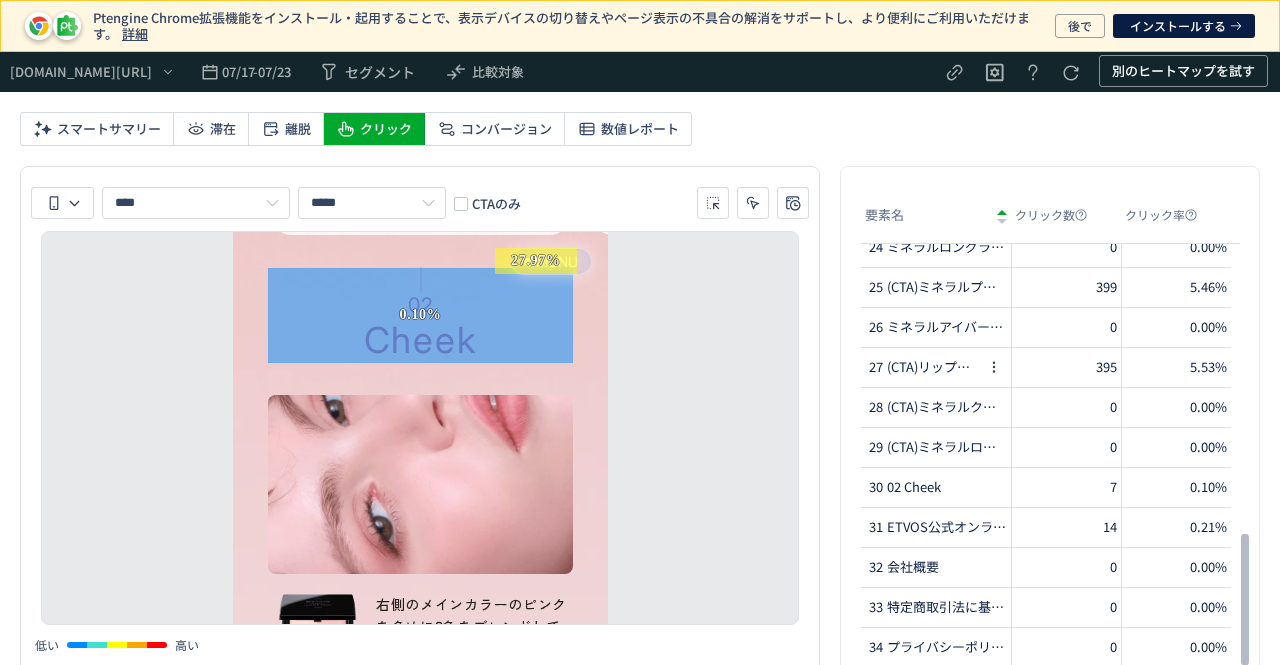 click on "27 (CTA)リップセラムクレヨン  #ロマンチックリズム (限定)" at bounding box center (923, 367) 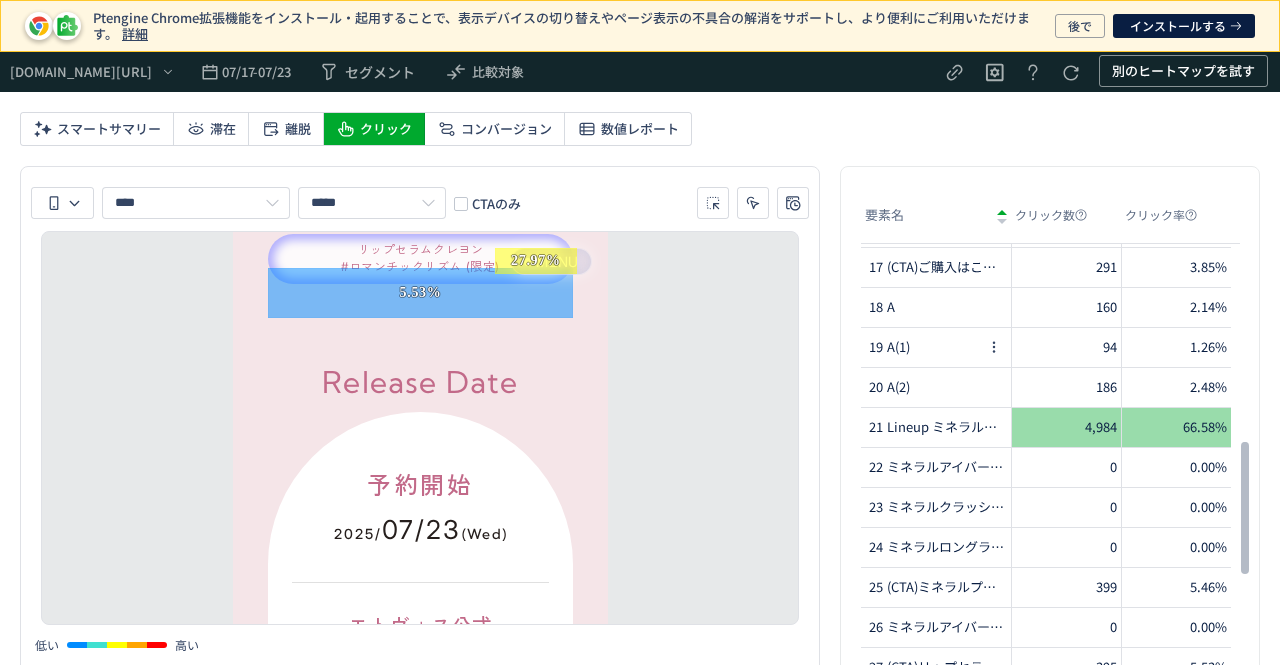 click on "19 A(1)" at bounding box center [923, 347] 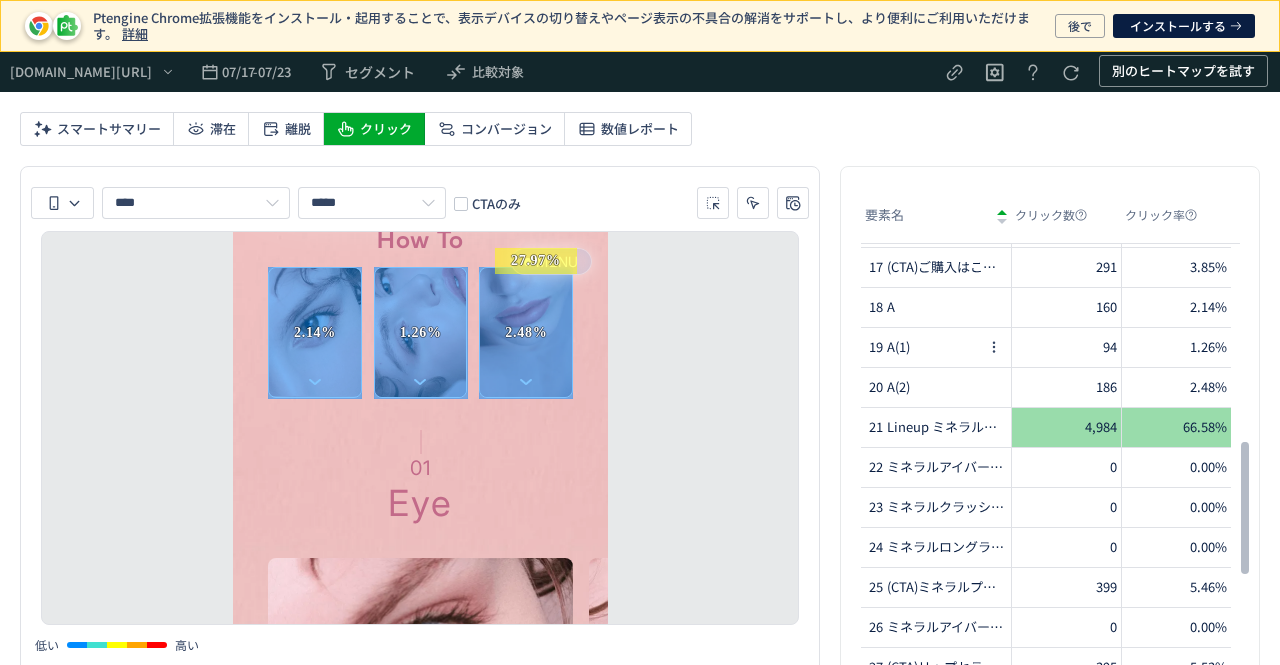 click on "19 A(1)" at bounding box center (923, 347) 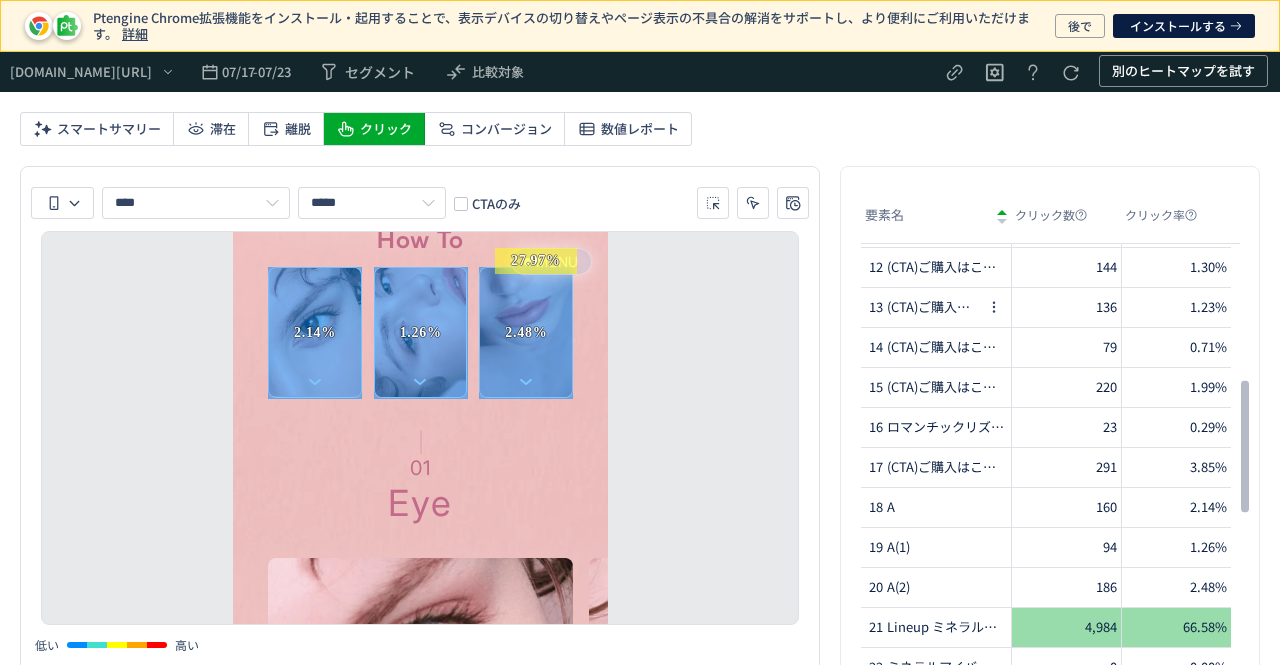 click on "(CTA)ご購入はこちら(8)" at bounding box center (934, 307) 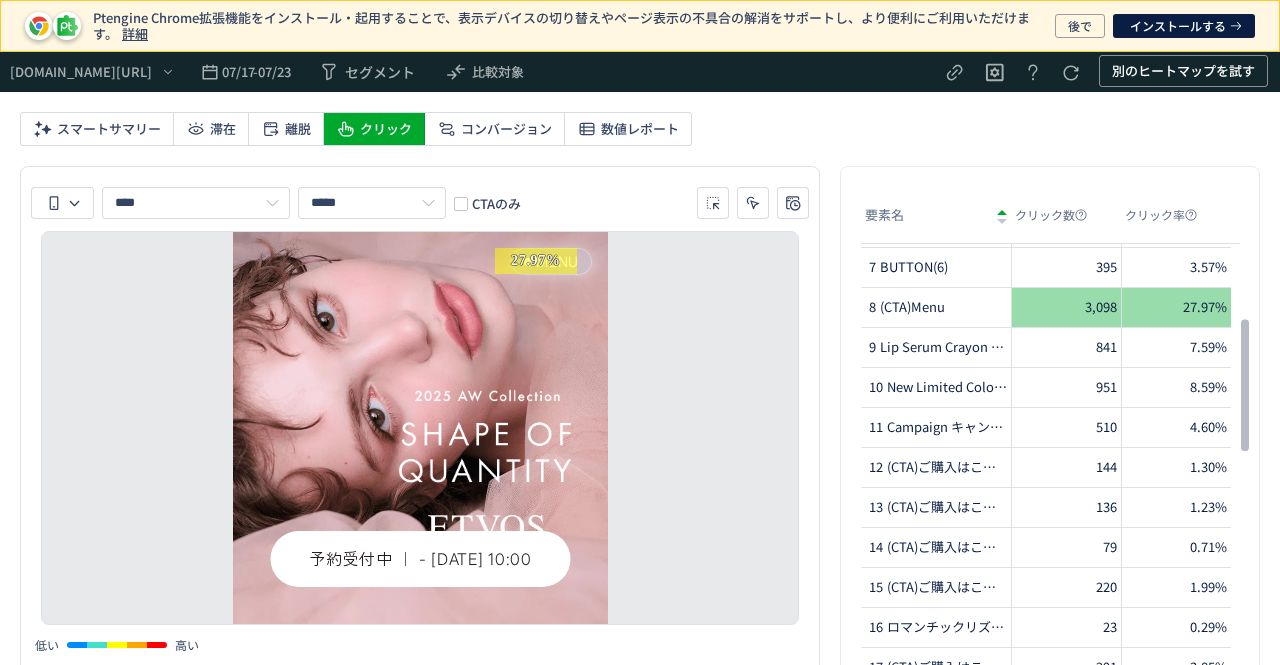 click on "(CTA)Menu" at bounding box center [912, 307] 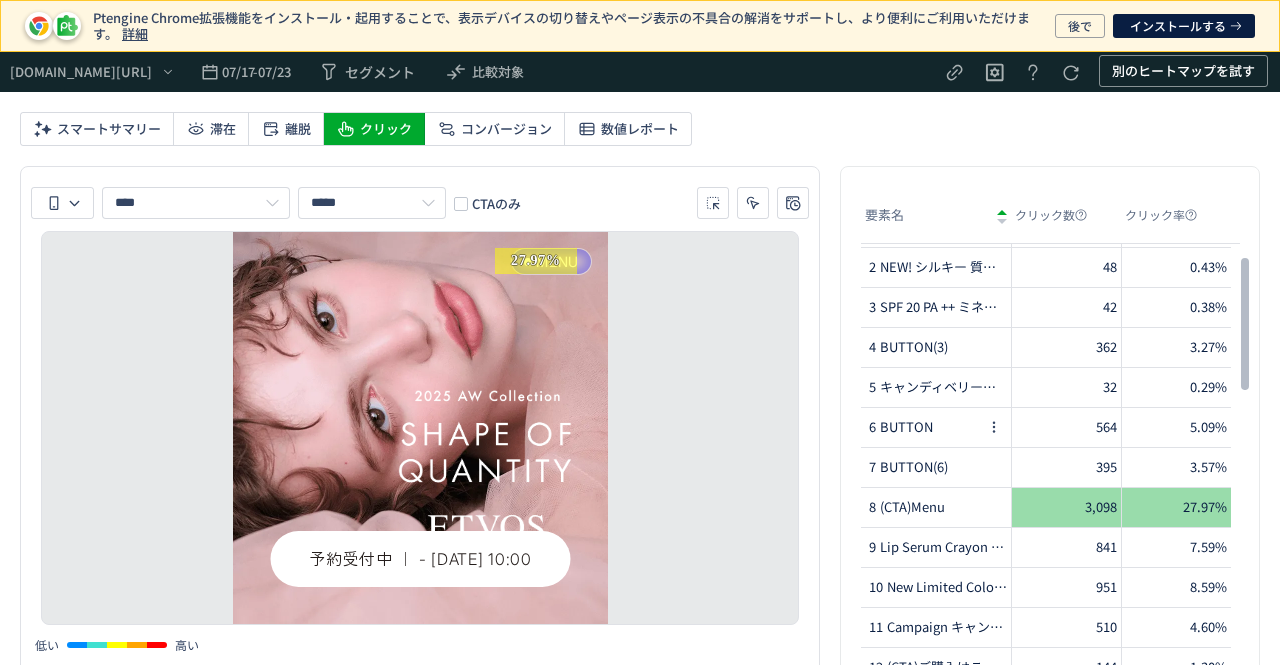 click on "SPF 20 PA ++  ミネラルプレストチーク" at bounding box center (943, 307) 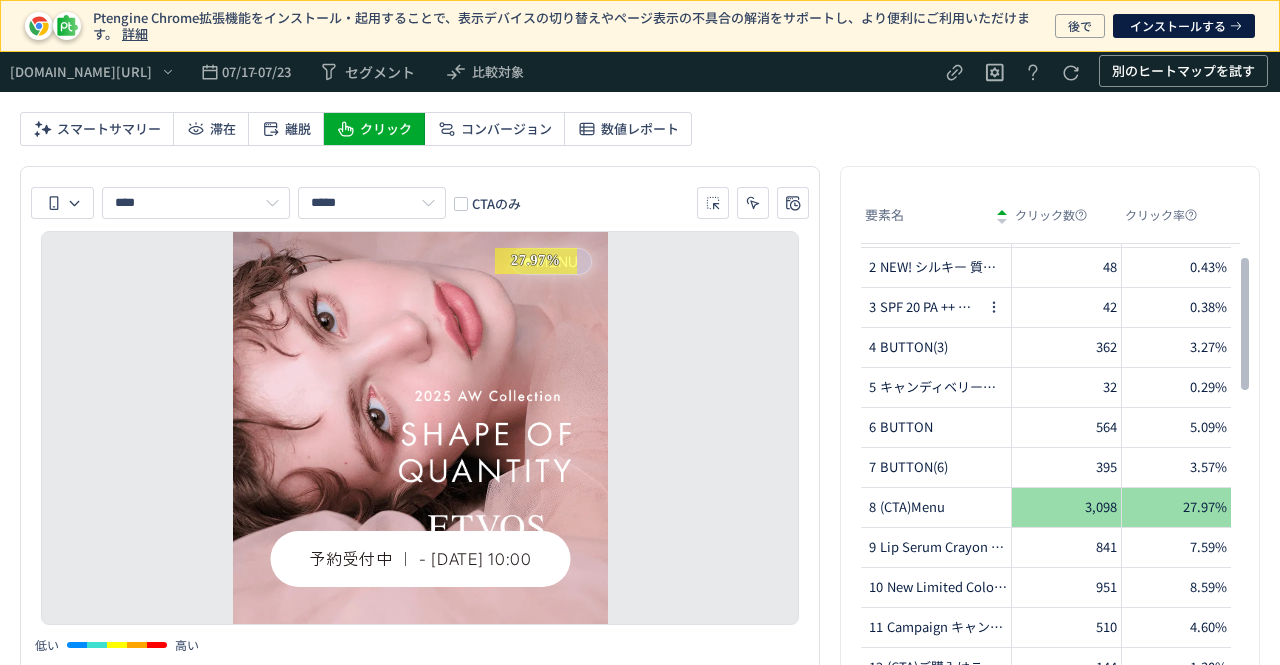 click on "SPF 20 PA ++  ミネラルプレストチーク" at bounding box center [930, 307] 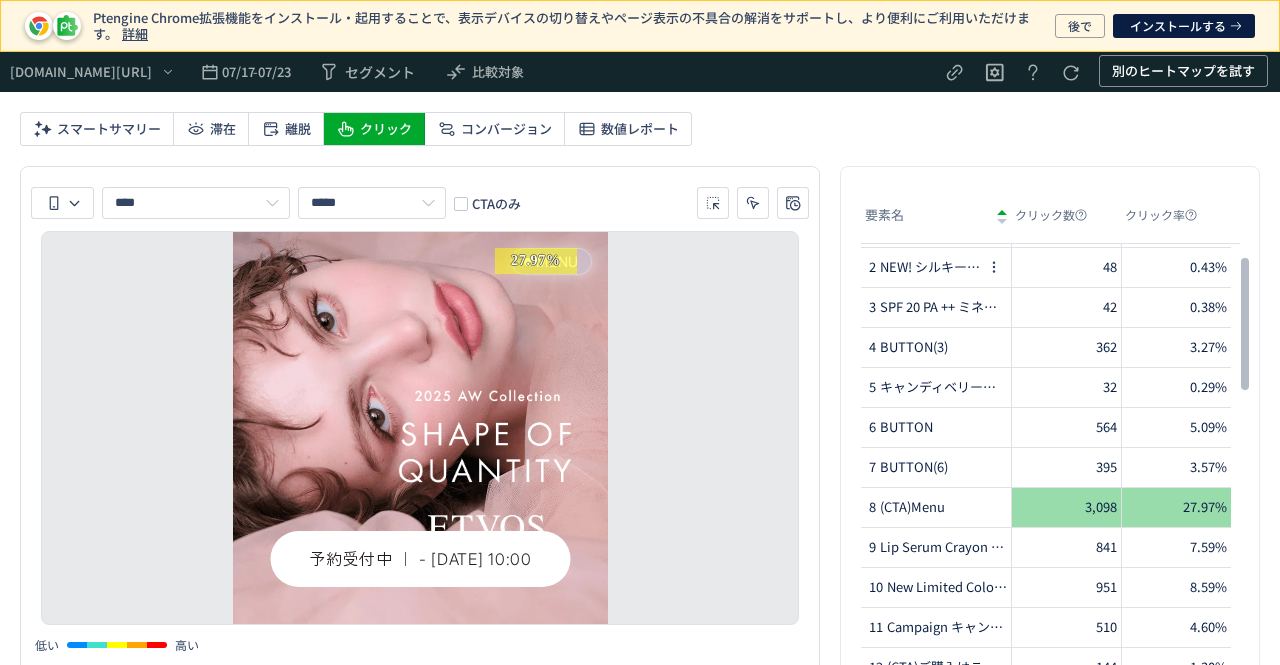 click on "NEW! シルキー  質感  NEW! シルキー  質感  ビオニーワイン  シルバージュエル  ミルクベージュ  チャイベージュ" at bounding box center (930, 267) 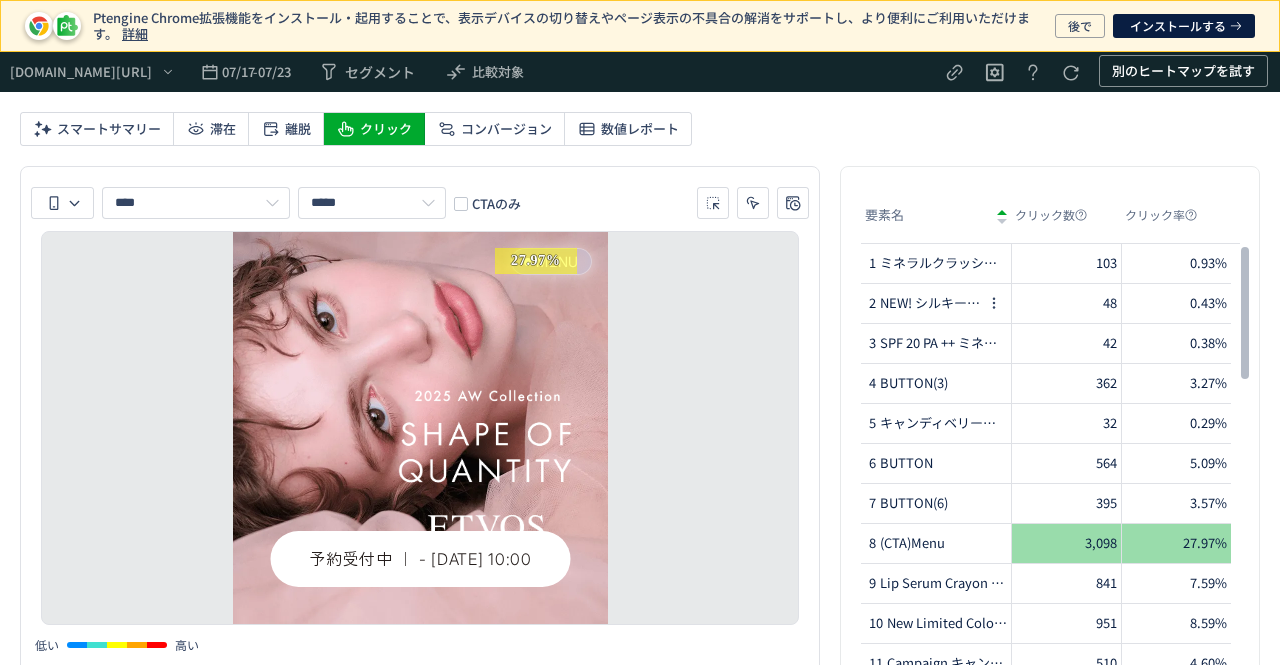 click on "2 NEW! シルキー  質感  NEW! シルキー  質感  ビオニーワイン  シルバージュエル  ミルクベージュ  チャイベージュ" at bounding box center (923, 303) 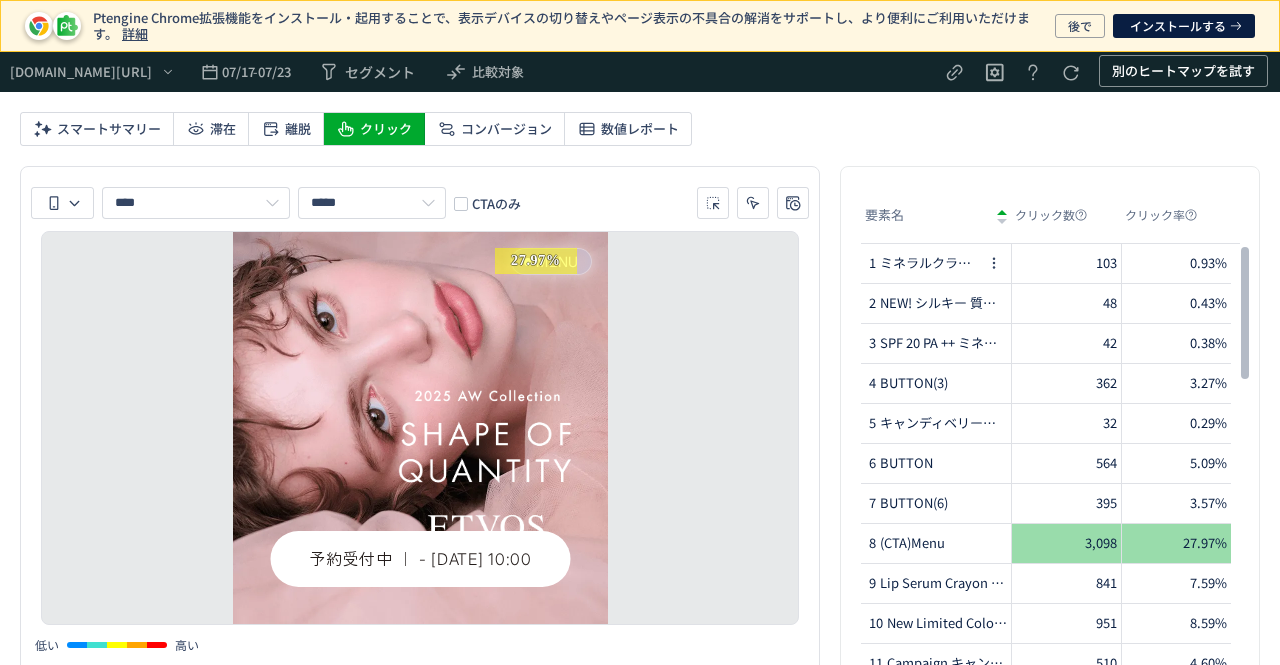 click on "1 ミネラルクラッシィシャドー" at bounding box center (923, 263) 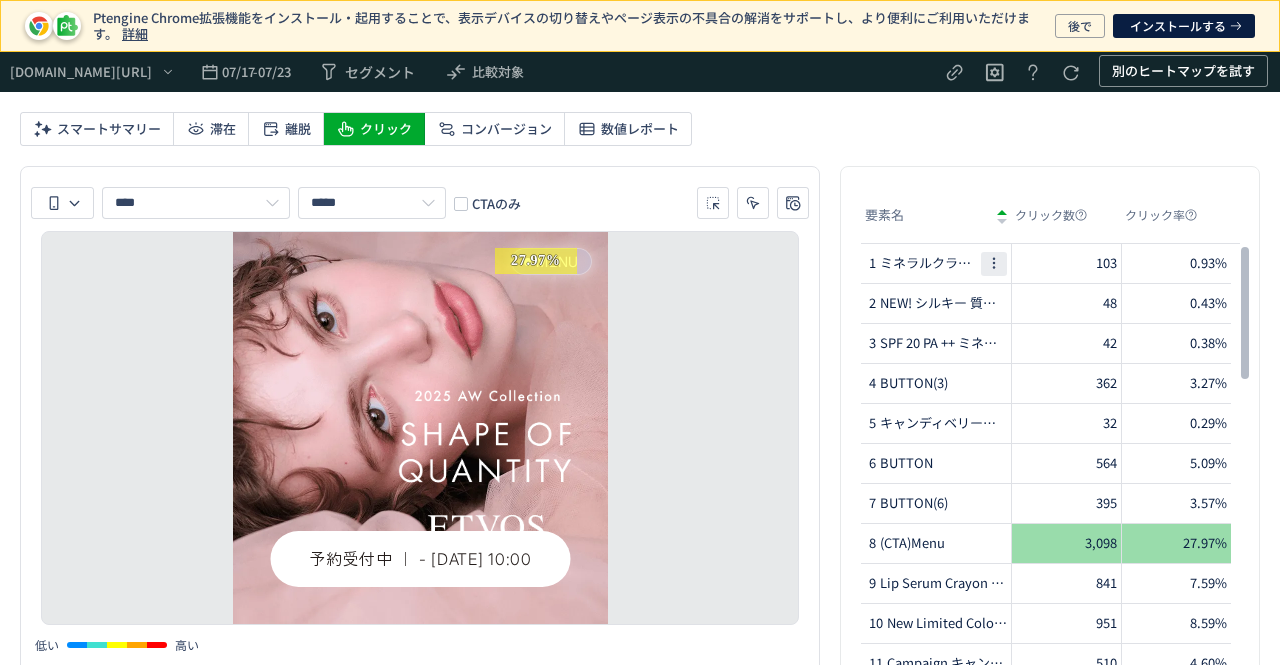 click 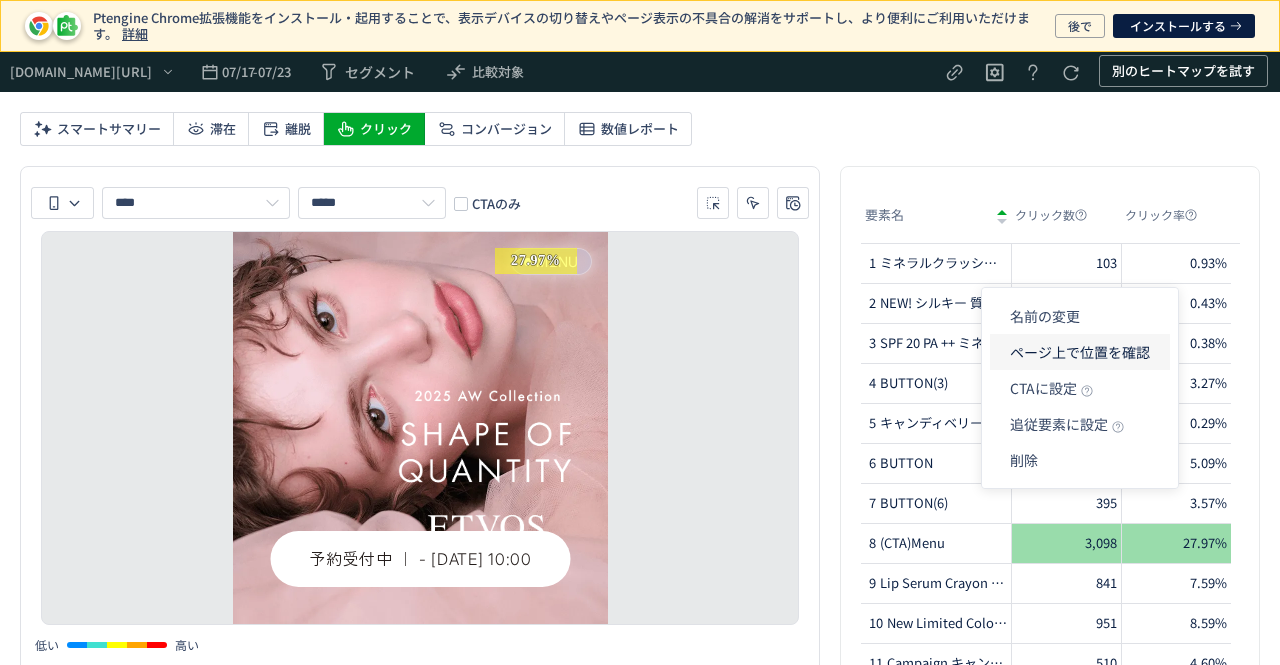 click on "ページ上で位置を確認" 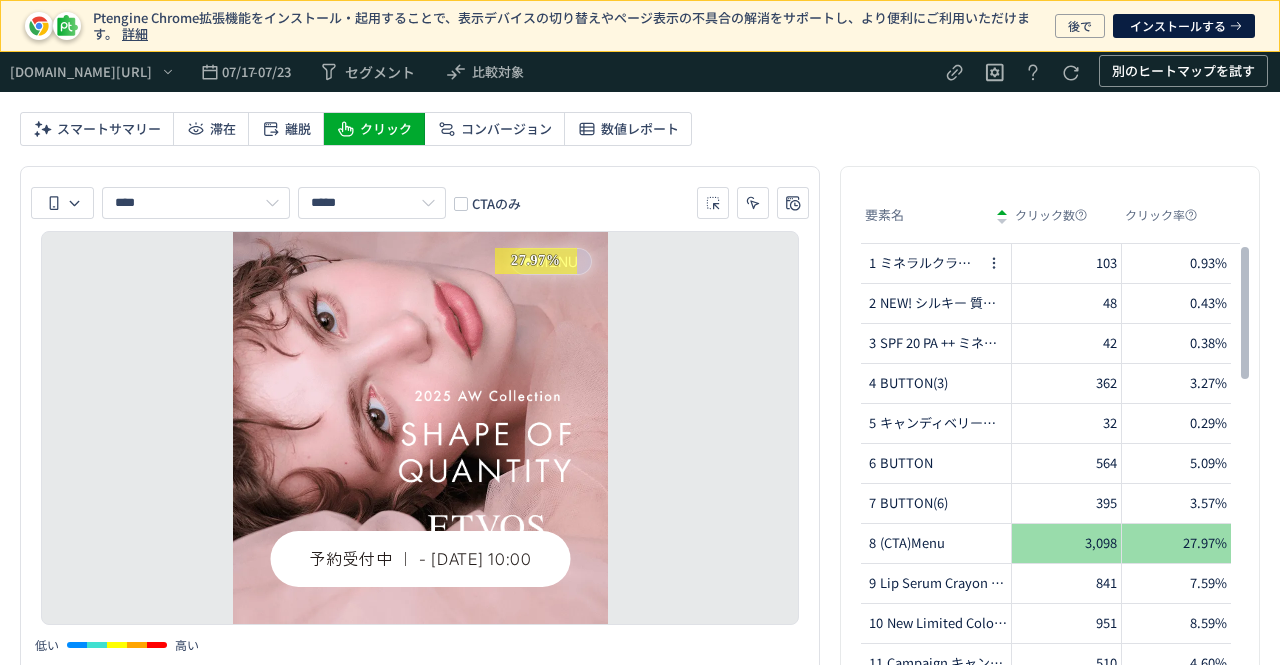 click on "ミネラルクラッシィシャドー" at bounding box center [930, 263] 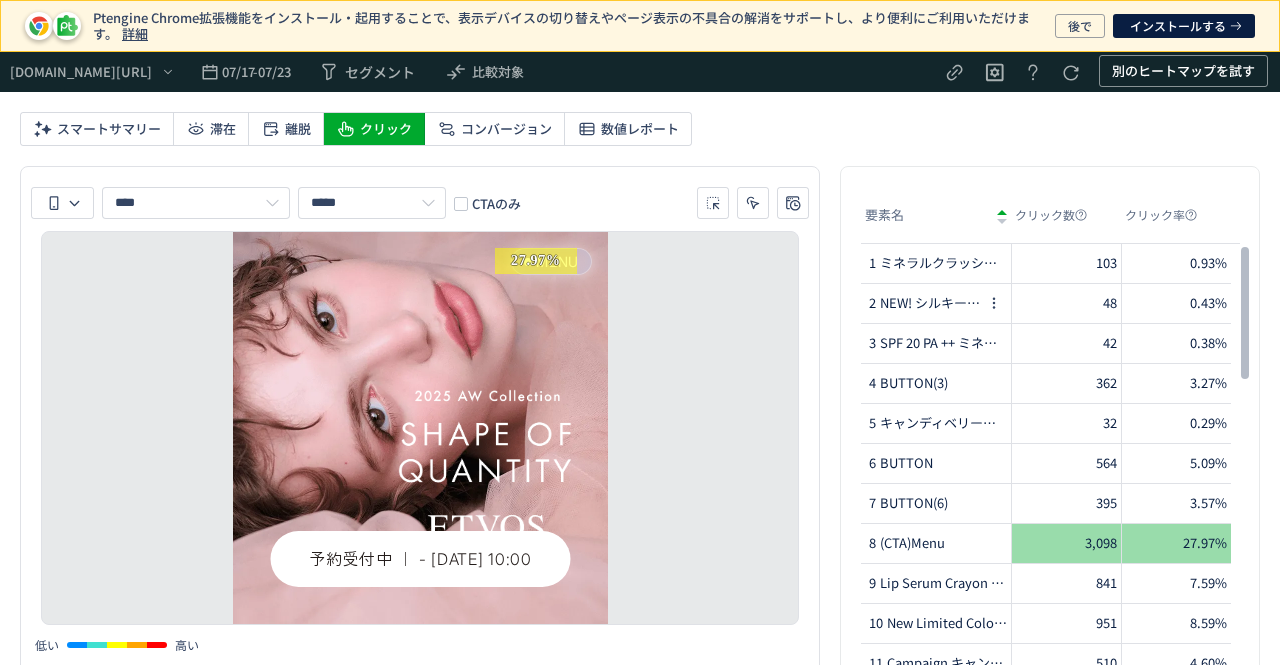 click on "NEW! シルキー  質感  NEW! シルキー  質感  ビオニーワイン  シルバージュエル  ミルクベージュ  チャイベージュ" at bounding box center (930, 303) 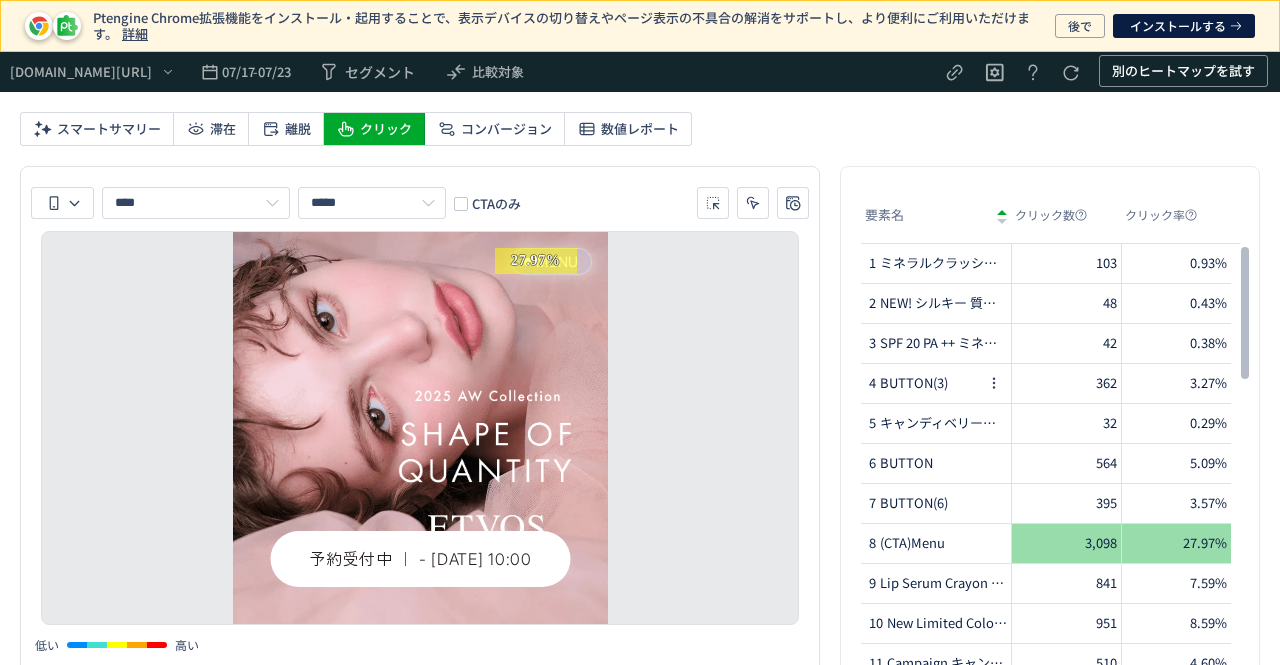 click on "4 BUTTON(3)" at bounding box center (923, 383) 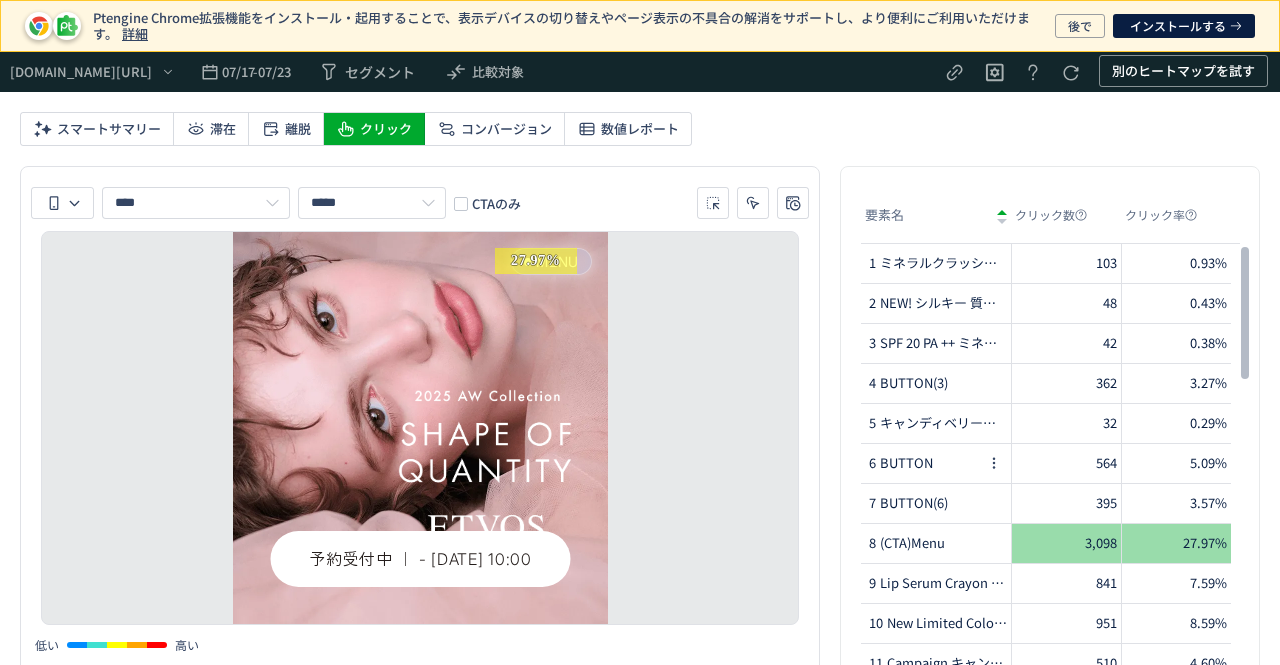 click on "6 BUTTON" at bounding box center (923, 463) 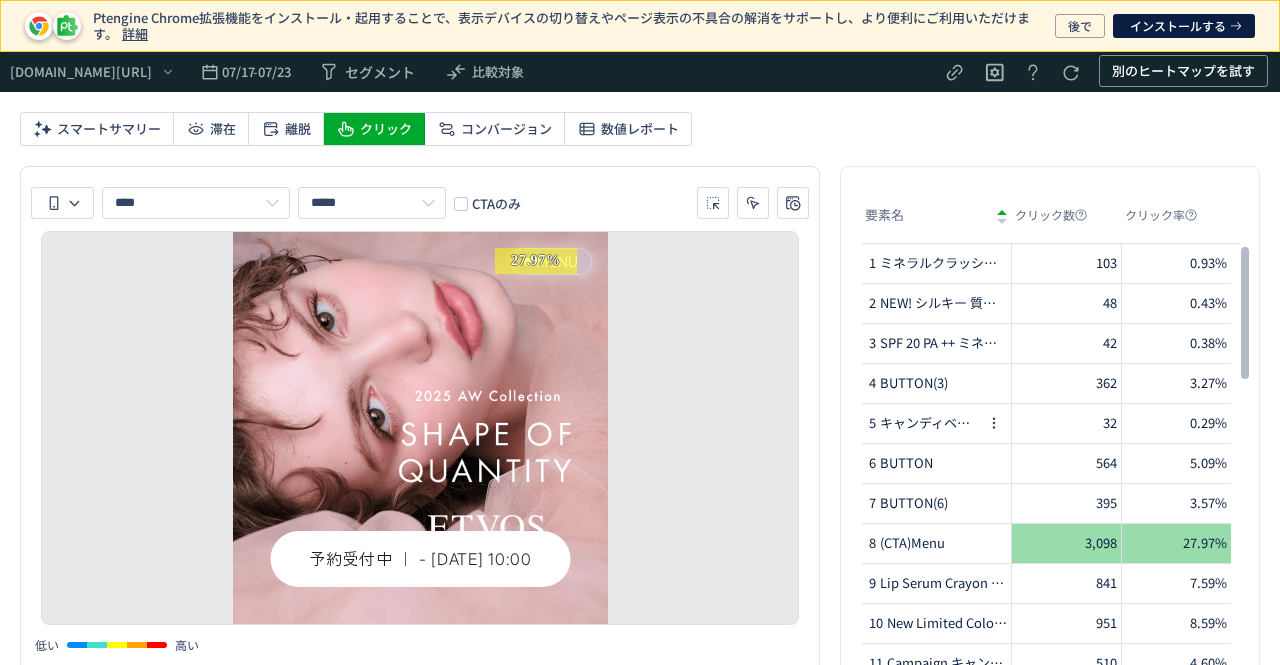 click on "キャンディベリー（シアー）  シアーレッド（シアー）  ネクターピンク（ディープ）  モーブモカ（ディープ）" at bounding box center (930, 423) 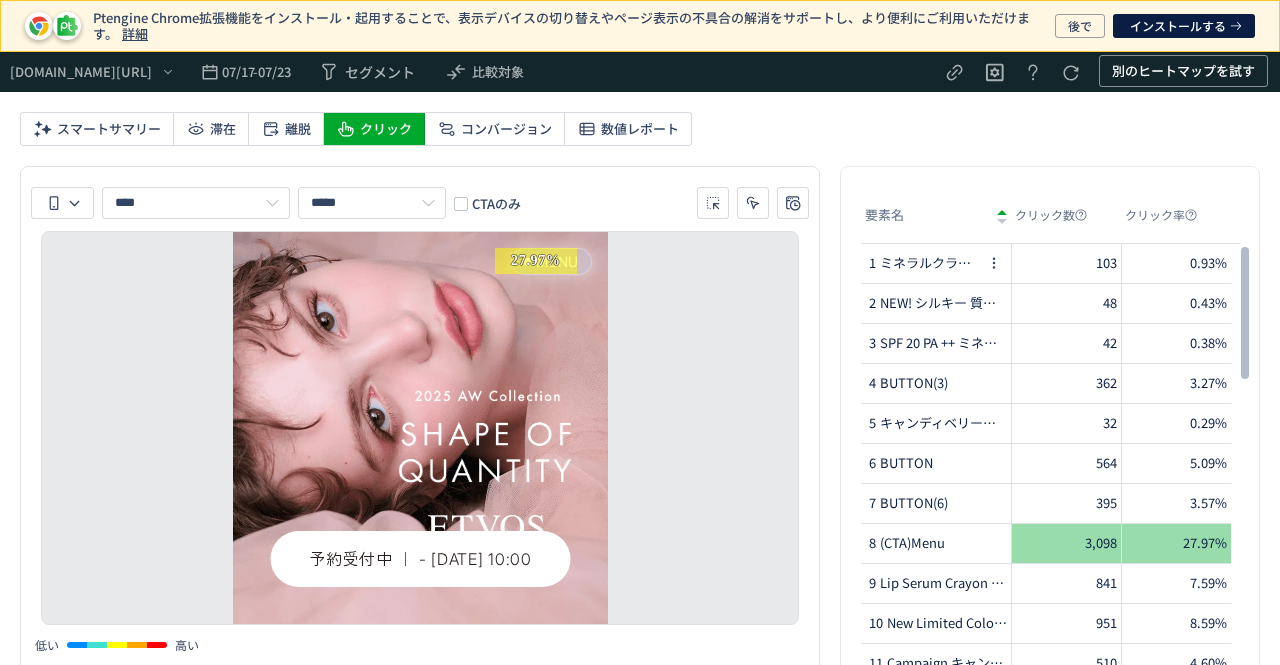 click on "ミネラルクラッシィシャドー" at bounding box center (930, 263) 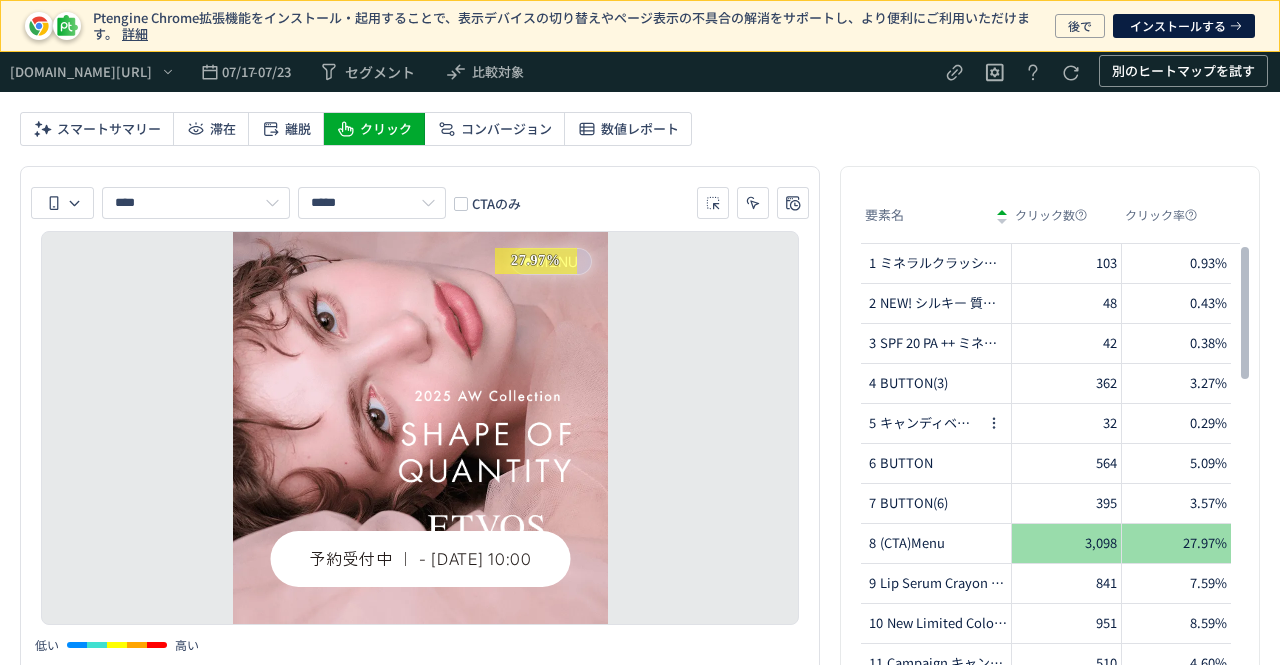 click on "5 キャンディベリー（シアー）  シアーレッド（シアー）  ネクターピンク（ディープ）  モーブモカ（ディープ）" at bounding box center (923, 423) 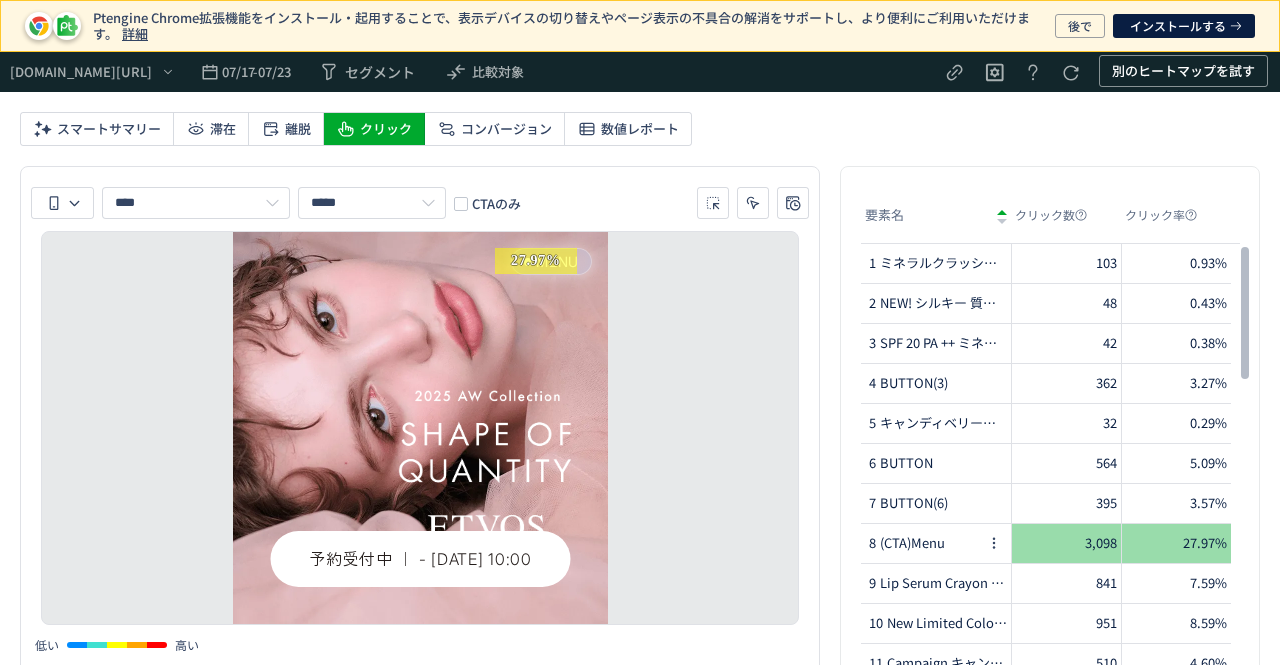 click on "(CTA)Menu" at bounding box center [912, 543] 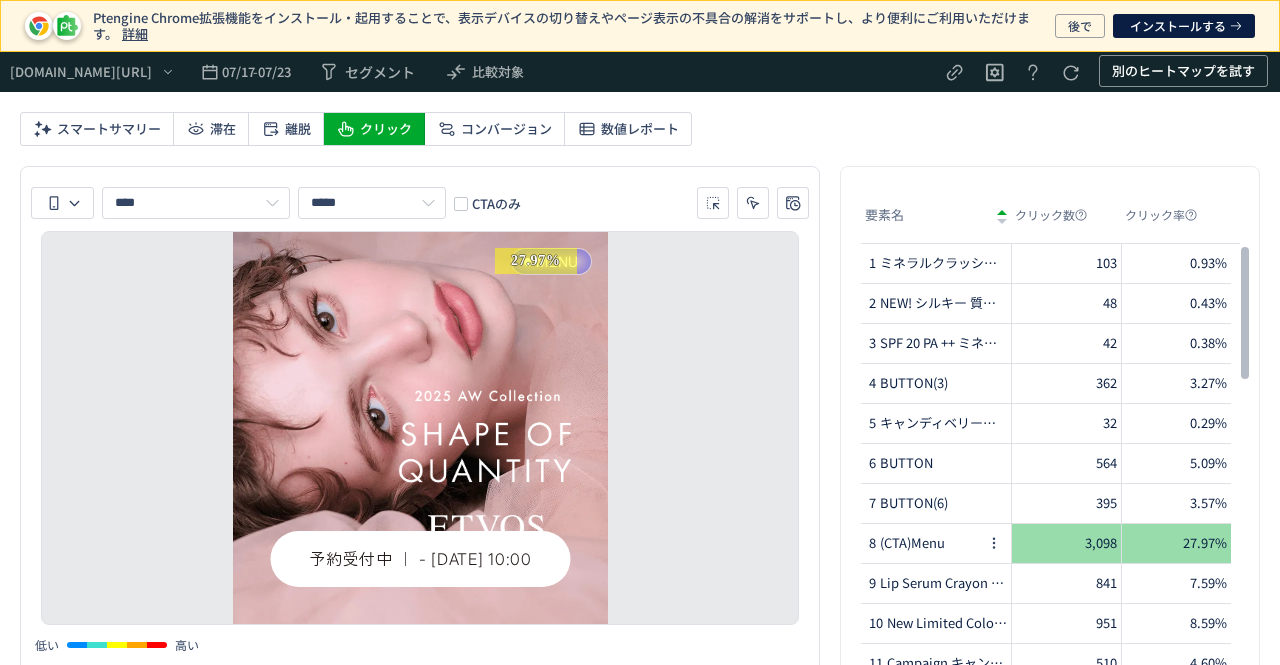 click on "(CTA)Menu" at bounding box center [912, 543] 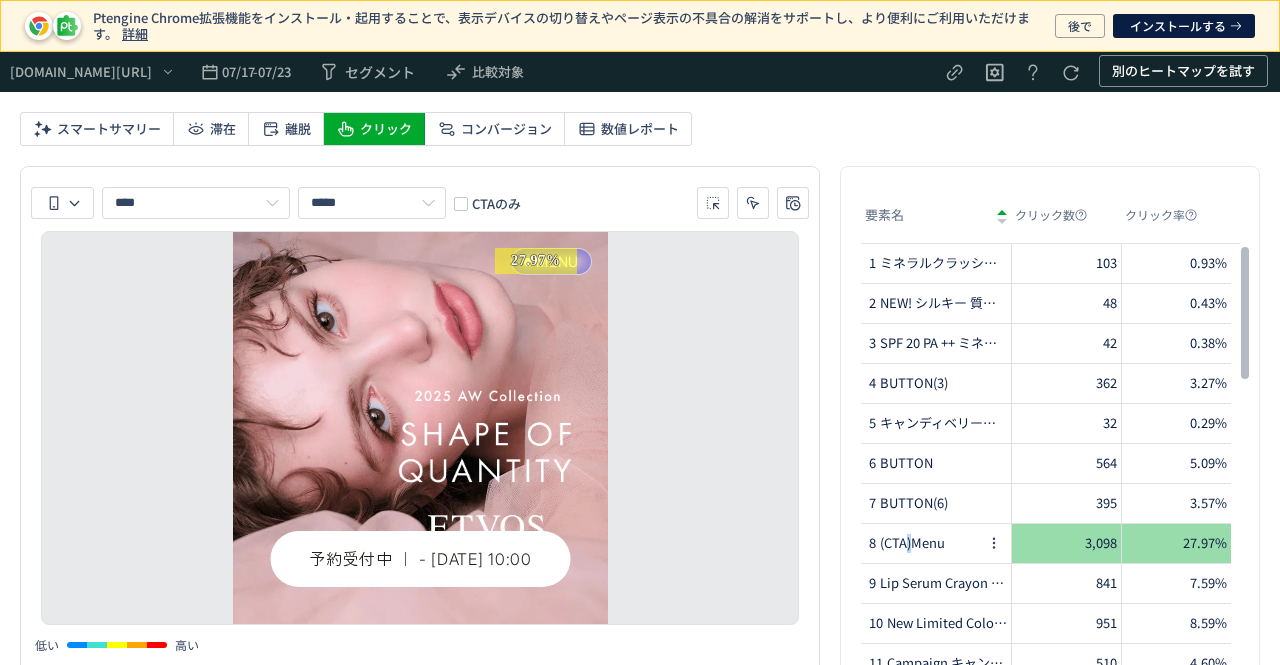 click on "(CTA)Menu" at bounding box center [912, 543] 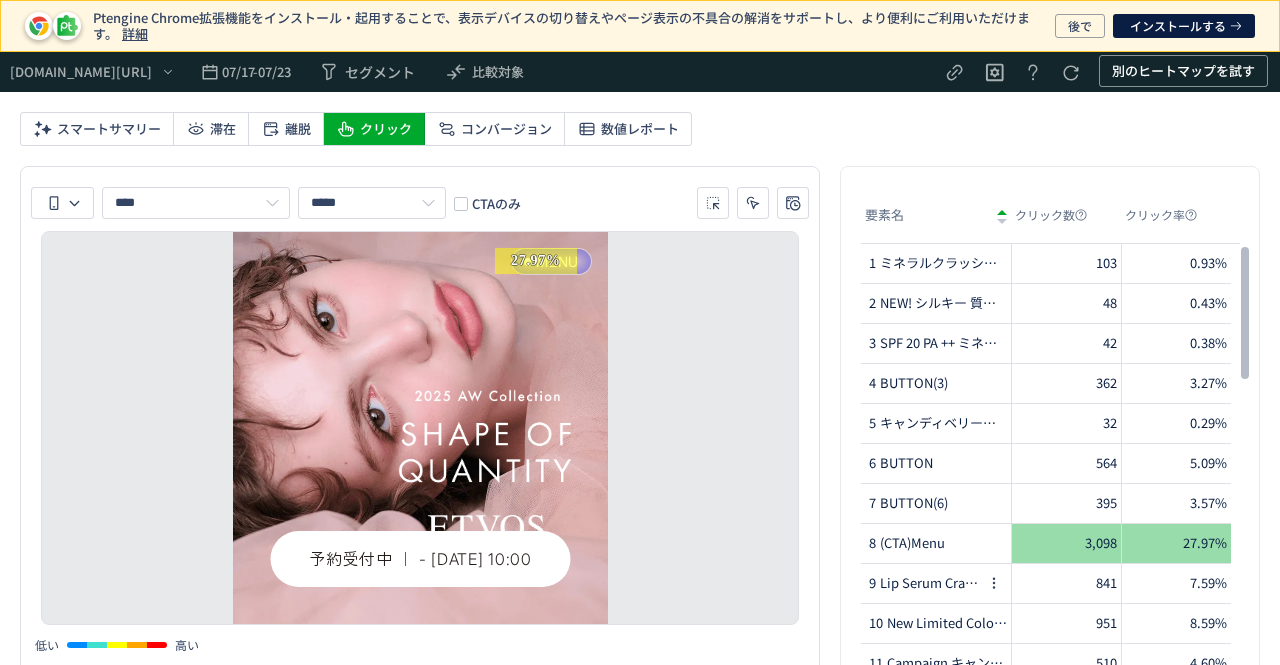 drag, startPoint x: 910, startPoint y: 563, endPoint x: 909, endPoint y: 573, distance: 10.049875 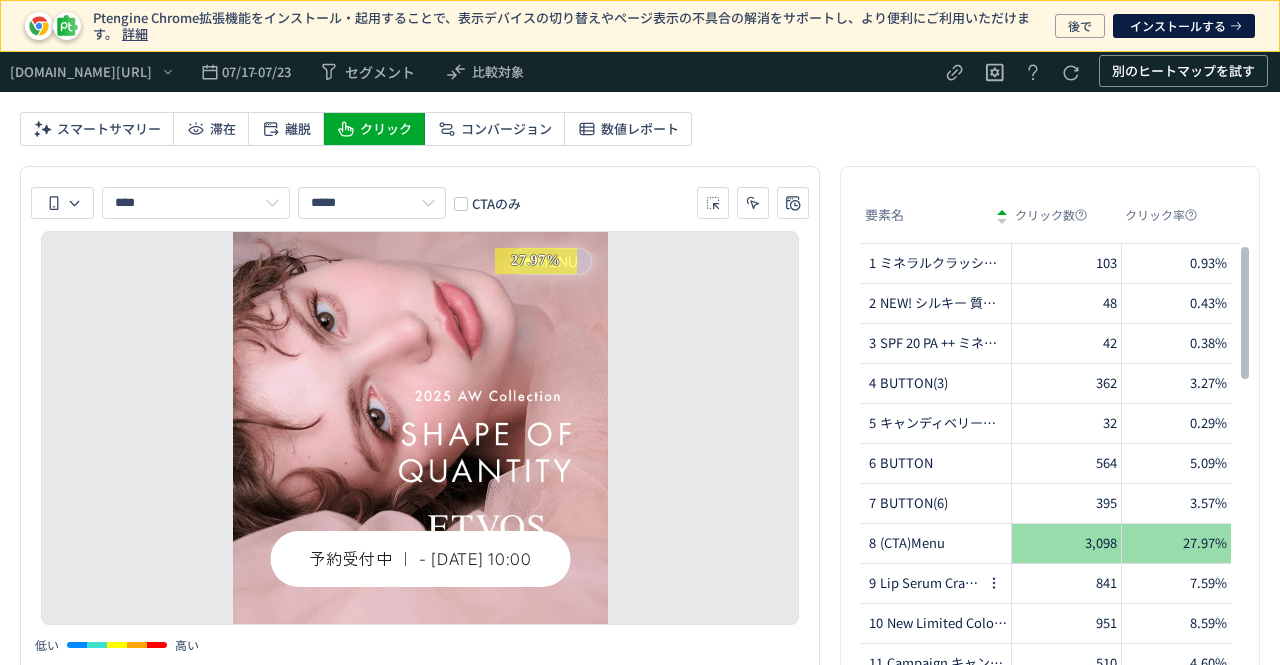 click on "Lip Serum Crayon リップセラムクレヨン" at bounding box center (930, 583) 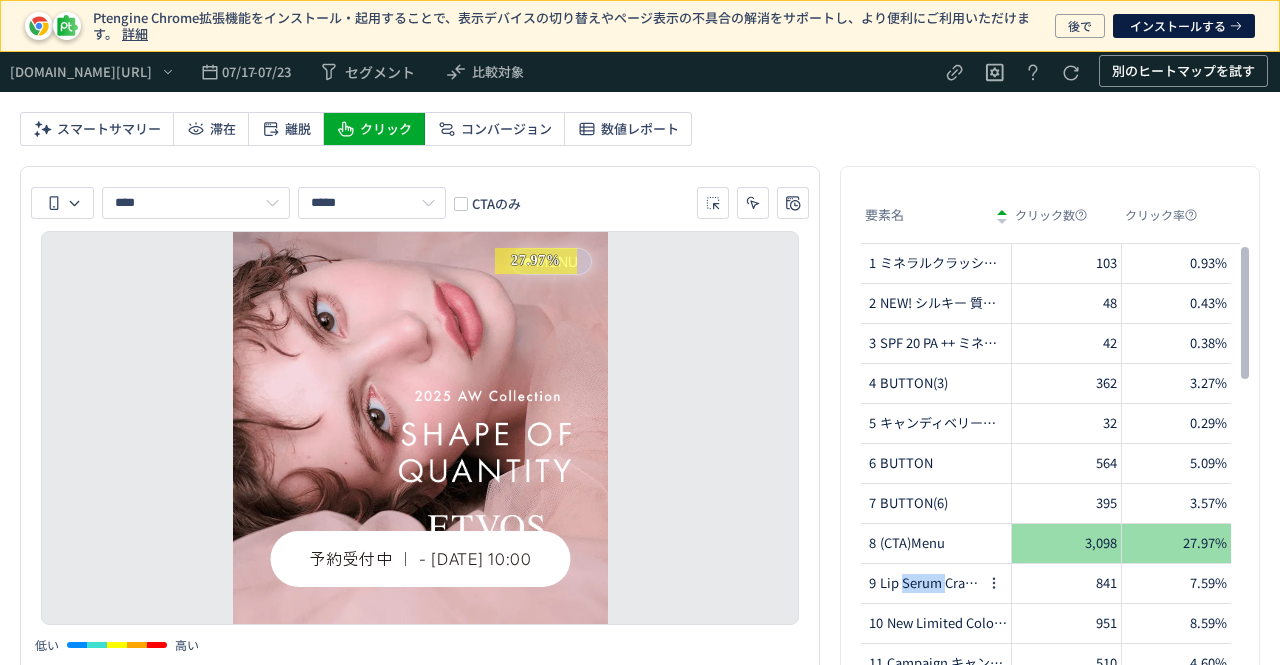 click on "Lip Serum Crayon リップセラムクレヨン" at bounding box center (930, 583) 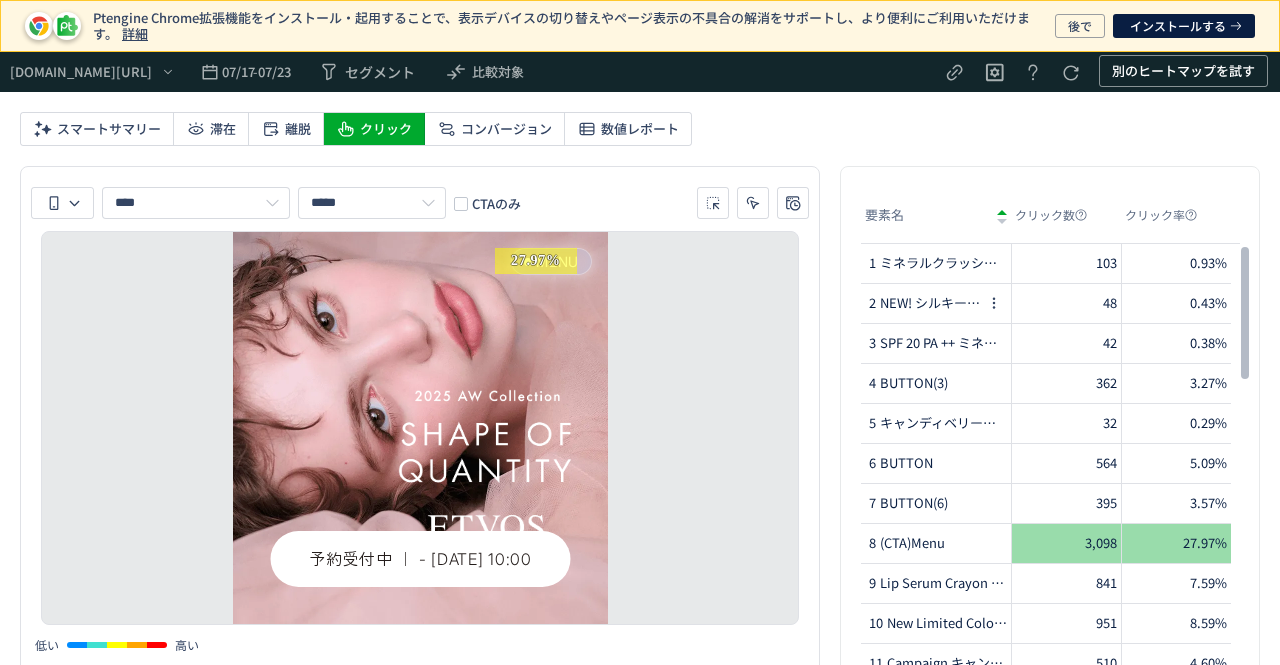click on "2 NEW! シルキー  質感  NEW! シルキー  質感  ビオニーワイン  シルバージュエル  ミルクベージュ  チャイベージュ" at bounding box center (923, 303) 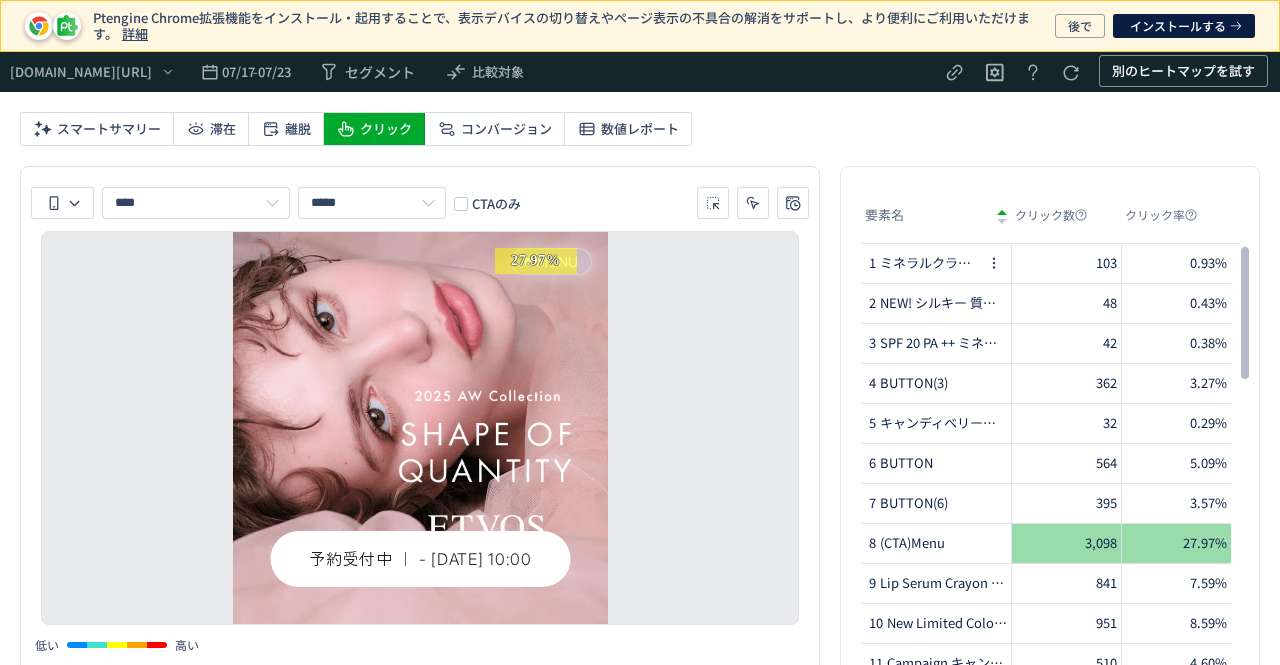 click on "ミネラルクラッシィシャドー" at bounding box center (930, 263) 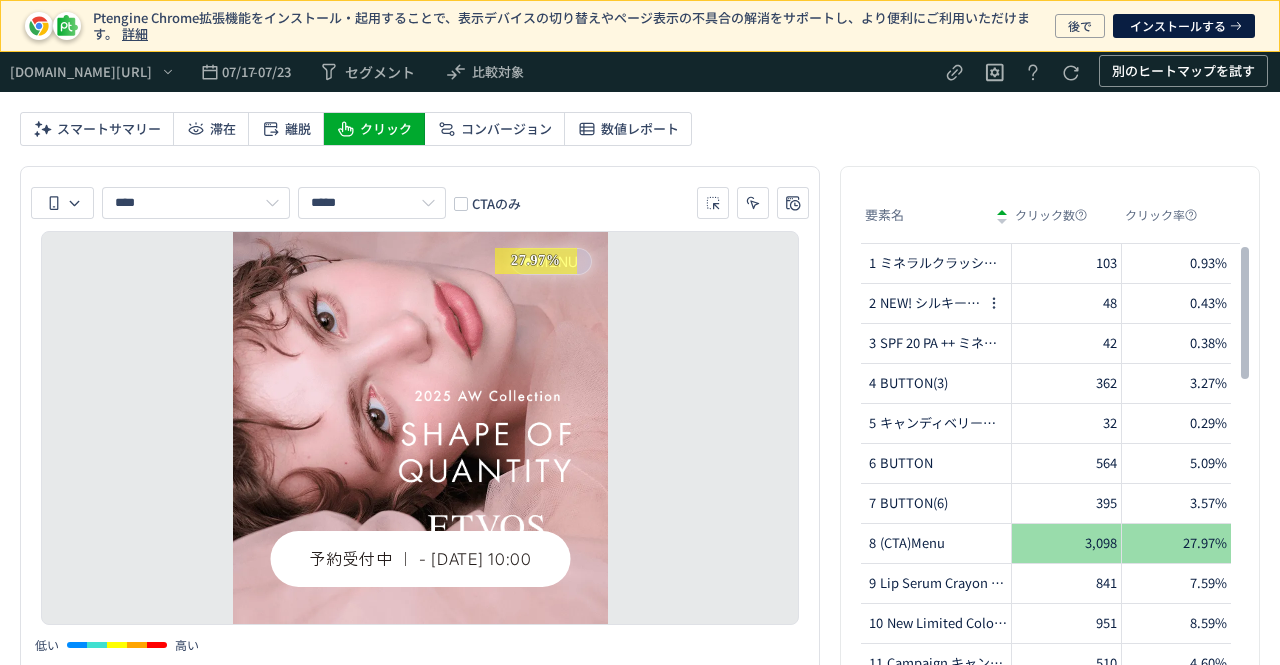 click on "NEW! シルキー  質感  NEW! シルキー  質感  ビオニーワイン  シルバージュエル  ミルクベージュ  チャイベージュ" at bounding box center [930, 303] 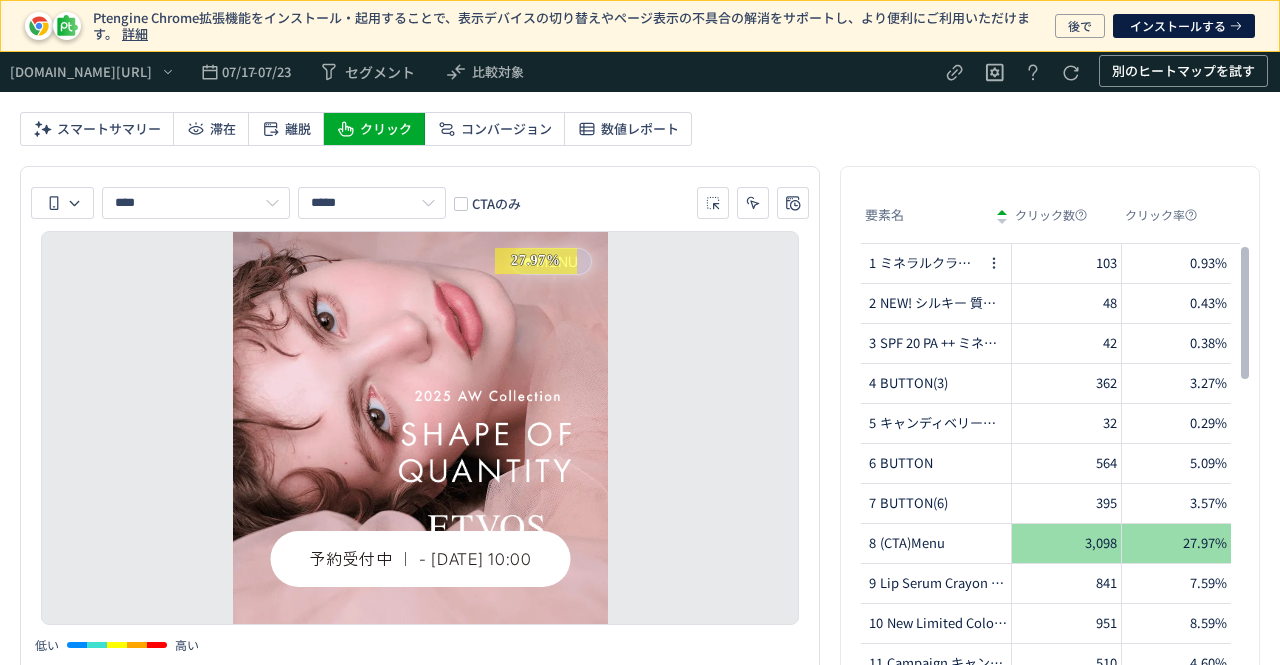 click on "ミネラルクラッシィシャドー" at bounding box center (930, 263) 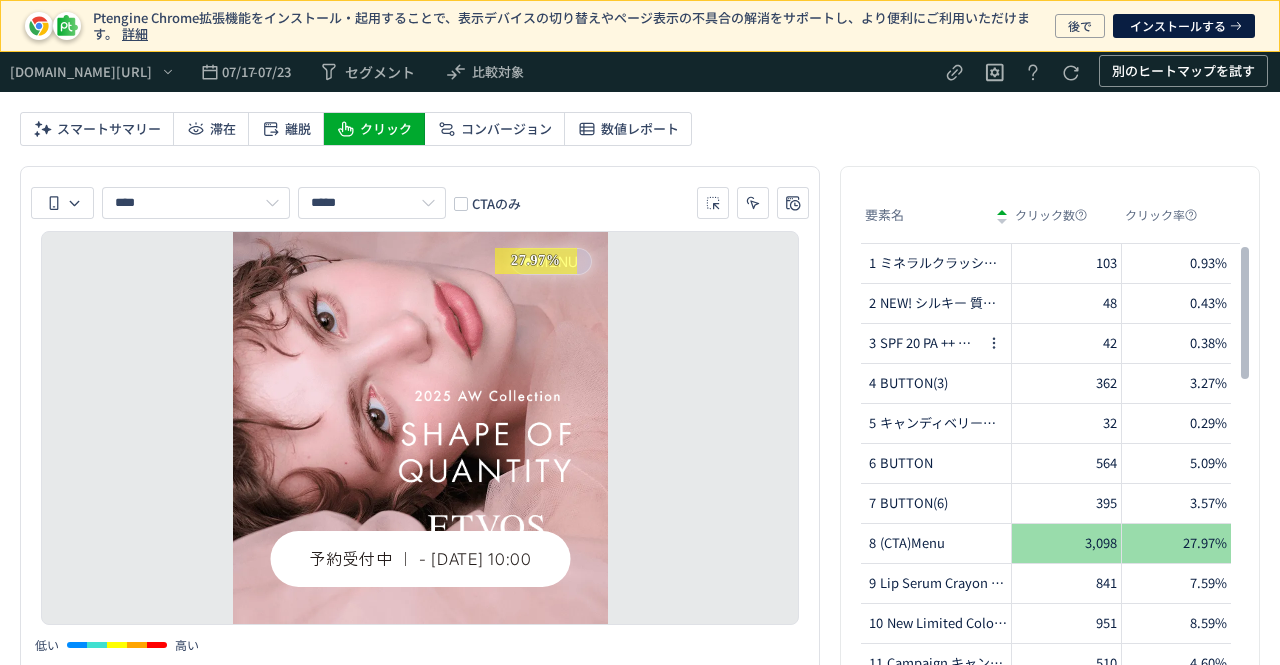 click on "3 SPF 20 PA ++  ミネラルプレストチーク" at bounding box center [923, 343] 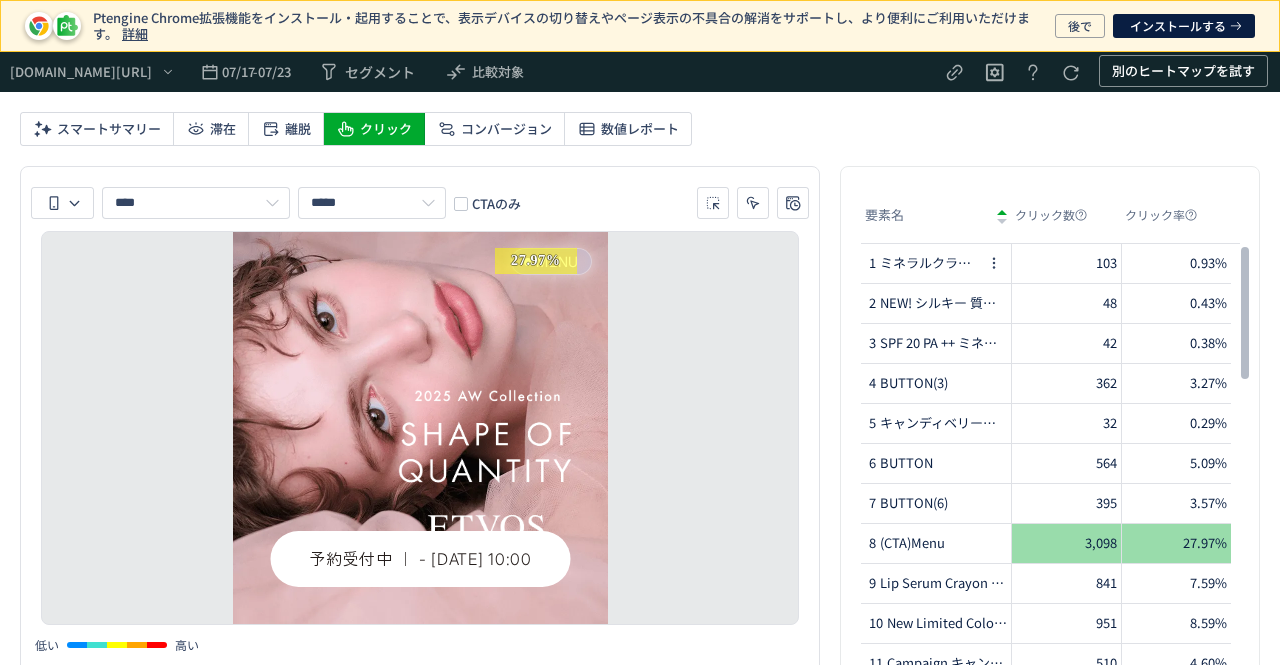 click on "ミネラルクラッシィシャドー" at bounding box center (930, 263) 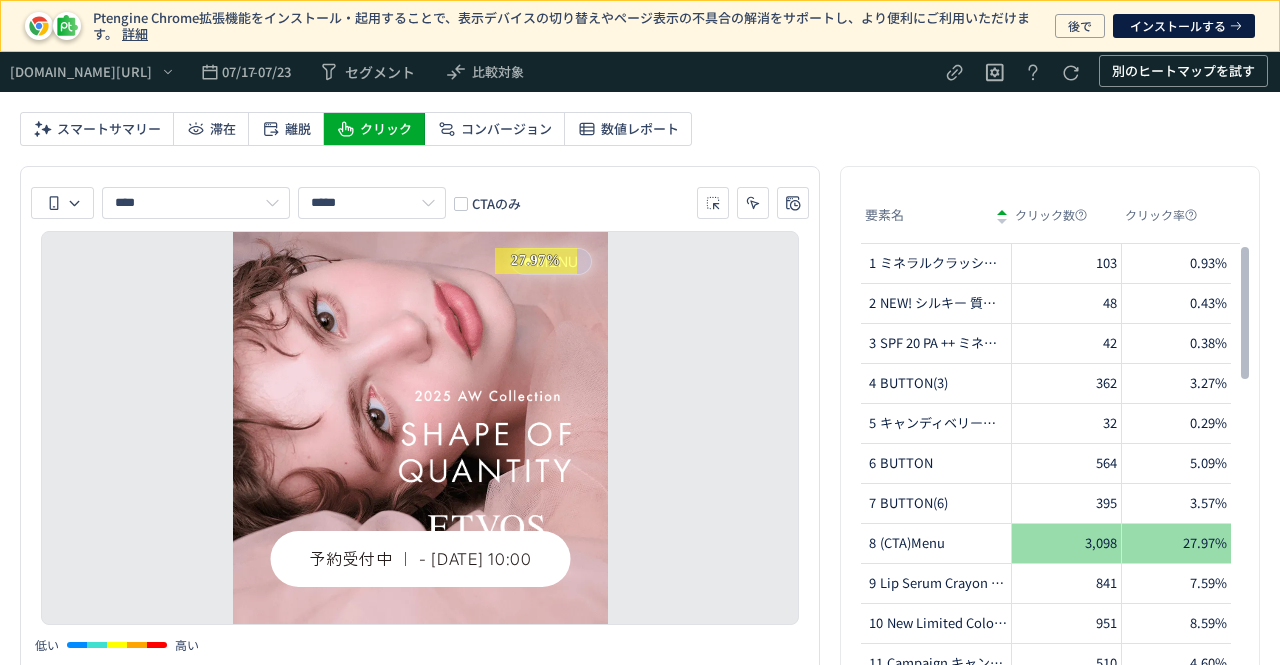 click on "5 キャンディベリー（シアー）  シアーレッド（シアー）  ネクターピンク（ディープ）  モーブモカ（ディープ）" 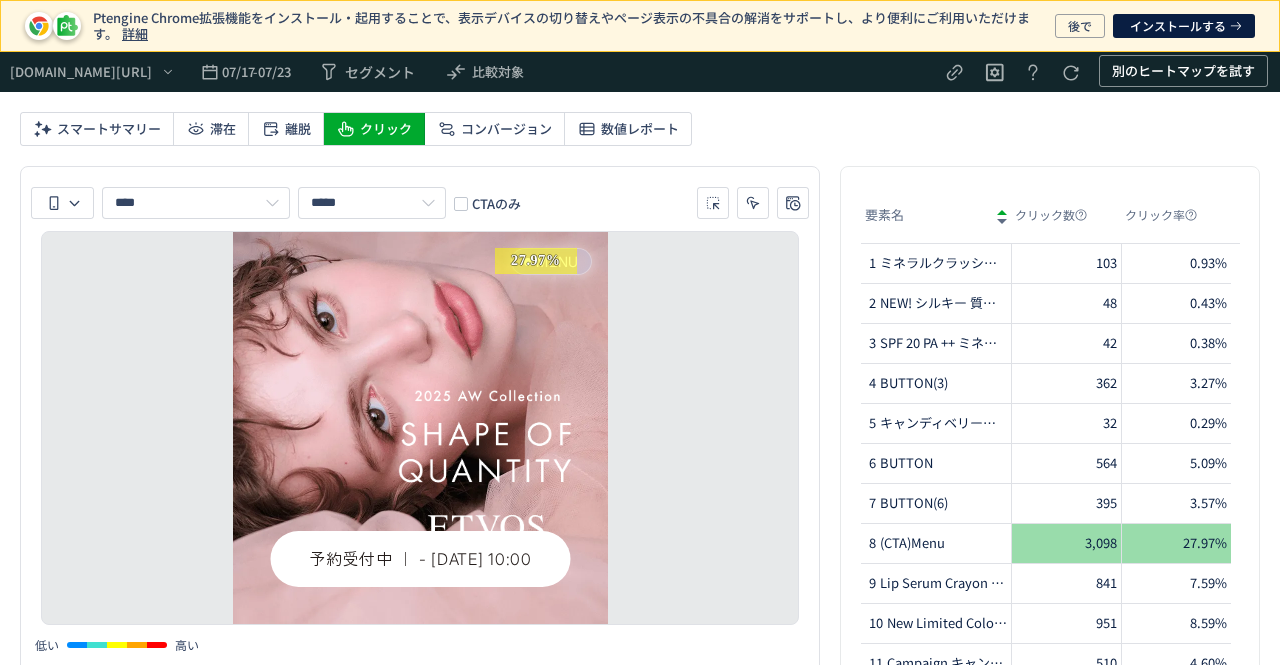 click on "要素名" at bounding box center (936, 215) 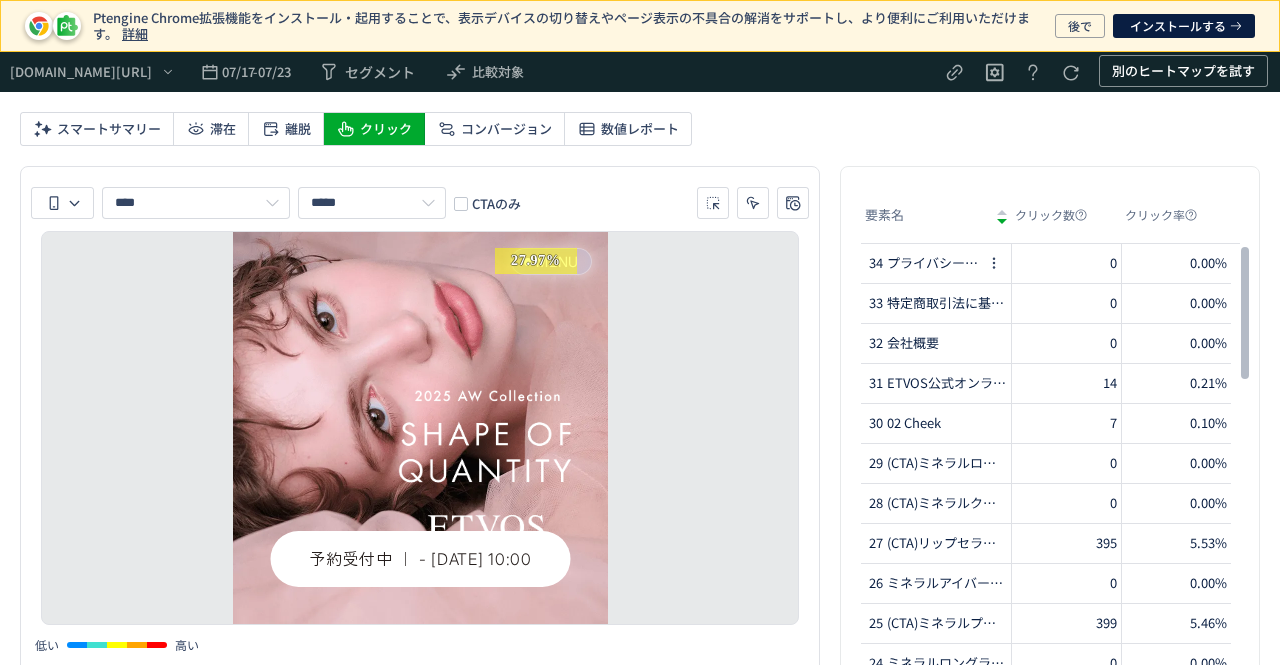 click on "プライバシーポリシー" at bounding box center (934, 263) 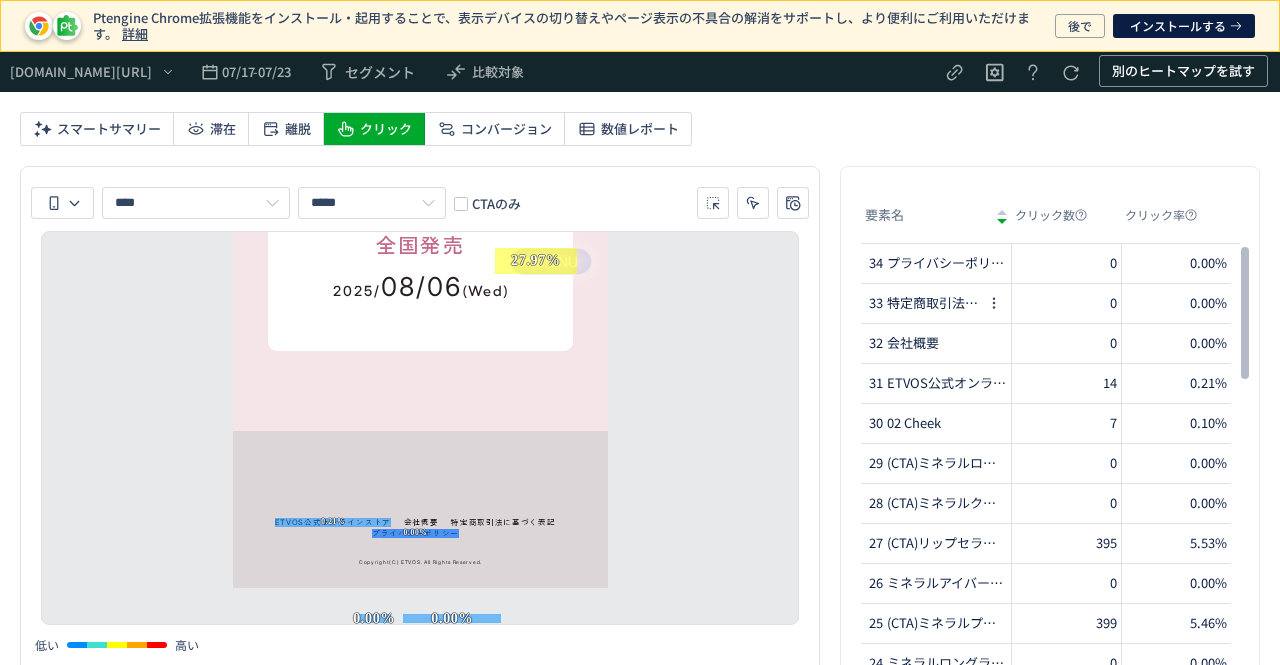 click on "33 特定商取引法に基づく表記" at bounding box center [923, 303] 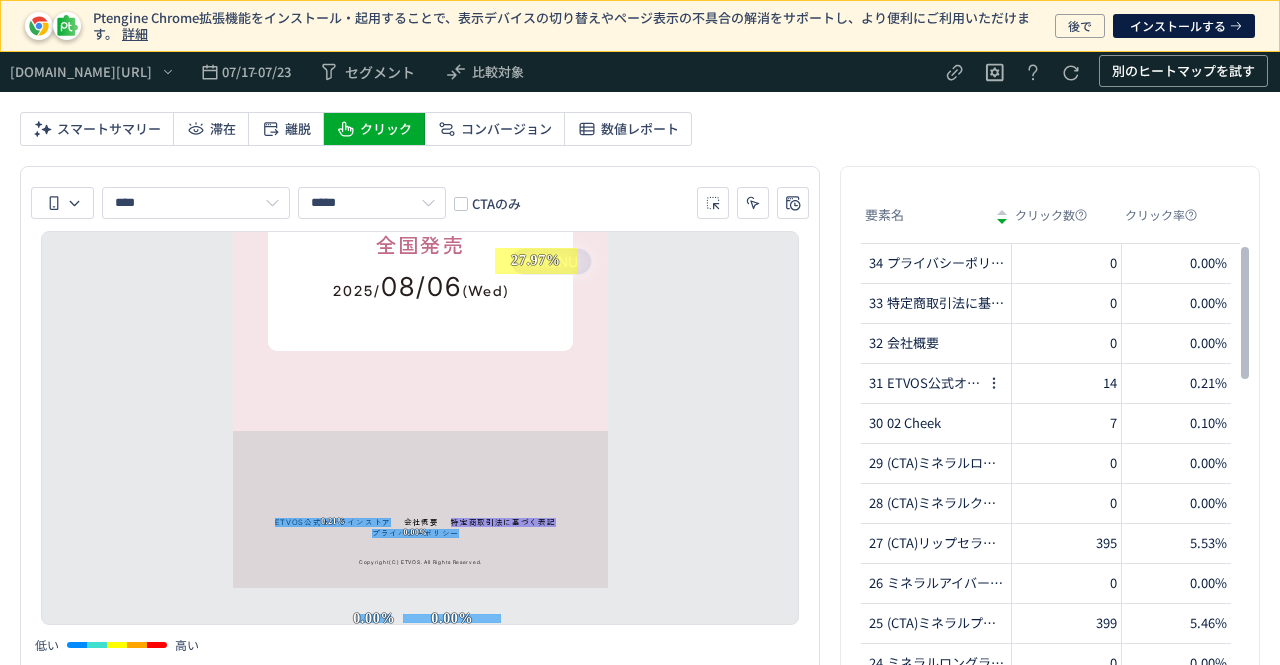 click on "31 ETVOS公式オンラインストア" at bounding box center (923, 383) 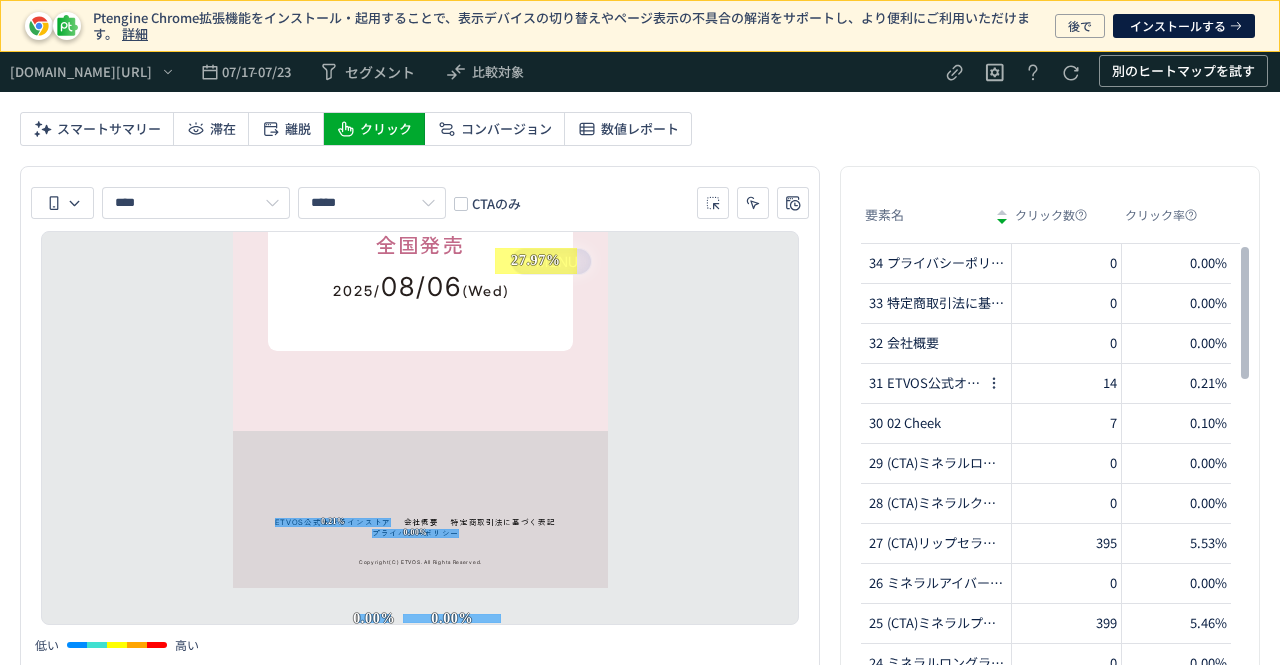 click on "ETVOS公式オンラインストア" at bounding box center [934, 383] 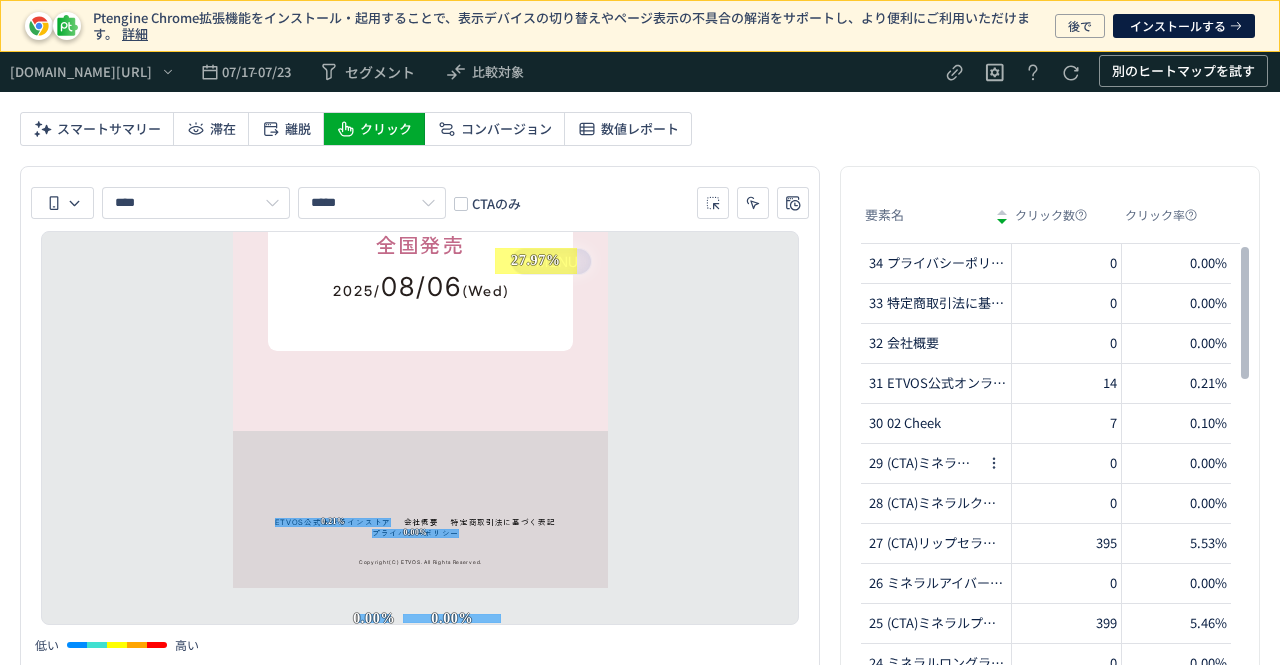 click on "29 (CTA)ミネラルロングラッシュマスカラ  #チョコレートブラウン(1)" at bounding box center [923, 463] 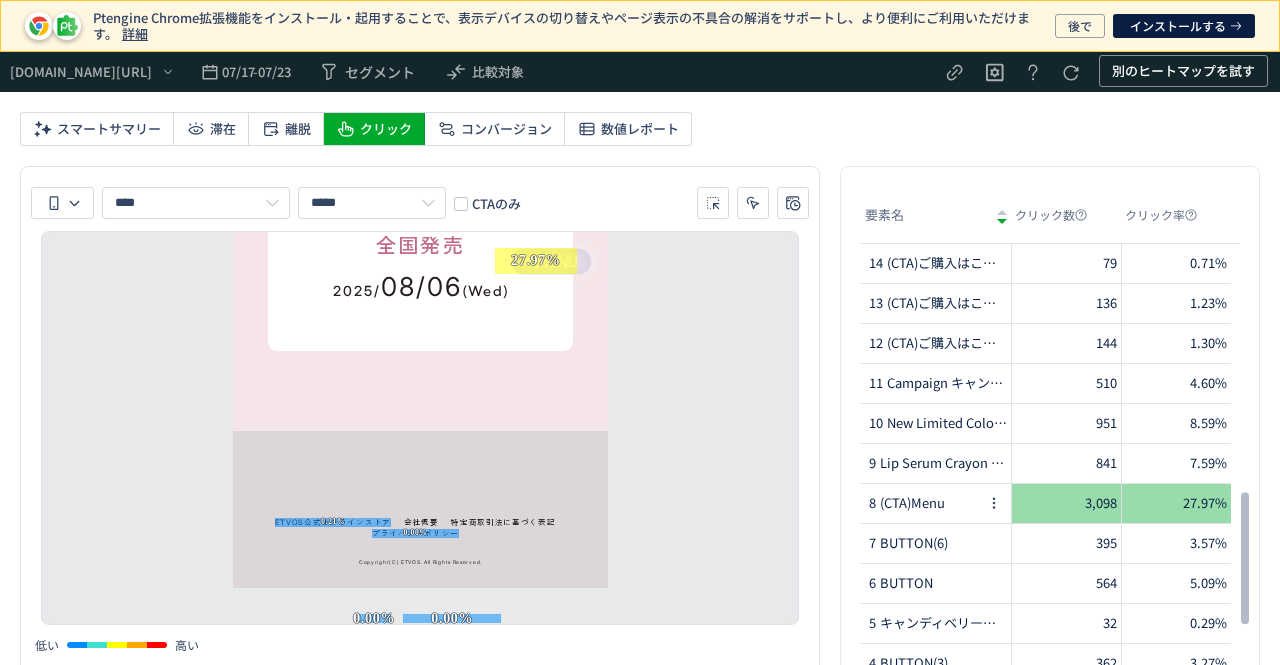 click on "8 (CTA)Menu" at bounding box center [923, 503] 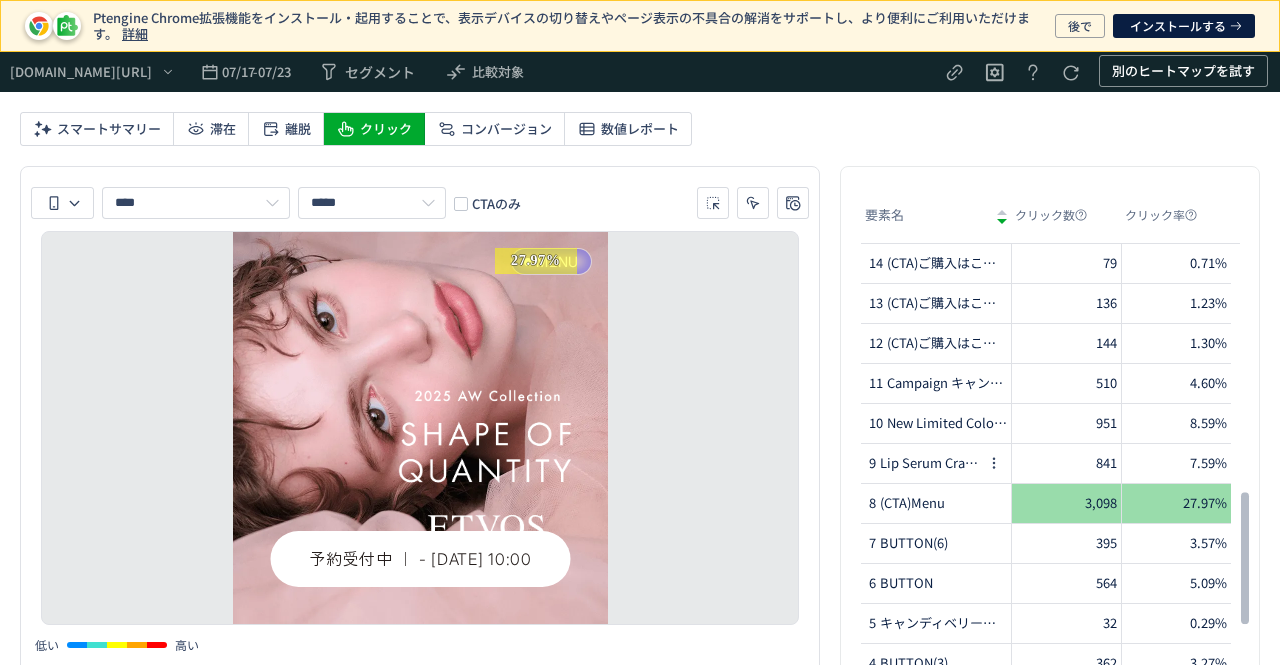 click on "Lip Serum Crayon リップセラムクレヨン" at bounding box center [930, 463] 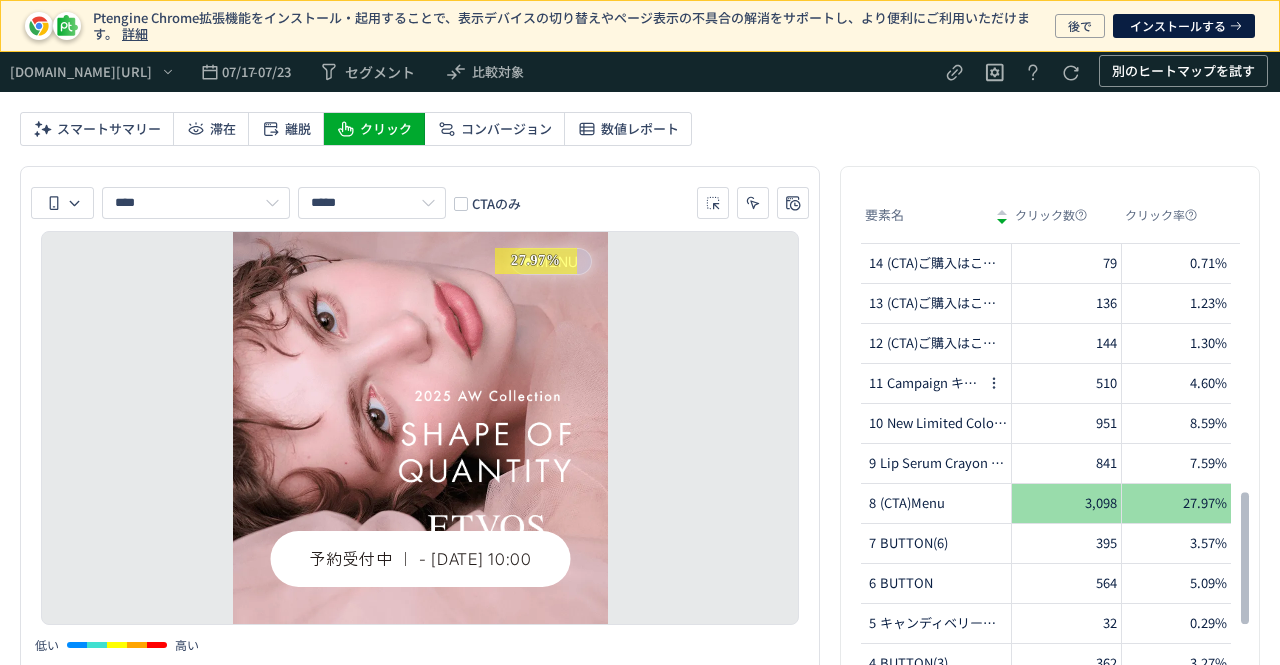 click on "Campaign  キャンペーン詳細" at bounding box center (934, 383) 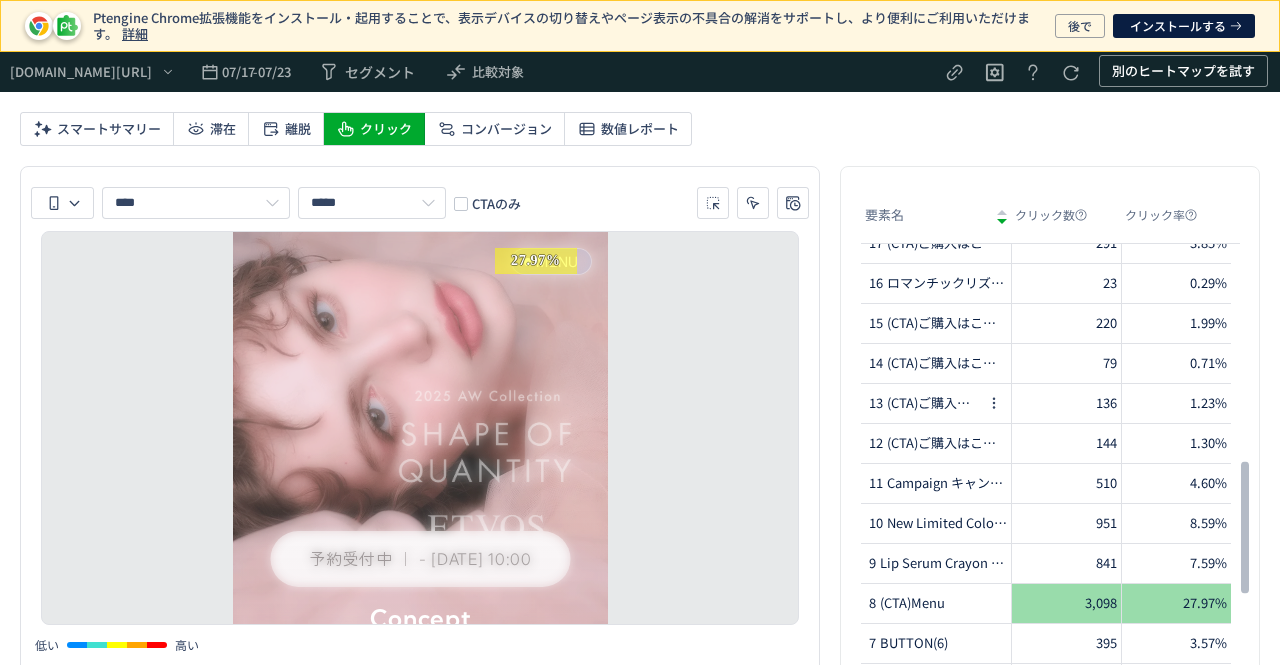 click on "(CTA)ご購入はこちら(8)" at bounding box center [934, 403] 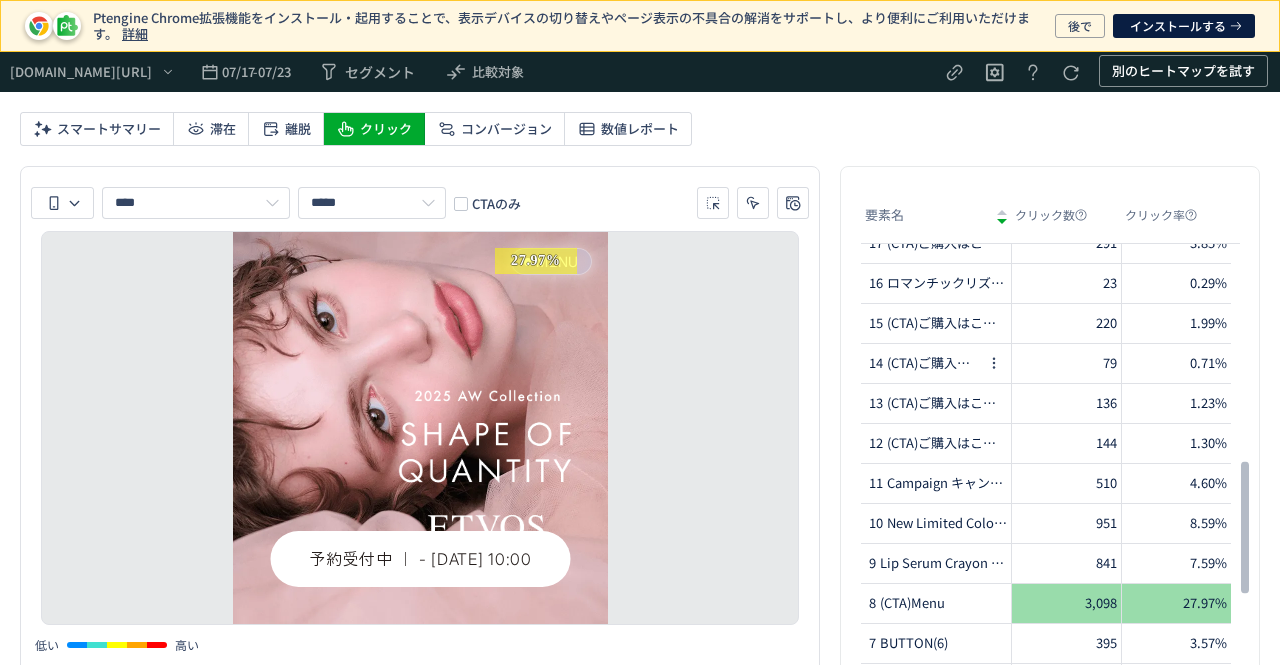 click on "(CTA)ご購入はこちら(7)" at bounding box center (934, 363) 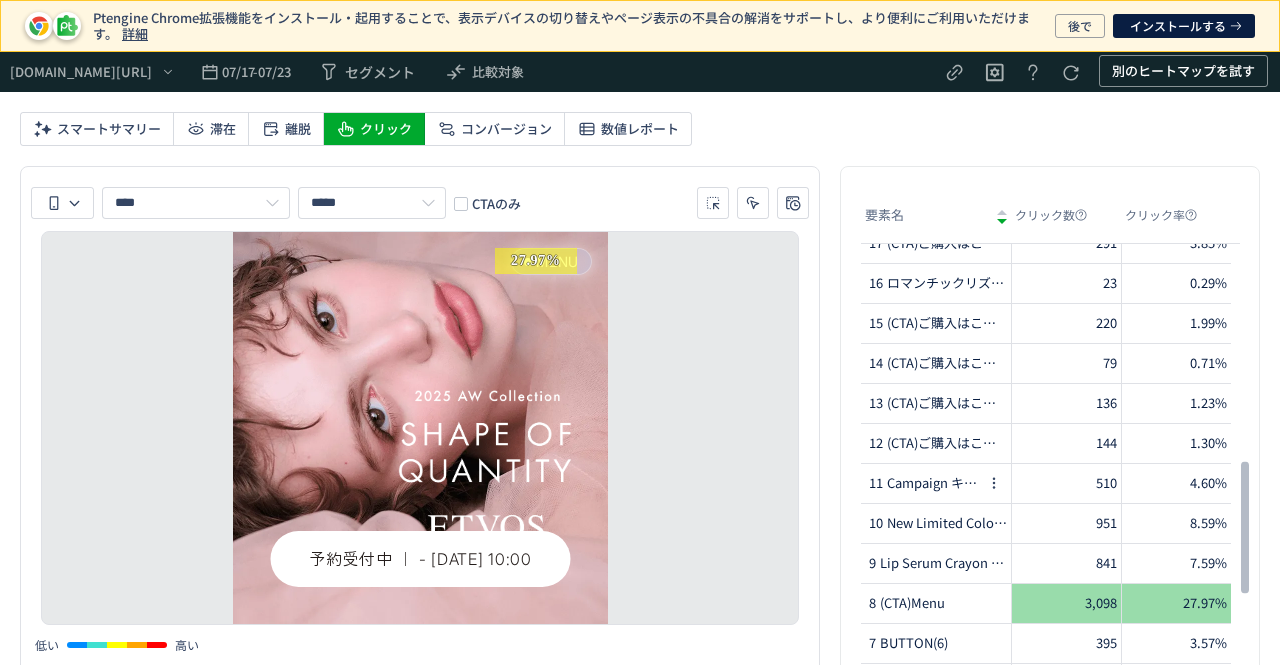 click on "11 Campaign  キャンペーン詳細" at bounding box center (923, 483) 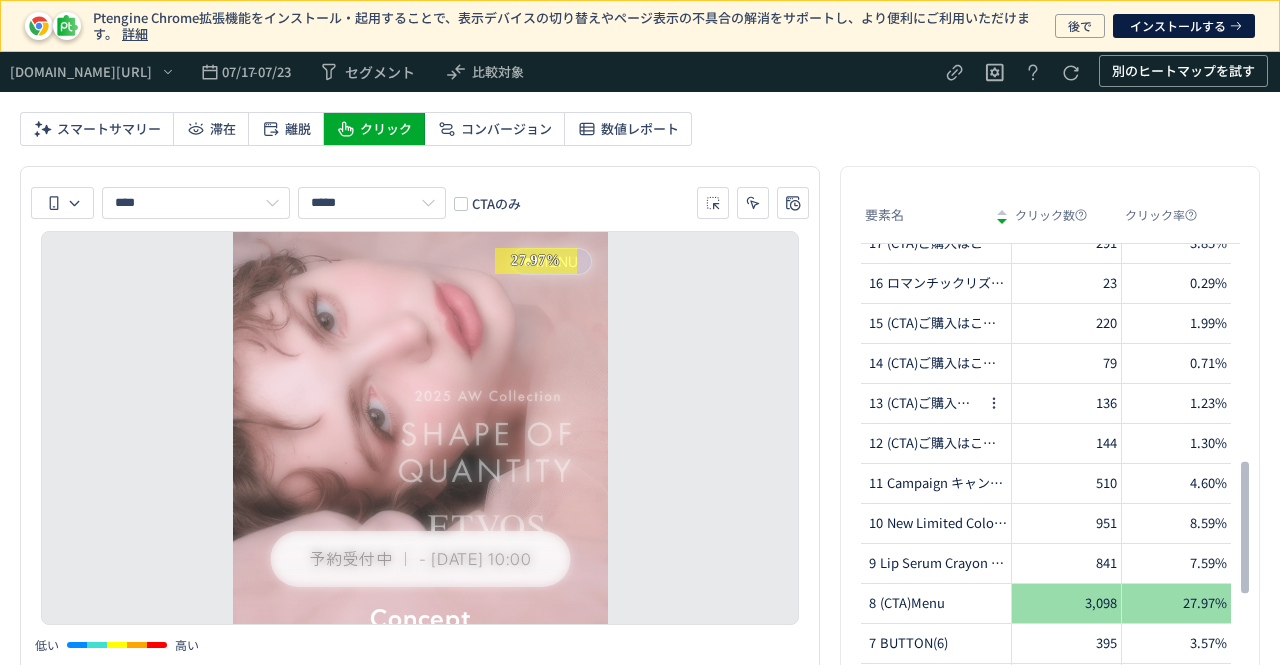click on "13 (CTA)ご購入はこちら(8)" at bounding box center [923, 403] 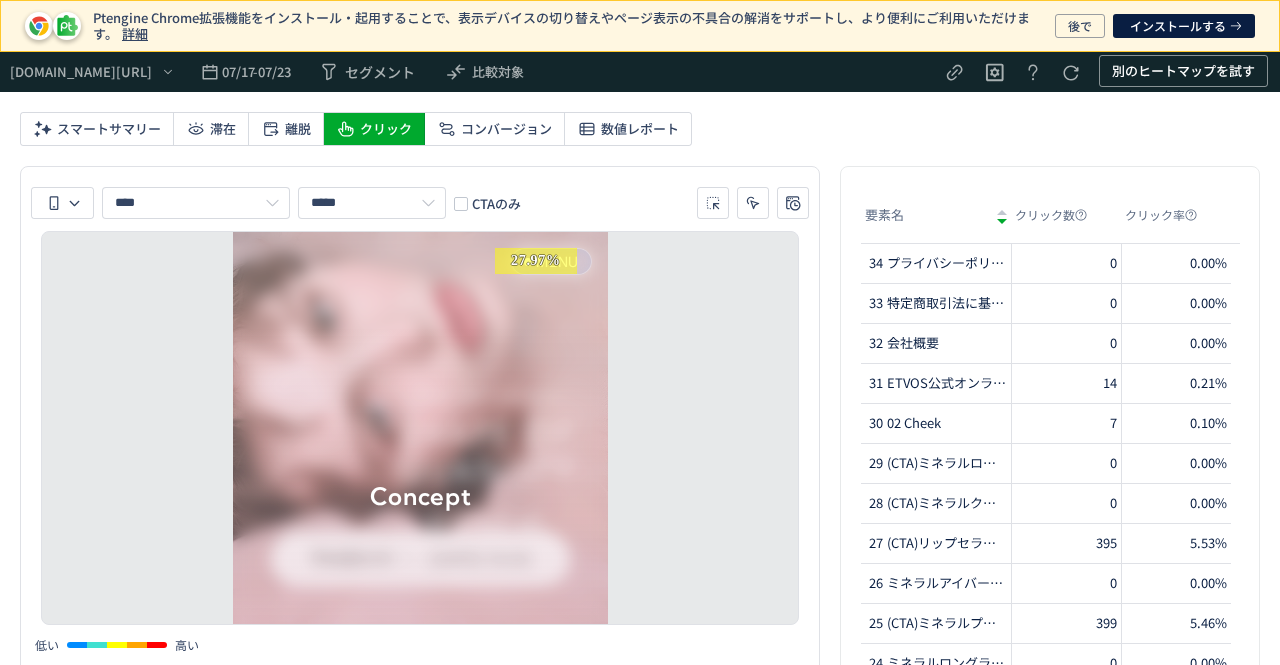 click on "https://etvos.com/aw/* 07/17 - 07/23 セグメント 比較対象 別のヒートマップを試す スマートサマリー 滞在 離脱 クリック コンバージョン 数値レポート **** ***** CTAのみ 低い  高い 要素名 クリック数 クリック率 要素名 34 プライバシーポリシー 0 0.00% 34 プライバシーポリシー 33 特定商取引法に基づく表記 0 0.00% 33 特定商取引法に基づく表記 32 会社概要 0 0.00% 32 会社概要 31 ETVOS公式オンラインストア 14 0.21% 31 ETVOS公式オンラインストア 30 02  Cheek 7 0.10% 30 02  Cheek 29 (CTA)ミネラルロングラッシュマスカラ  #チョコレートブラウン(1) 0 0.00% 29 (CTA)ミネラルロングラッシュマスカラ  #チョコレートブラウン(1) 28 (CTA)ミネラルクラッシィシャドー  #シフォンアンサンブル（限定）(1) 0 0.00% 28 (CTA)ミネラルクラッシィシャドー  #シフォンアンサンブル（限定）(1) 27 395 5.53% 27 26 0 0.00% 26" 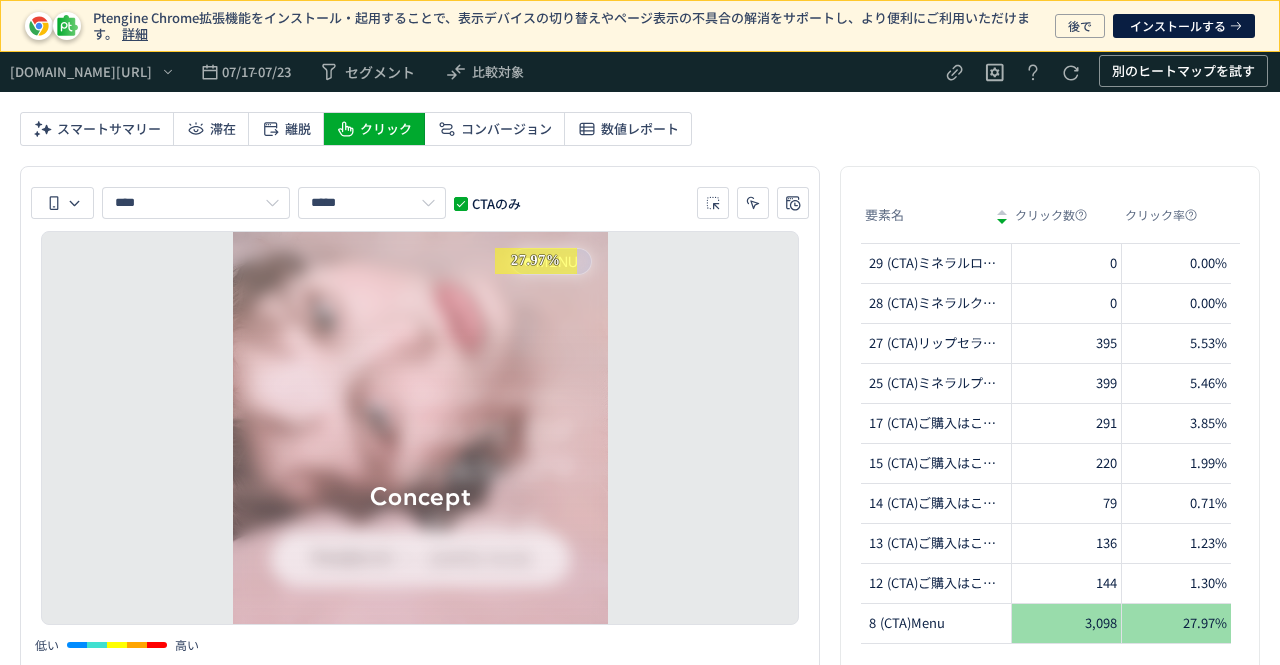 click at bounding box center [461, 204] 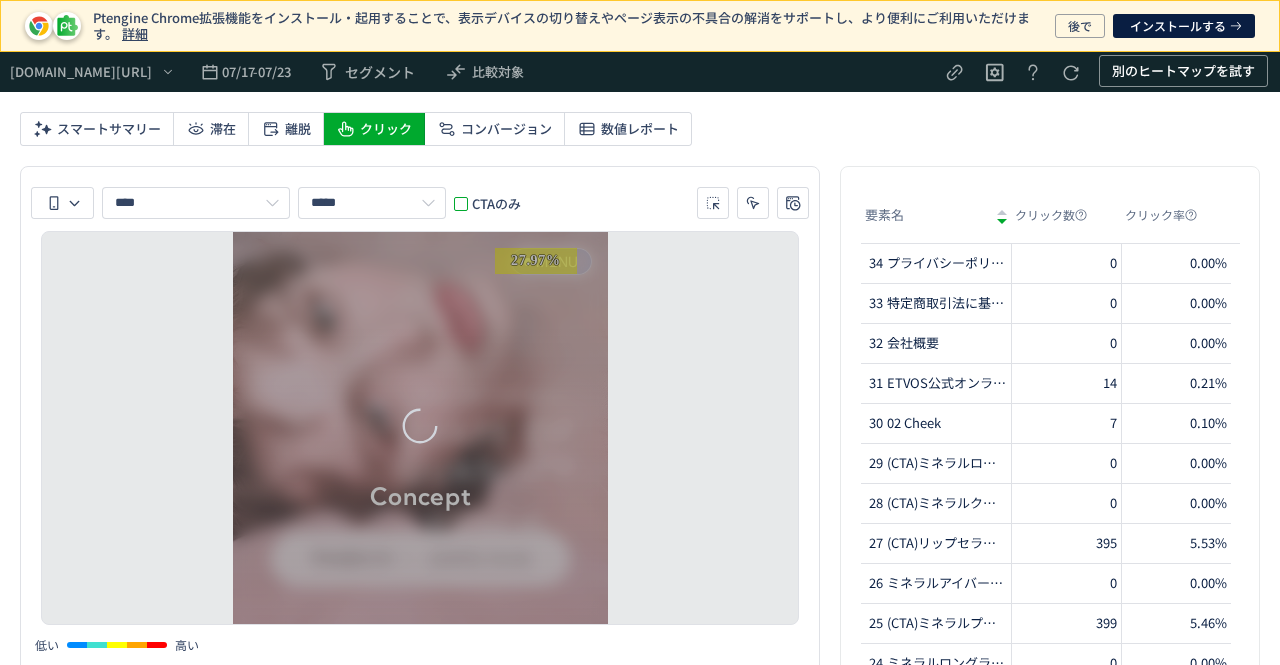 click on "**** ***** CTAのみ" at bounding box center (420, 203) 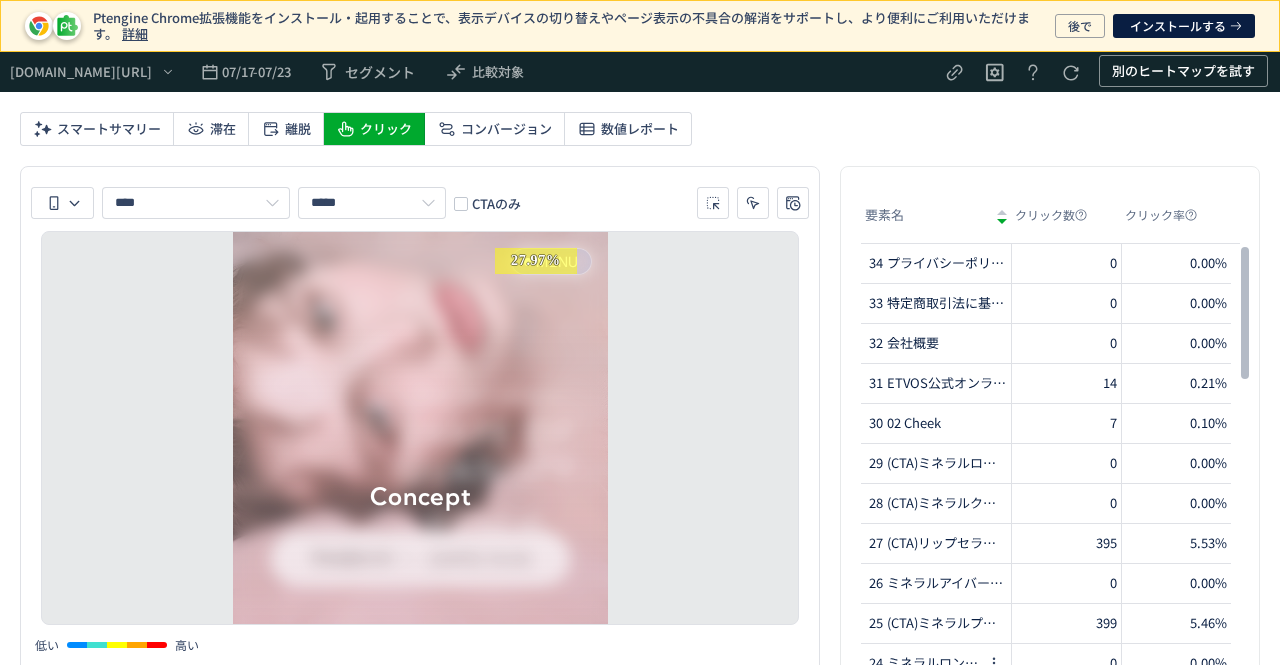 scroll, scrollTop: 300, scrollLeft: 0, axis: vertical 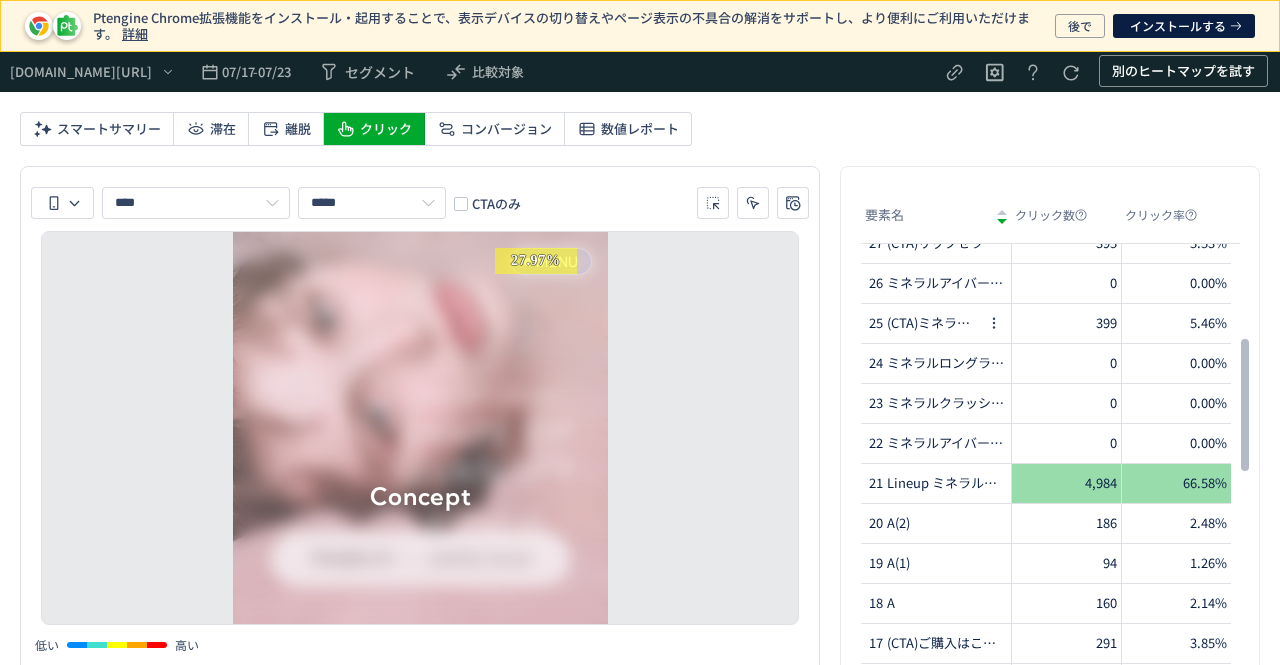 click on "25 (CTA)ミネラルプレストチーク  #ミュートペール" at bounding box center (923, 323) 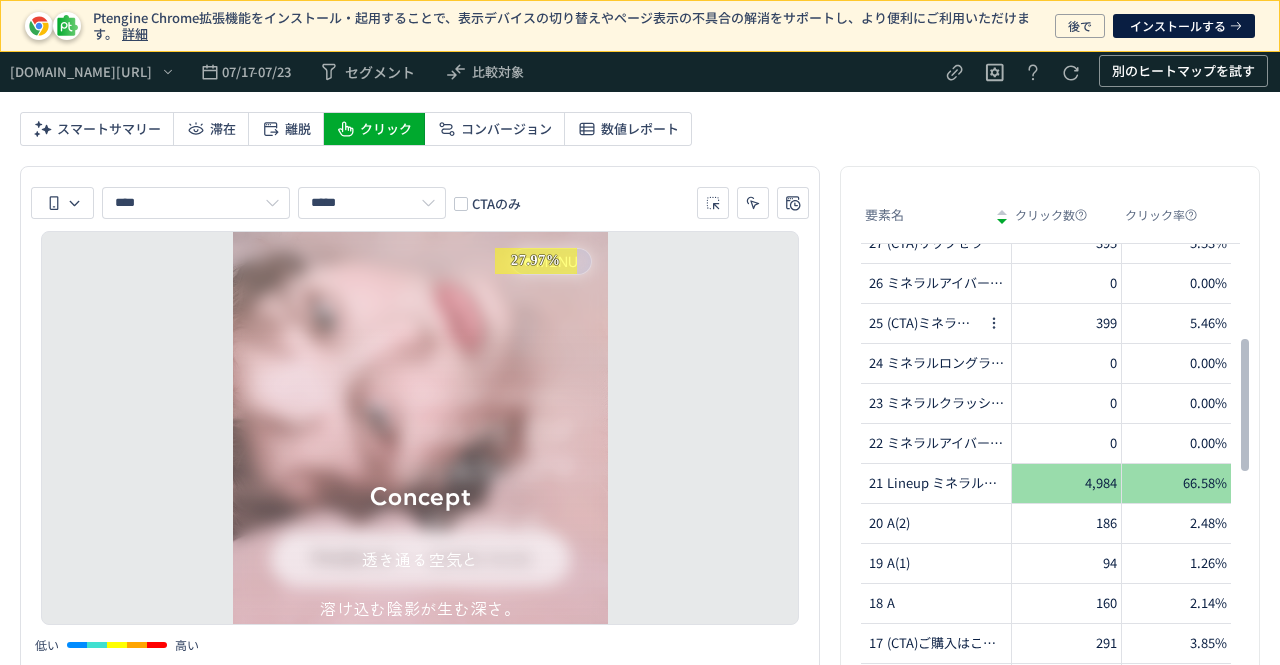 scroll, scrollTop: 11242, scrollLeft: 0, axis: vertical 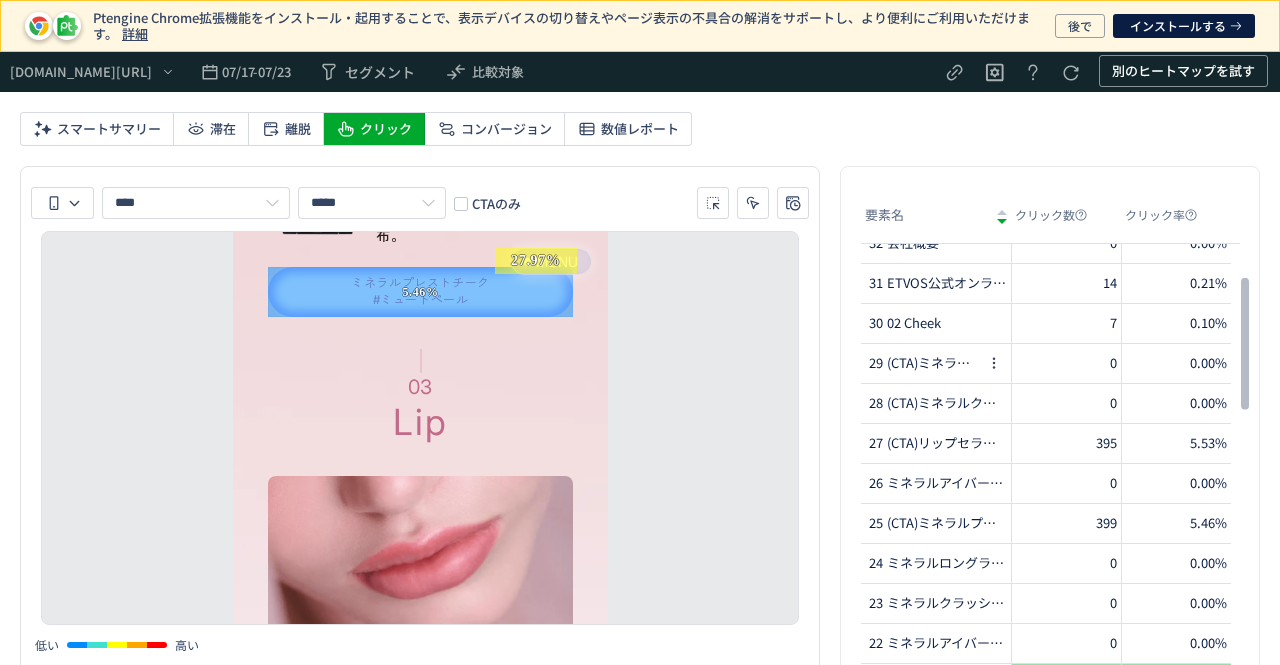 click on "29 (CTA)ミネラルロングラッシュマスカラ  #チョコレートブラウン(1)" at bounding box center (923, 363) 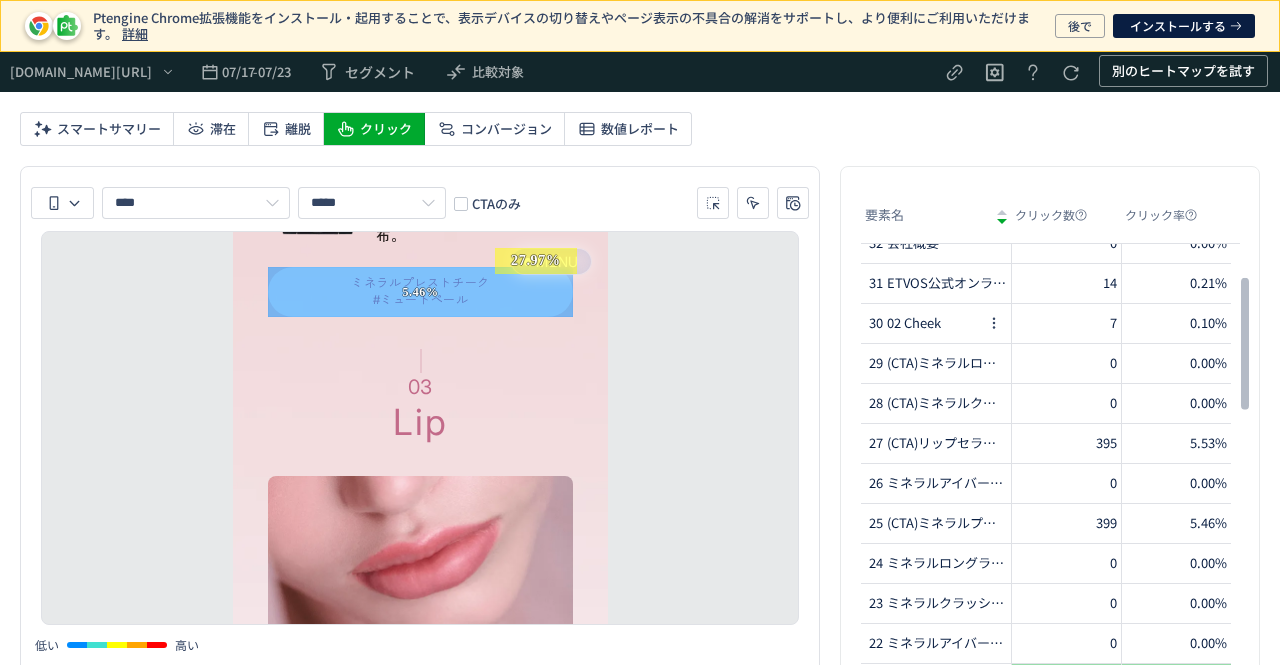 click on "02  Cheek" at bounding box center [914, 323] 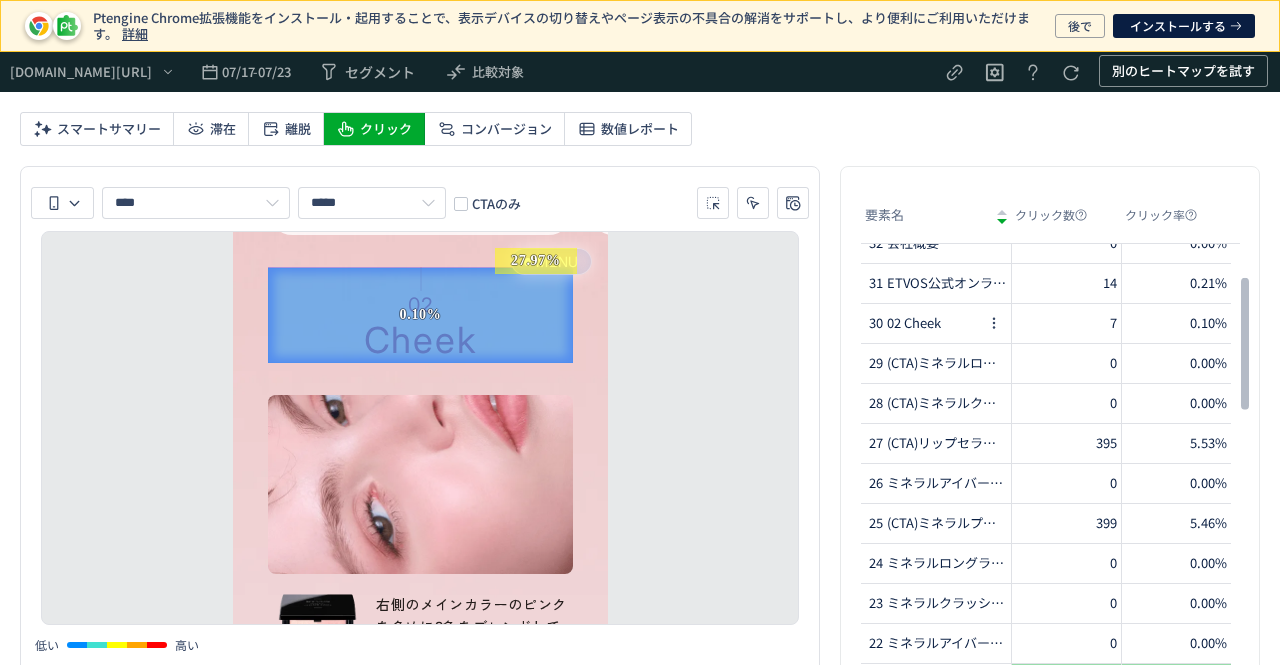 scroll, scrollTop: 0, scrollLeft: 0, axis: both 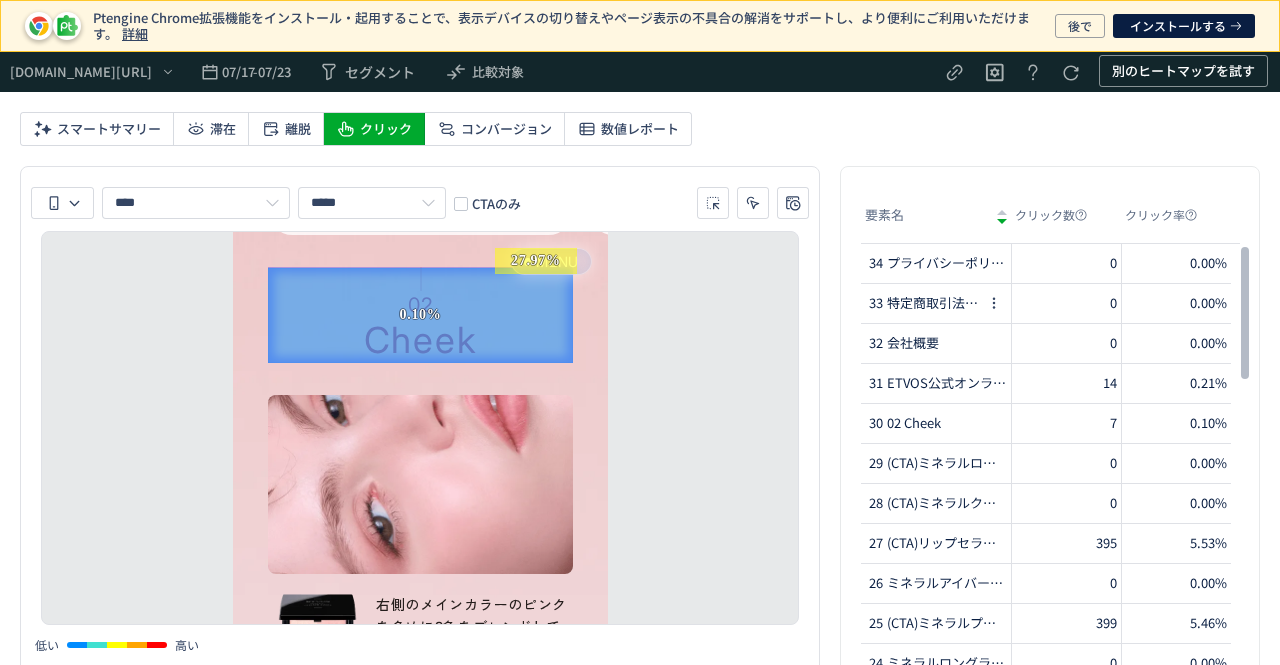 click on "33 特定商取引法に基づく表記" at bounding box center (923, 303) 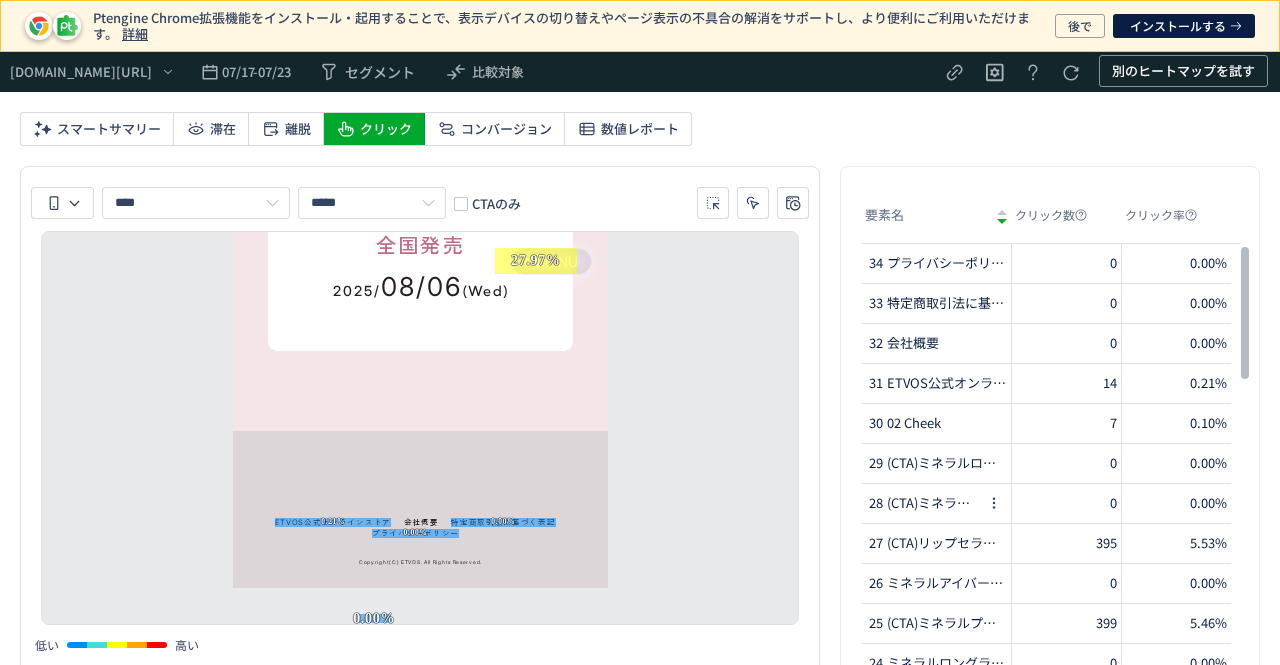 click on "28 (CTA)ミネラルクラッシィシャドー  #シフォンアンサンブル（限定）(1)" at bounding box center (923, 503) 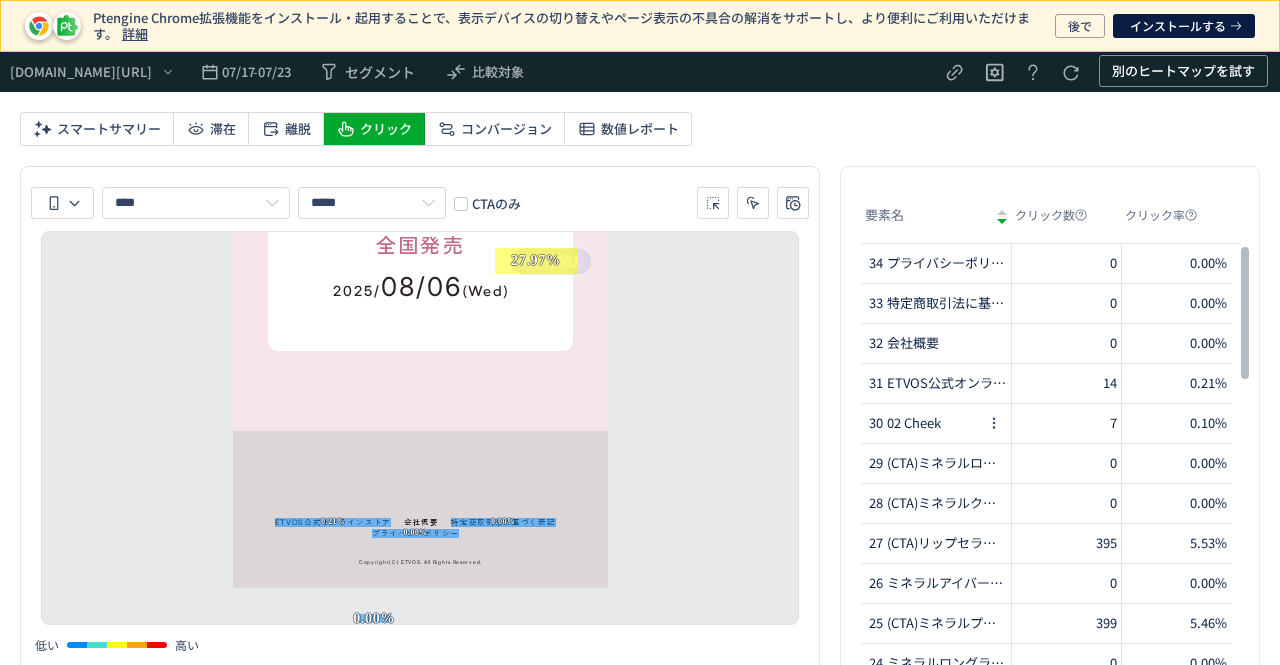 click on "30 02  Cheek" at bounding box center (923, 423) 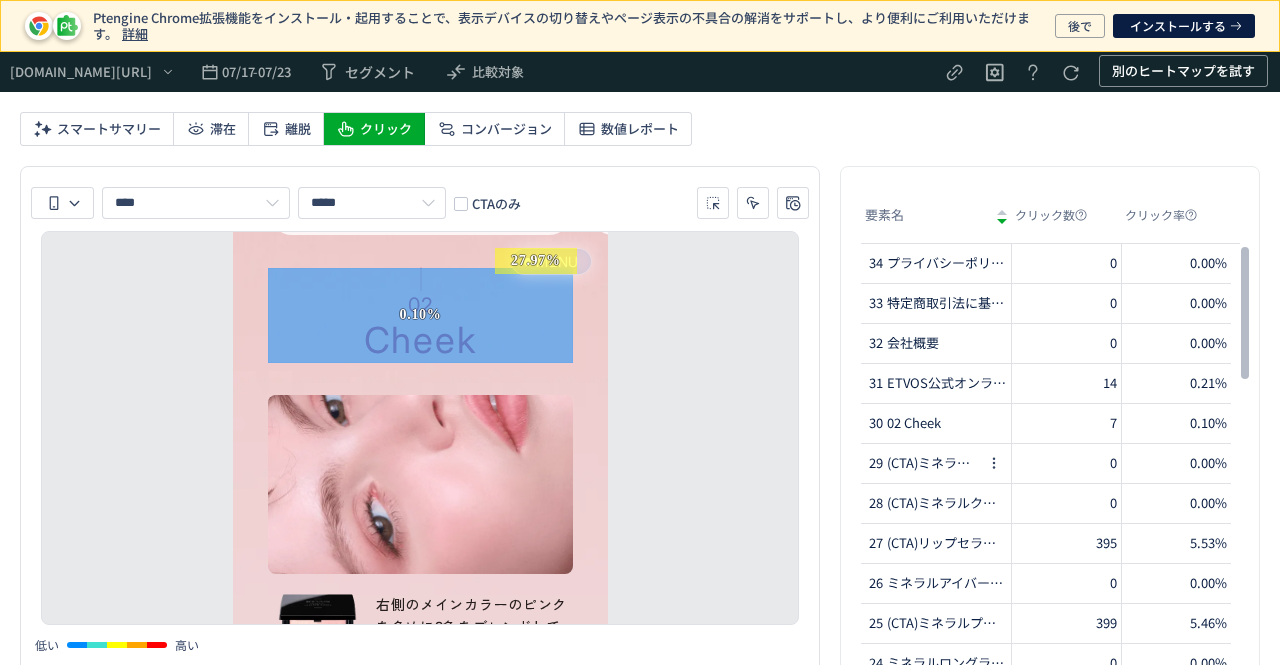 click on "(CTA)ミネラルロングラッシュマスカラ  #チョコレートブラウン(1)" at bounding box center (934, 463) 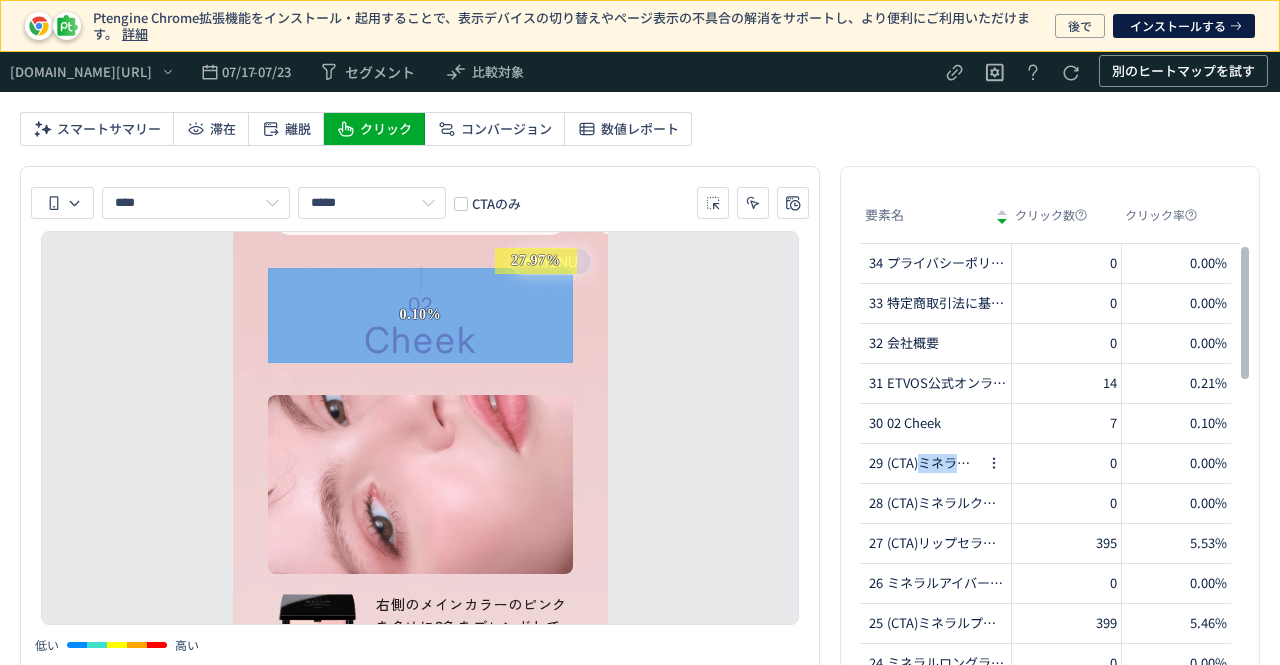 click on "(CTA)ミネラルロングラッシュマスカラ  #チョコレートブラウン(1)" at bounding box center [934, 463] 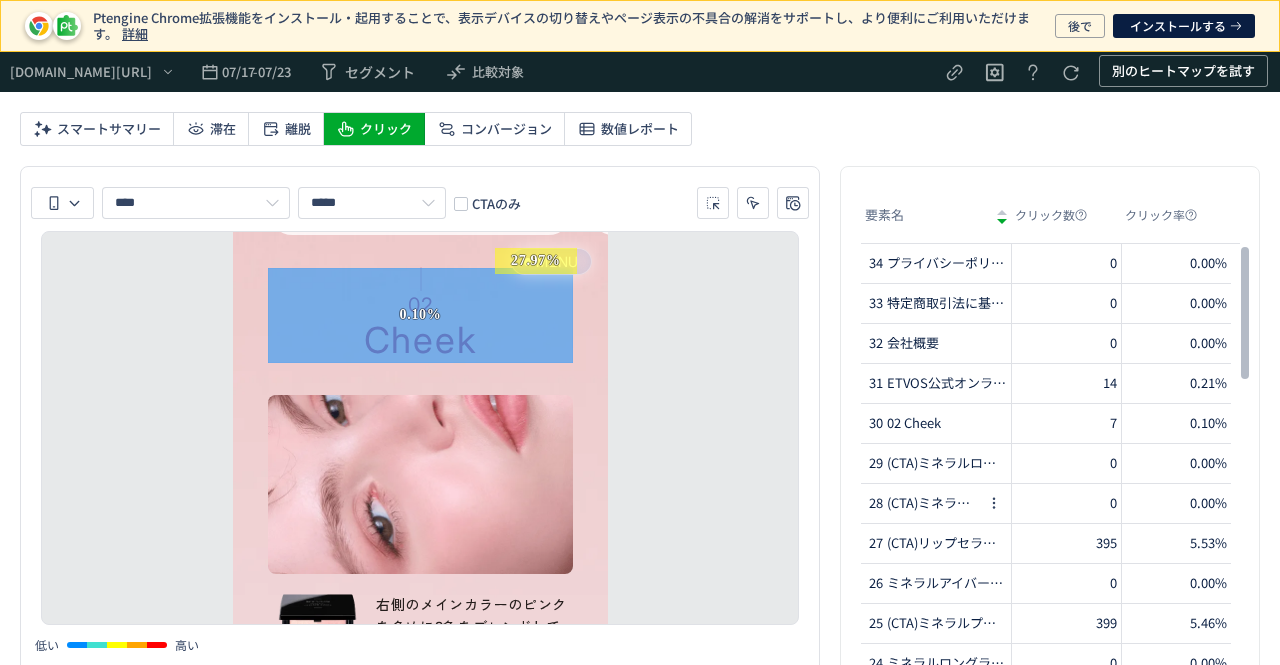 drag, startPoint x: 916, startPoint y: 463, endPoint x: 922, endPoint y: 495, distance: 32.55764 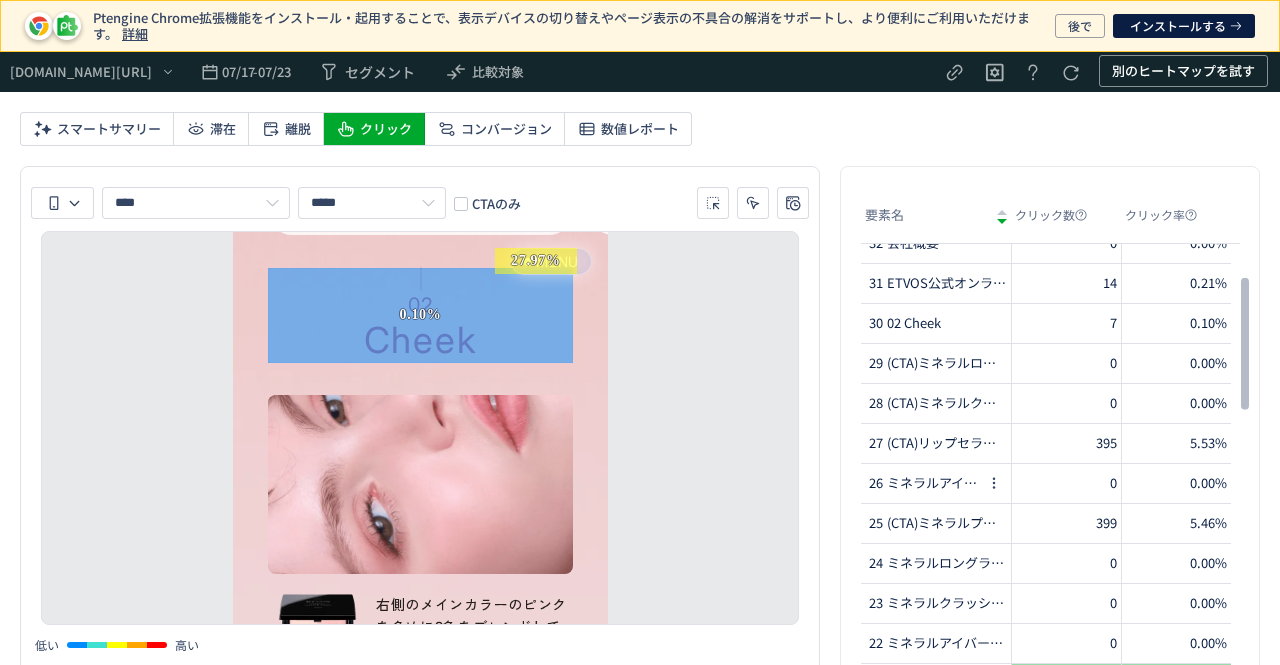 click on "26 ミネラルアイバームシルキー  アイベースとして、指でアイホールにのばす。ベースに塗布することでピンクカラーの発色がよくなります。" at bounding box center [923, 483] 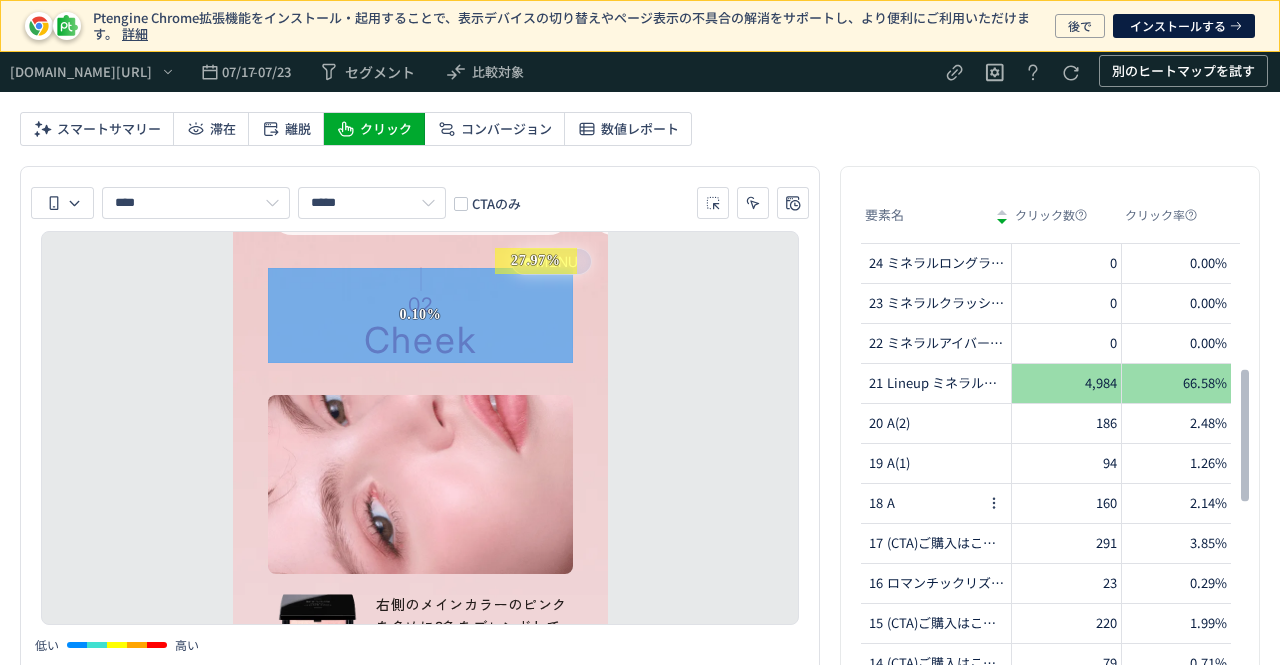click on "18 A" at bounding box center (923, 503) 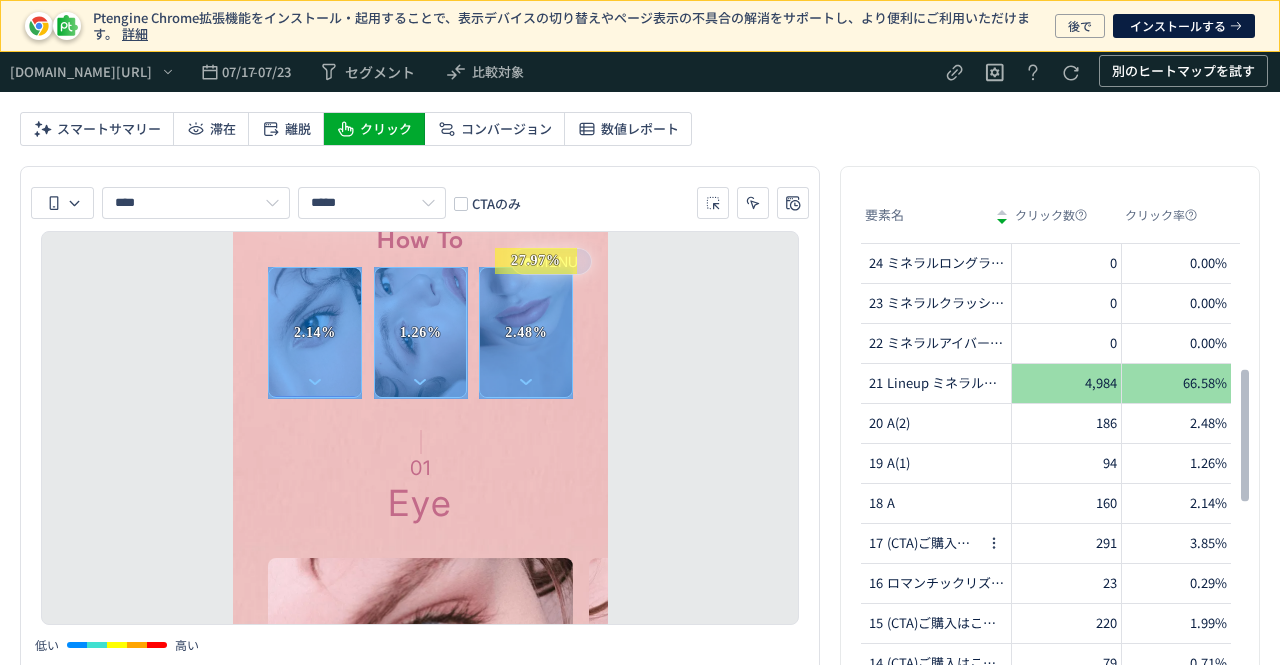 click on "(CTA)ご購入はこちら" at bounding box center [934, 543] 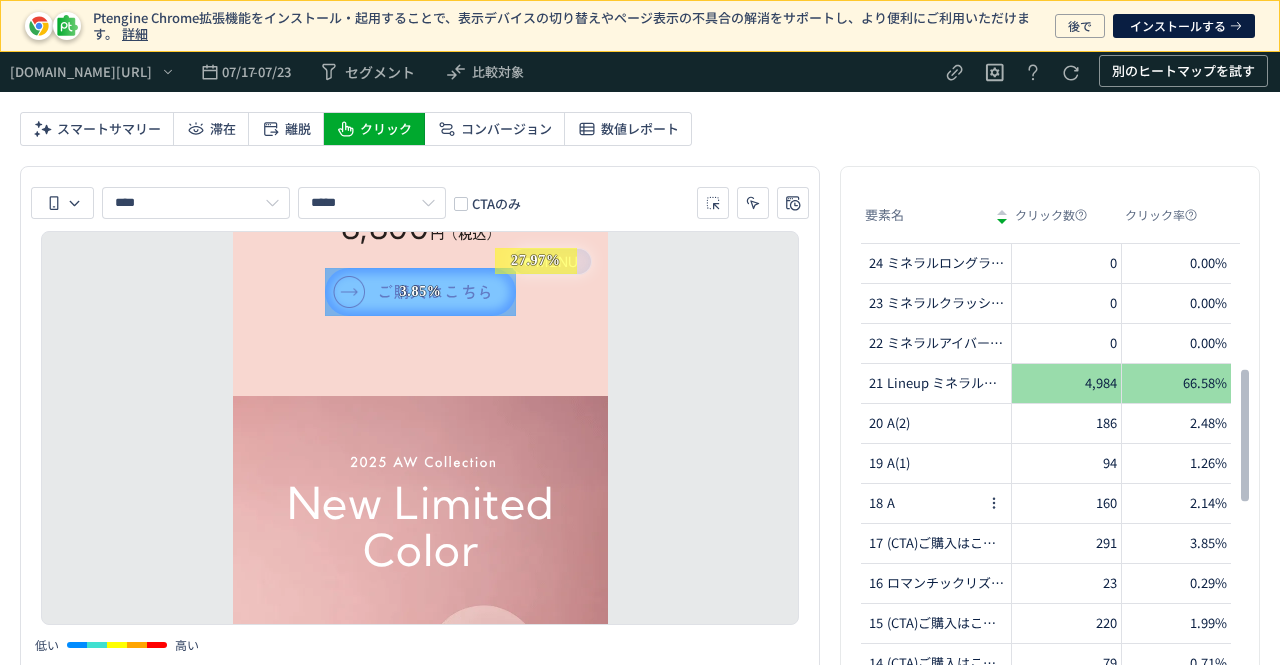 click on "18 A" at bounding box center (923, 503) 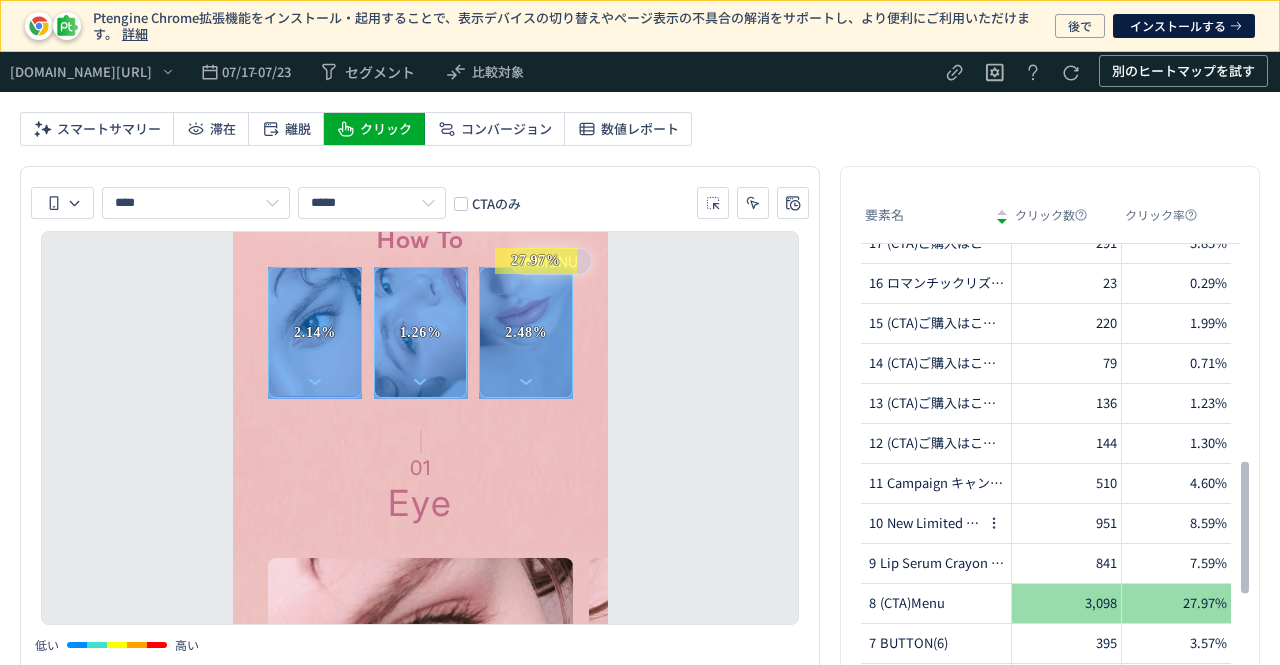 click on "New Limited Color ニューリミテッドカラー" at bounding box center (934, 523) 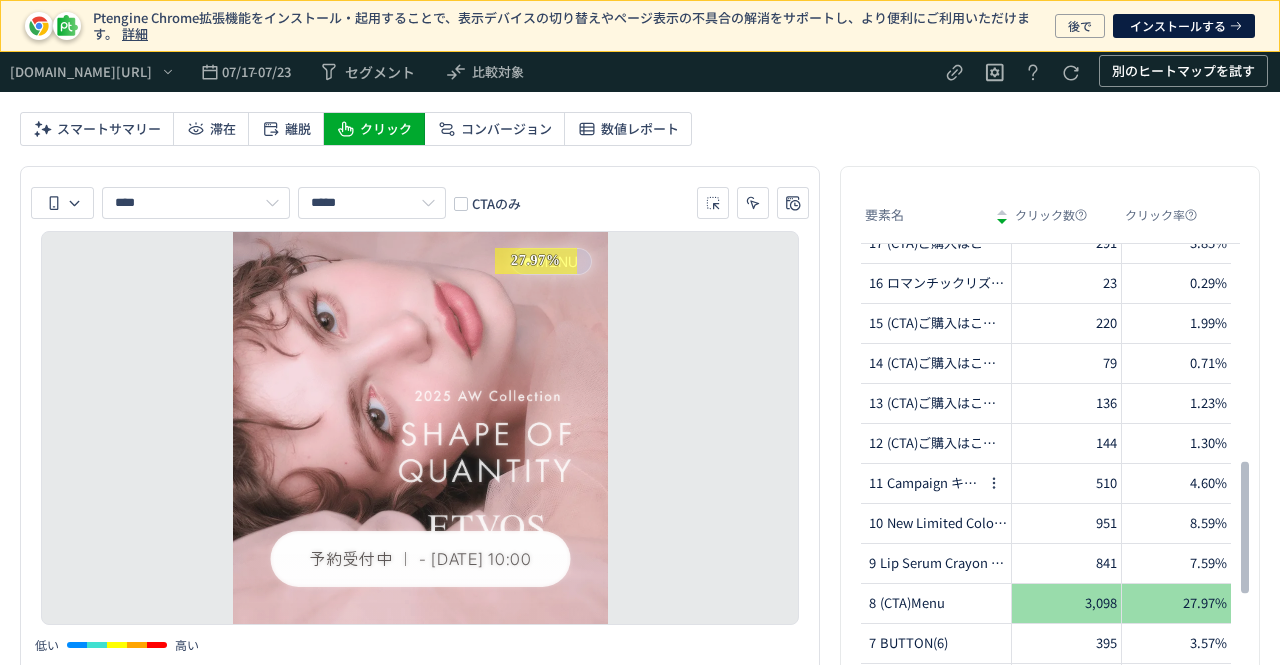 click on "11 Campaign  キャンペーン詳細" at bounding box center [923, 483] 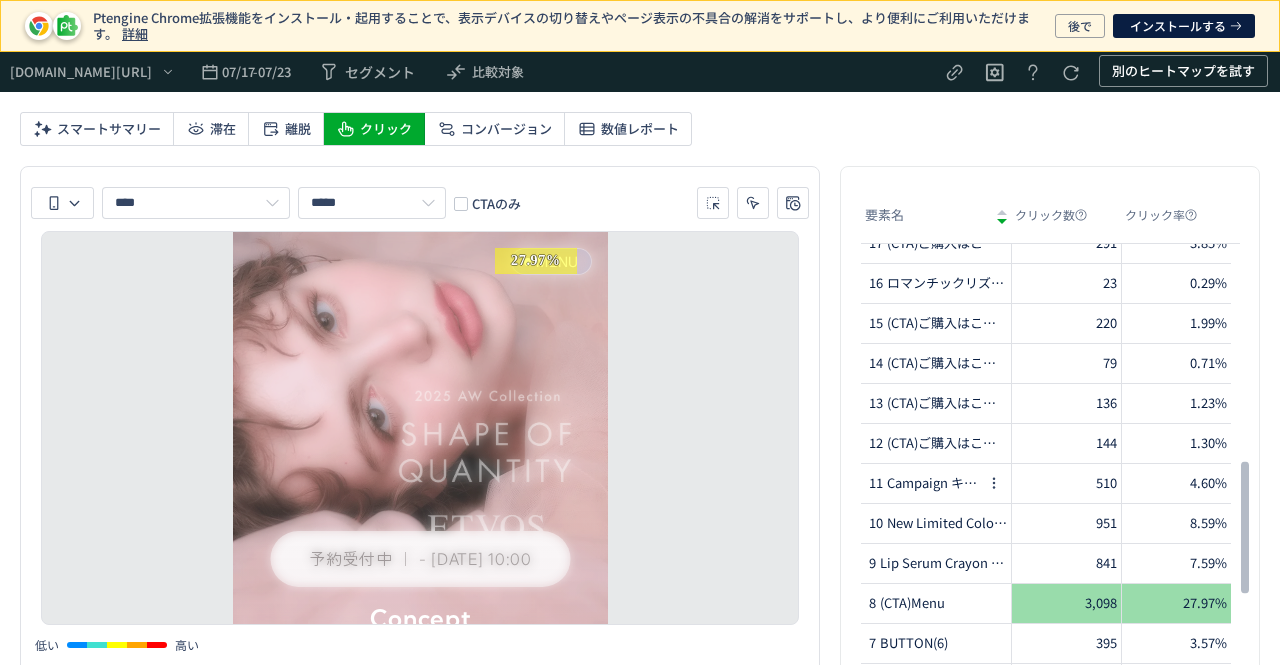 click on "Campaign  キャンペーン詳細" at bounding box center (934, 483) 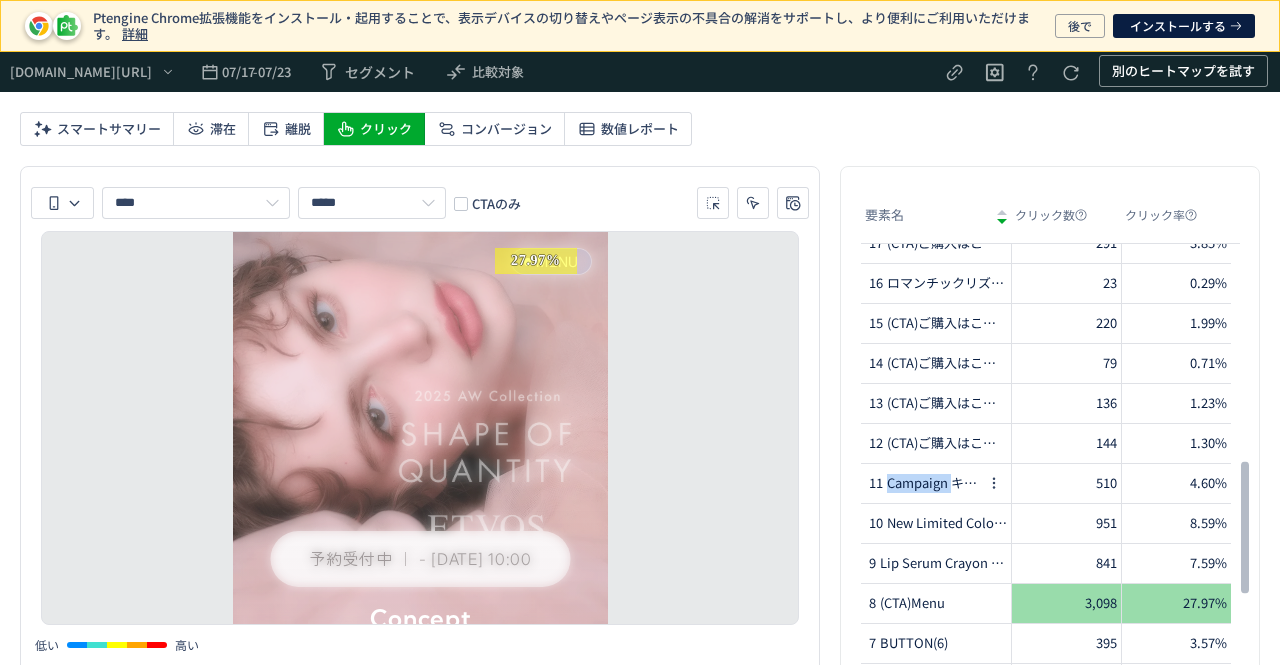 click on "Campaign  キャンペーン詳細" at bounding box center [934, 483] 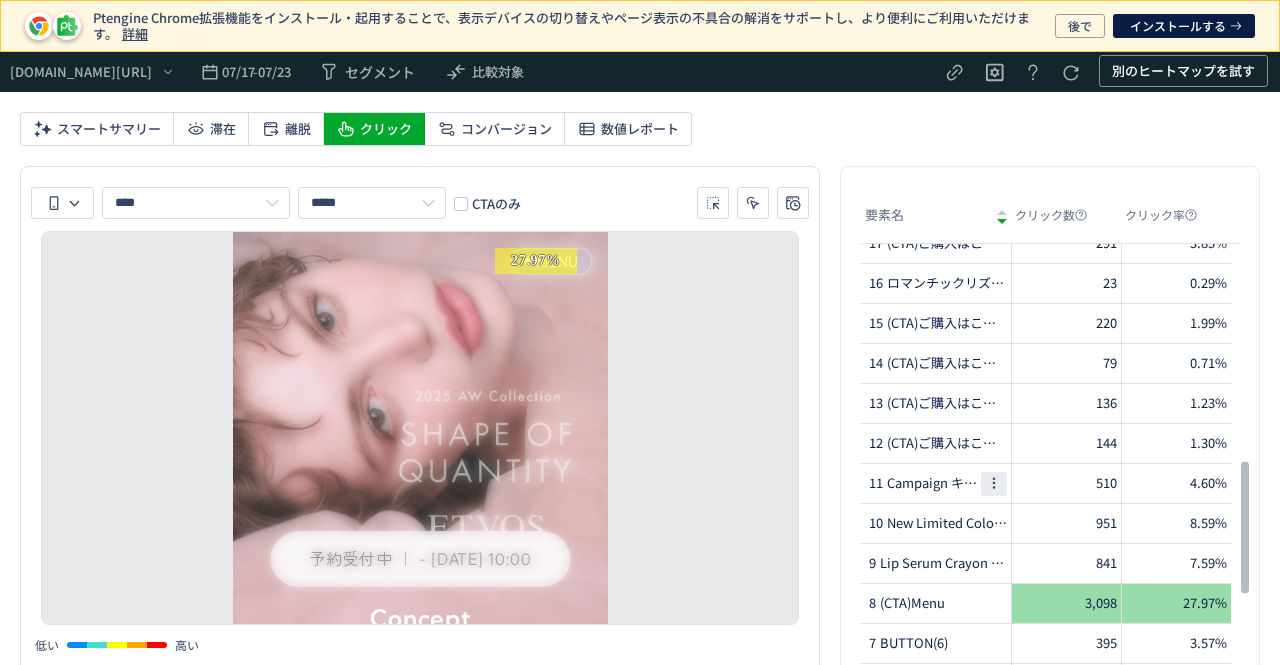 click 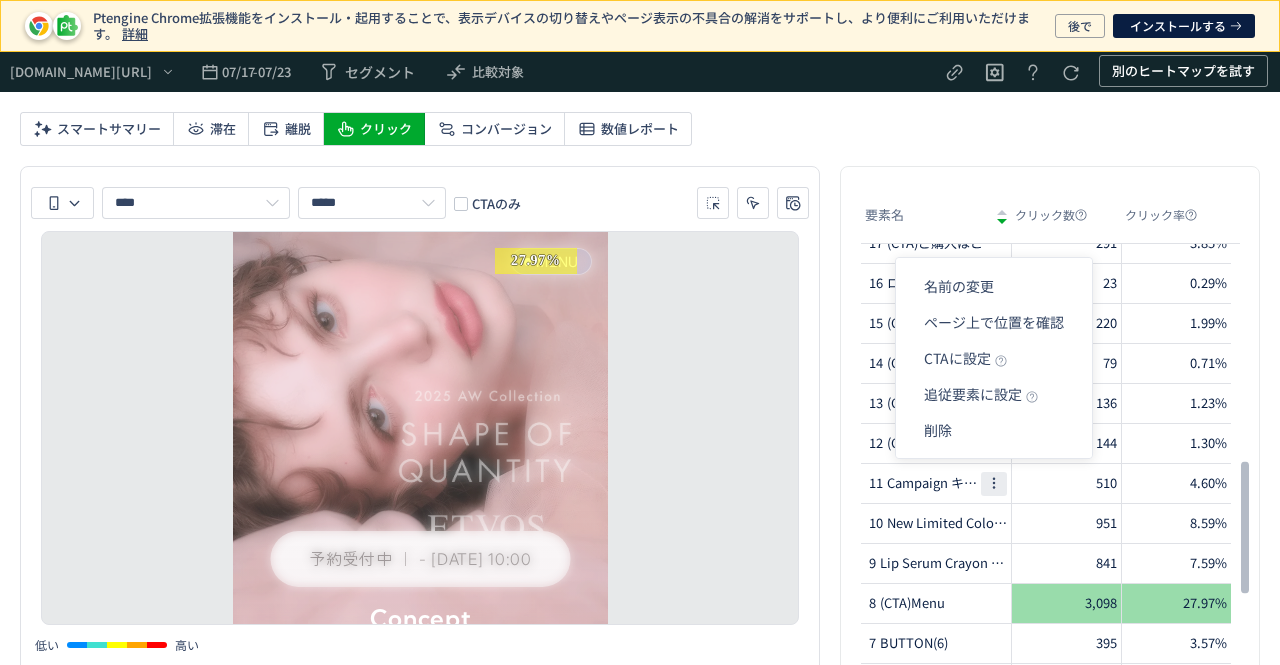 click 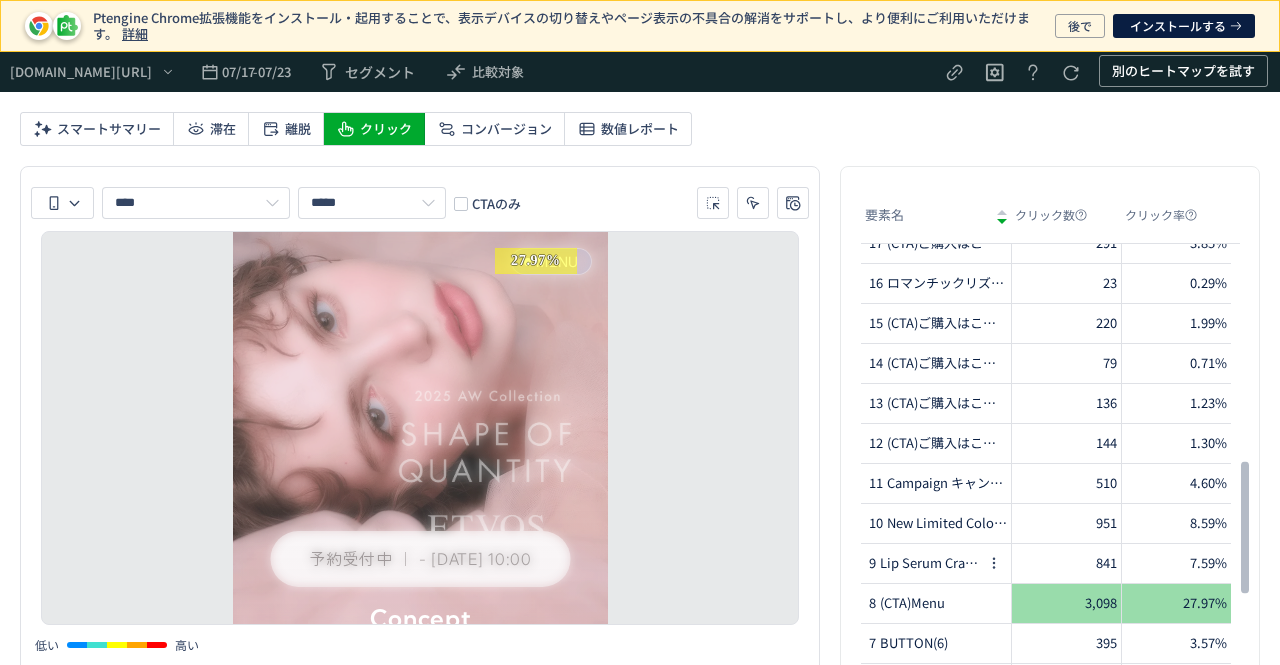 click on "9 Lip Serum Crayon リップセラムクレヨン" at bounding box center (923, 563) 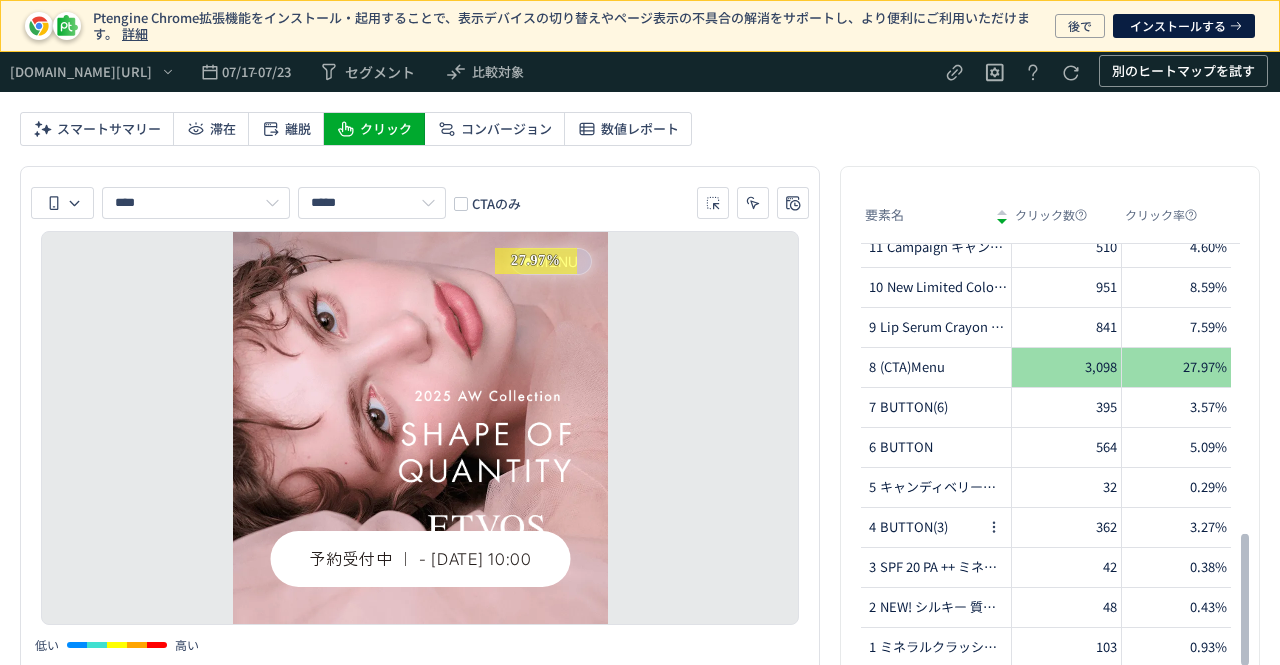 click on "4 BUTTON(3)" at bounding box center [923, 527] 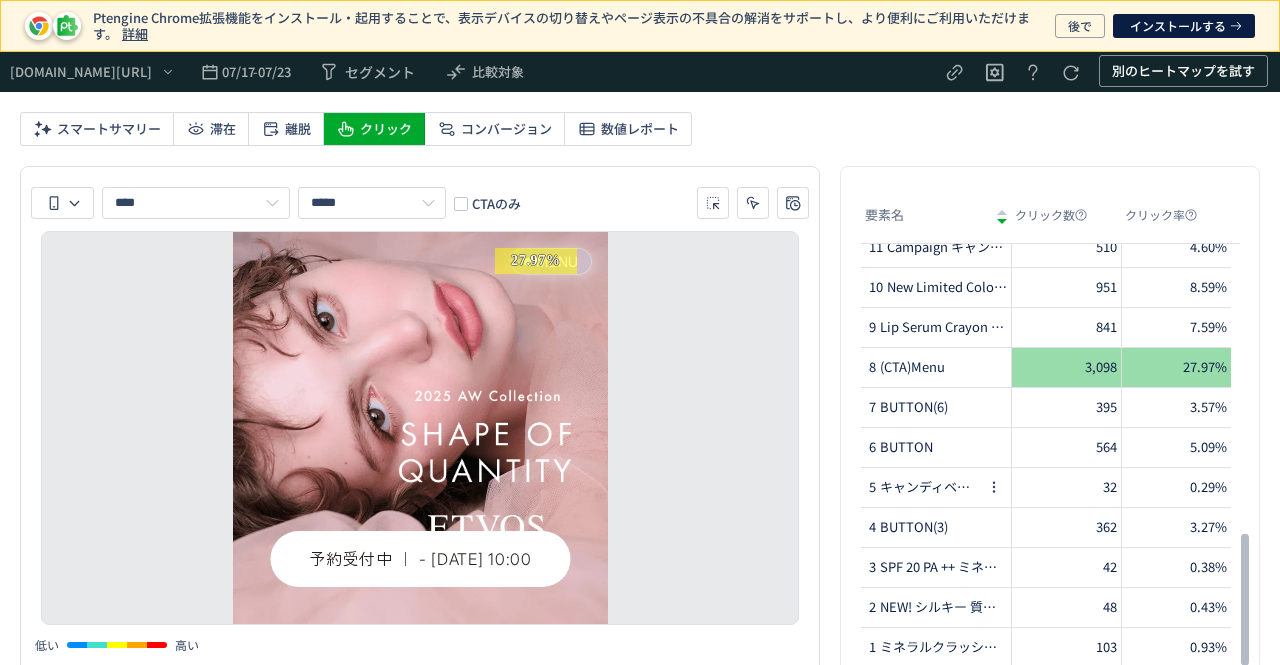 click on "5 キャンディベリー（シアー）  シアーレッド（シアー）  ネクターピンク（ディープ）  モーブモカ（ディープ）" at bounding box center (923, 487) 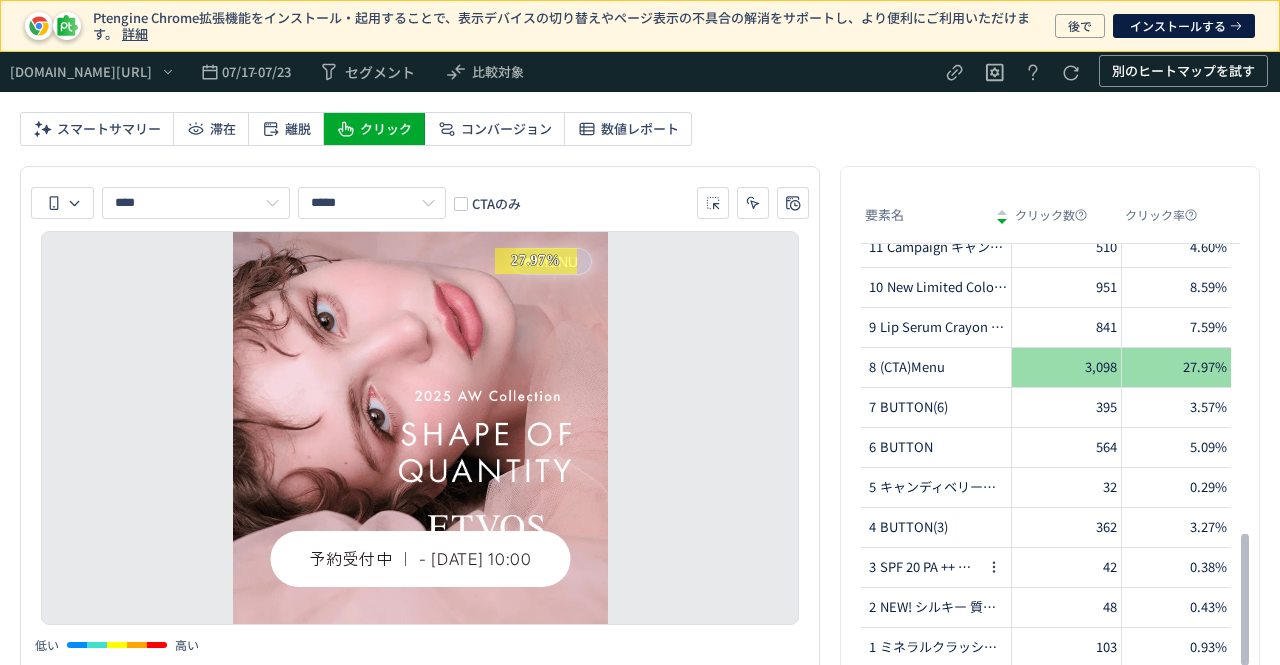 click on "SPF 20 PA ++  ミネラルプレストチーク" at bounding box center [930, 567] 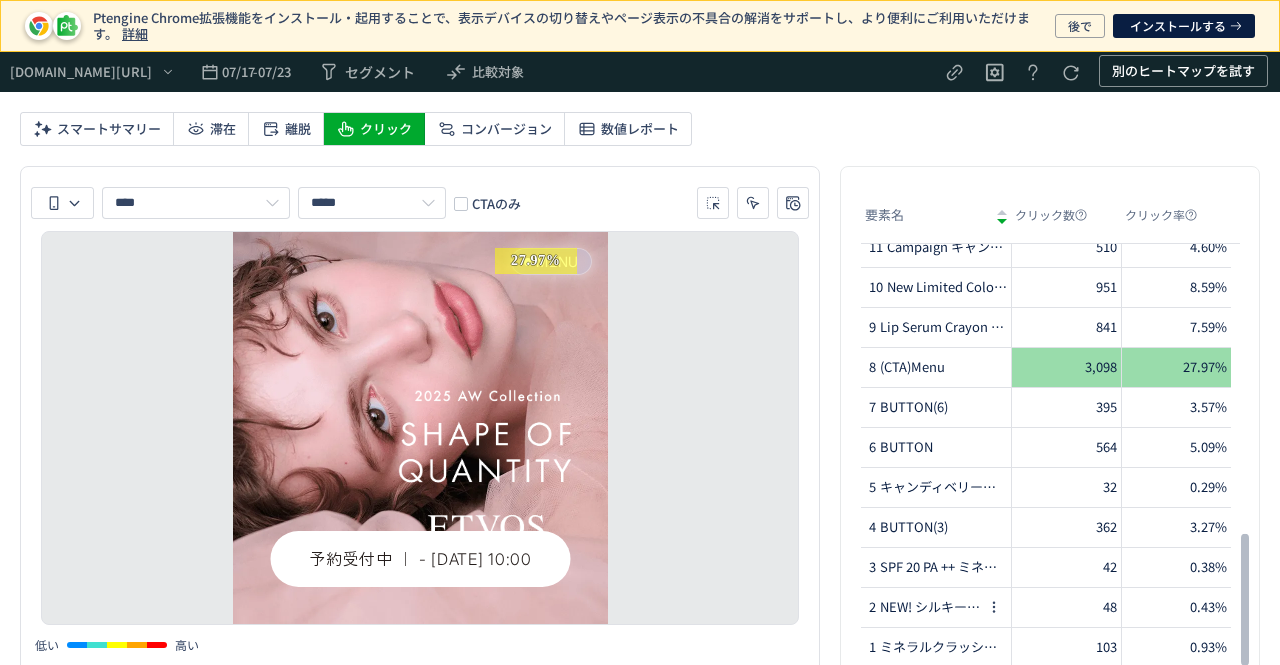 click on "NEW! シルキー  質感  NEW! シルキー  質感  ビオニーワイン  シルバージュエル  ミルクベージュ  チャイベージュ" at bounding box center [930, 607] 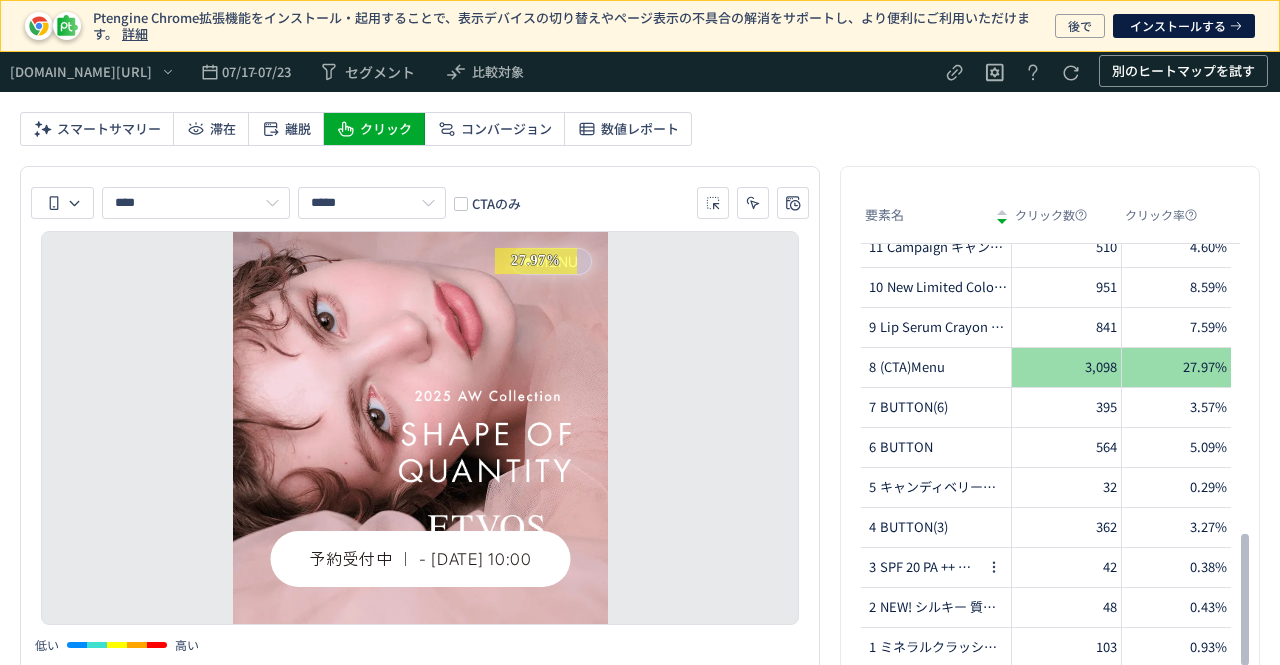 click on "SPF 20 PA ++  ミネラルプレストチーク" at bounding box center (930, 567) 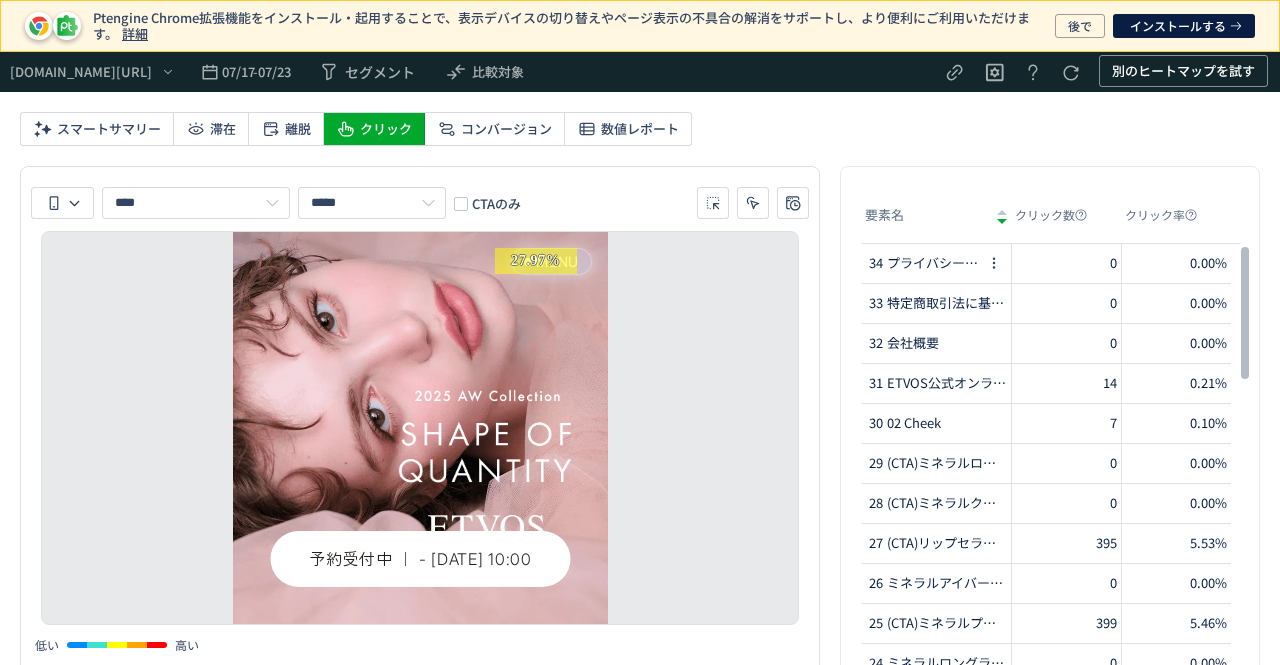 click on "34 プライバシーポリシー" at bounding box center [923, 263] 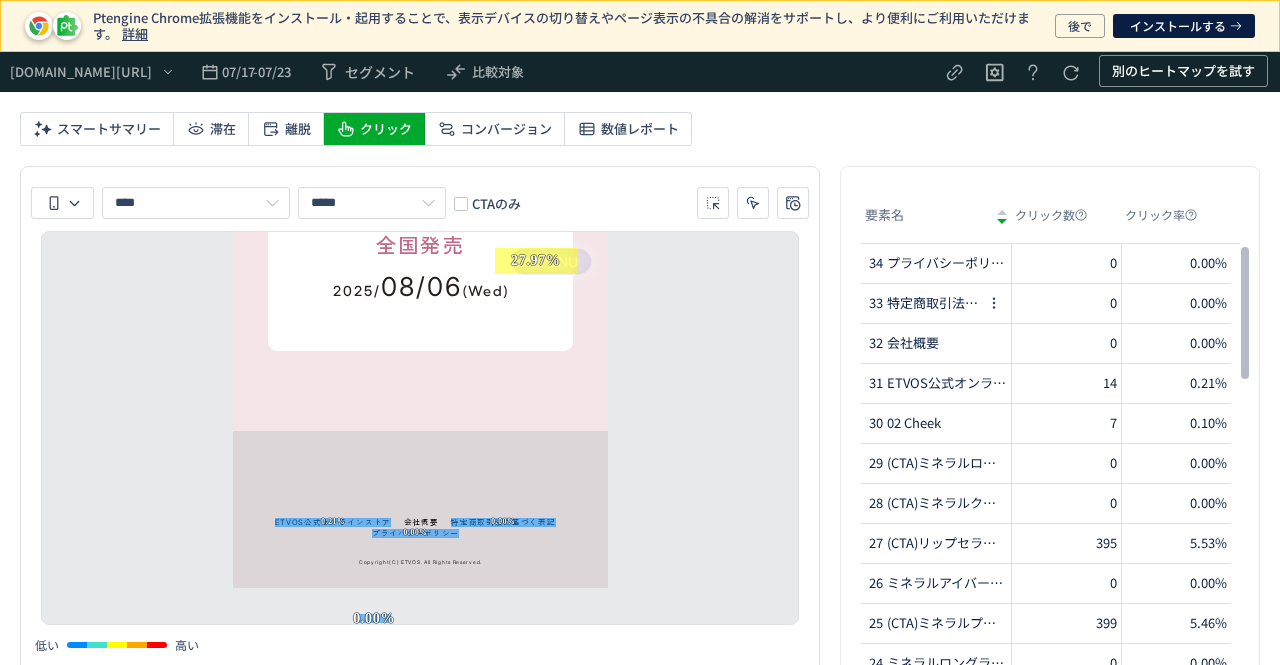 click on "特定商取引法に基づく表記" at bounding box center [934, 303] 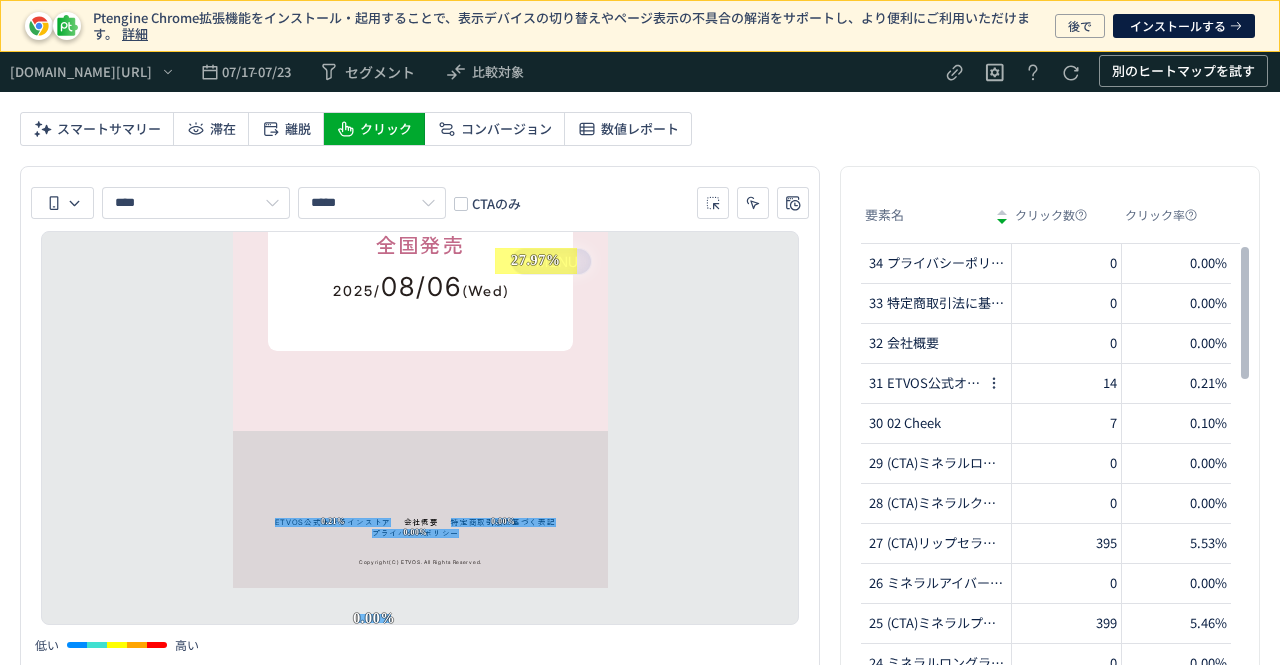 click on "31 ETVOS公式オンラインストア" at bounding box center [923, 383] 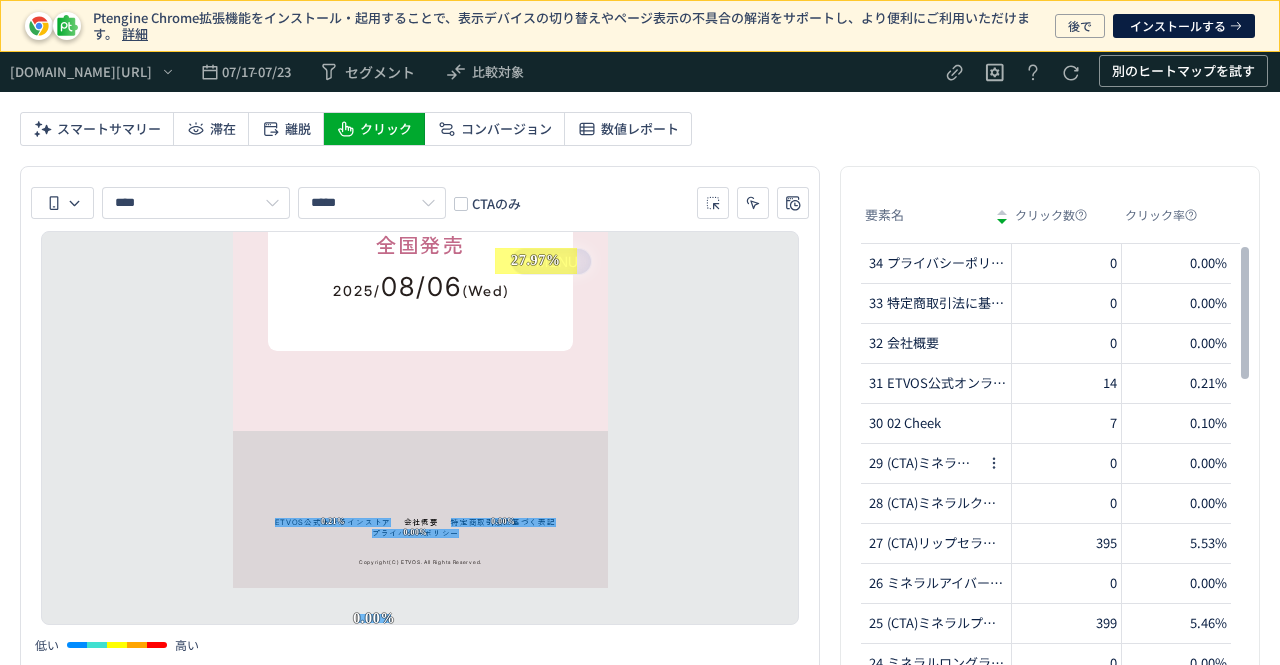 drag, startPoint x: 902, startPoint y: 439, endPoint x: 902, endPoint y: 475, distance: 36 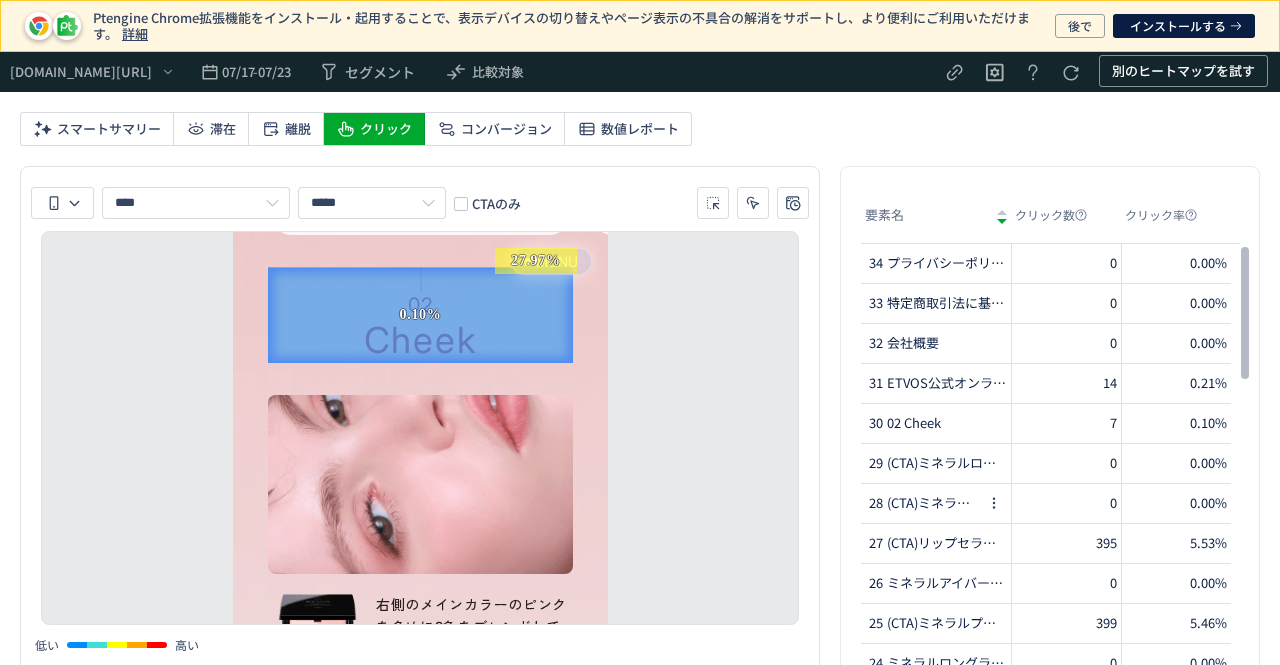 click on "(CTA)ミネラルクラッシィシャドー  #シフォンアンサンブル（限定）(1)" at bounding box center (934, 503) 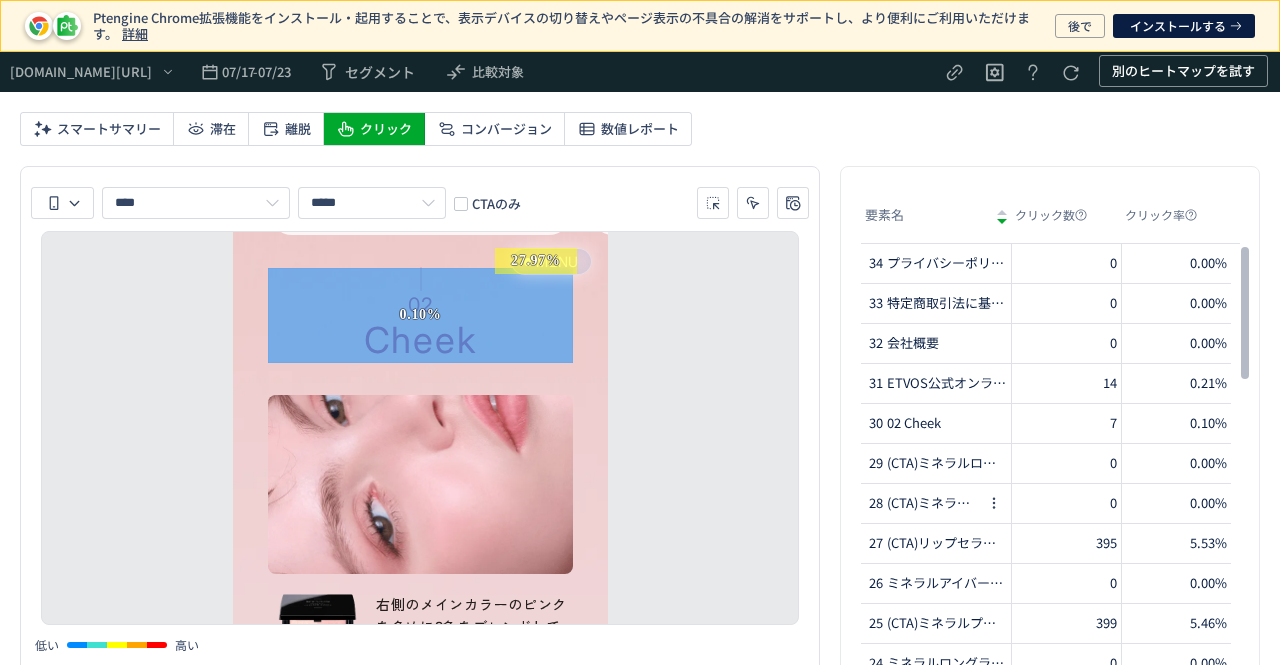 click on "28 (CTA)ミネラルクラッシィシャドー  #シフォンアンサンブル（限定）(1)" at bounding box center (923, 503) 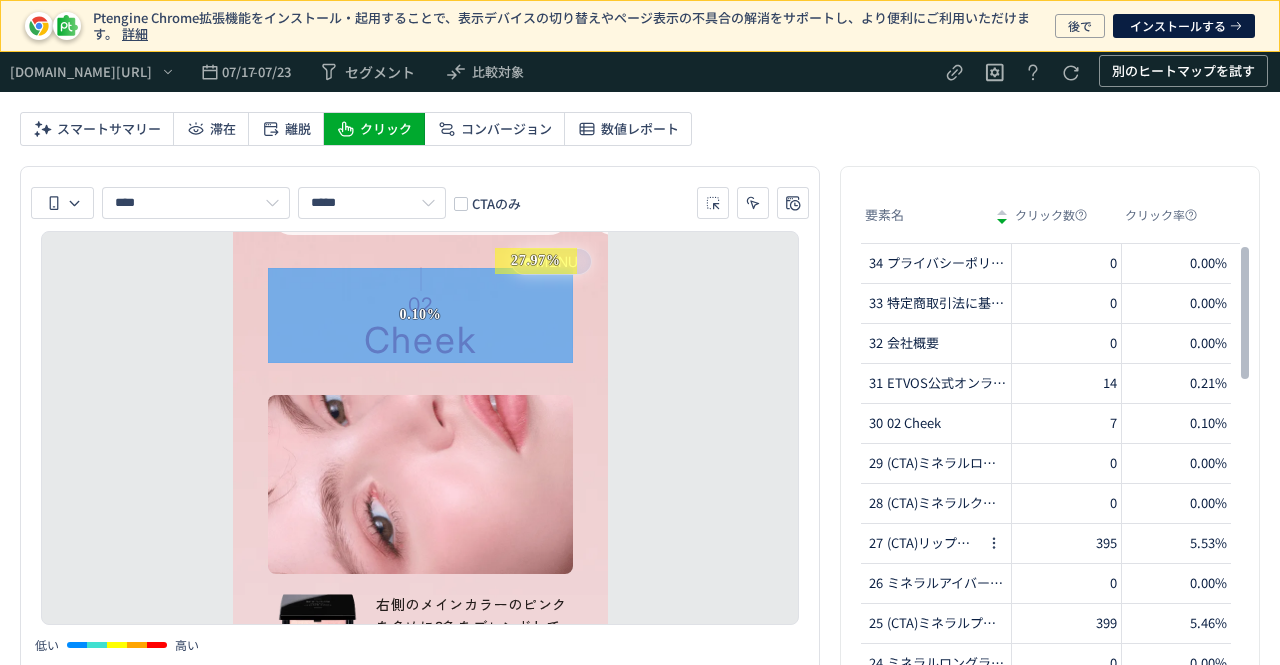 click on "27 (CTA)リップセラムクレヨン  #ロマンチックリズム (限定)" at bounding box center [923, 543] 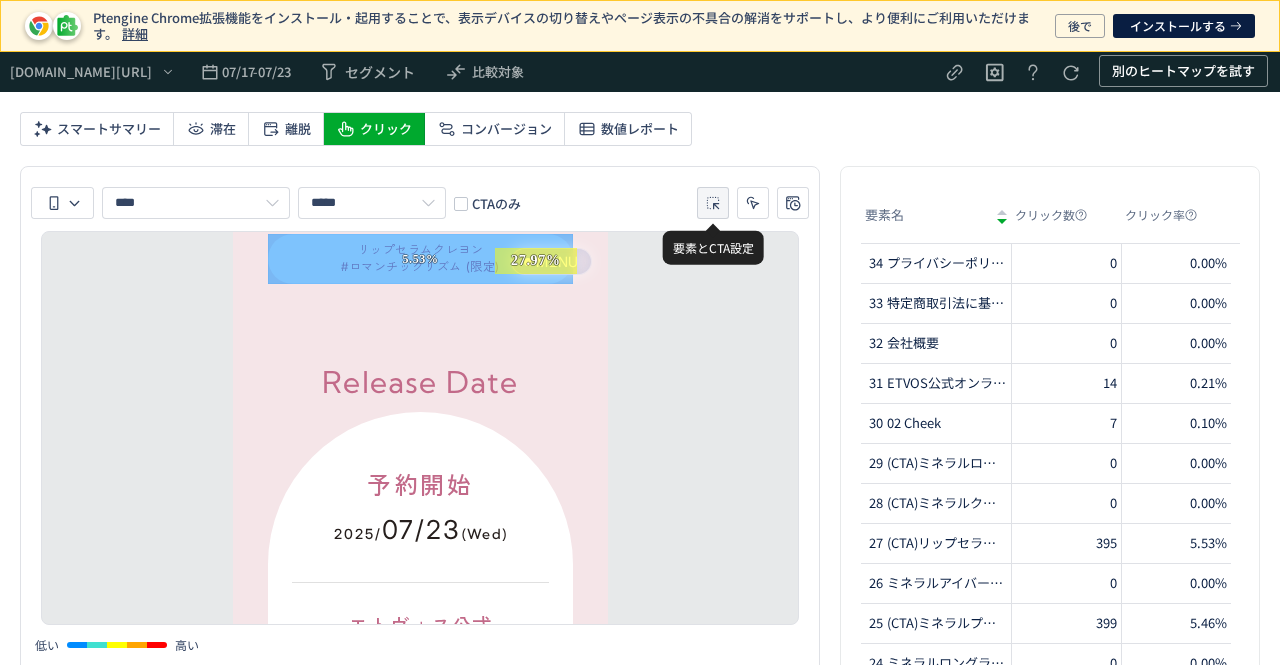 click 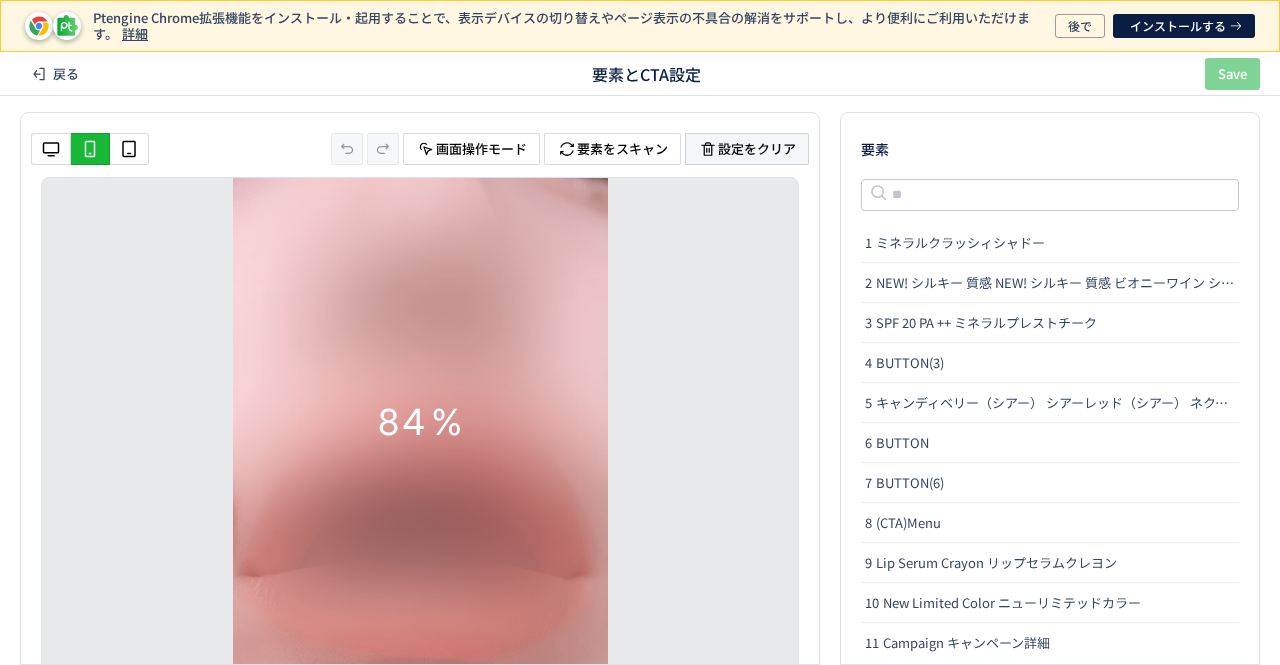 click on "設定をクリア" 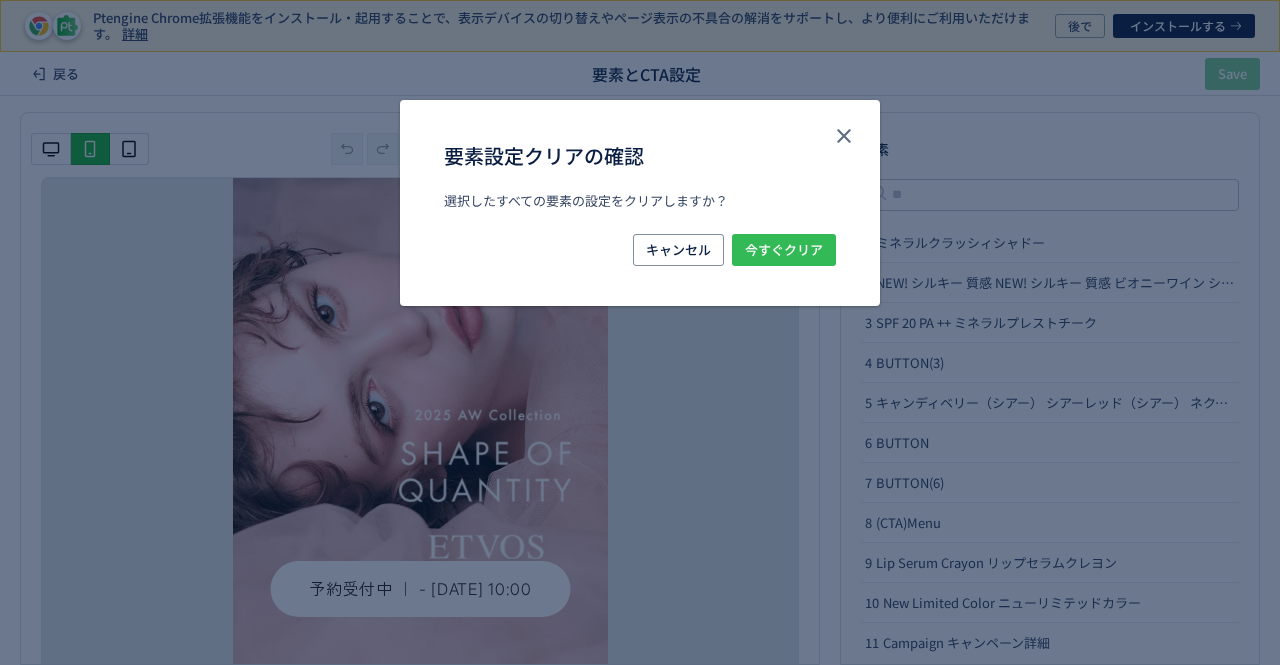 click on "今すぐクリア" at bounding box center (784, 250) 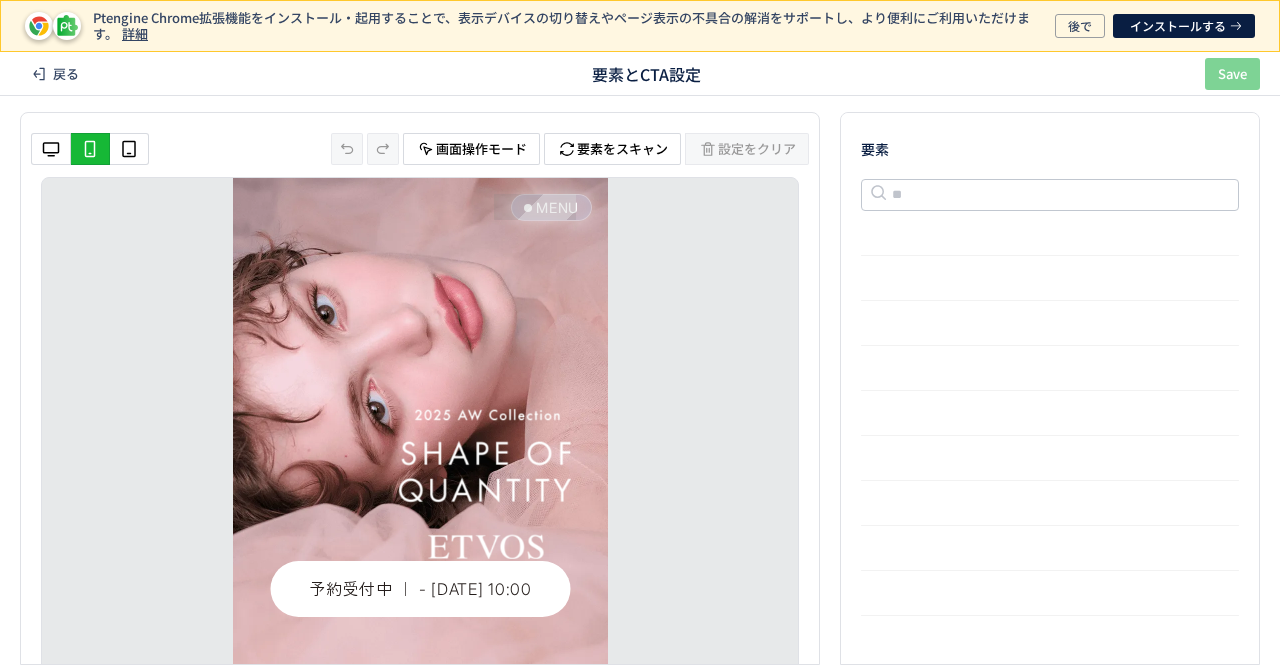 click on "名前の変更 CTAに設定" at bounding box center (535, 207) 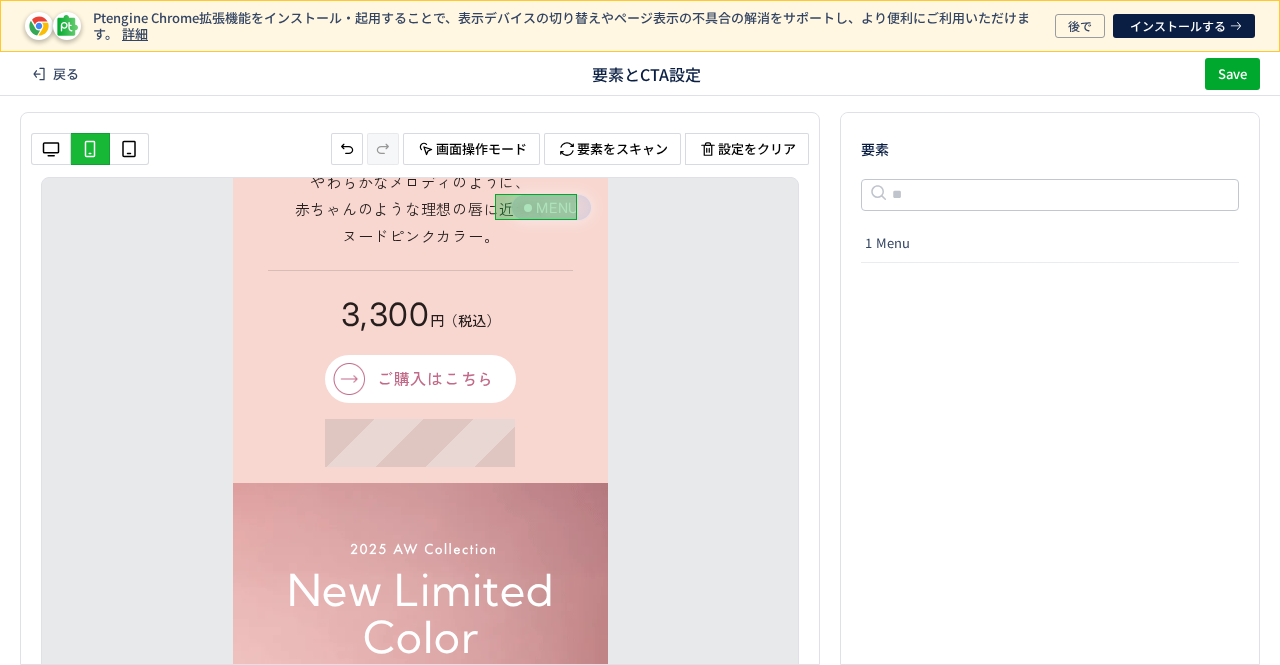click on "ご購入はこちら" at bounding box center (419, 379) 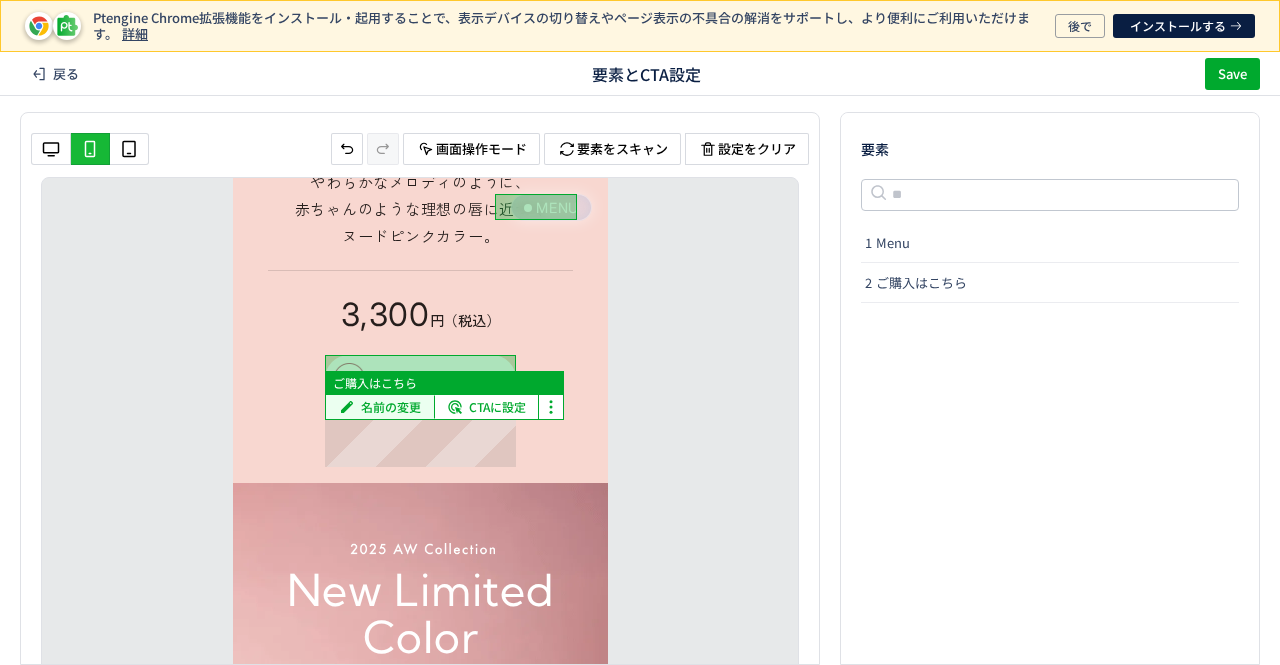 click on "名前の変更" 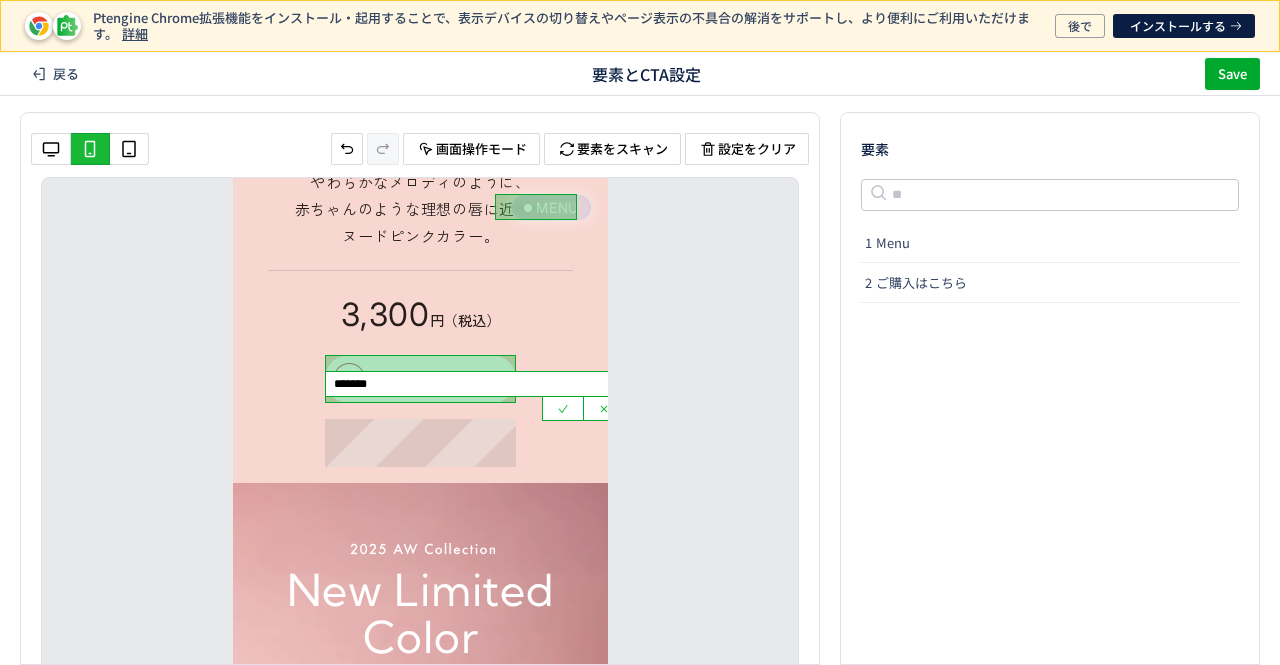 click on "*******" 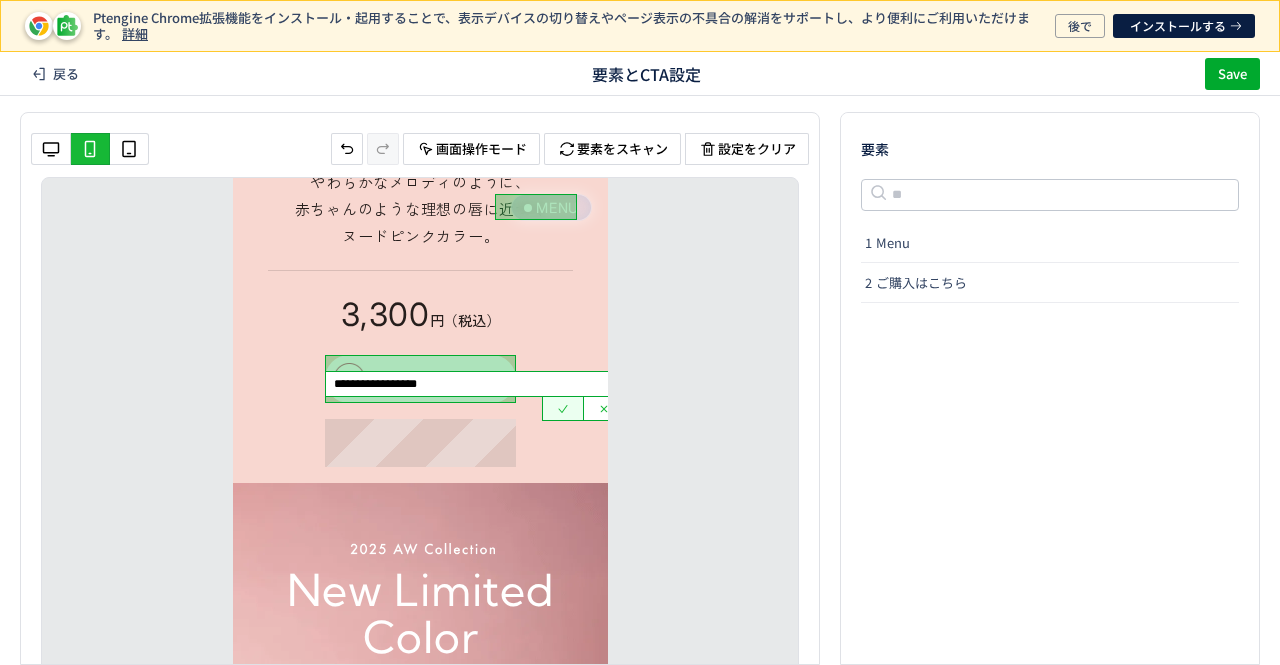 click at bounding box center (563, 409) 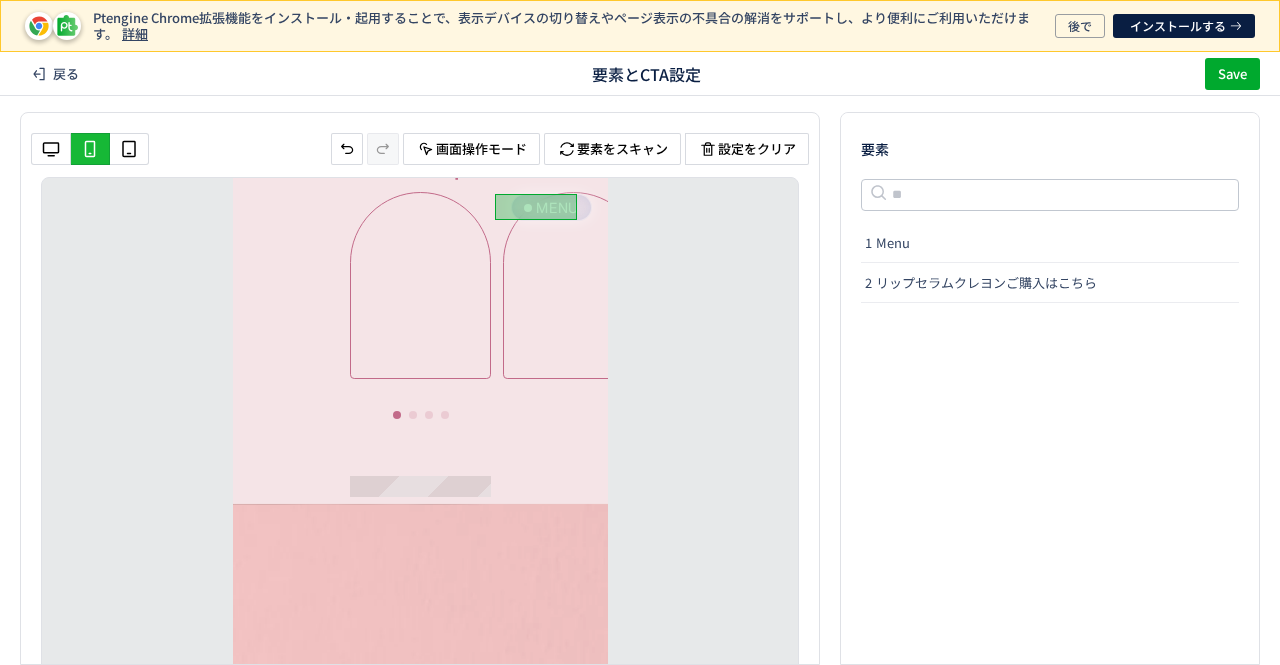 scroll, scrollTop: 10200, scrollLeft: 0, axis: vertical 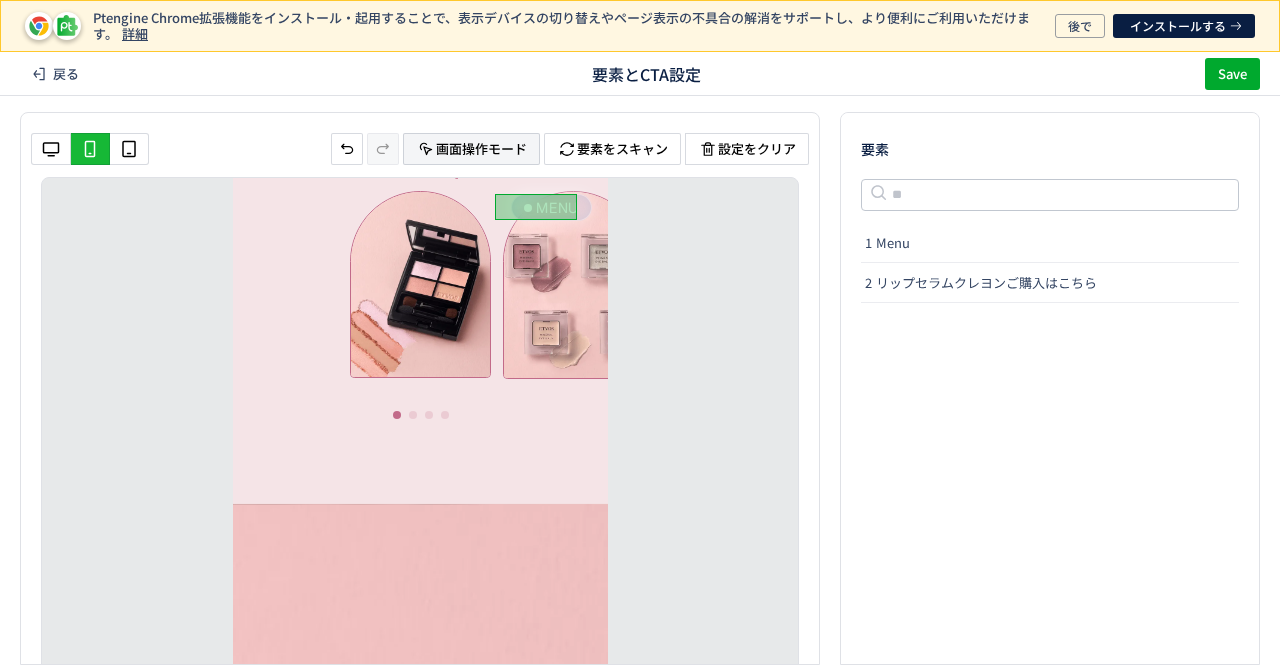 click on "画面操作モード" 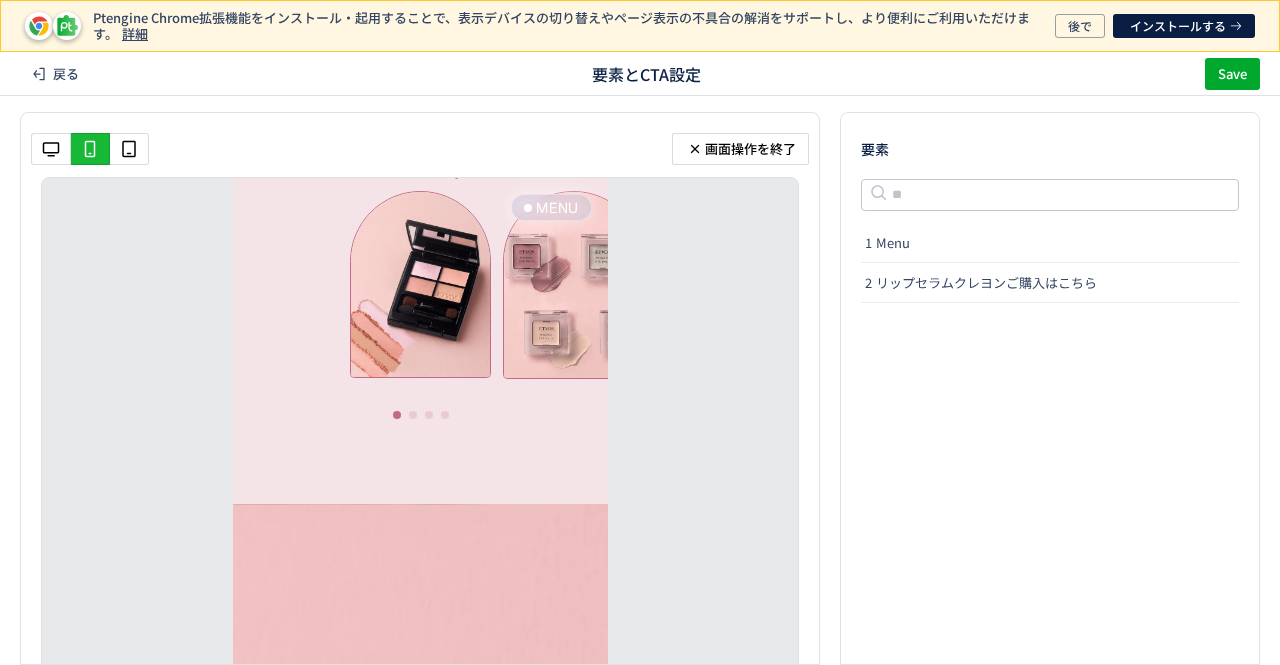 click at bounding box center (419, 284) 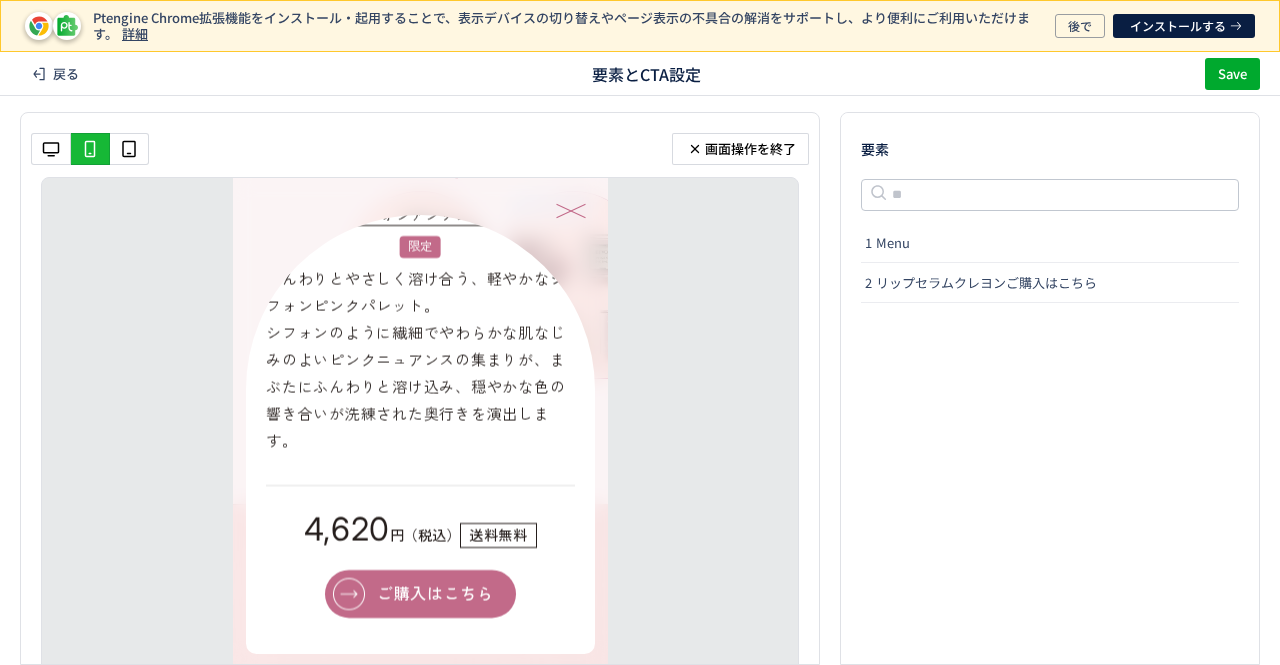 scroll, scrollTop: 311, scrollLeft: 0, axis: vertical 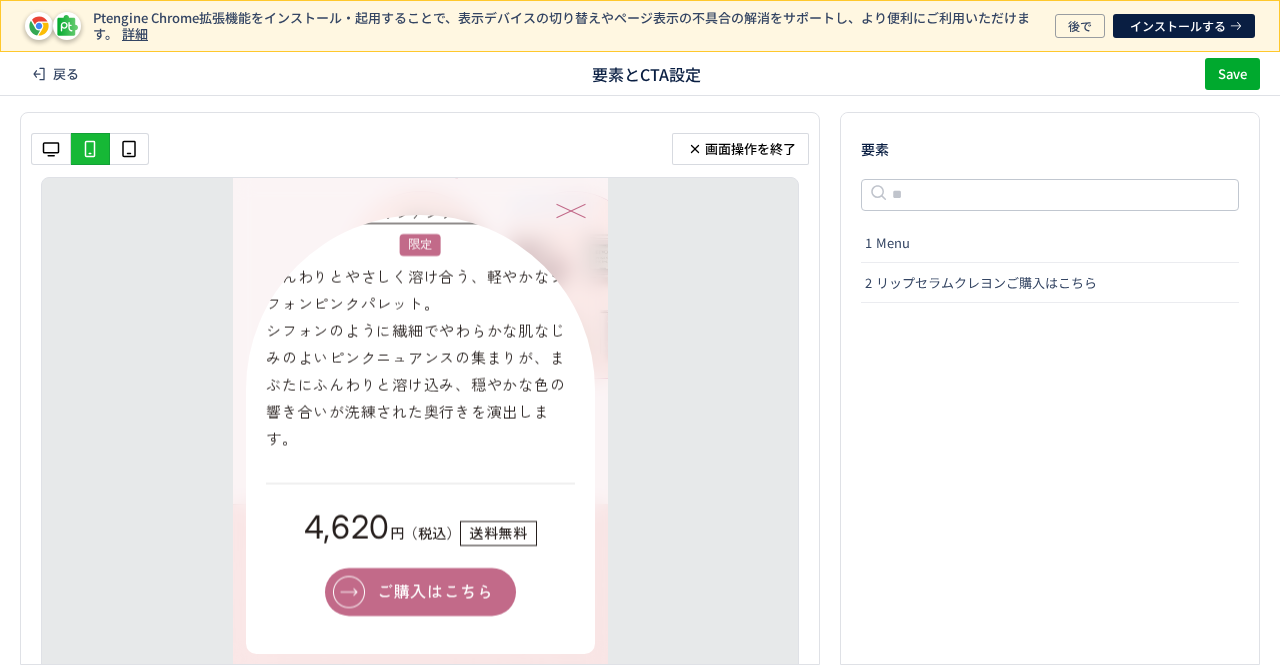 click on "ご購入はこちら" at bounding box center (419, 592) 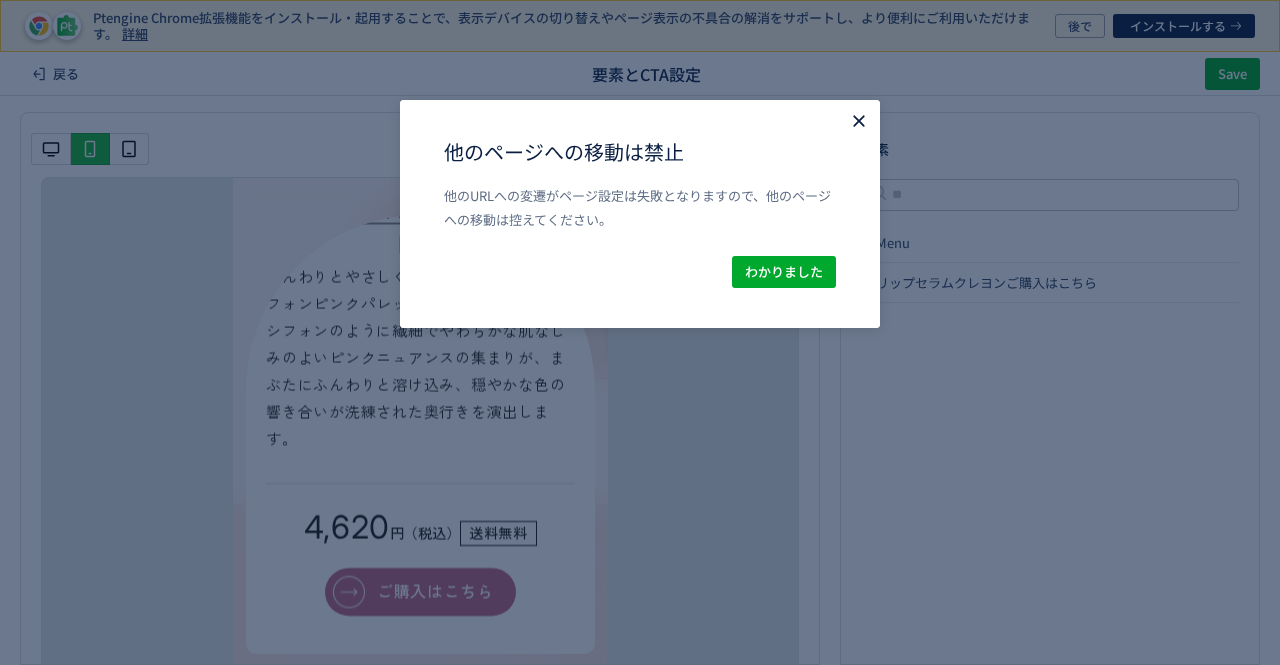 click 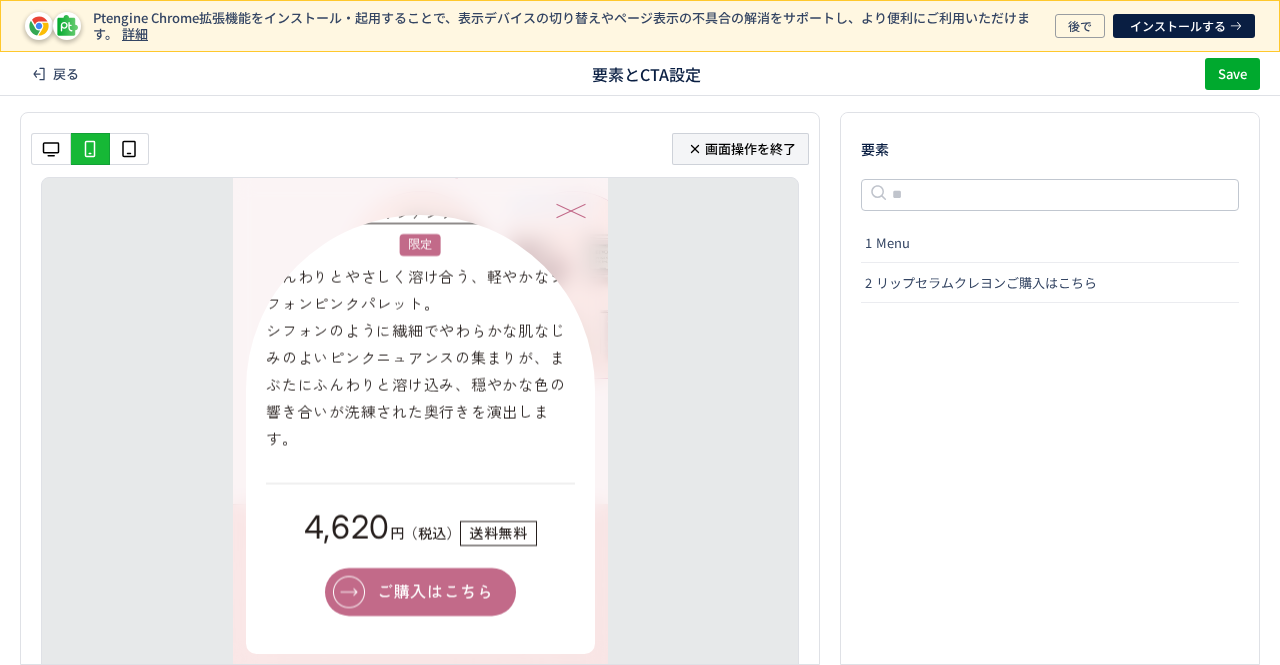 click on "画面操作を終了" 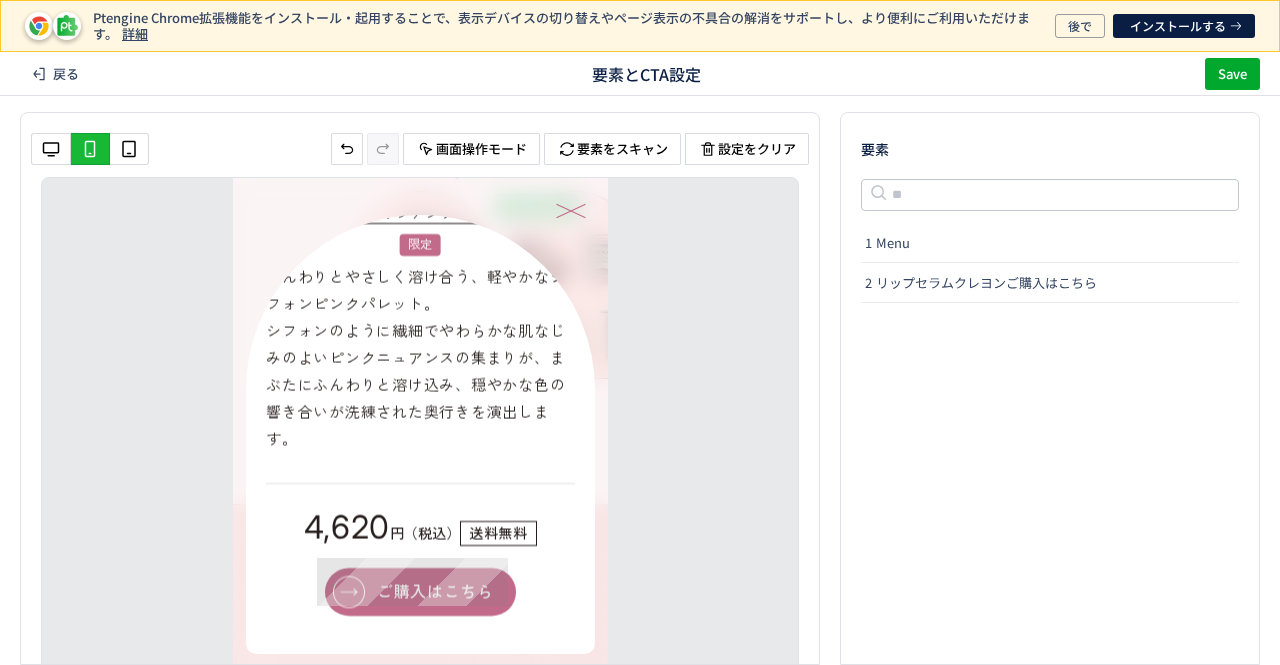 click on "ご購入はこちら" at bounding box center (419, 592) 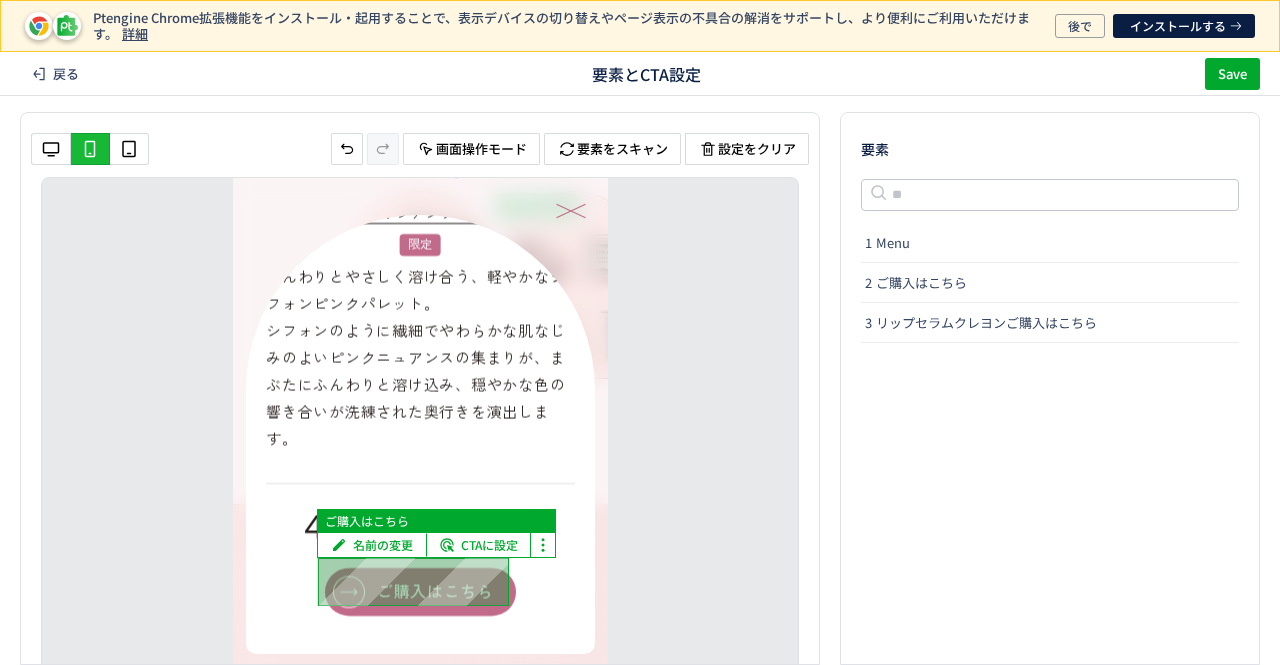 click on "名前の変更" 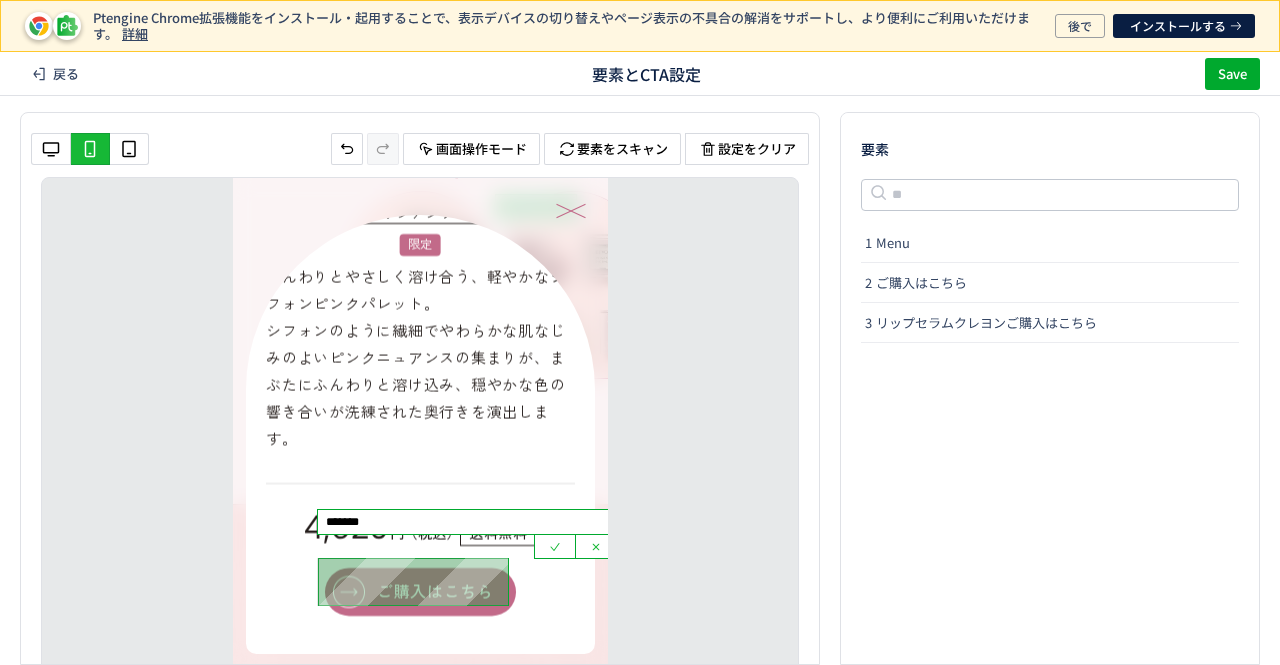 click on "*******" 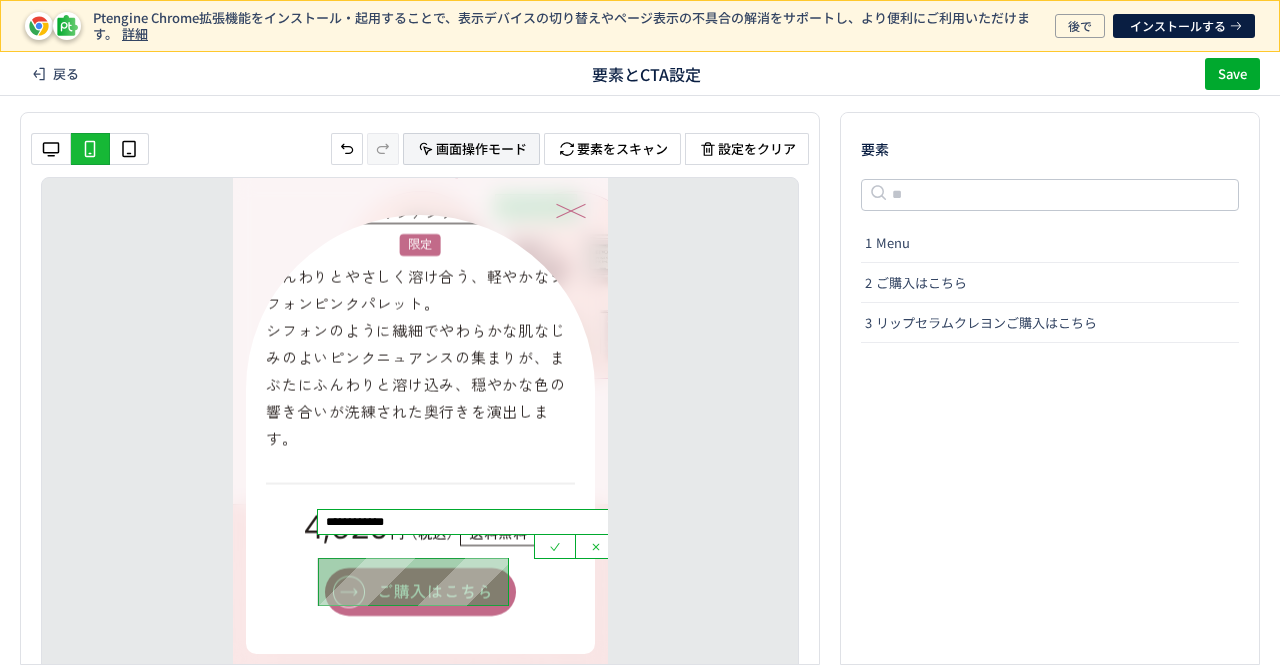 drag, startPoint x: 492, startPoint y: 147, endPoint x: 312, endPoint y: 43, distance: 207.88458 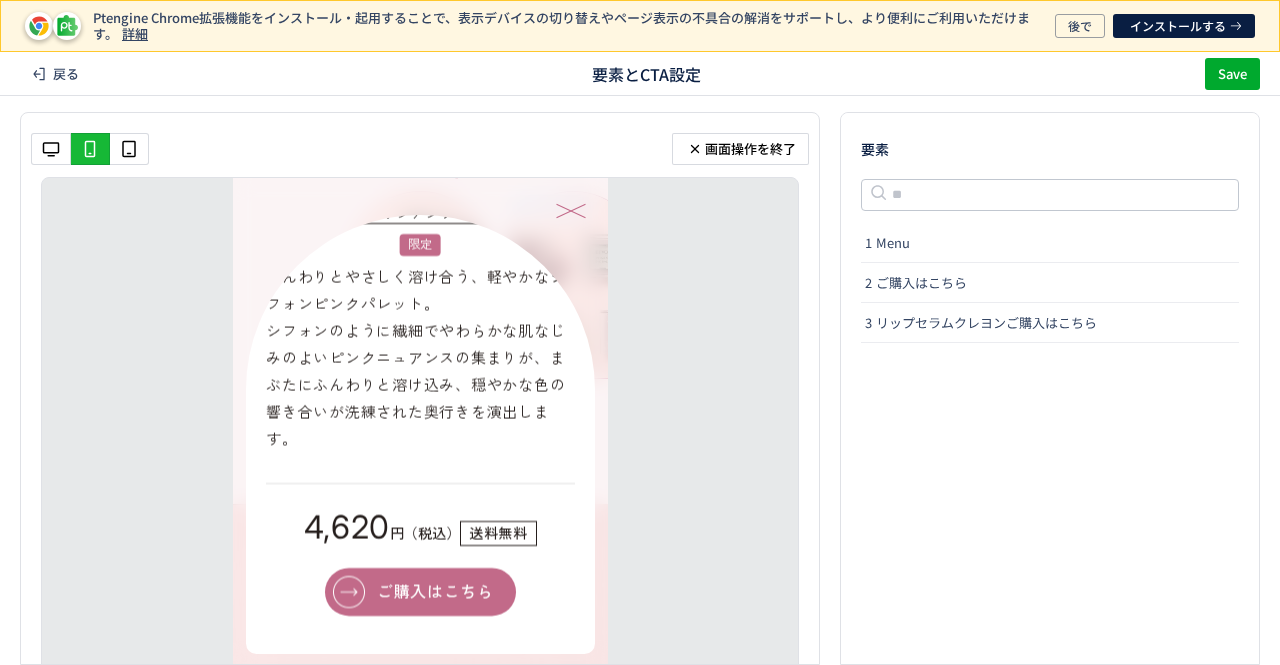 click at bounding box center (570, 211) 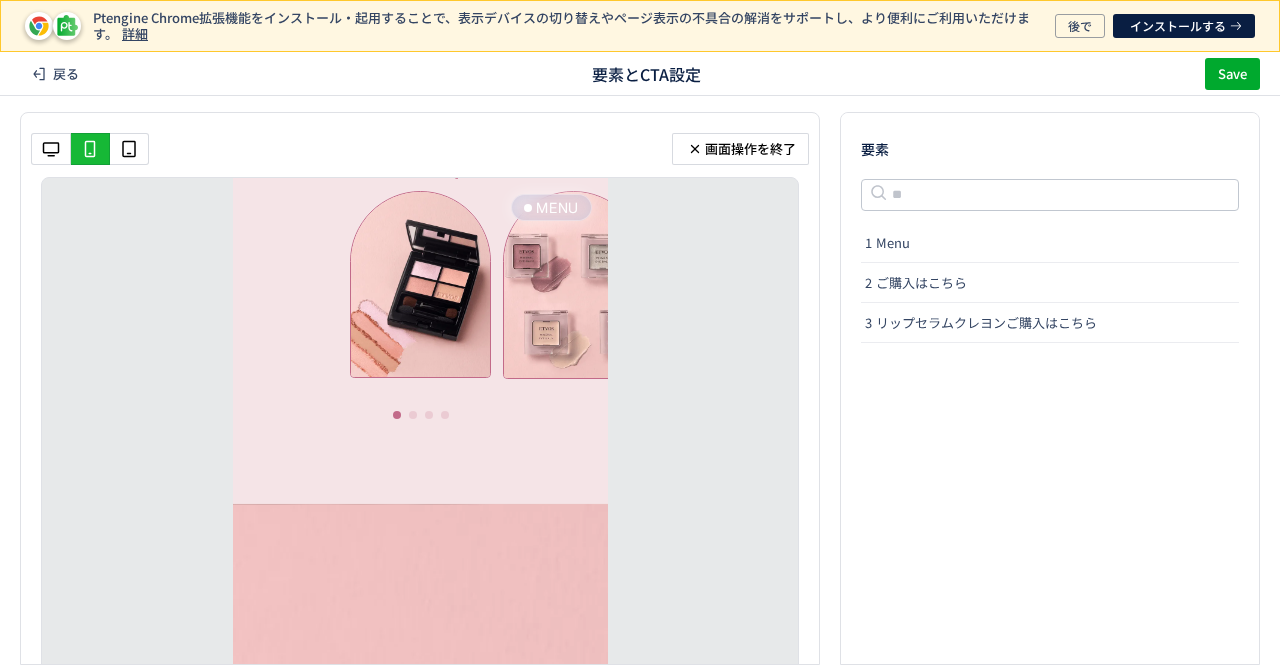 click at bounding box center [419, 284] 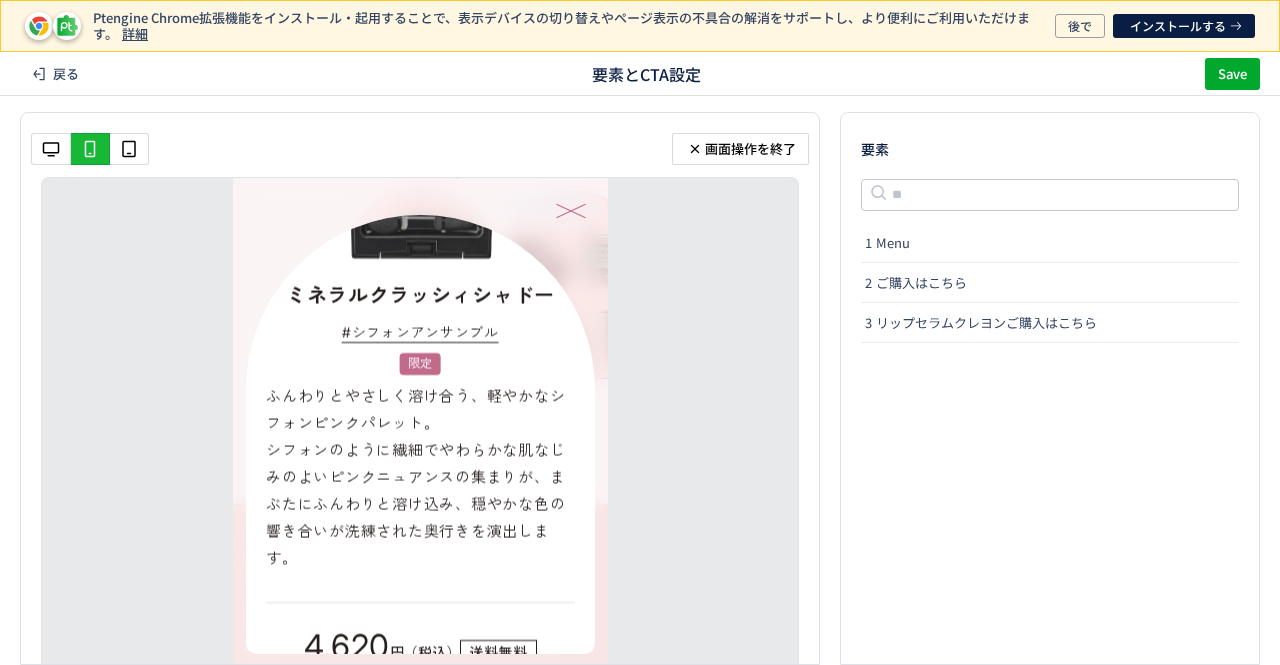 scroll, scrollTop: 311, scrollLeft: 0, axis: vertical 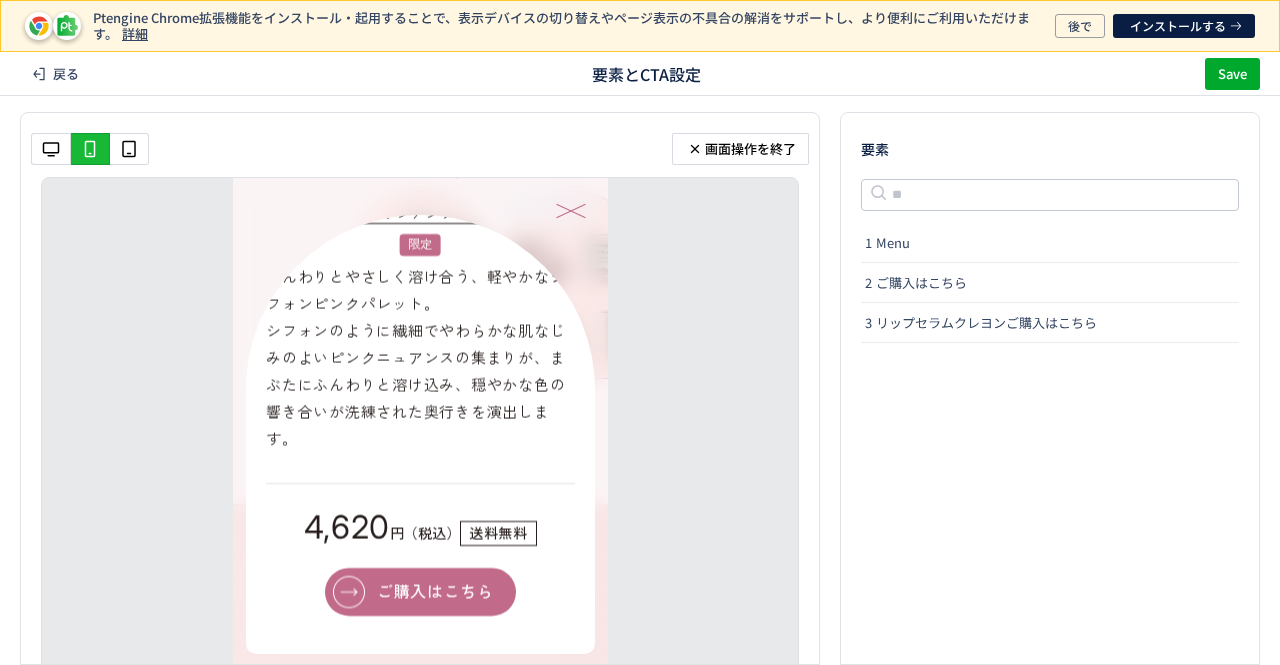 drag, startPoint x: 745, startPoint y: 137, endPoint x: 730, endPoint y: 152, distance: 21.213203 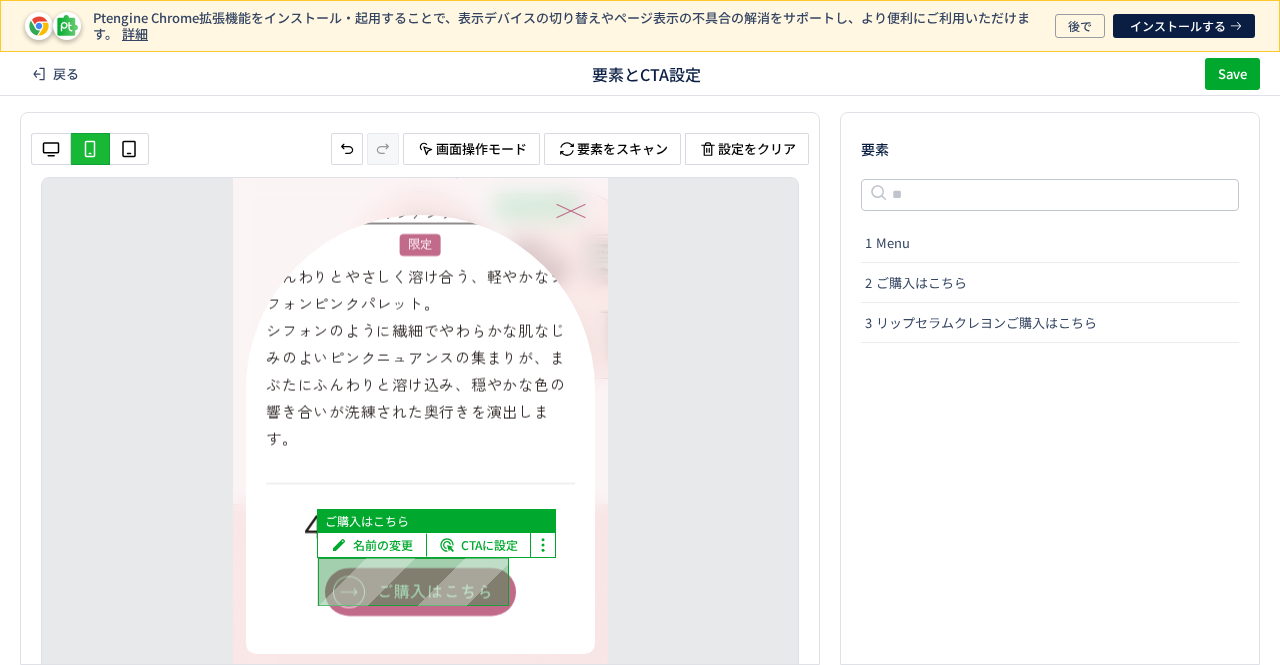 click at bounding box center (412, 582) 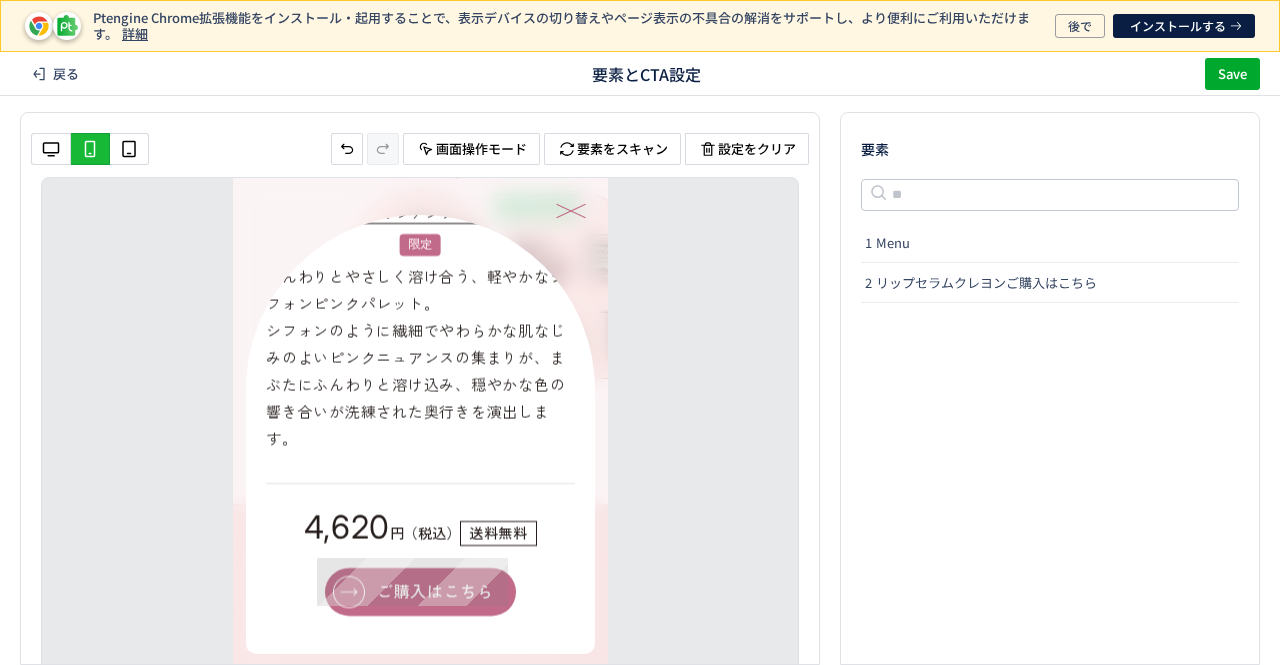 click on "ご購入はこちら" at bounding box center [419, 592] 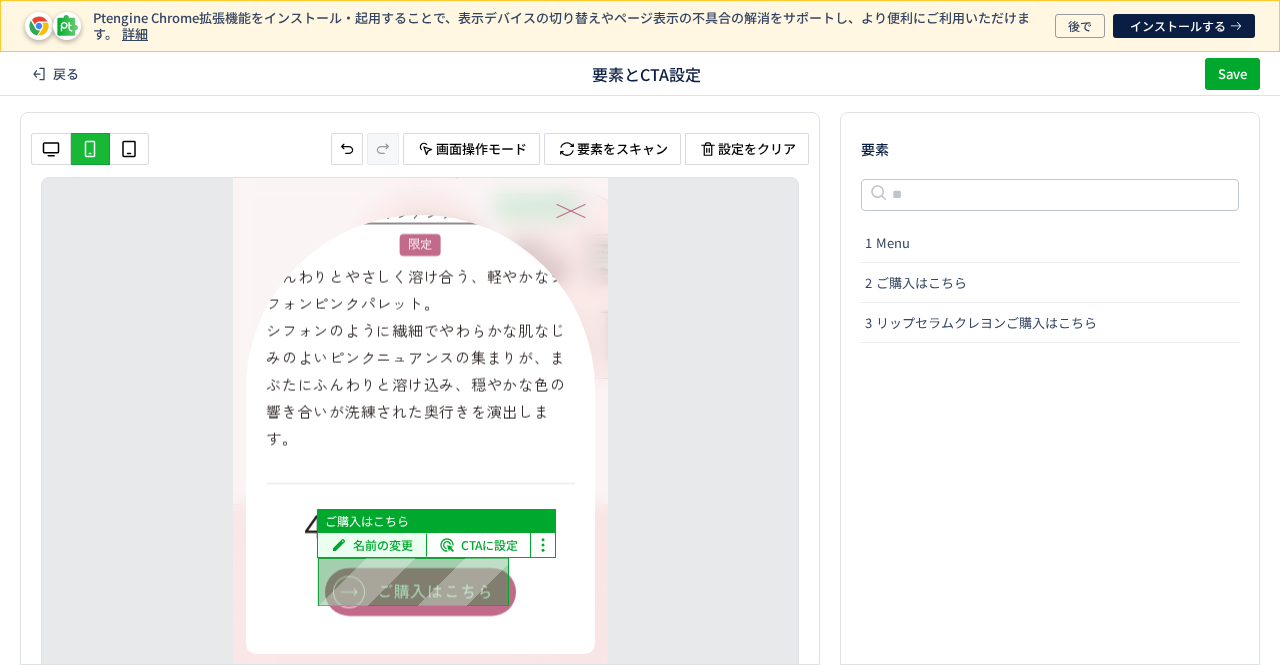 click on "名前の変更" 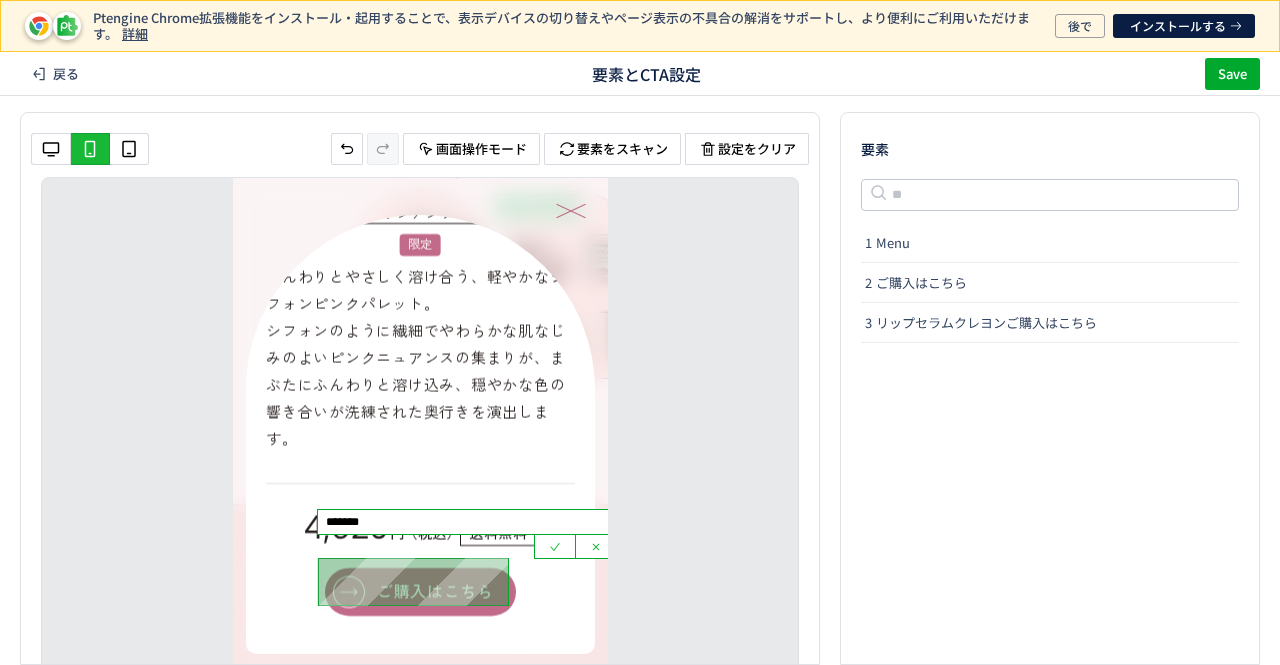 click on "*******" 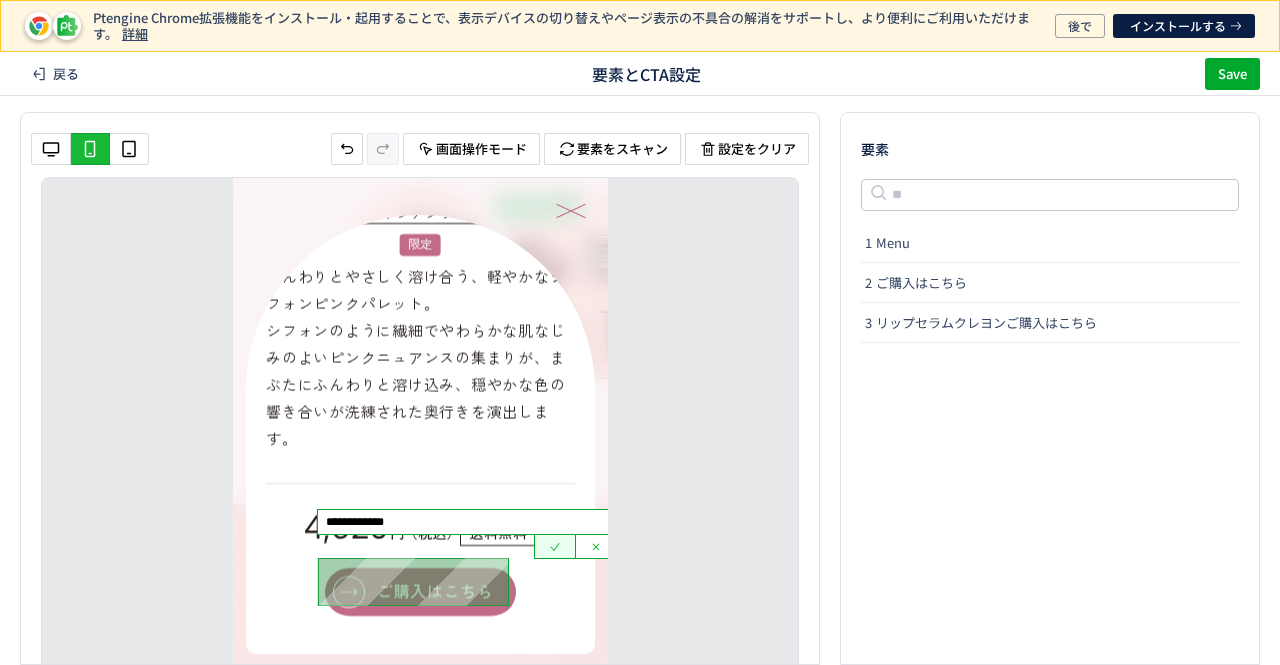 click 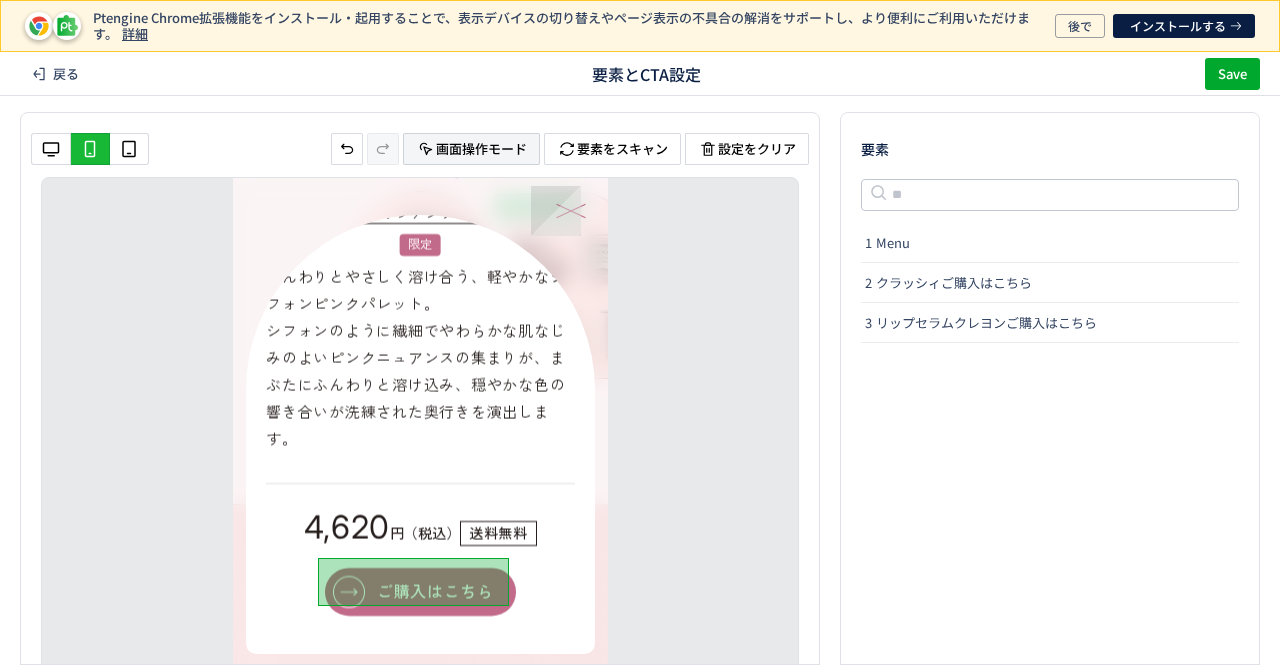 click on "画面操作モード" 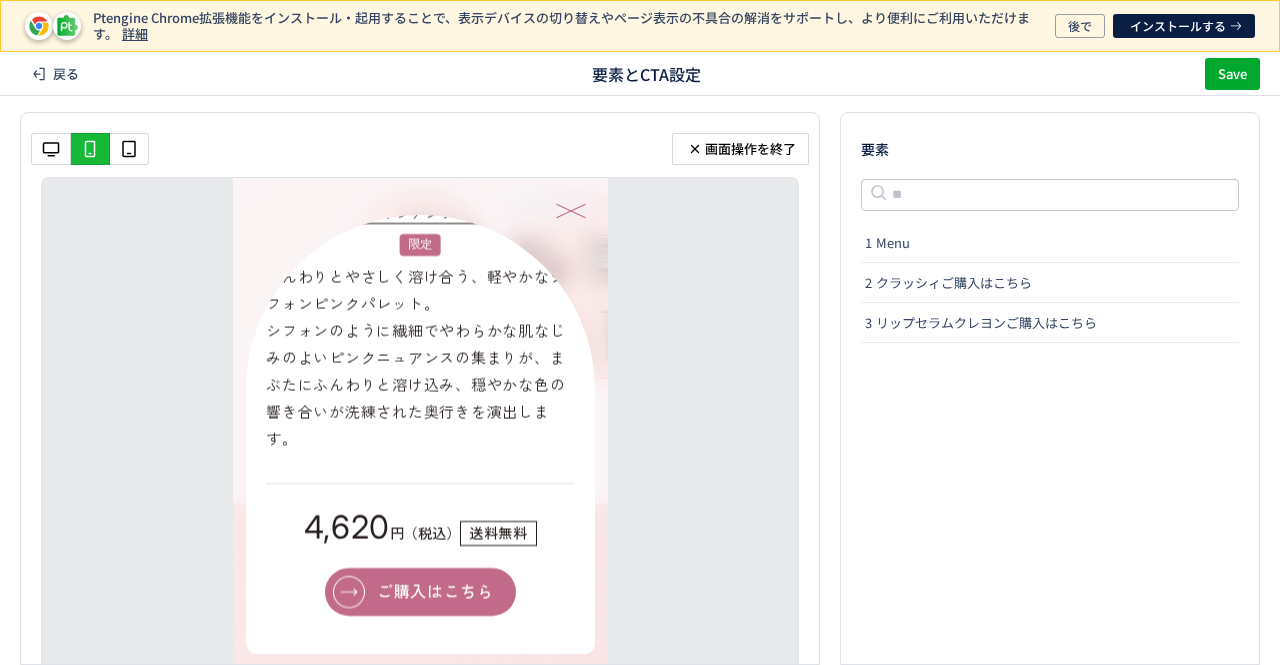 click at bounding box center (570, 211) 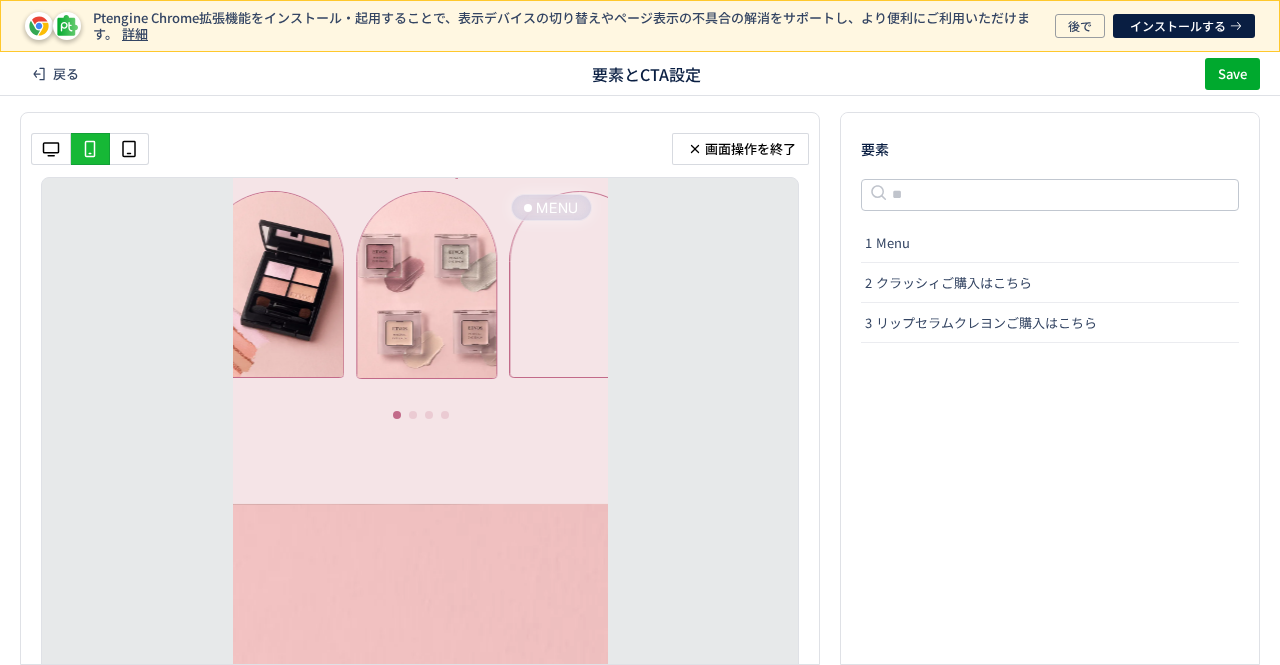 click at bounding box center (425, 284) 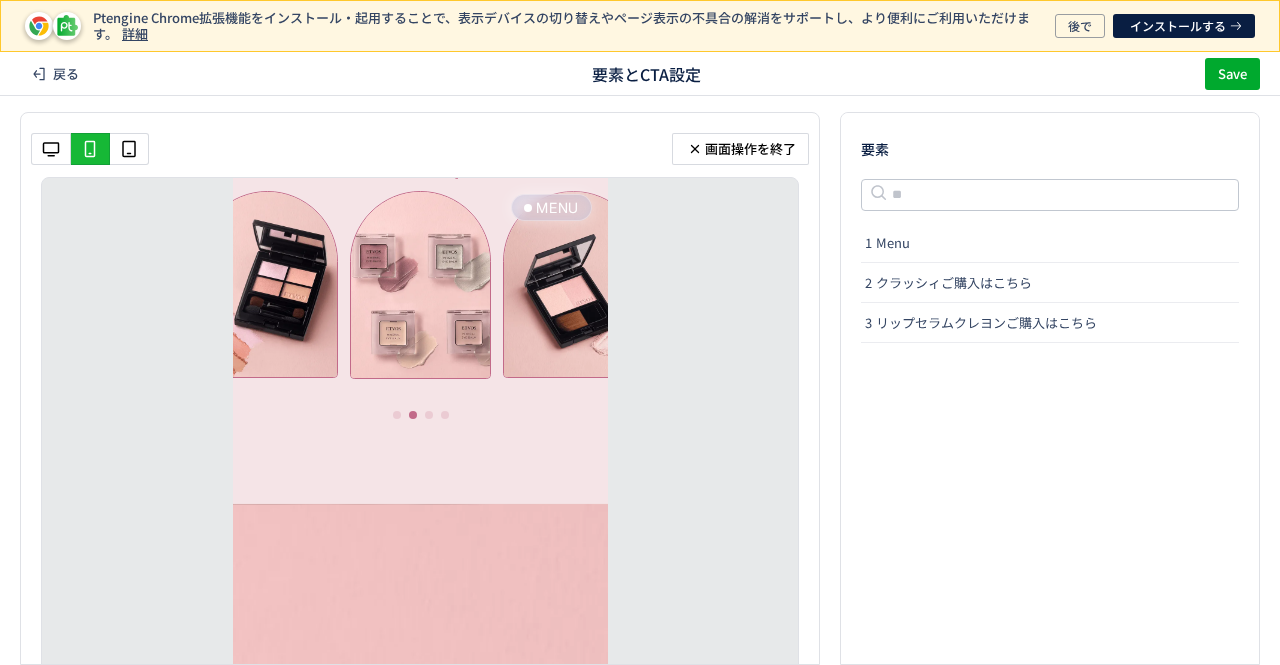 click at bounding box center (419, 284) 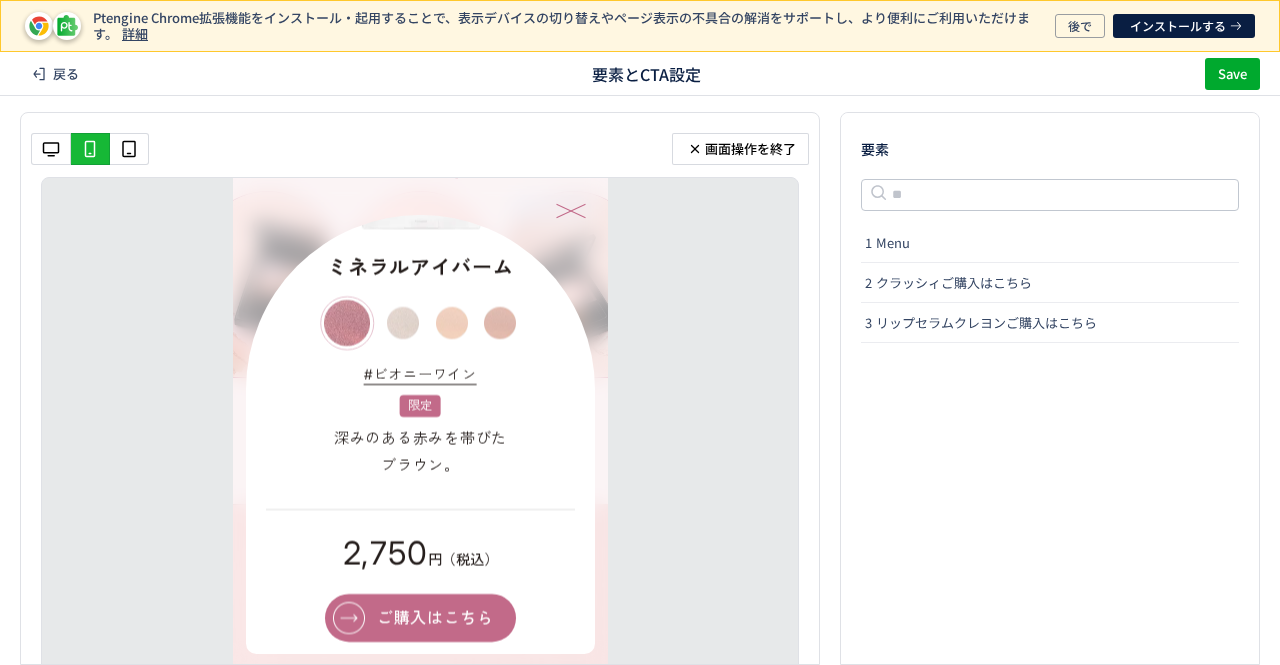 scroll, scrollTop: 246, scrollLeft: 0, axis: vertical 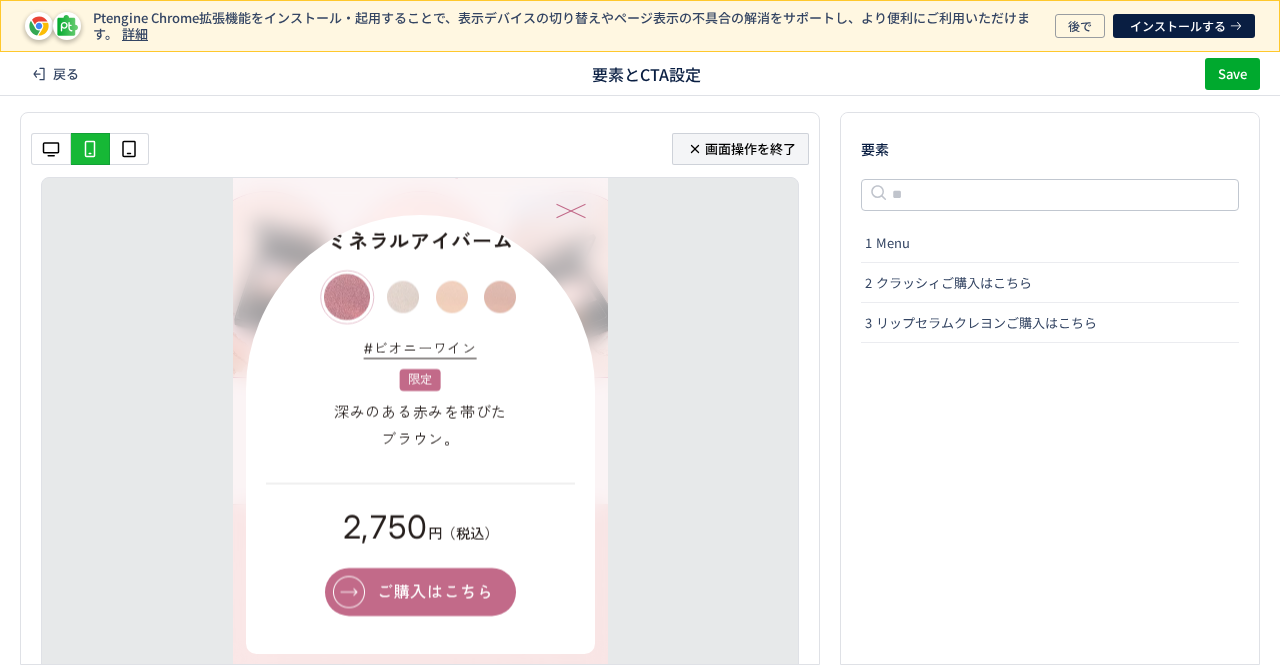 drag, startPoint x: 736, startPoint y: 154, endPoint x: 218, endPoint y: 389, distance: 568.81366 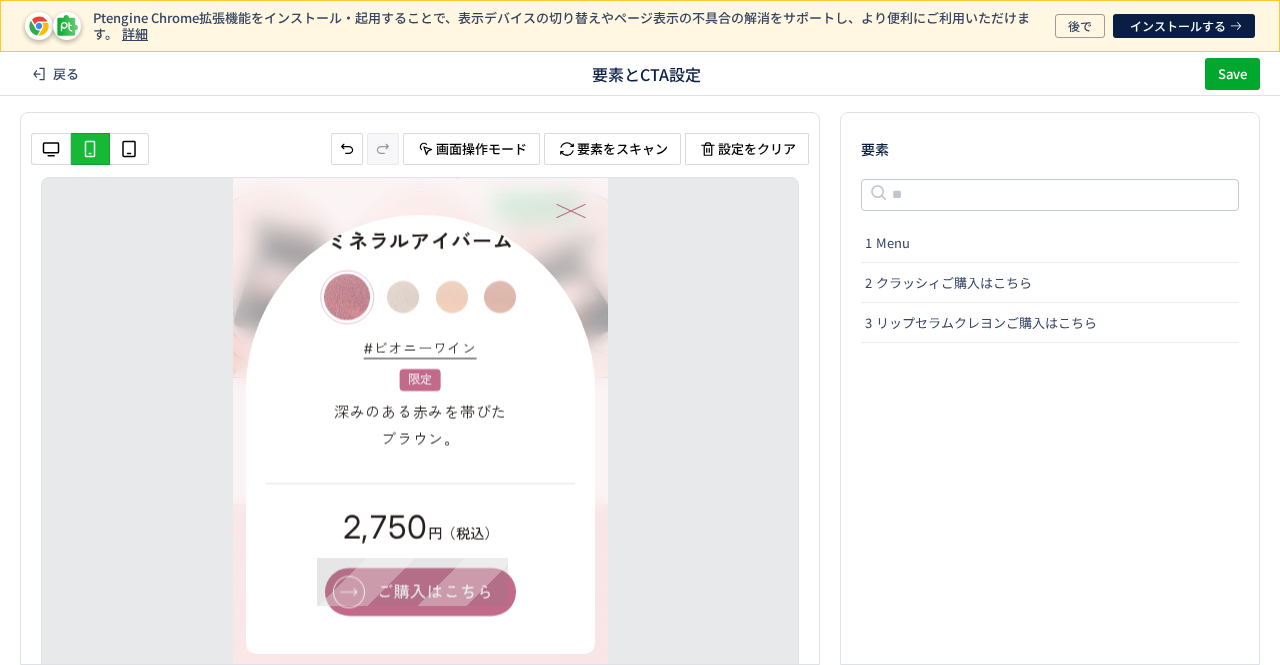 click on "ご購入はこちら" at bounding box center (419, 592) 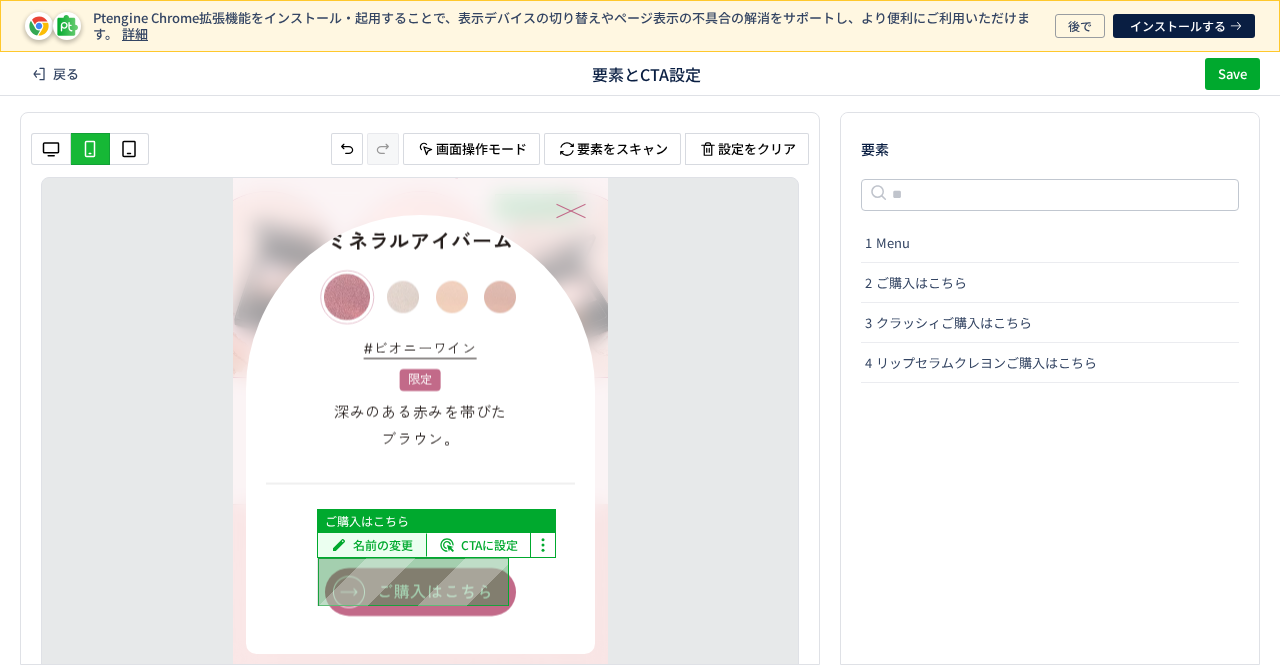 click on "名前の変更" 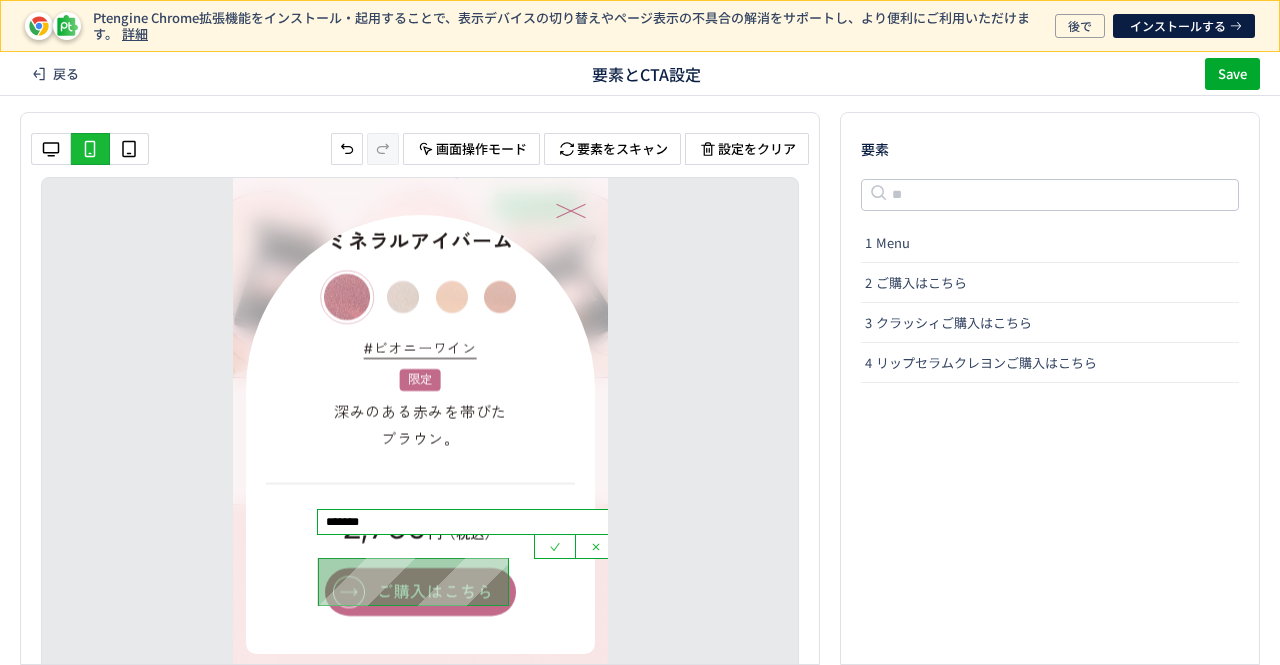 click on "*******" 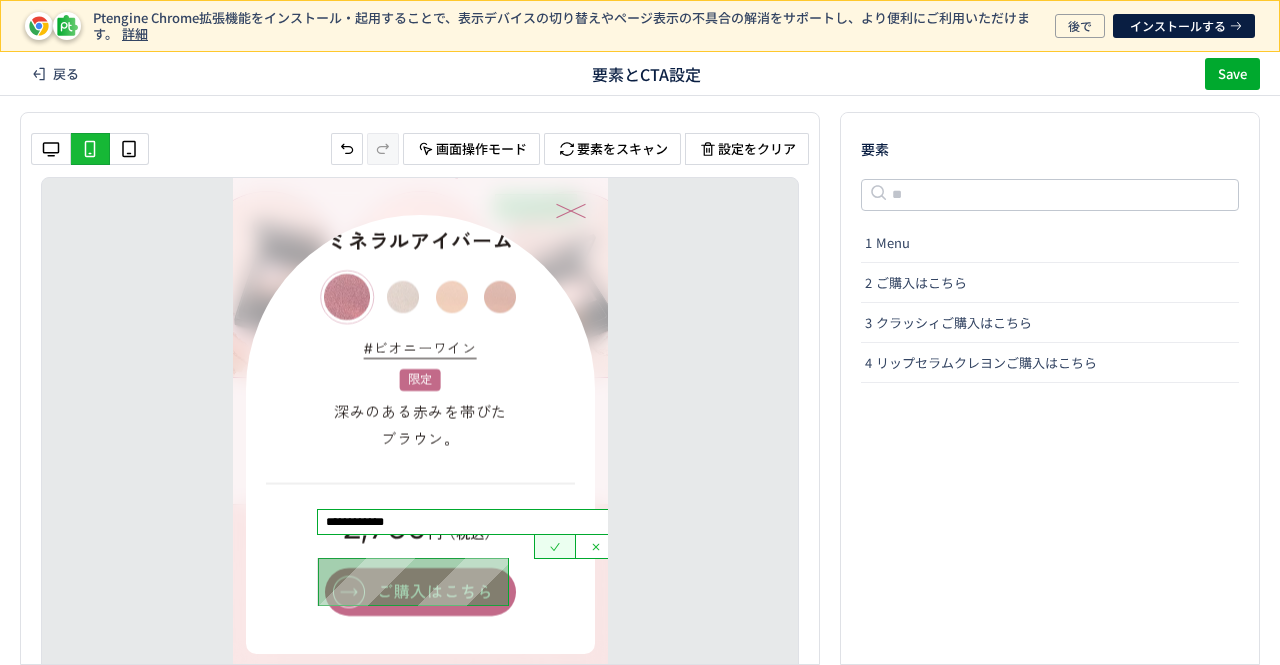 click 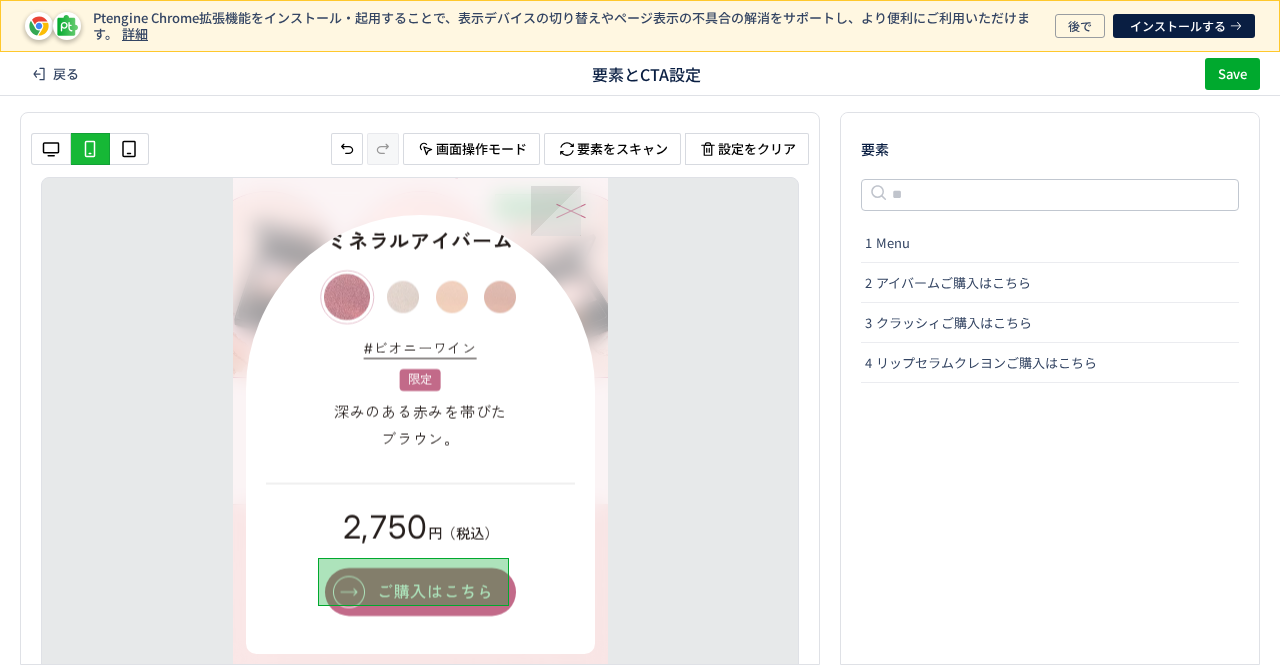 click on "**********" at bounding box center [556, 211] 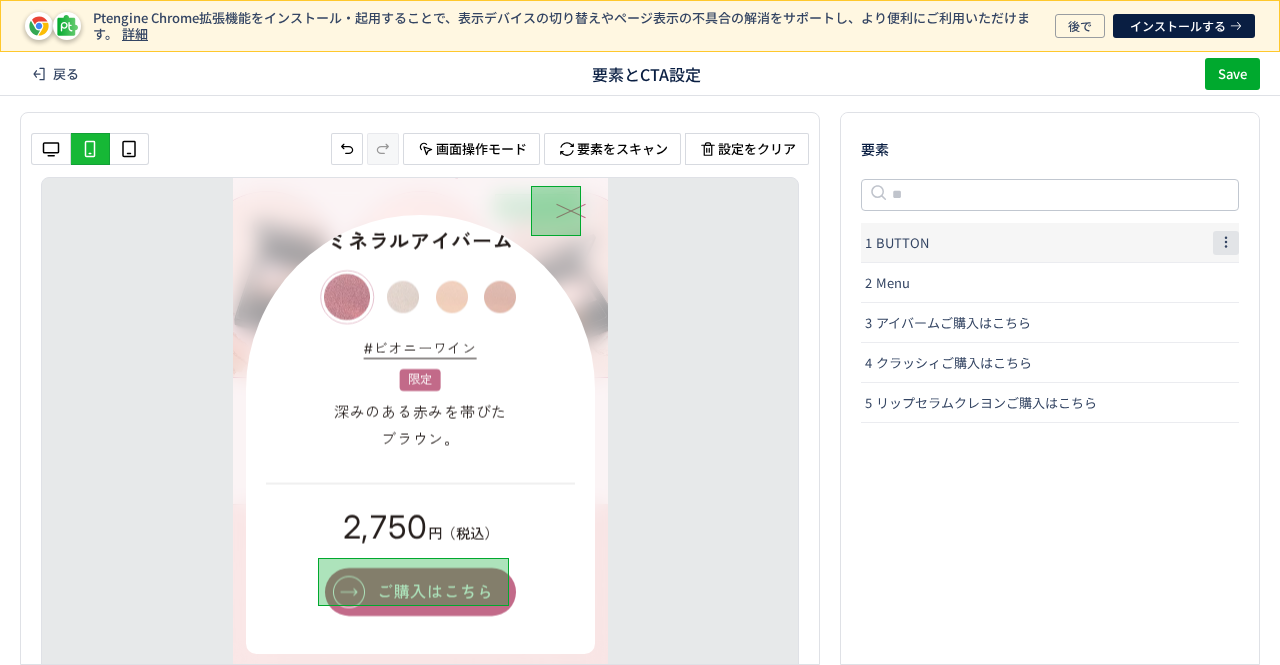 click 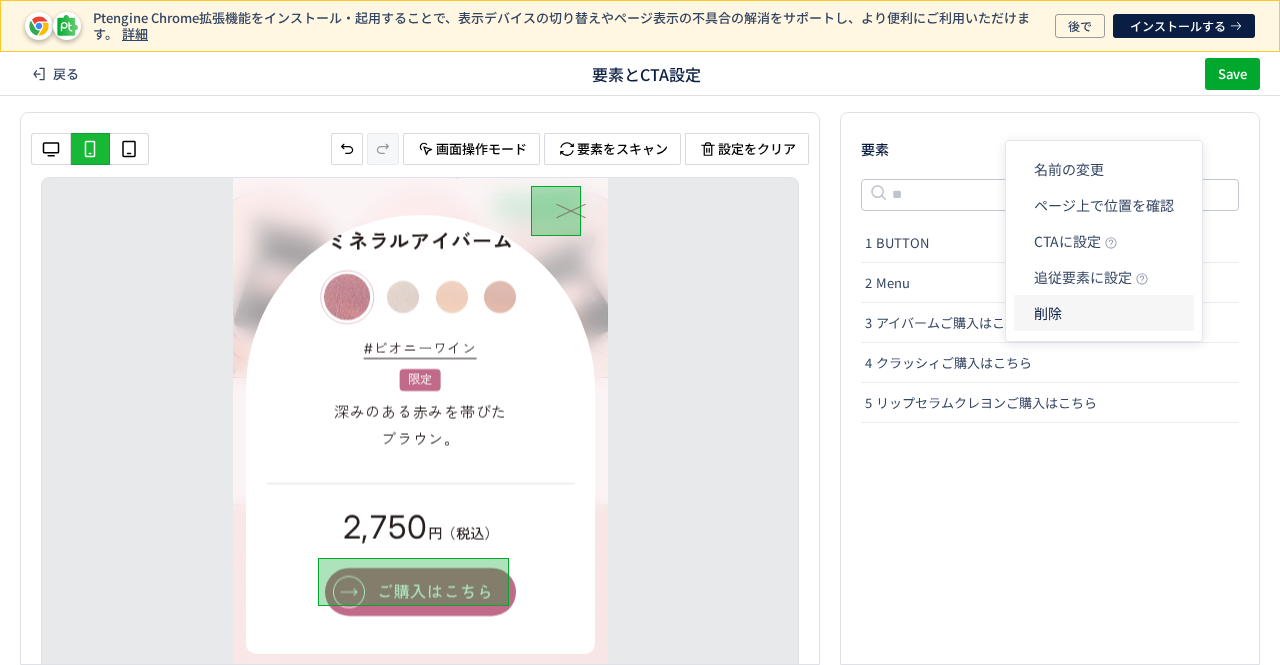 click on "削除" 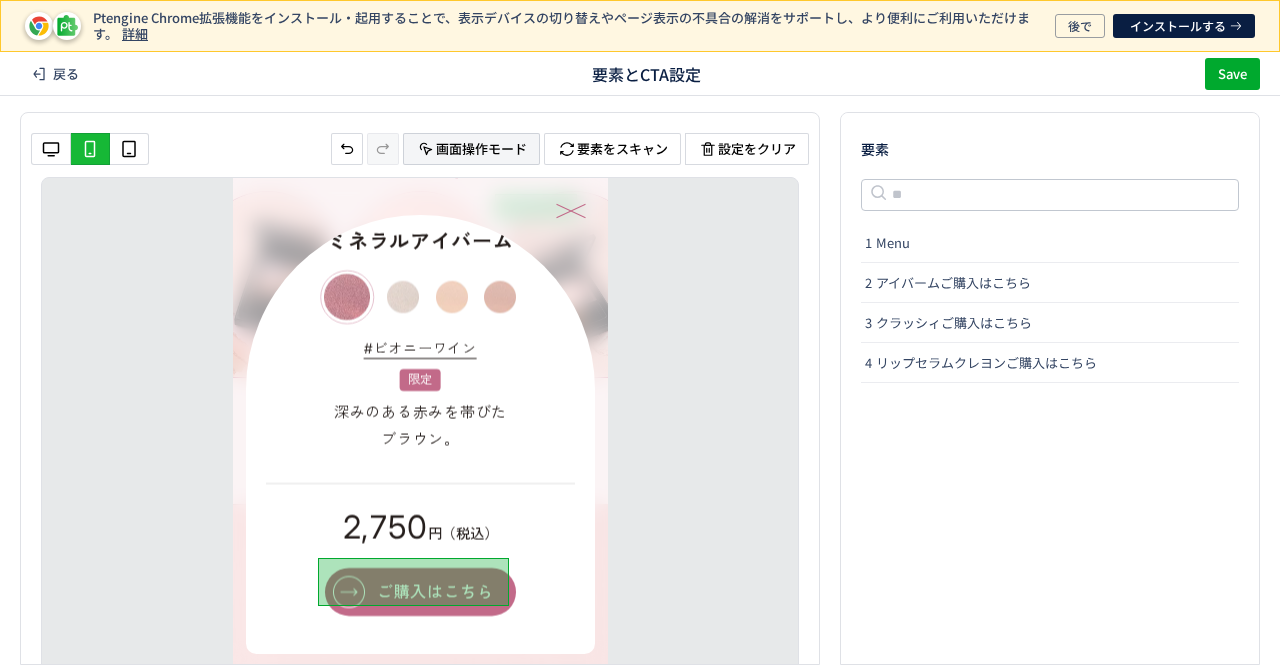 click on "画面操作モード" 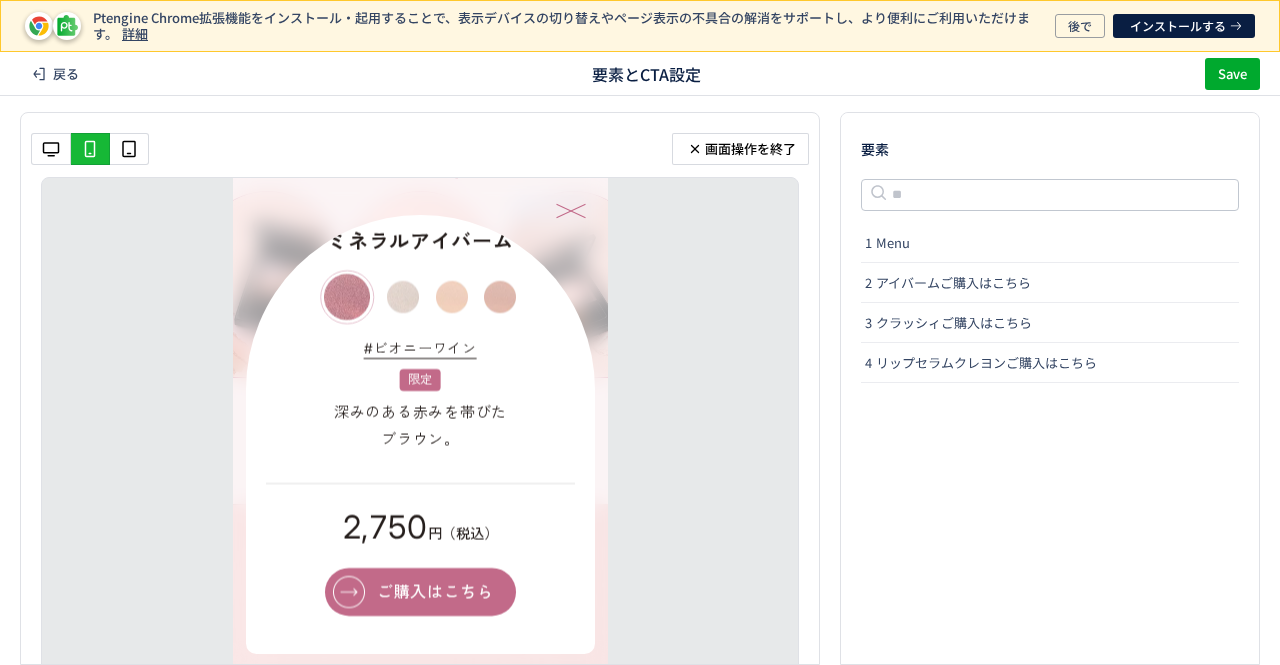 click at bounding box center [570, 211] 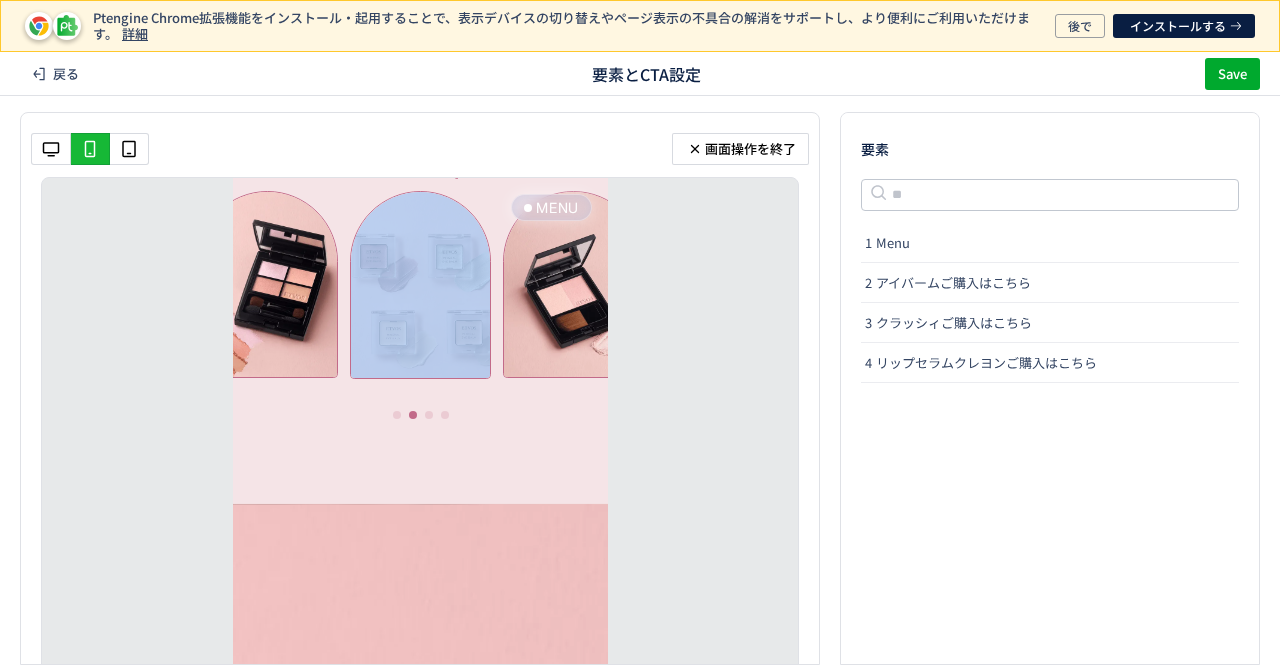 drag, startPoint x: 477, startPoint y: 359, endPoint x: 519, endPoint y: 373, distance: 44.27189 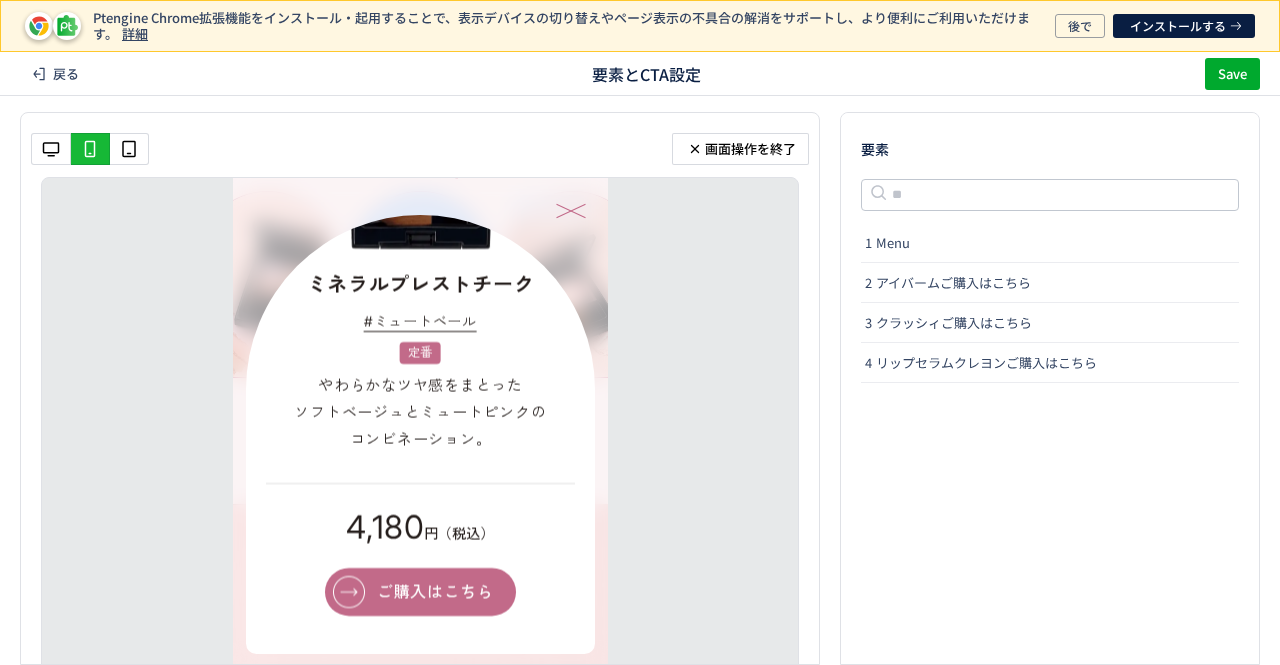 scroll, scrollTop: 3, scrollLeft: 0, axis: vertical 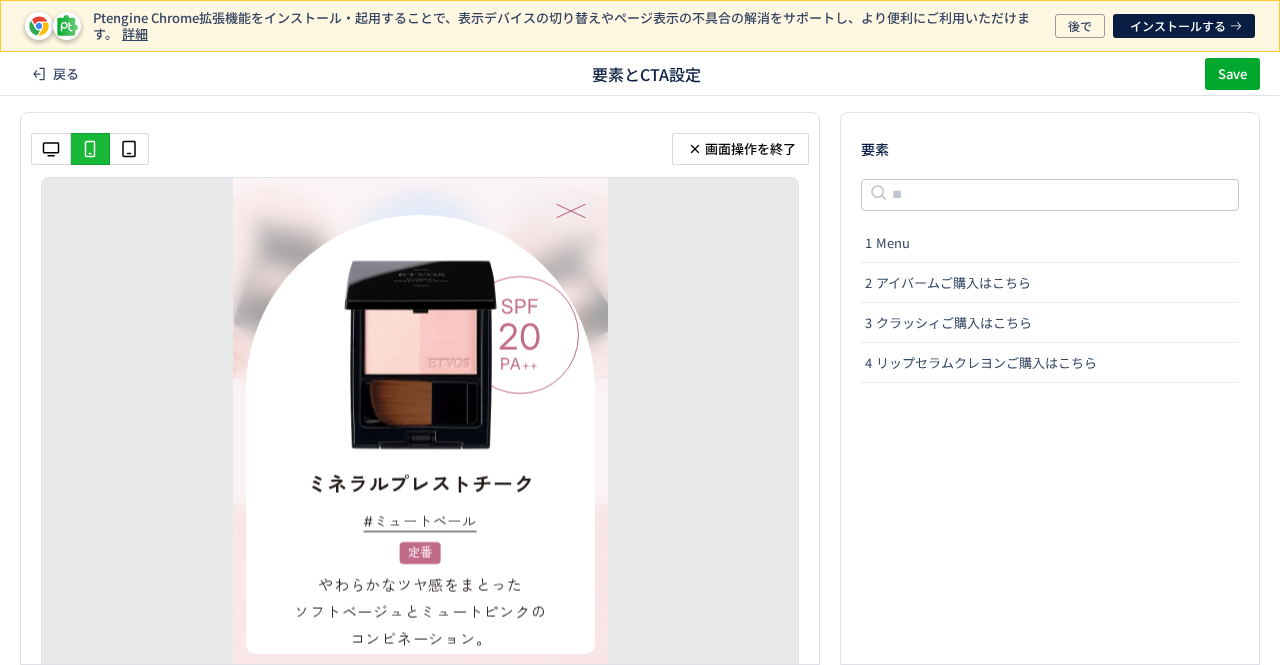 click at bounding box center [419, 355] 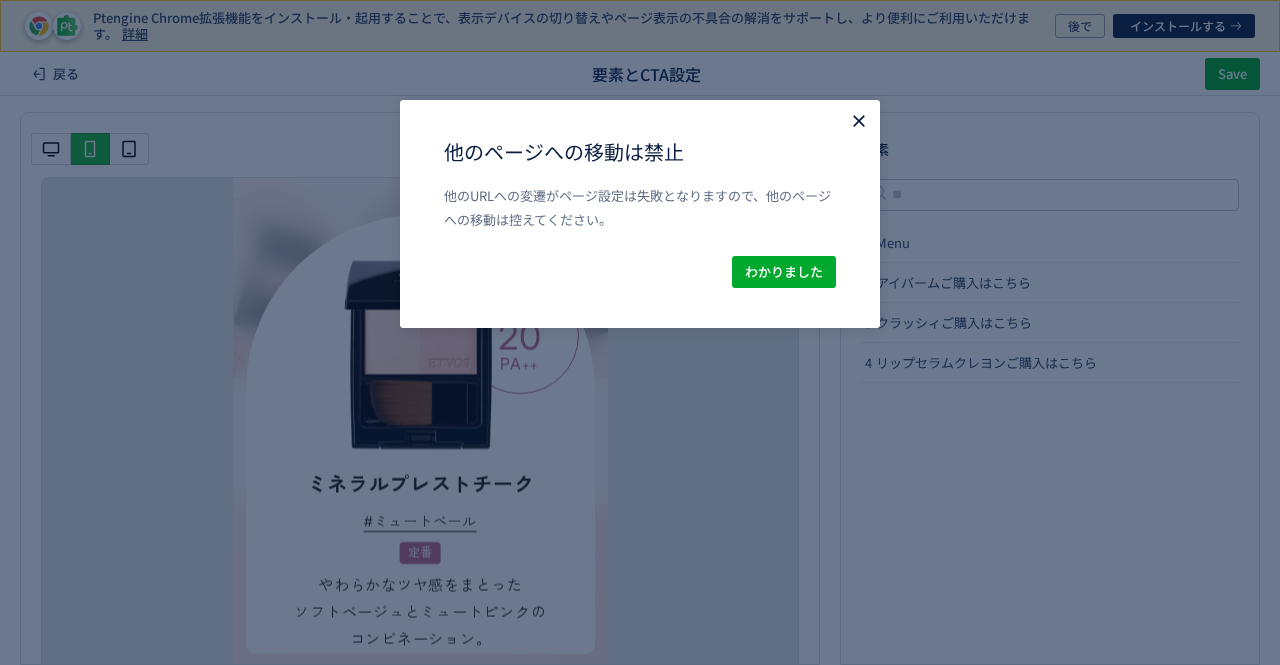 click 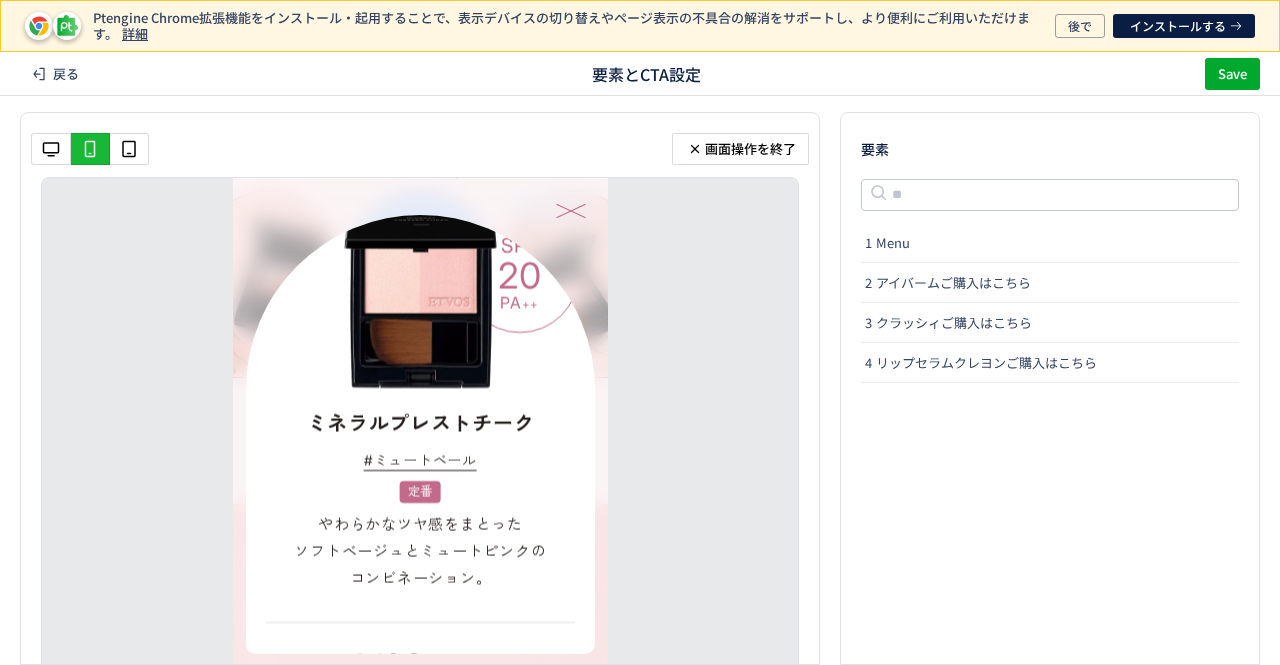 scroll, scrollTop: 203, scrollLeft: 0, axis: vertical 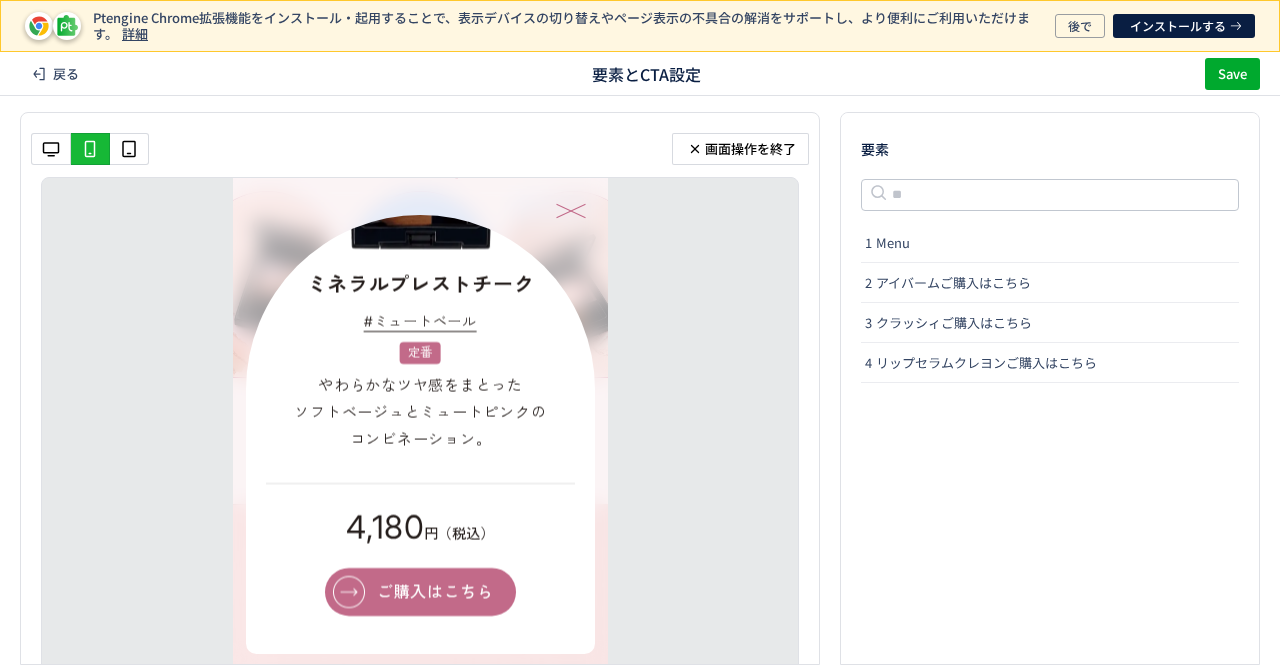 click on "ご購入はこちら" at bounding box center (419, 592) 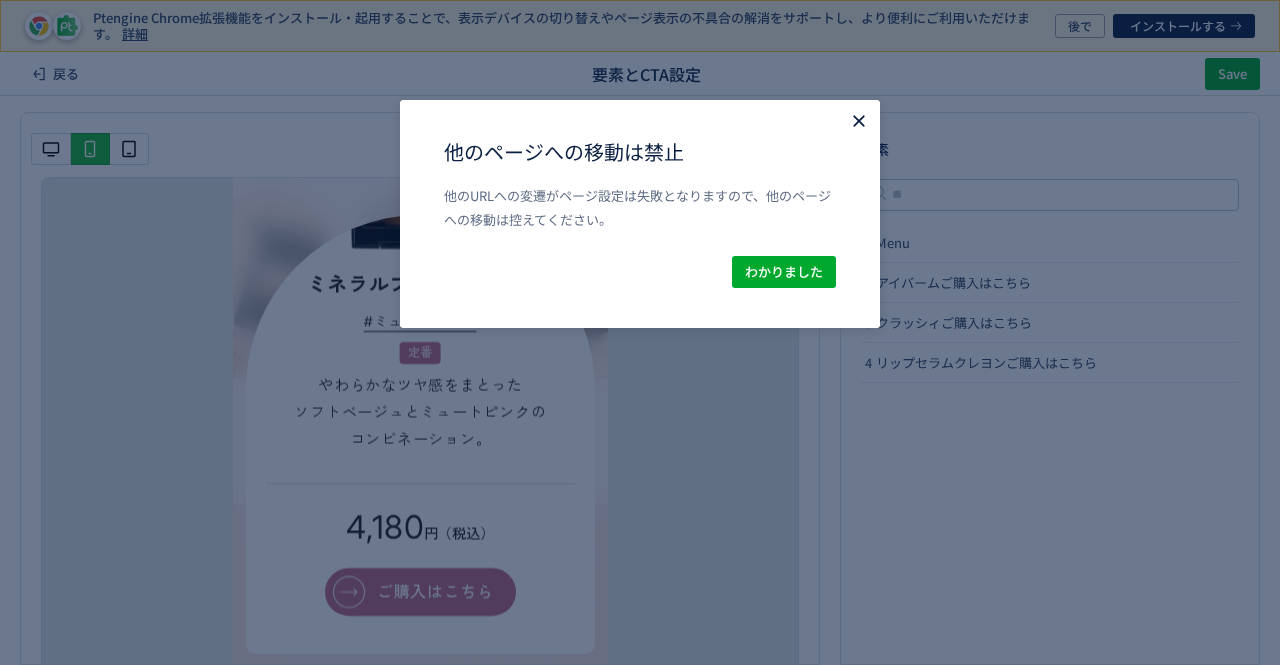 click 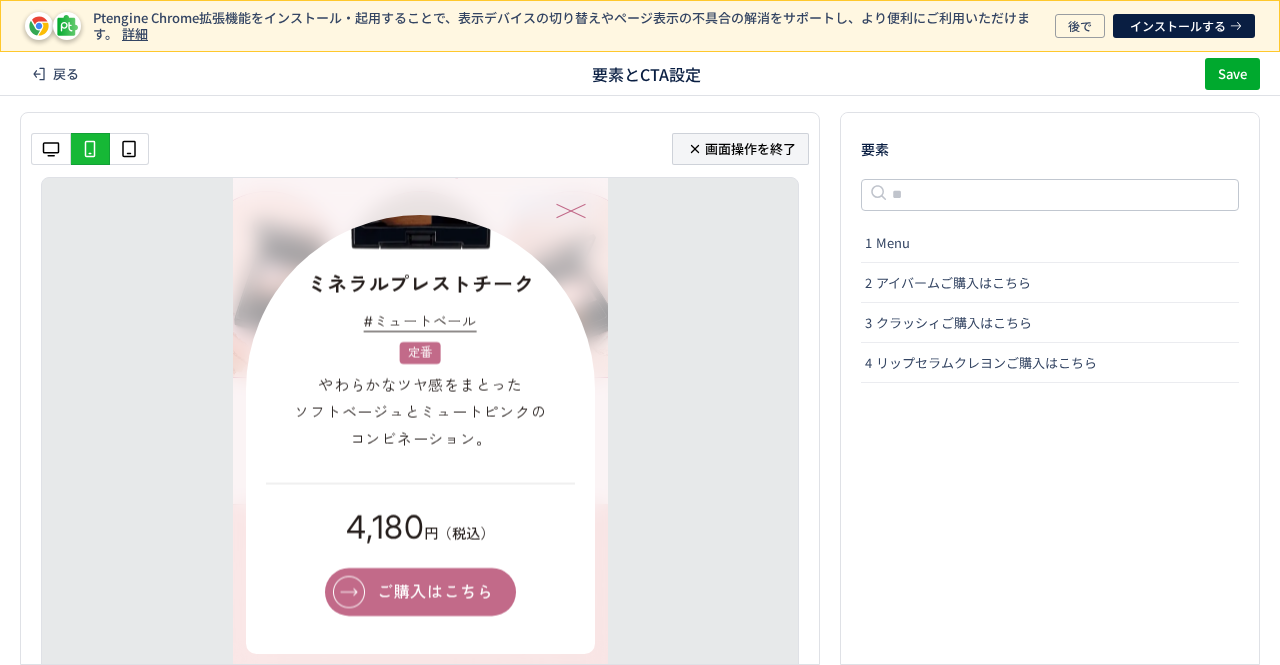 click on "画面操作を終了" 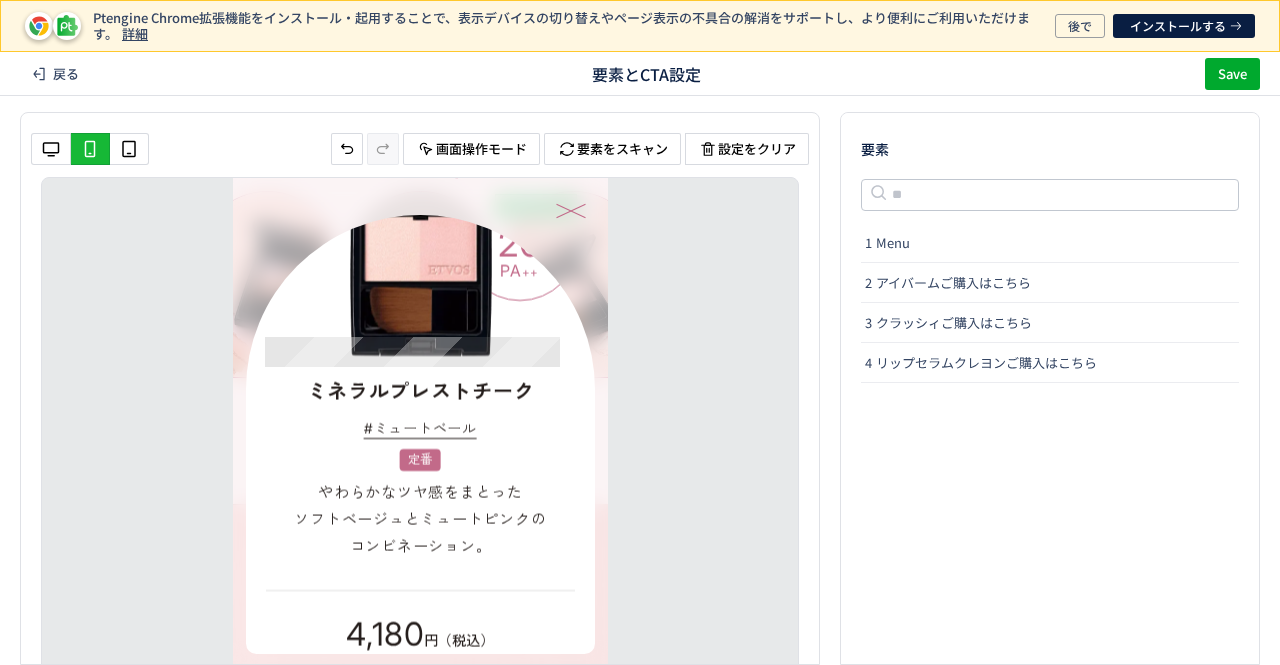 scroll, scrollTop: 3, scrollLeft: 0, axis: vertical 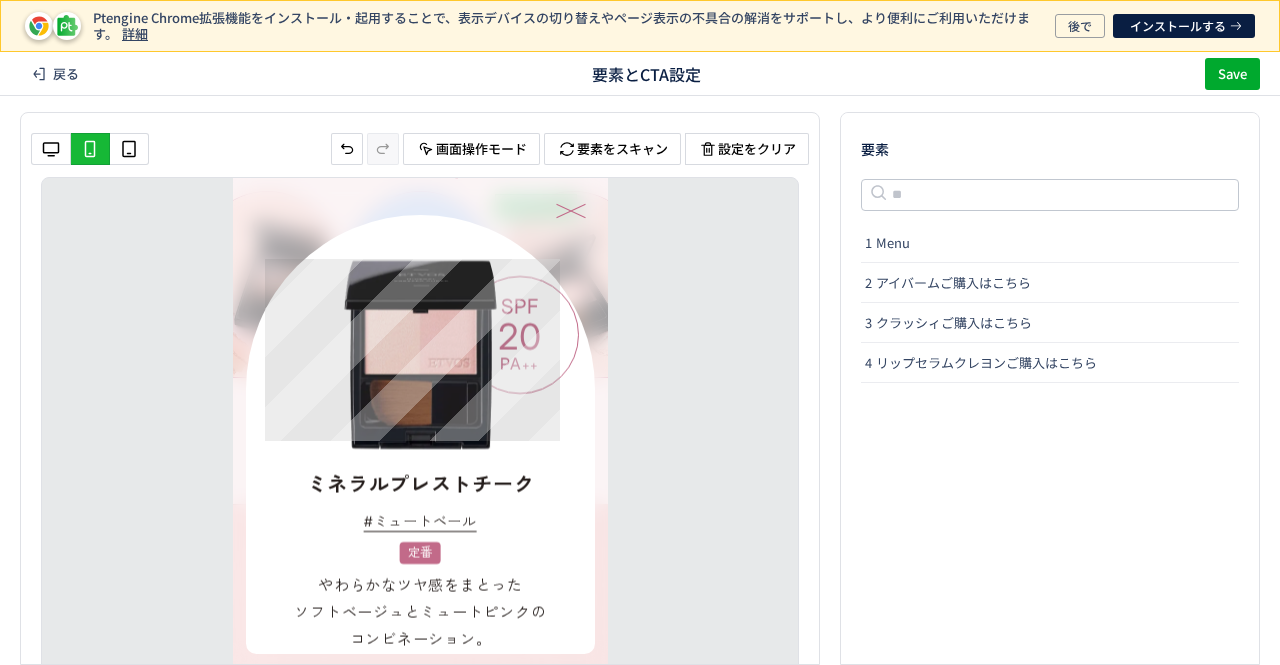click at bounding box center (419, 355) 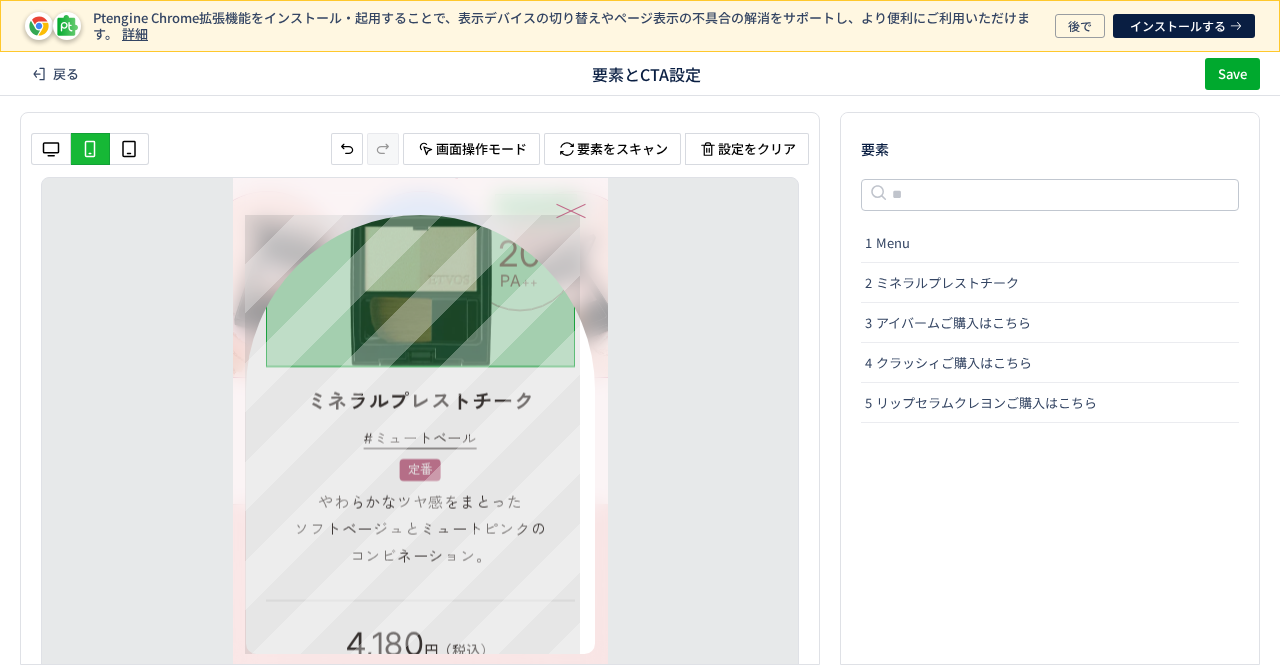 scroll, scrollTop: 0, scrollLeft: 0, axis: both 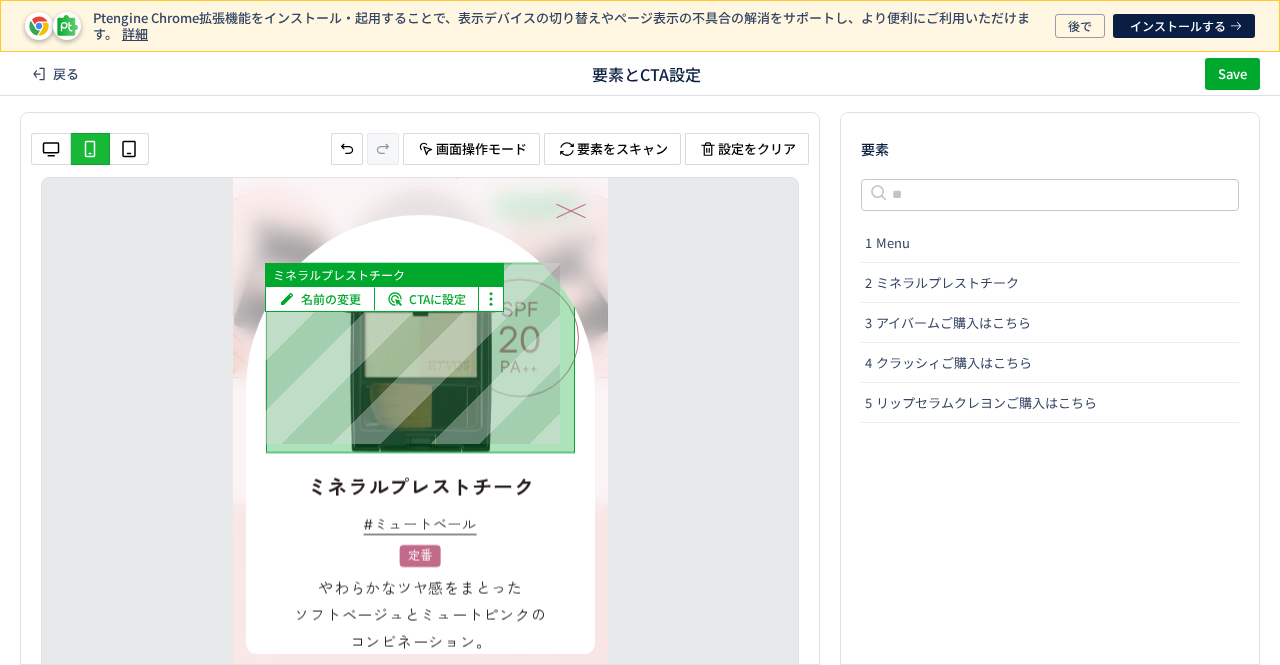 click on "名前の変更" at bounding box center (320, 299) 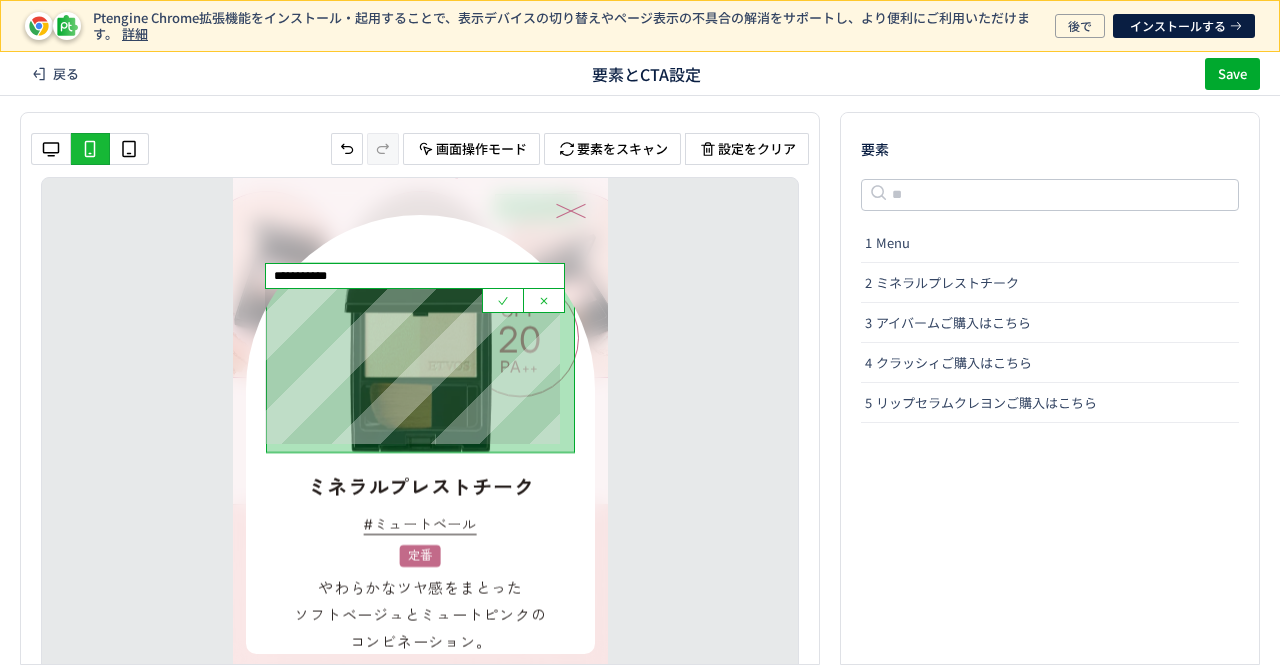click on "**********" at bounding box center [420, 442] 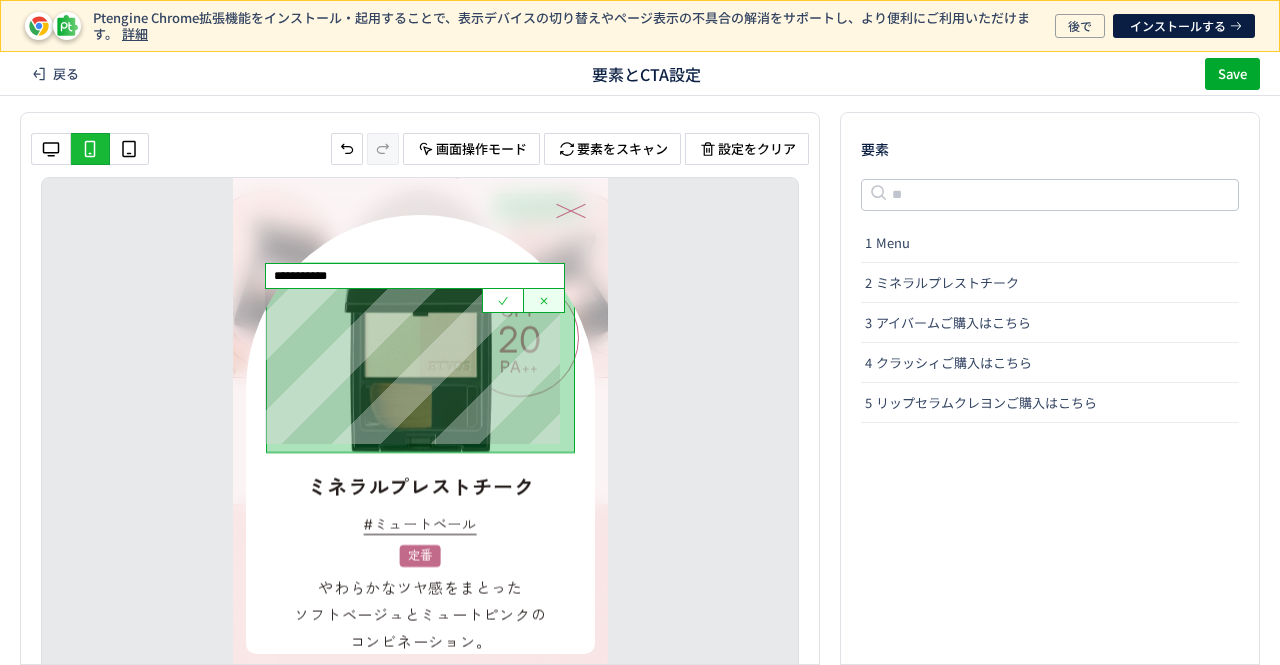 drag, startPoint x: 552, startPoint y: 296, endPoint x: 318, endPoint y: 121, distance: 292.2003 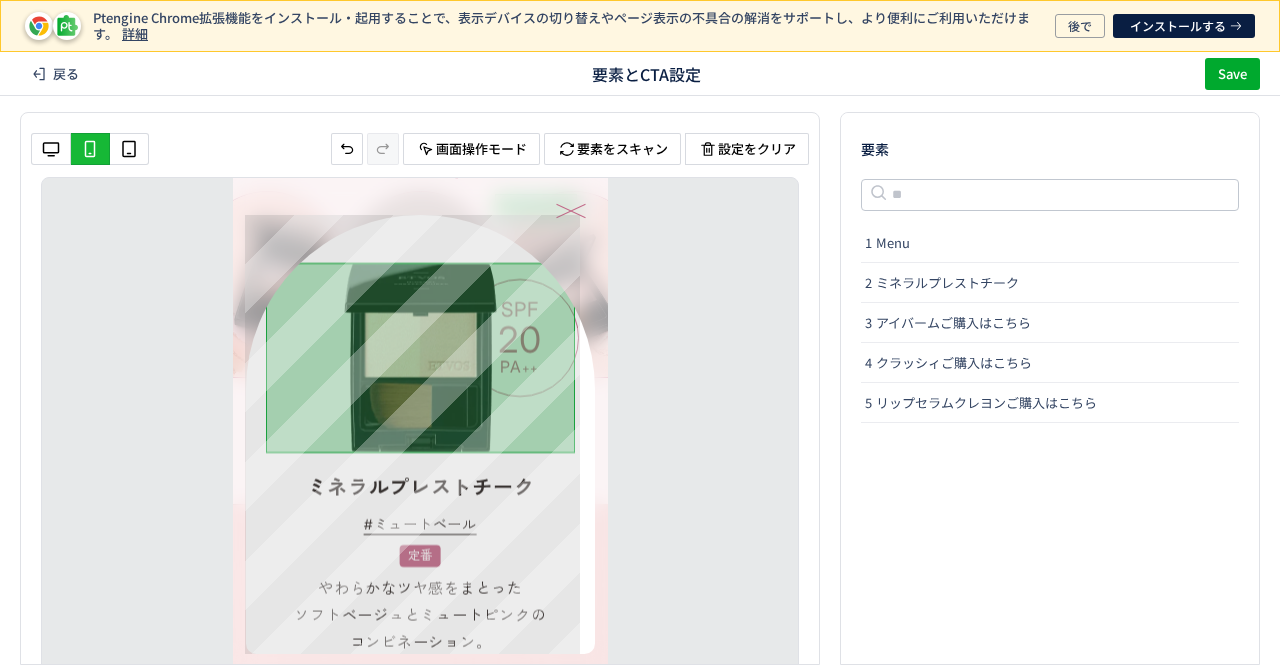 scroll, scrollTop: 200, scrollLeft: 0, axis: vertical 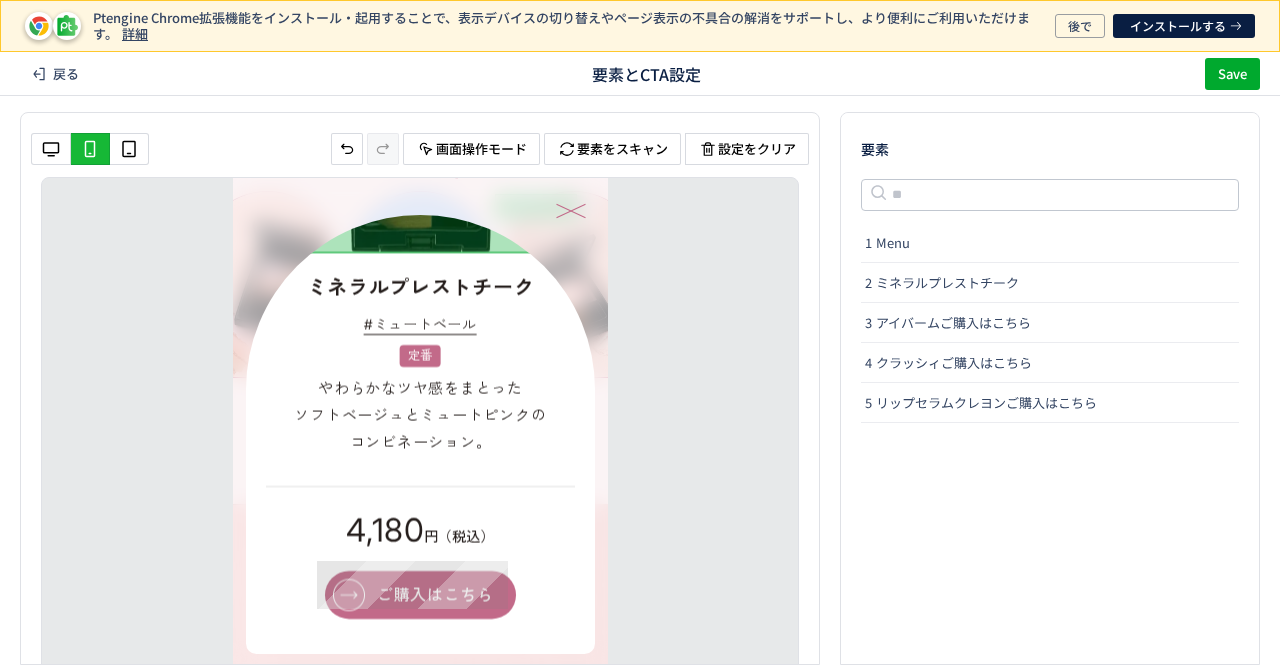 click on "ご購入はこちら" at bounding box center (419, 595) 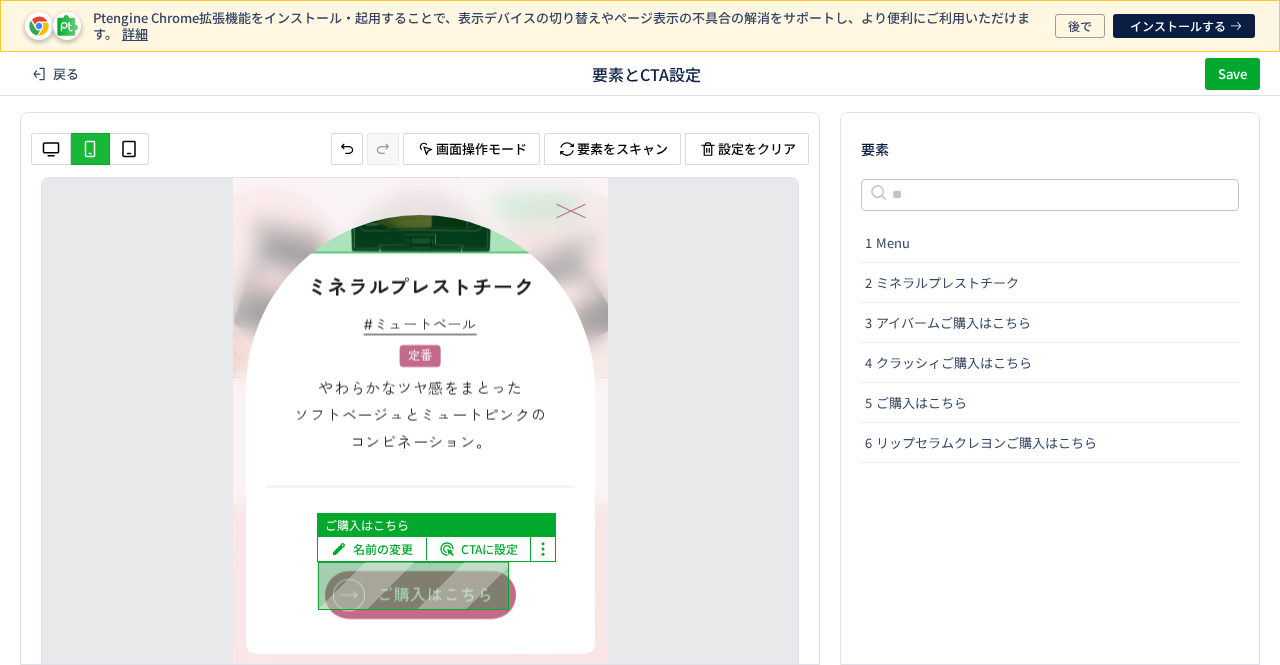 click on "名前の変更" 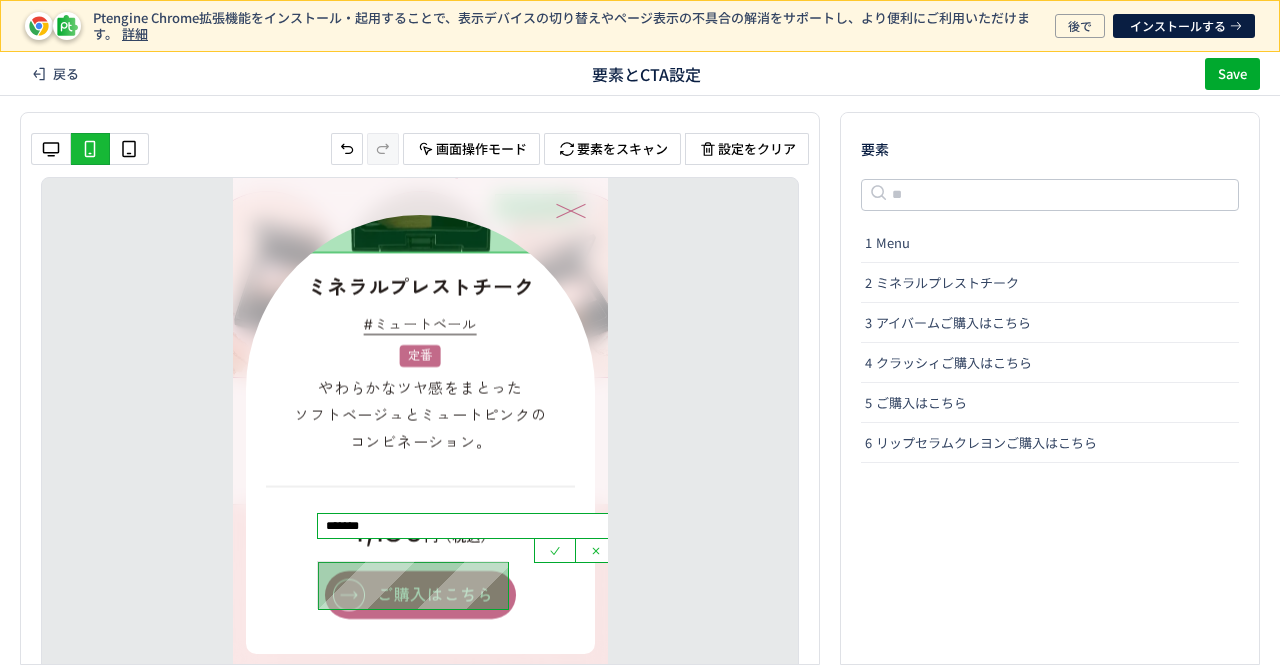 click on "*******" 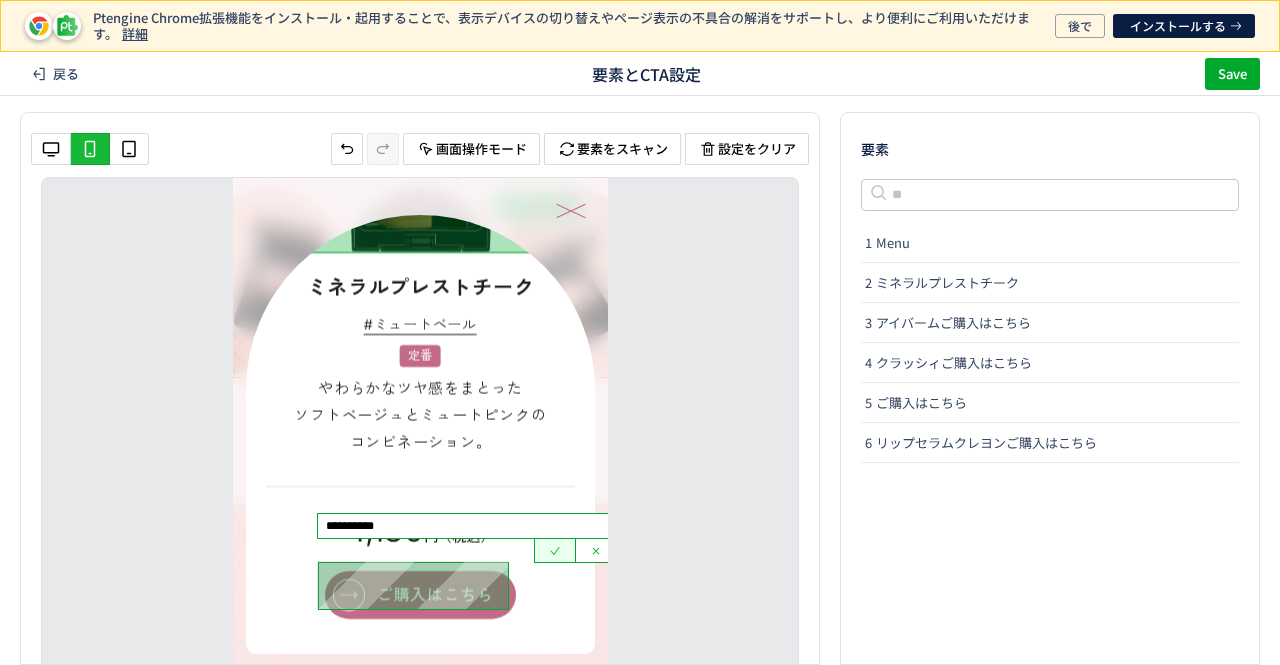 type on "**********" 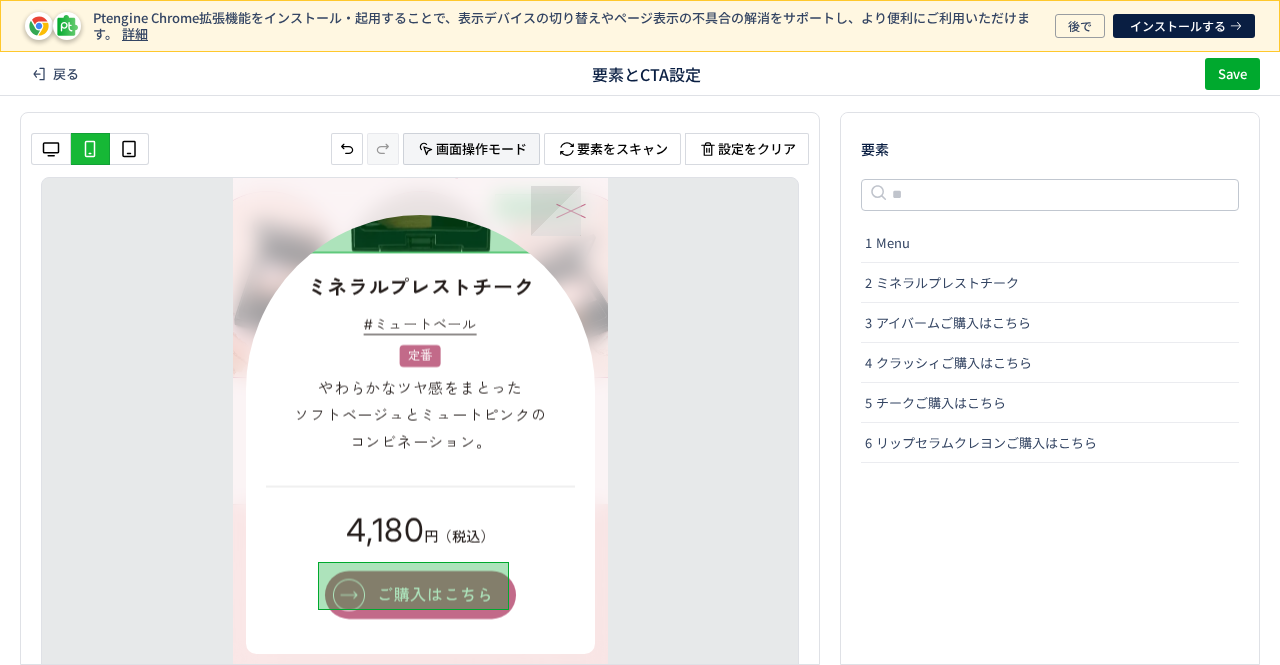 click on "画面操作モード" 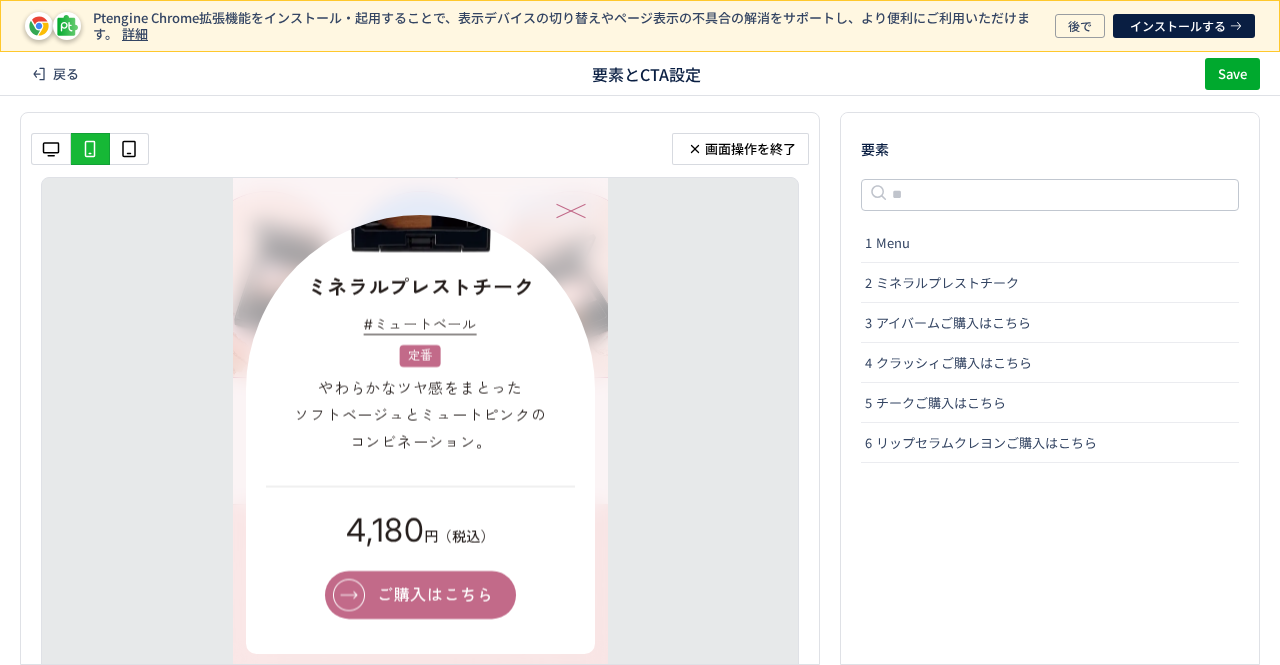 click at bounding box center [570, 211] 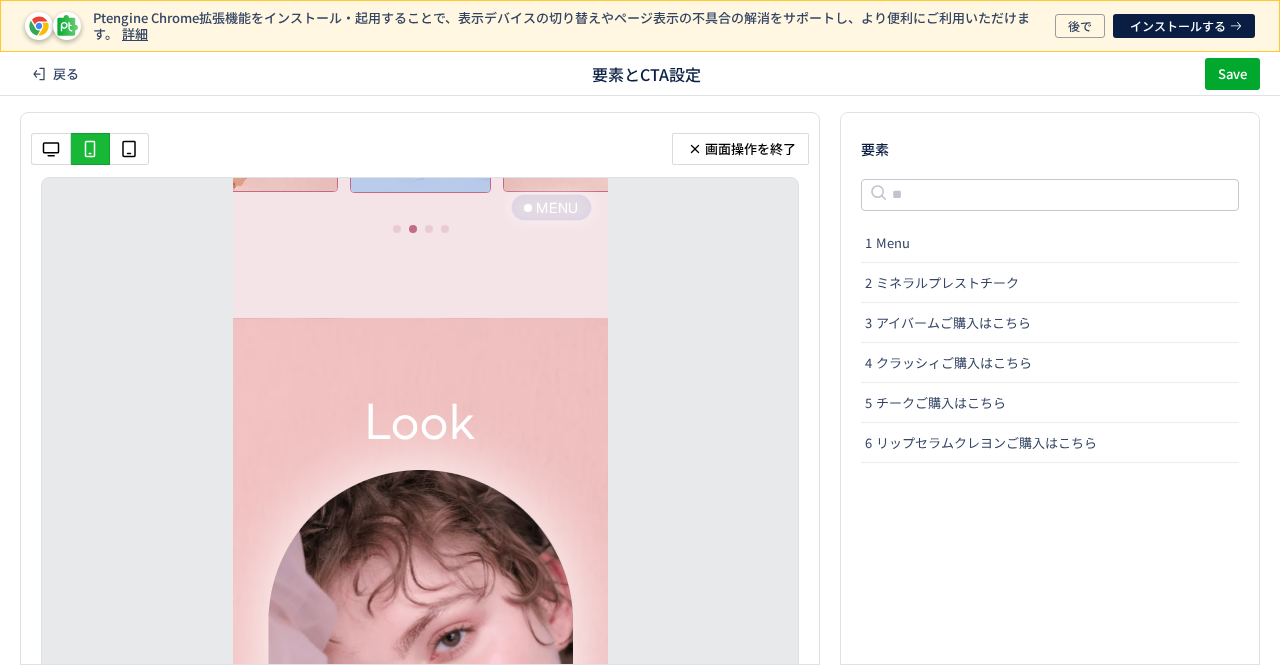 scroll, scrollTop: 10200, scrollLeft: 0, axis: vertical 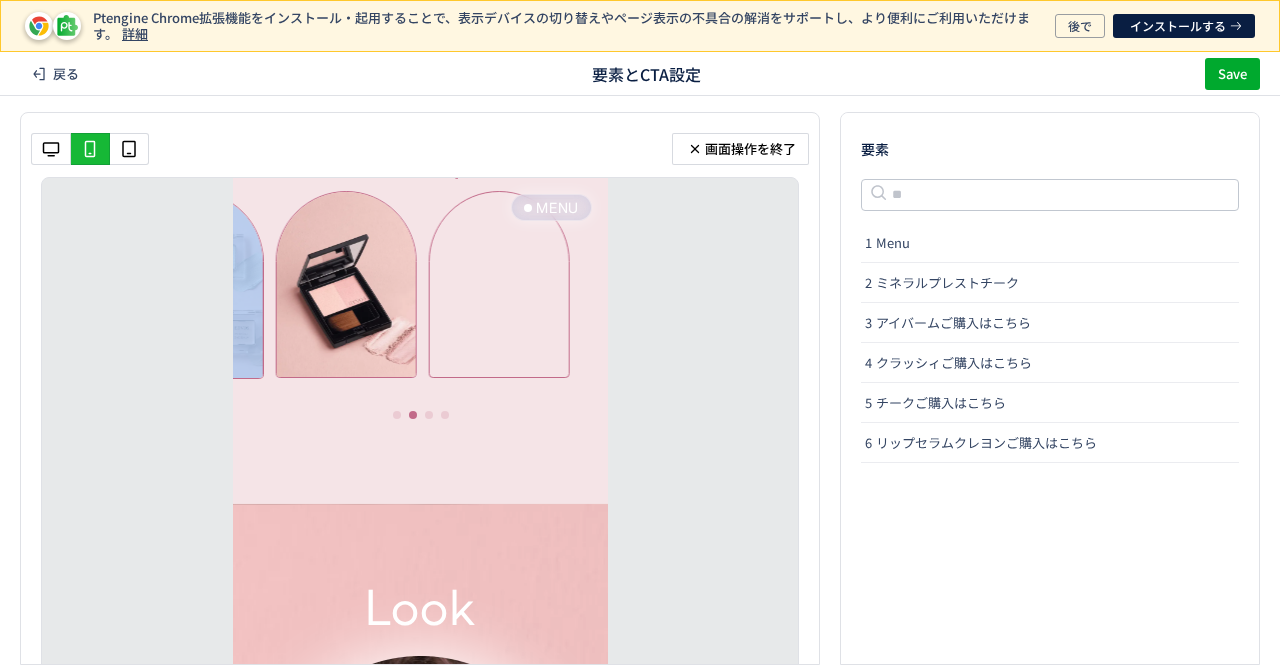 click at bounding box center (192, 284) 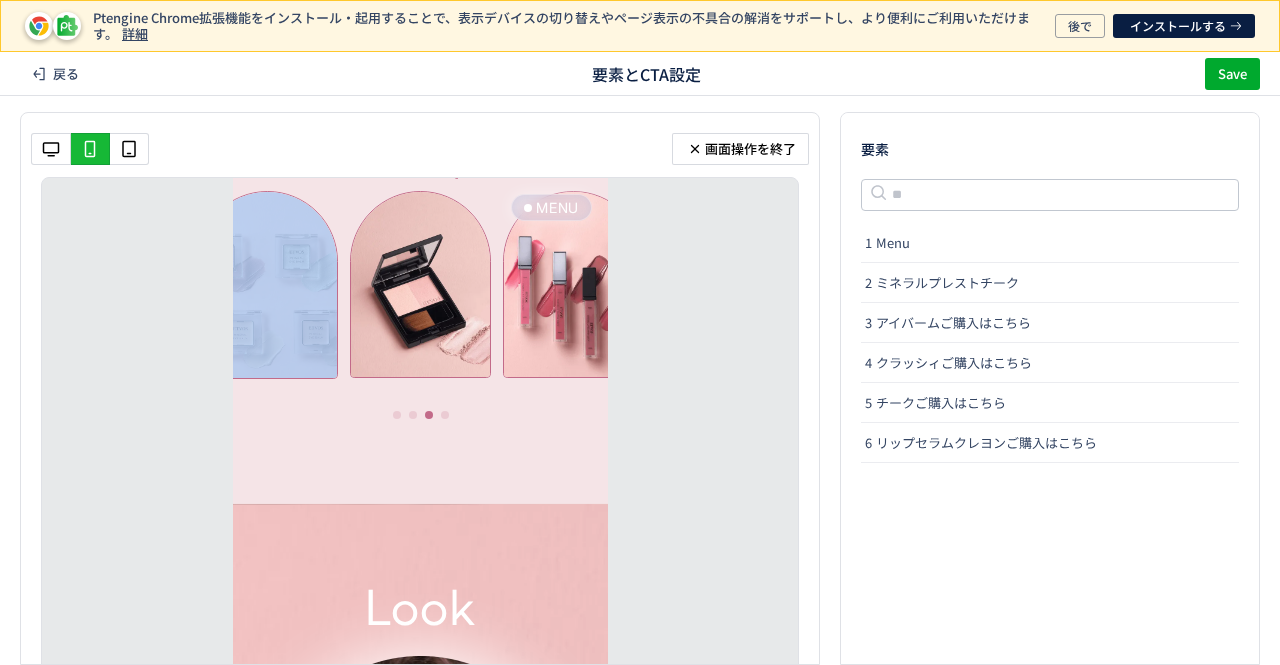 click at bounding box center [419, 284] 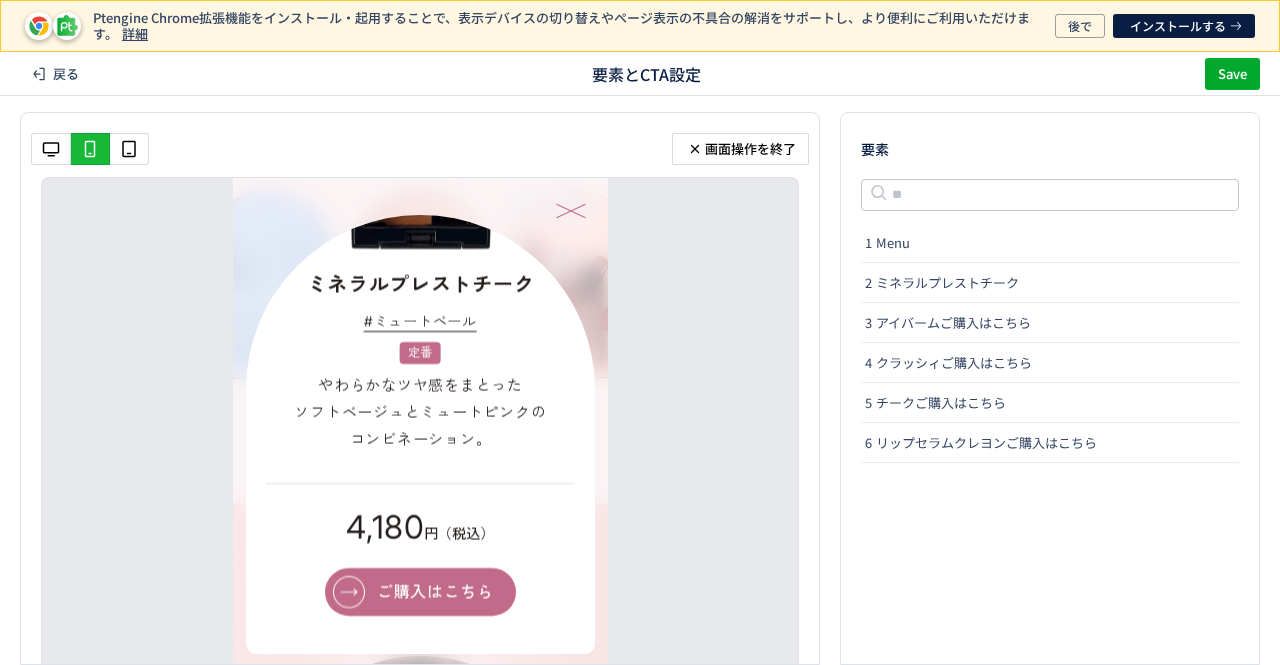 scroll, scrollTop: 0, scrollLeft: 0, axis: both 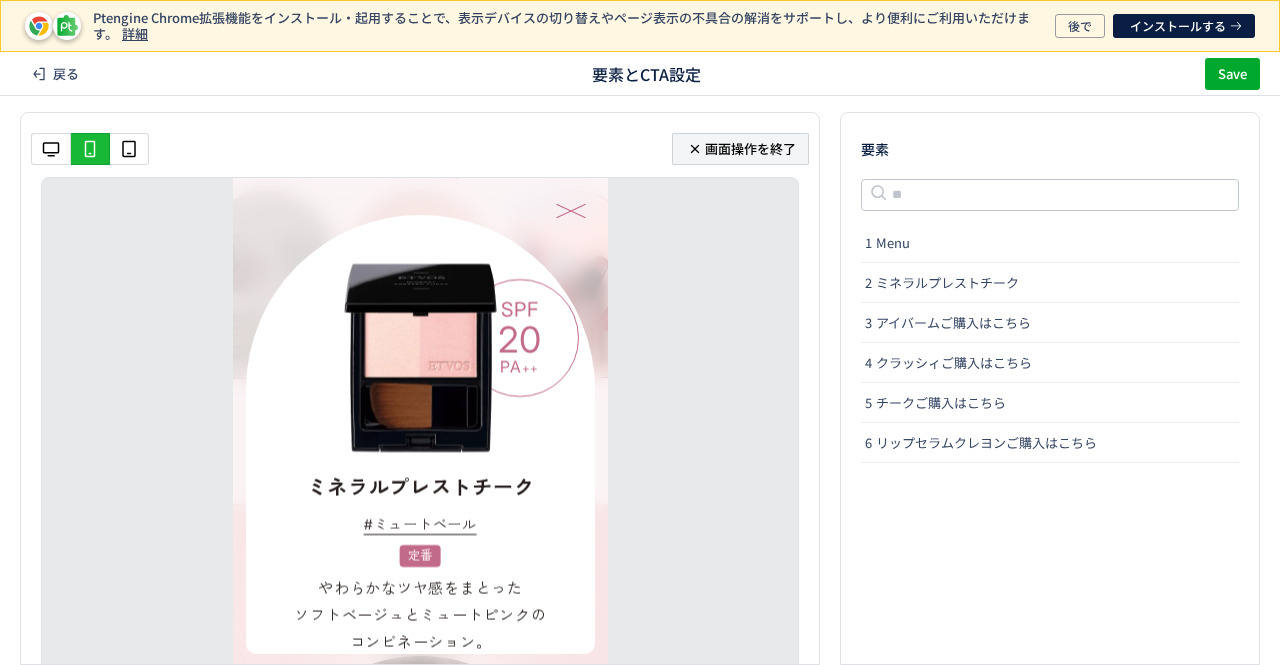 click 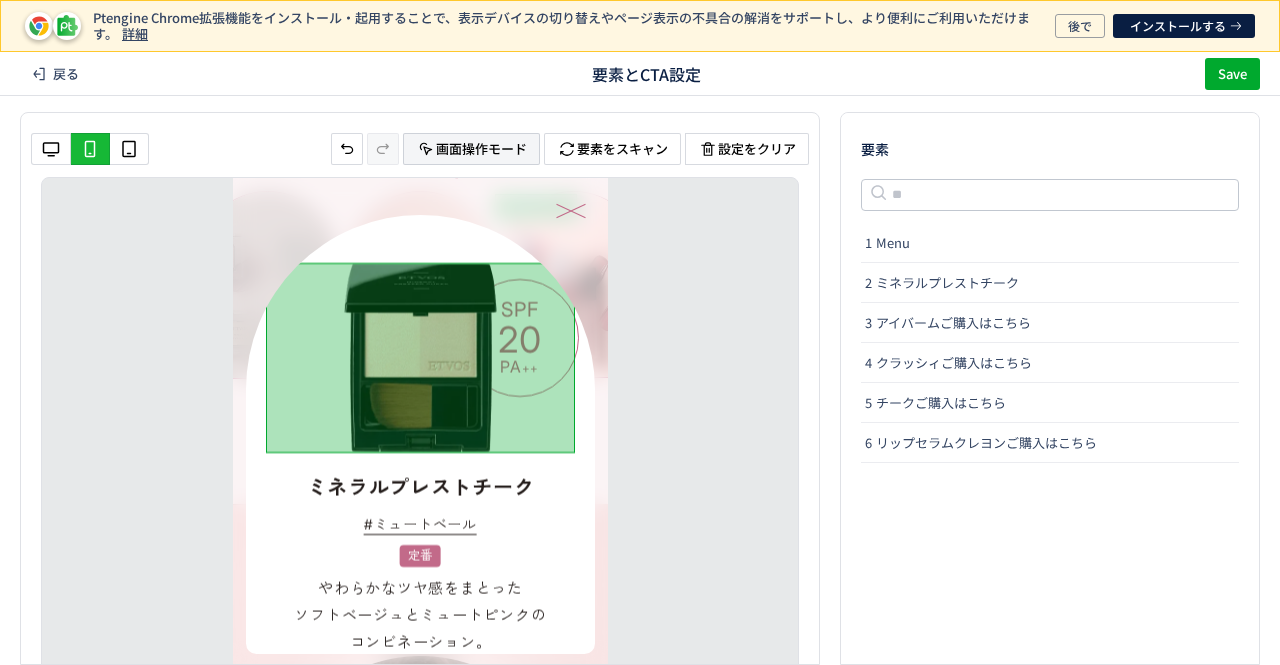 click on "画面操作モード" 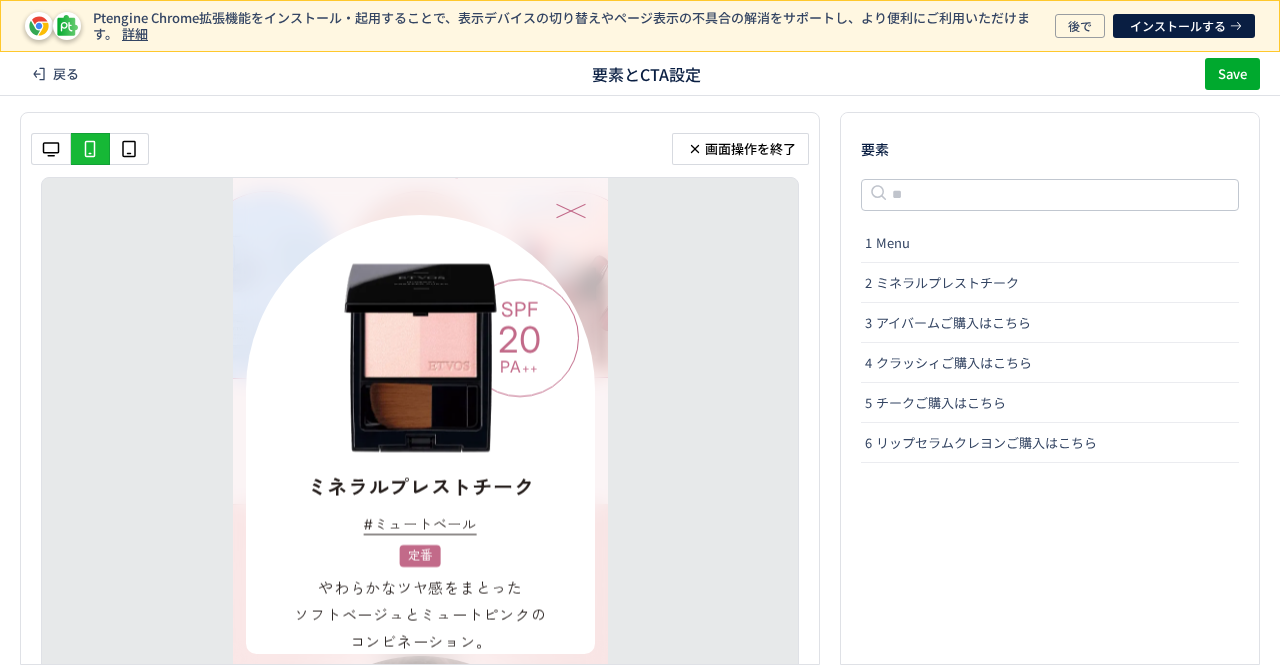 click at bounding box center [570, 211] 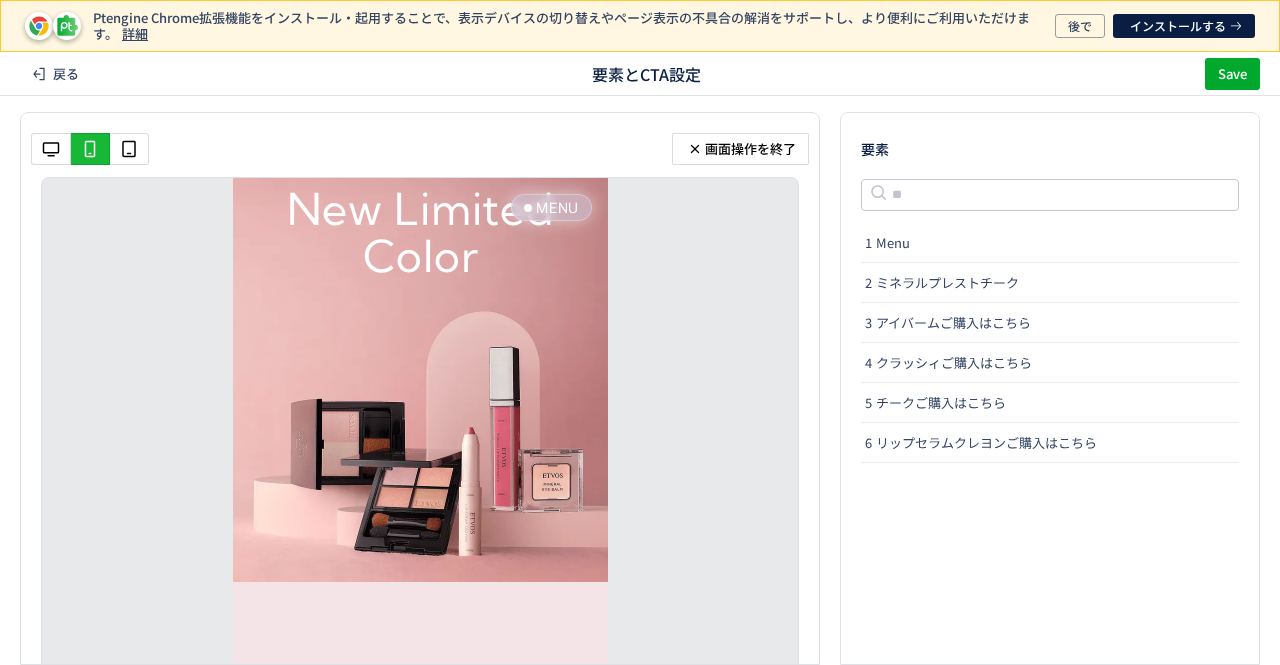 scroll, scrollTop: 9600, scrollLeft: 0, axis: vertical 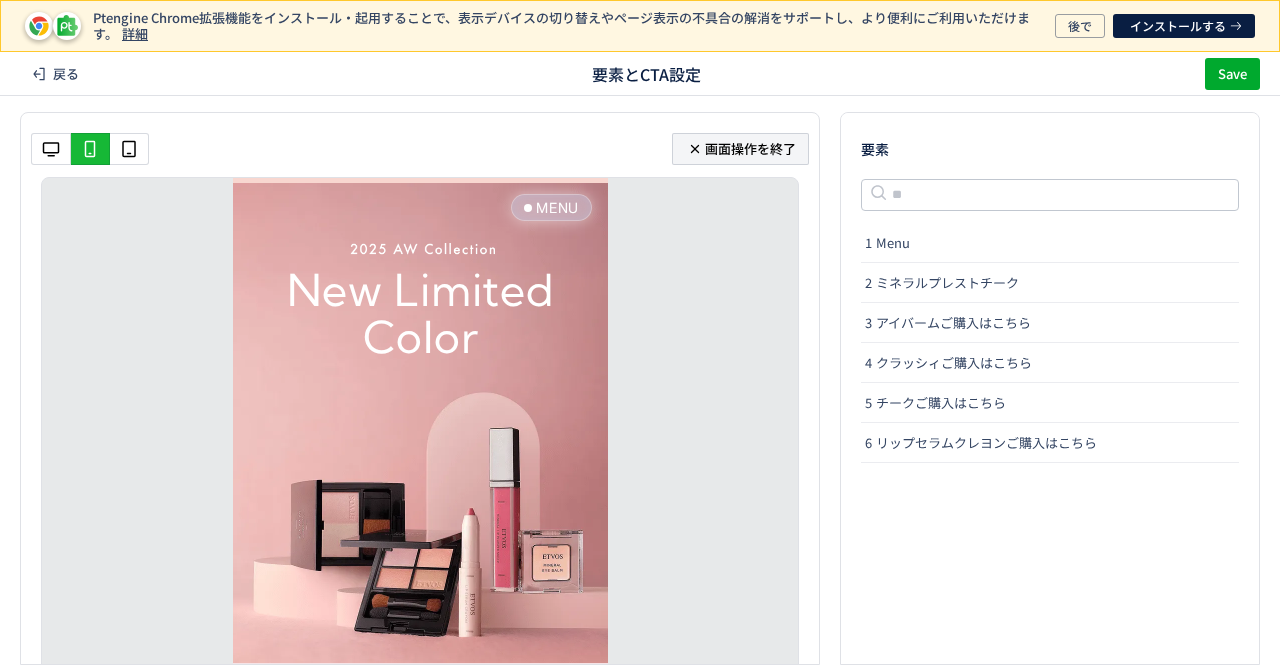 click 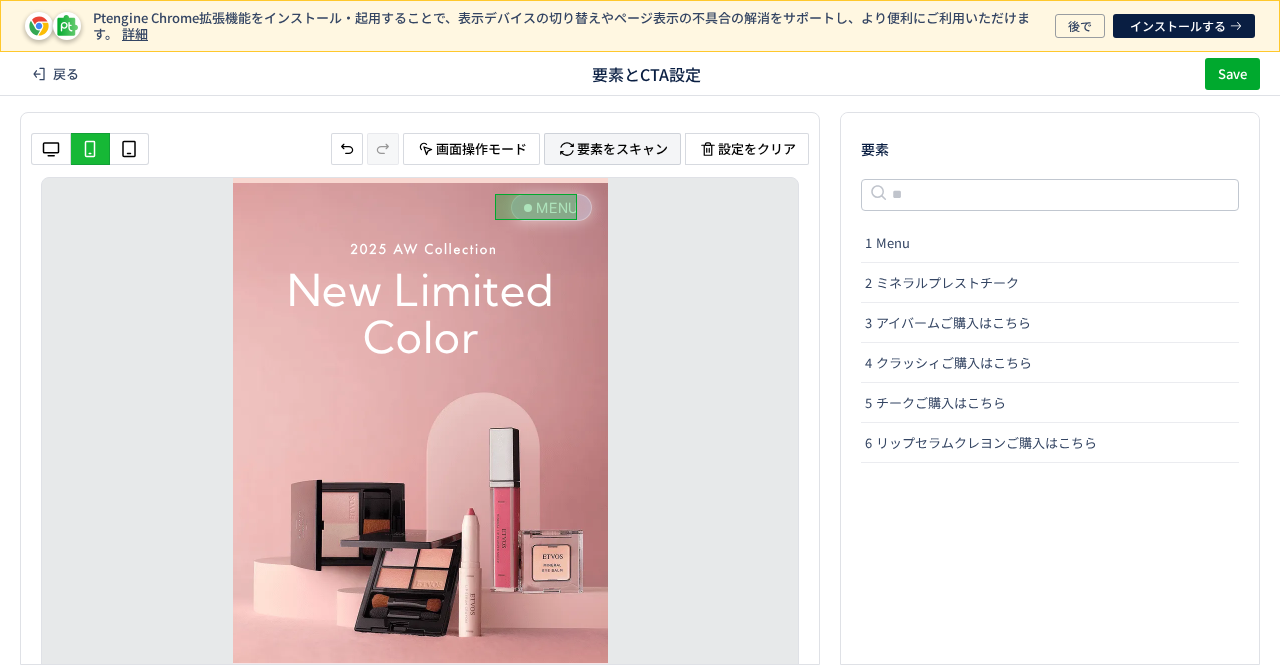 click on "要素をスキャン" 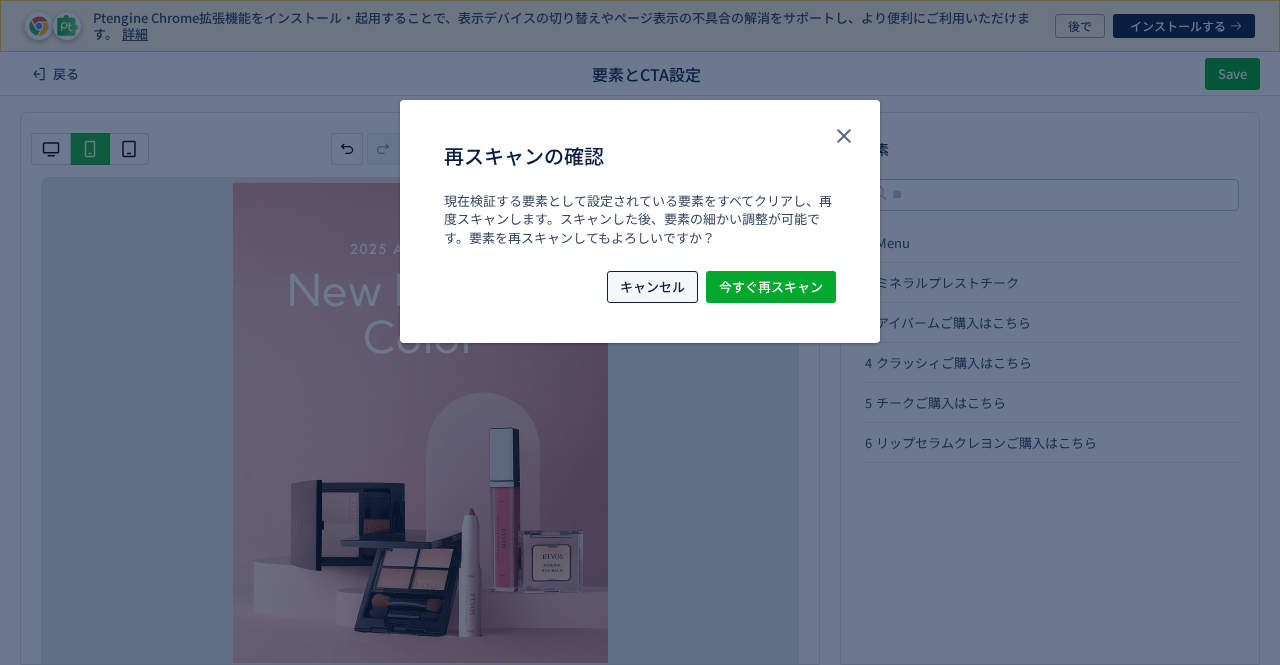 click on "キャンセル" at bounding box center [652, 287] 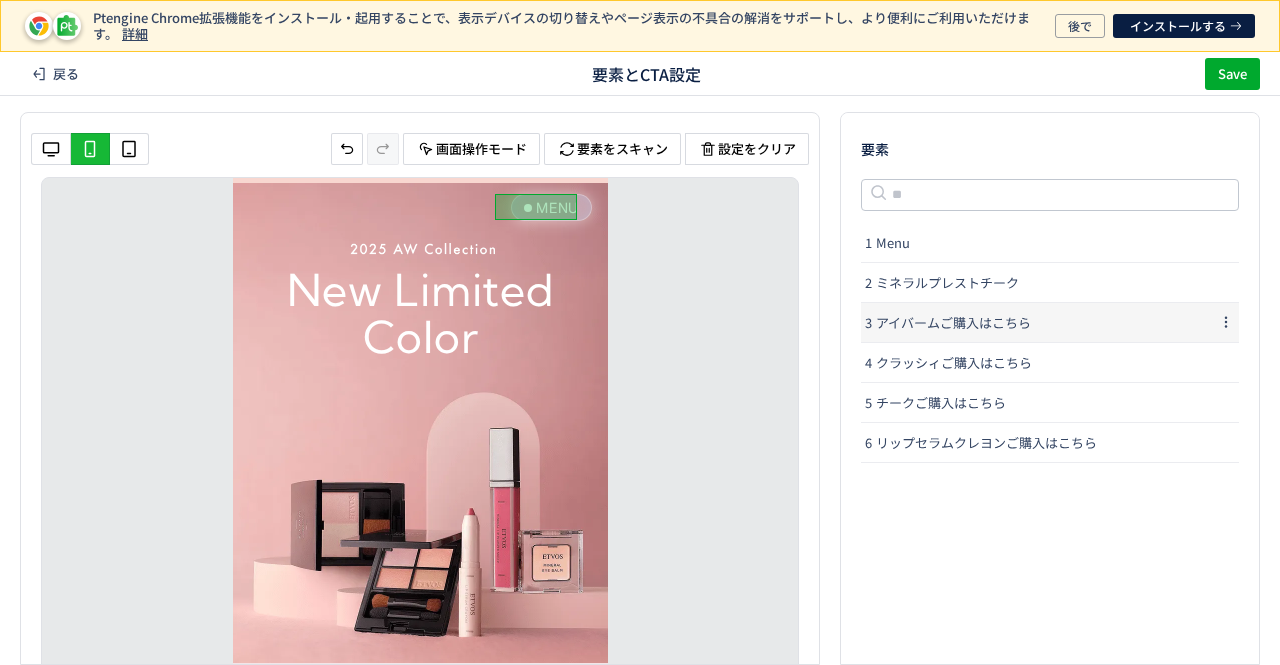 click on "アイバームご購入はこちら" at bounding box center [953, 323] 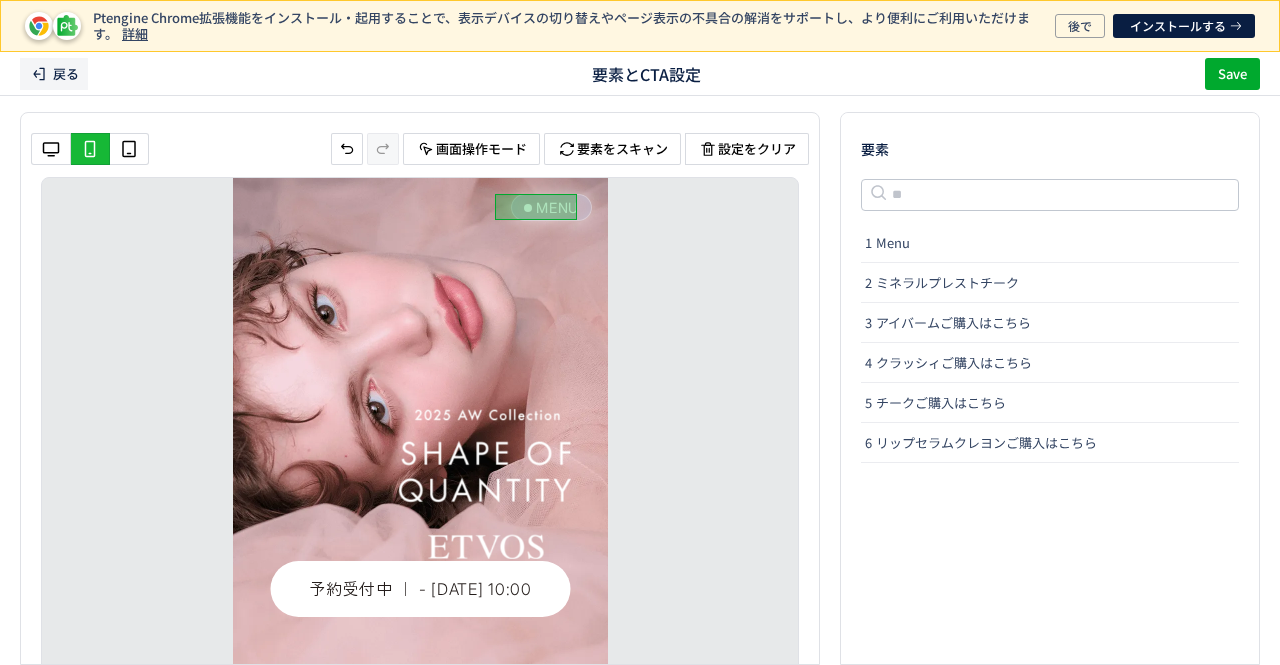 click on "戻る" at bounding box center (66, 74) 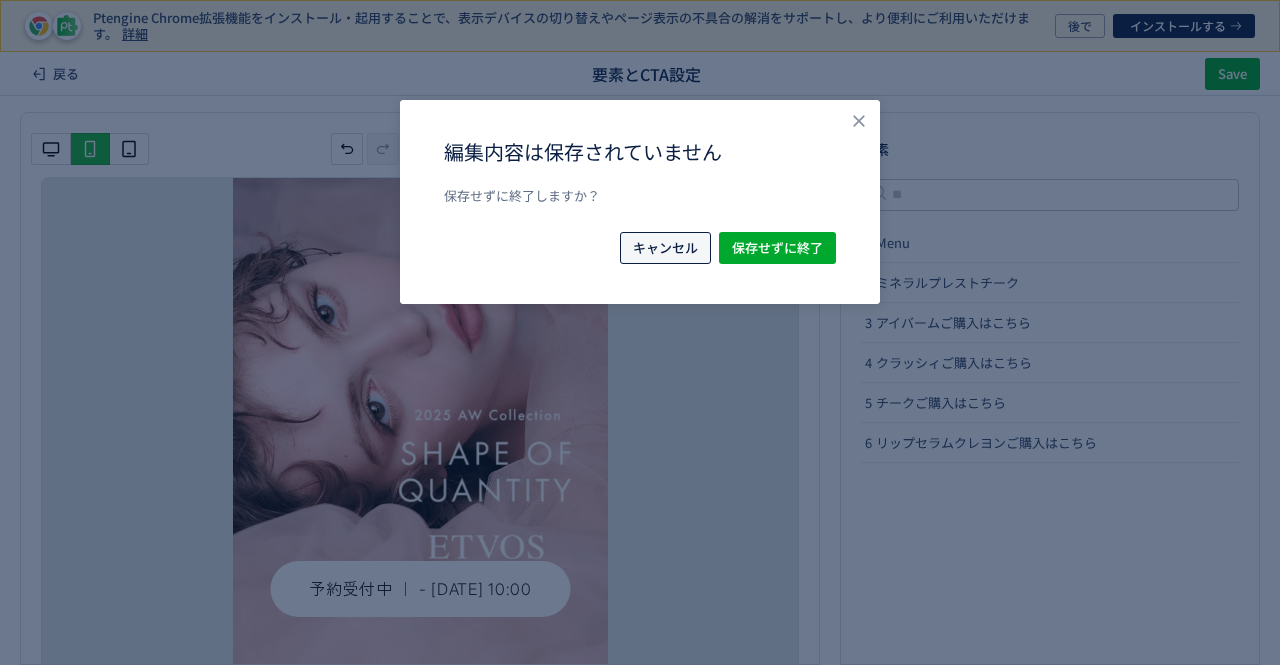 click on "キャンセル" at bounding box center [665, 248] 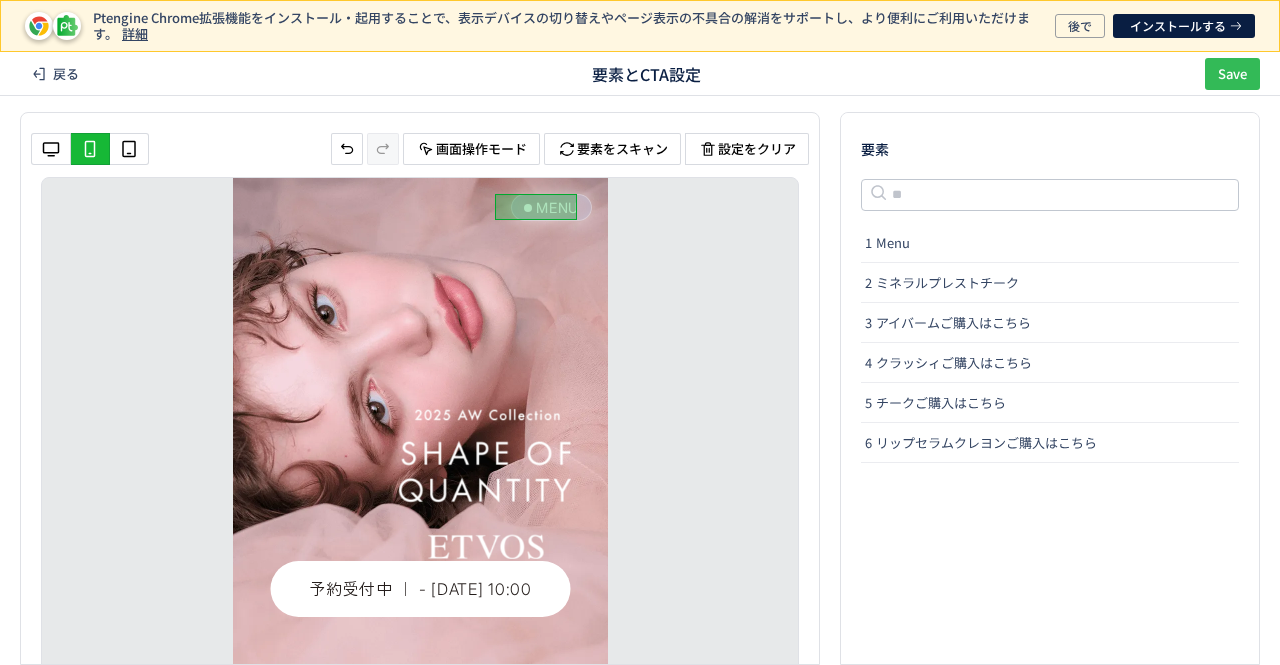 click on "Save" at bounding box center [1232, 74] 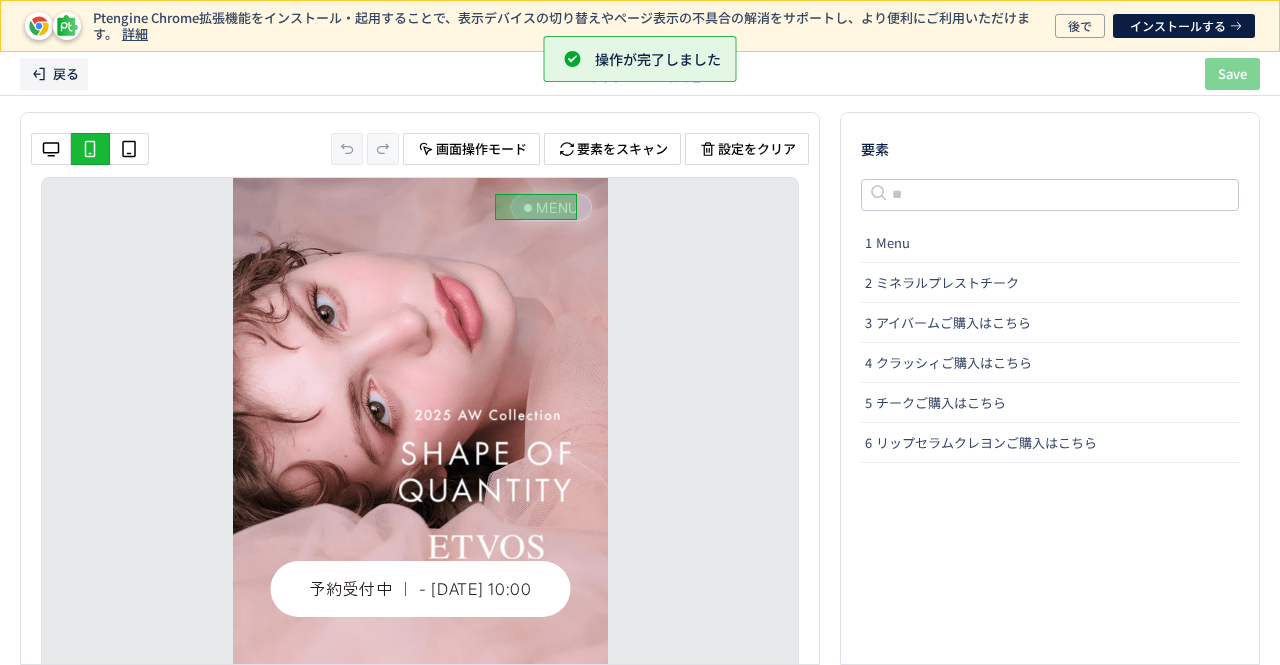 click on "戻る" at bounding box center (66, 74) 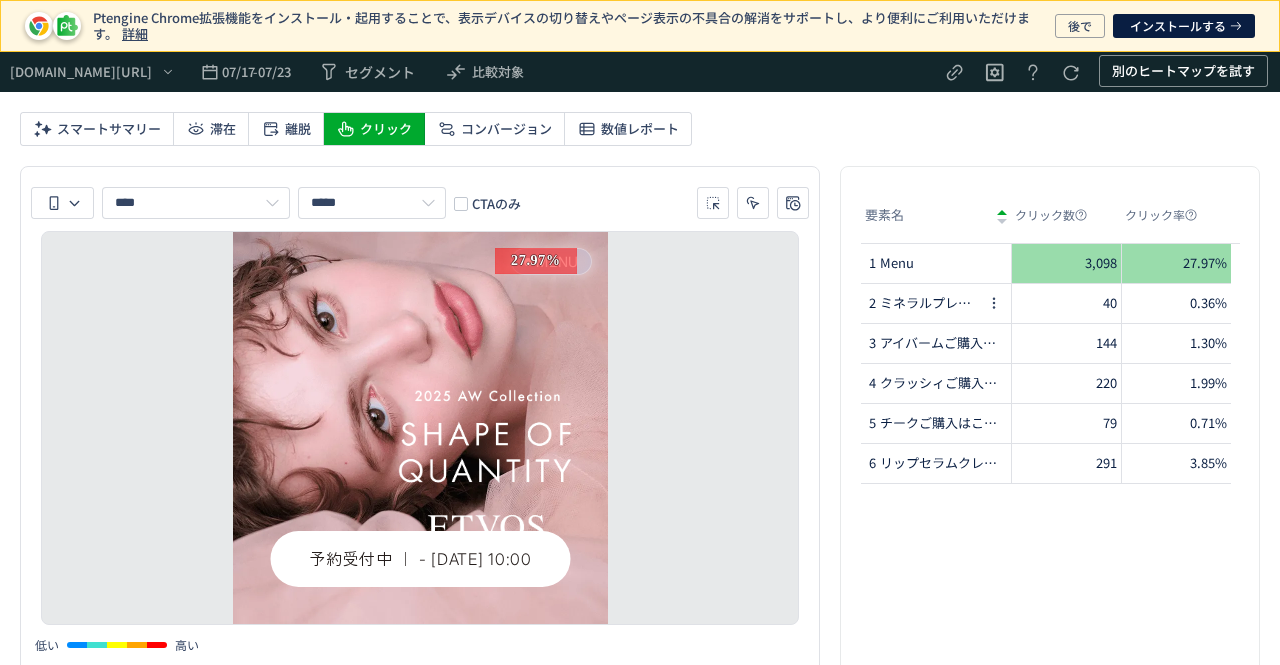 click on "ミネラルプレストチーク" at bounding box center (930, 303) 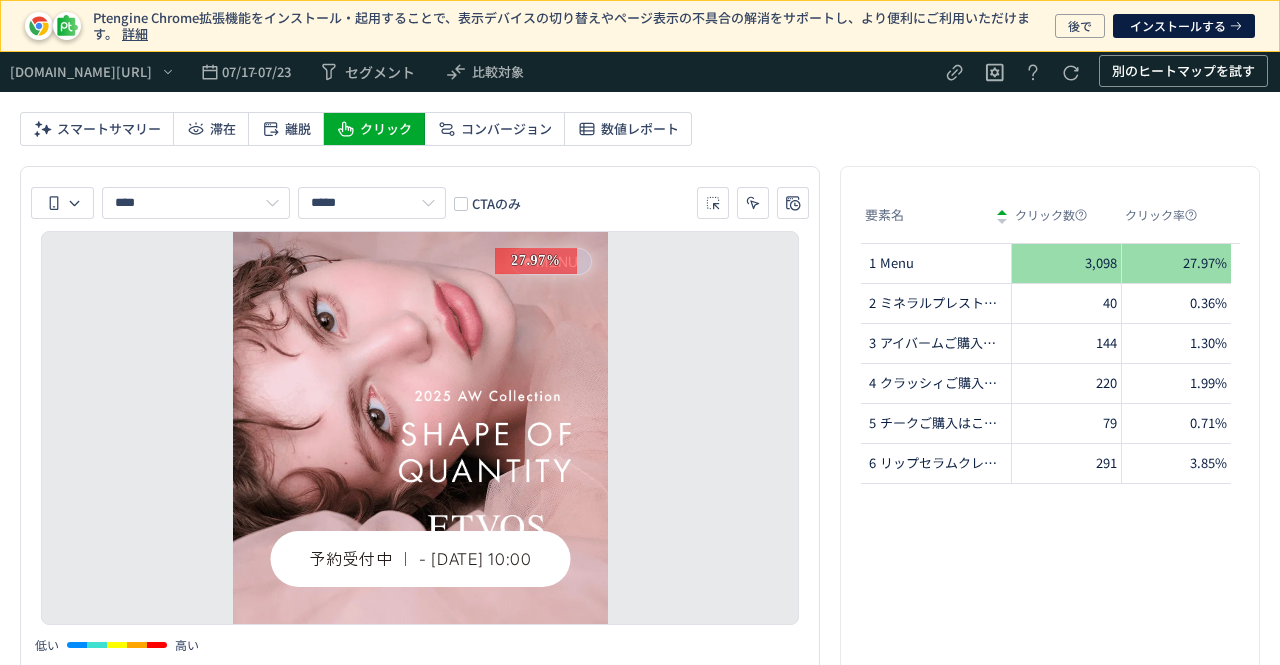 click on "40" 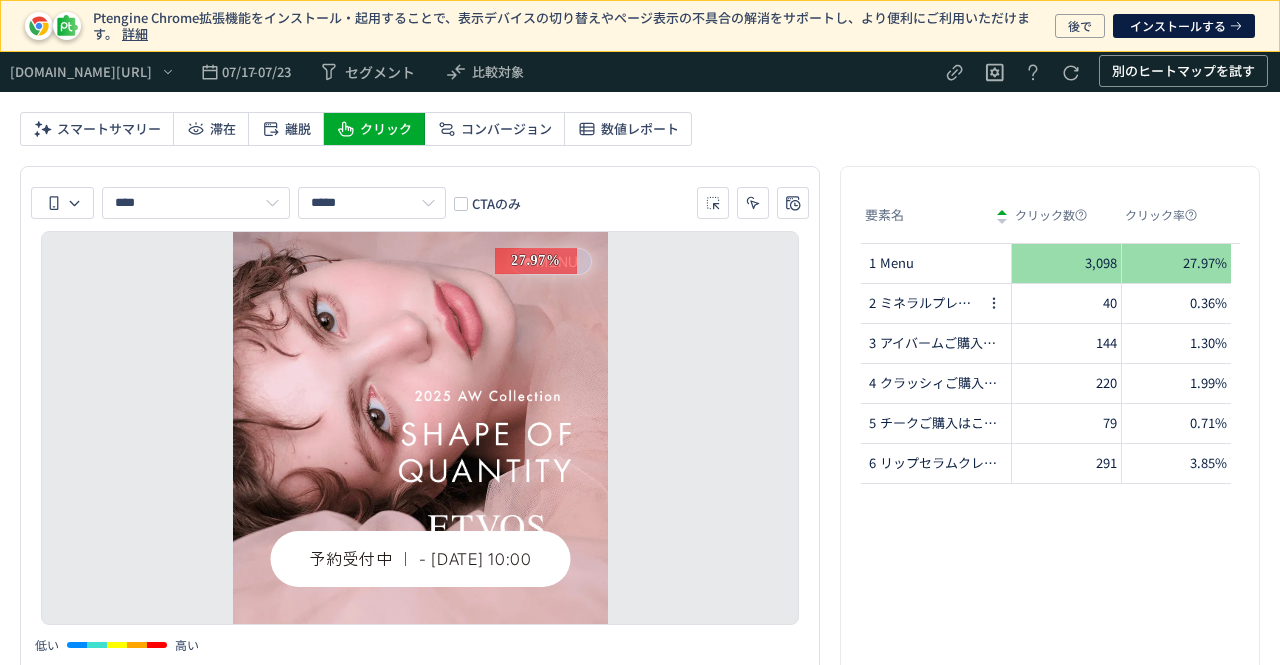 click on "ミネラルプレストチーク" at bounding box center [930, 303] 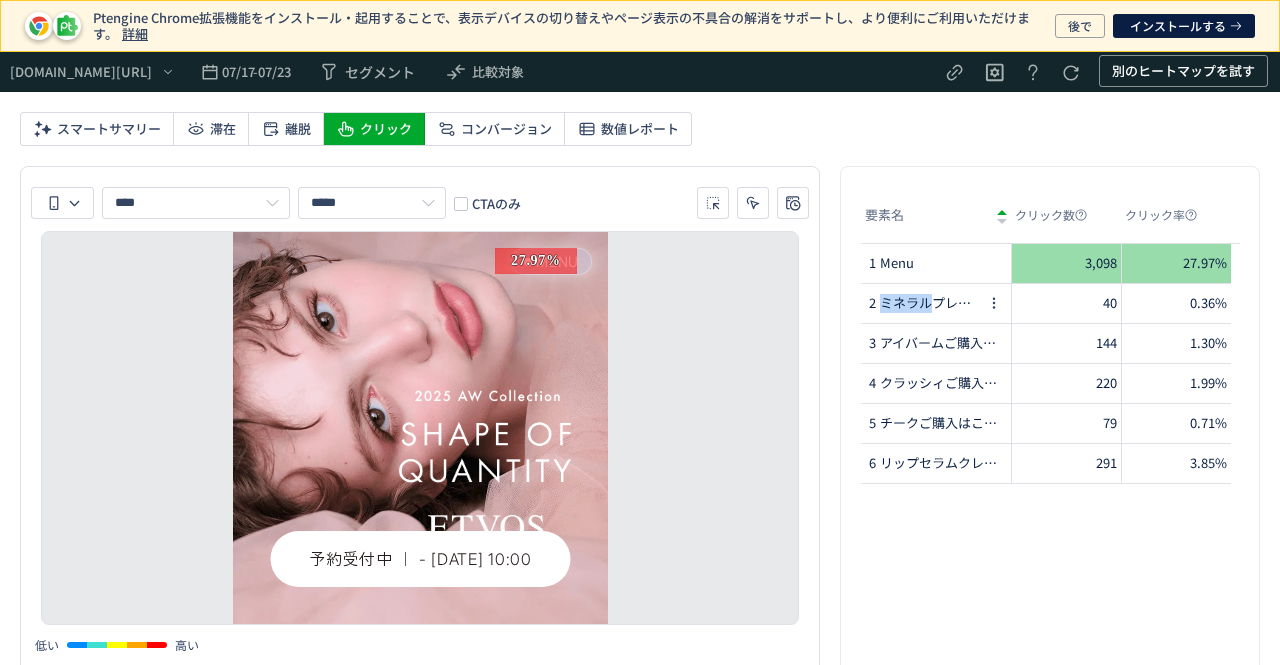 click on "ミネラルプレストチーク" at bounding box center [930, 303] 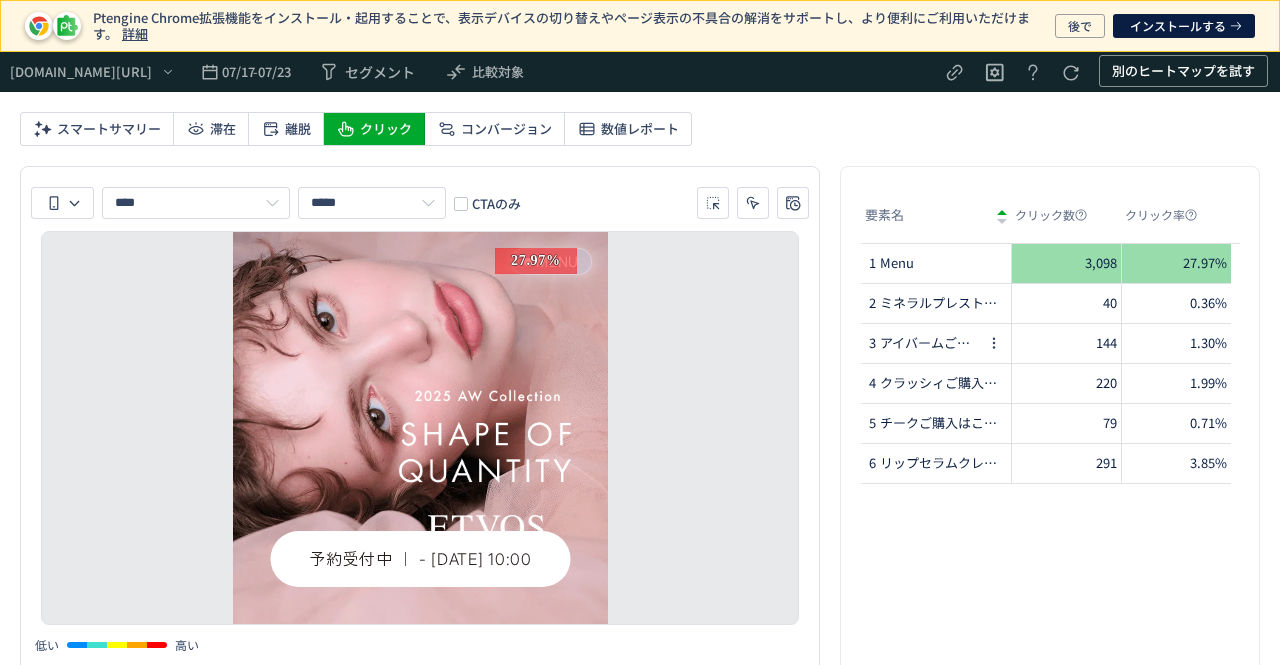 click on "アイバームご購入はこちら" at bounding box center [930, 343] 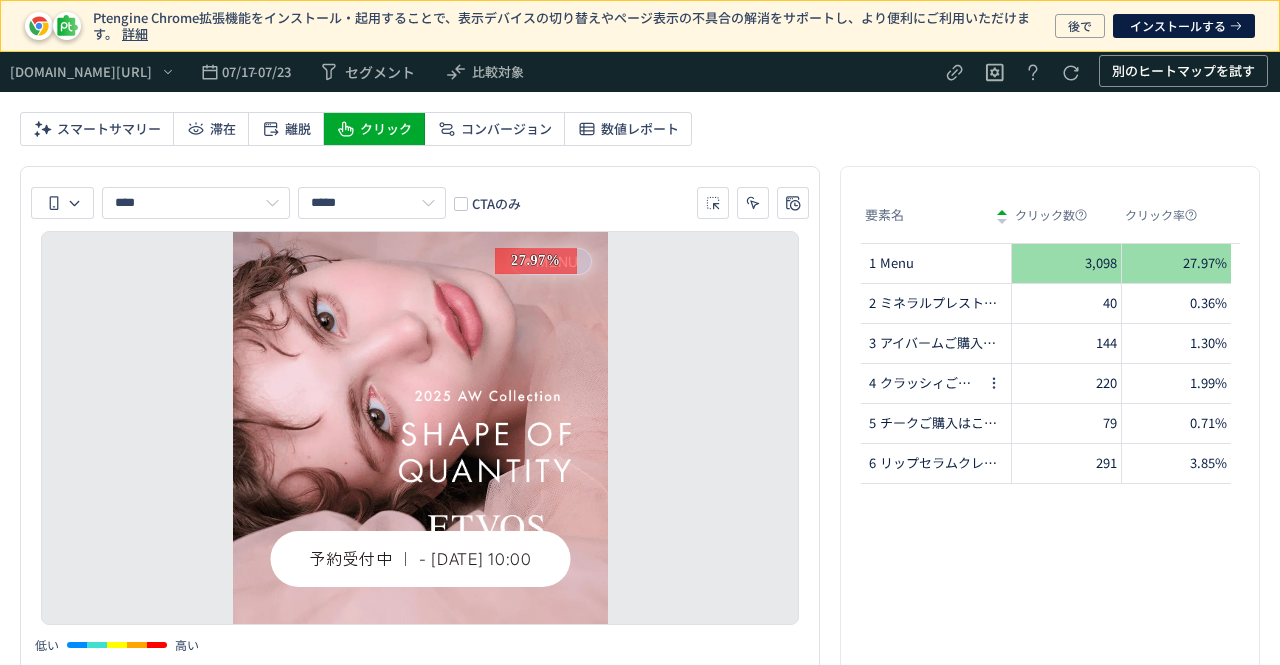click on "クラッシィご購入はこちら" at bounding box center [930, 383] 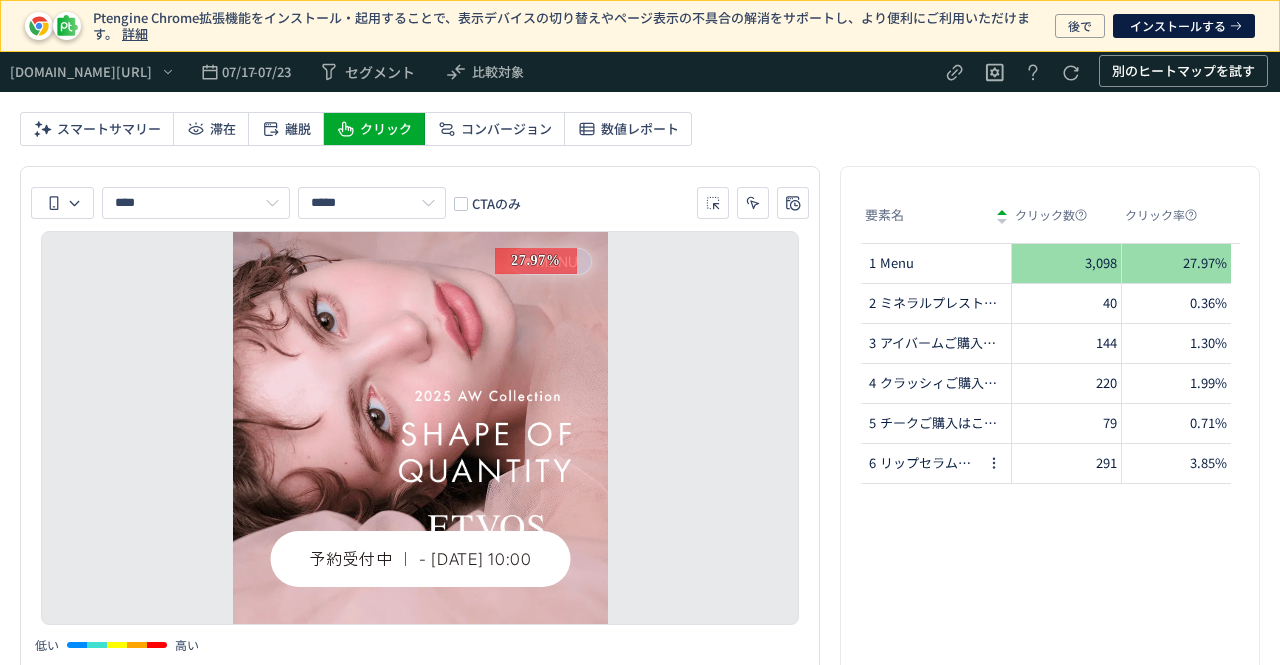 click on "6 リップセラムクレヨンご購入はこちら" at bounding box center (923, 463) 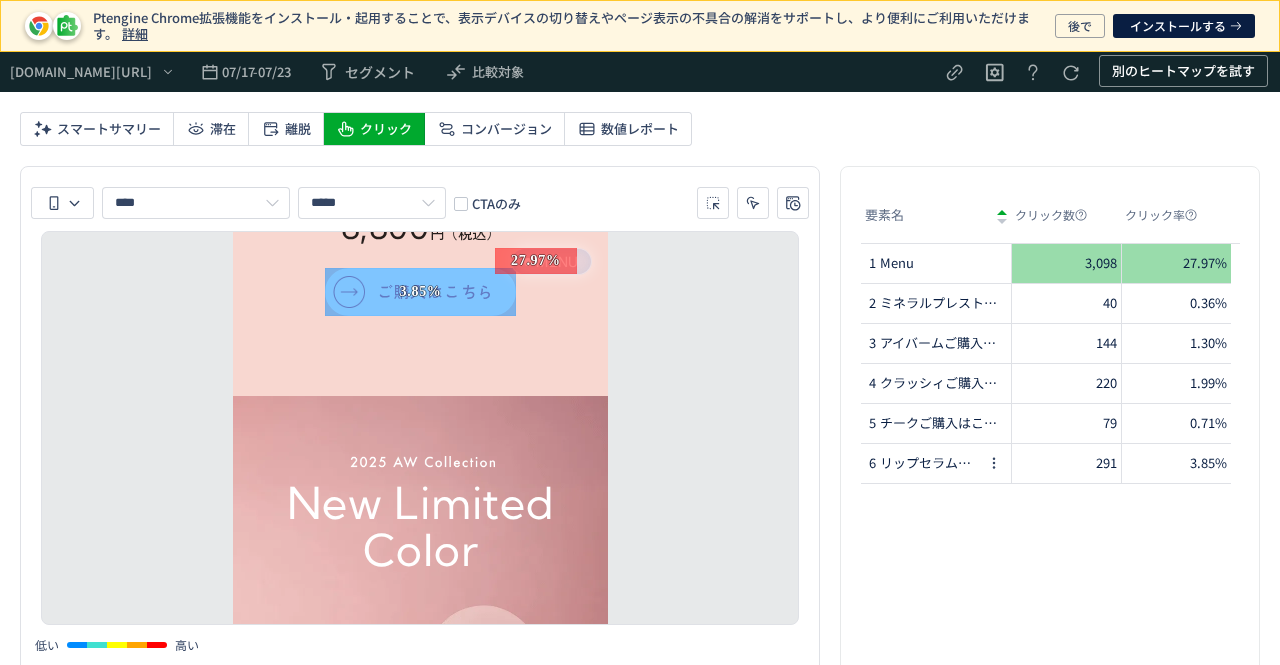scroll, scrollTop: 8313, scrollLeft: 0, axis: vertical 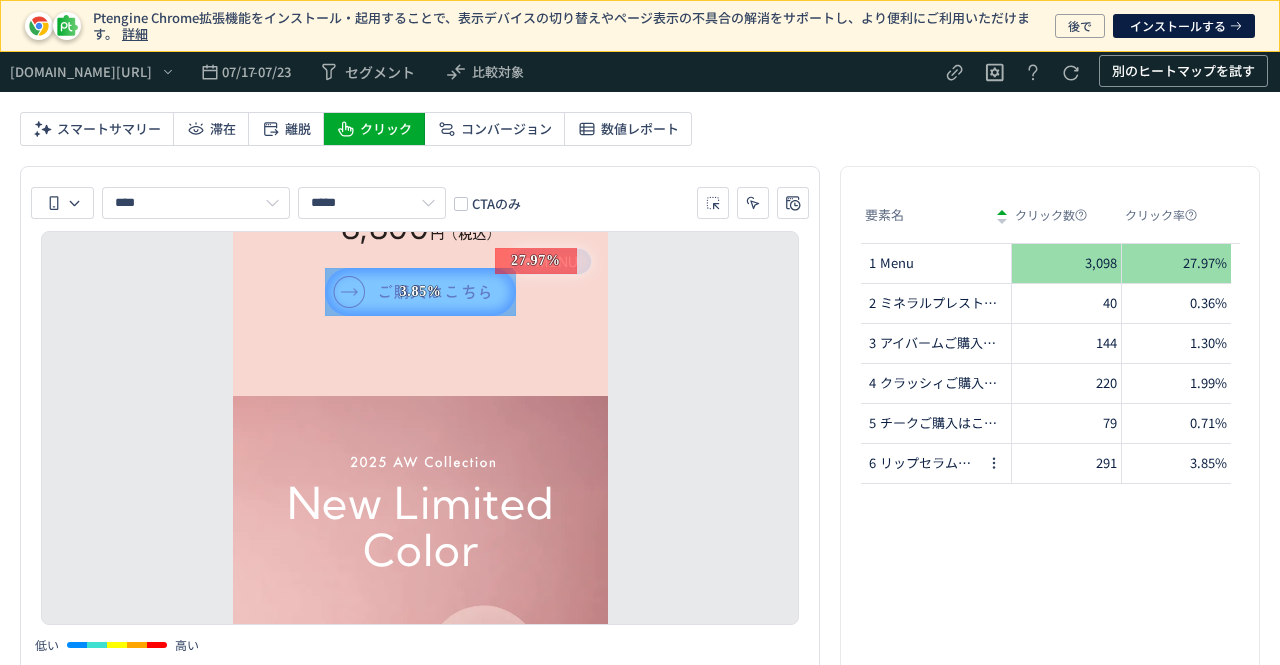 click on "6 リップセラムクレヨンご購入はこちら" at bounding box center (923, 463) 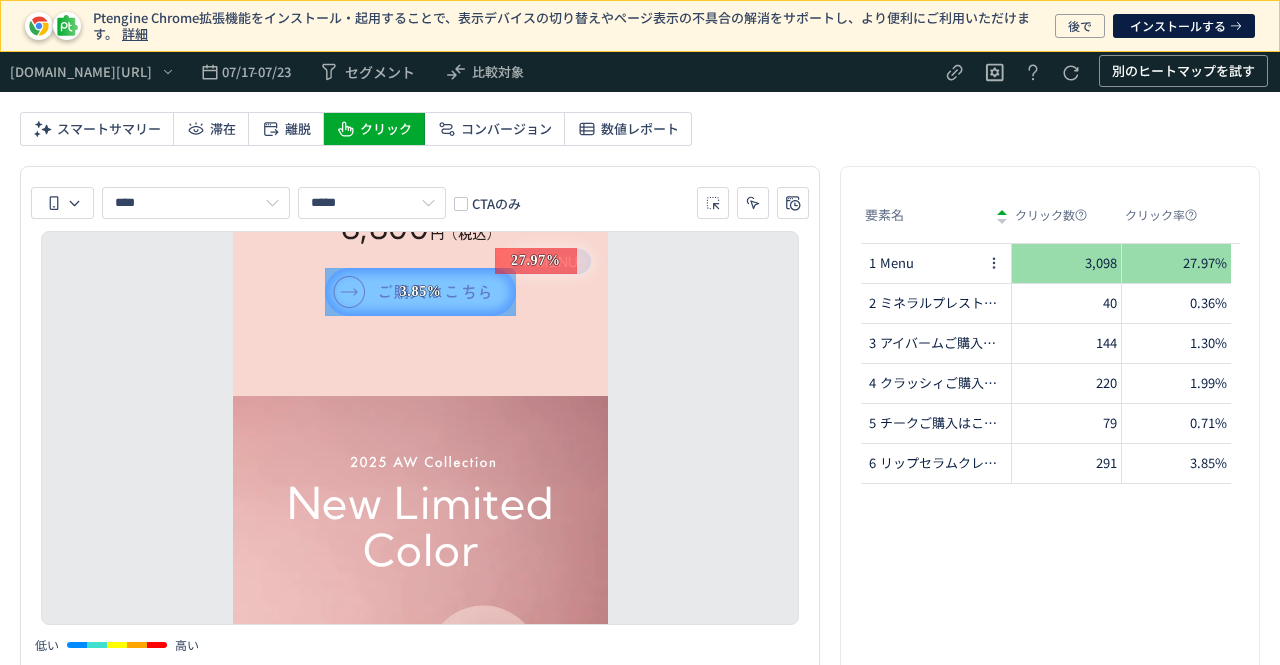 click on "Menu" at bounding box center [897, 263] 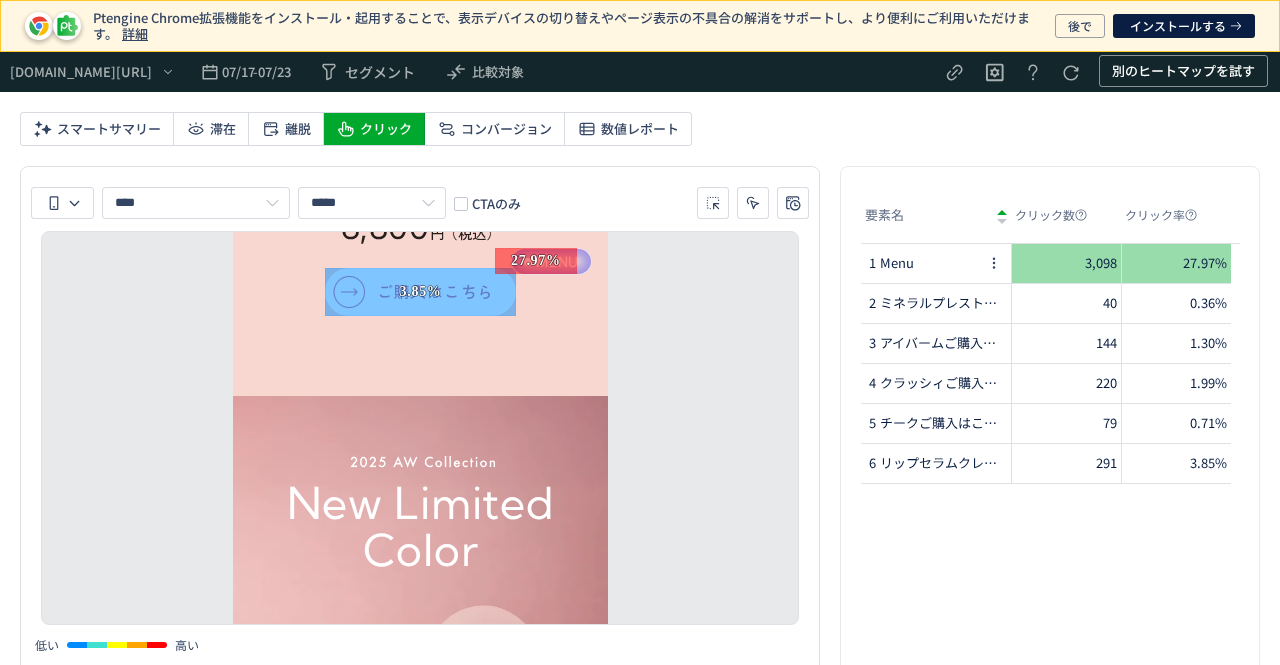 scroll, scrollTop: 0, scrollLeft: 0, axis: both 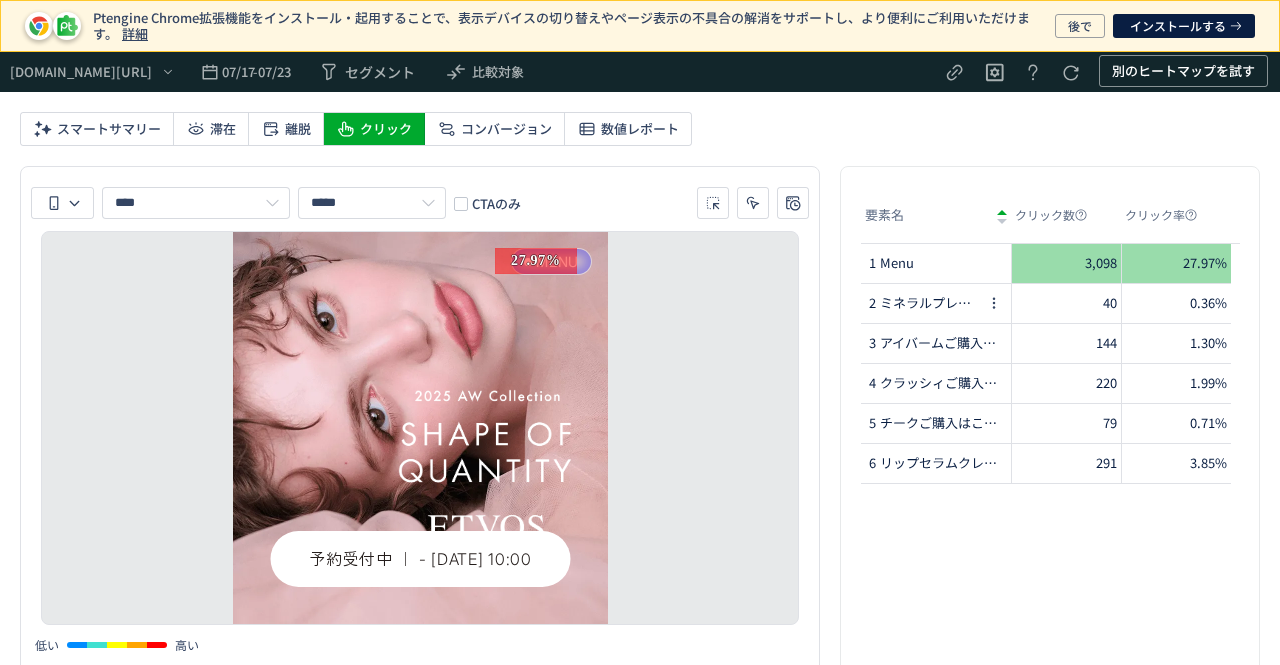 click on "ミネラルプレストチーク" at bounding box center (930, 303) 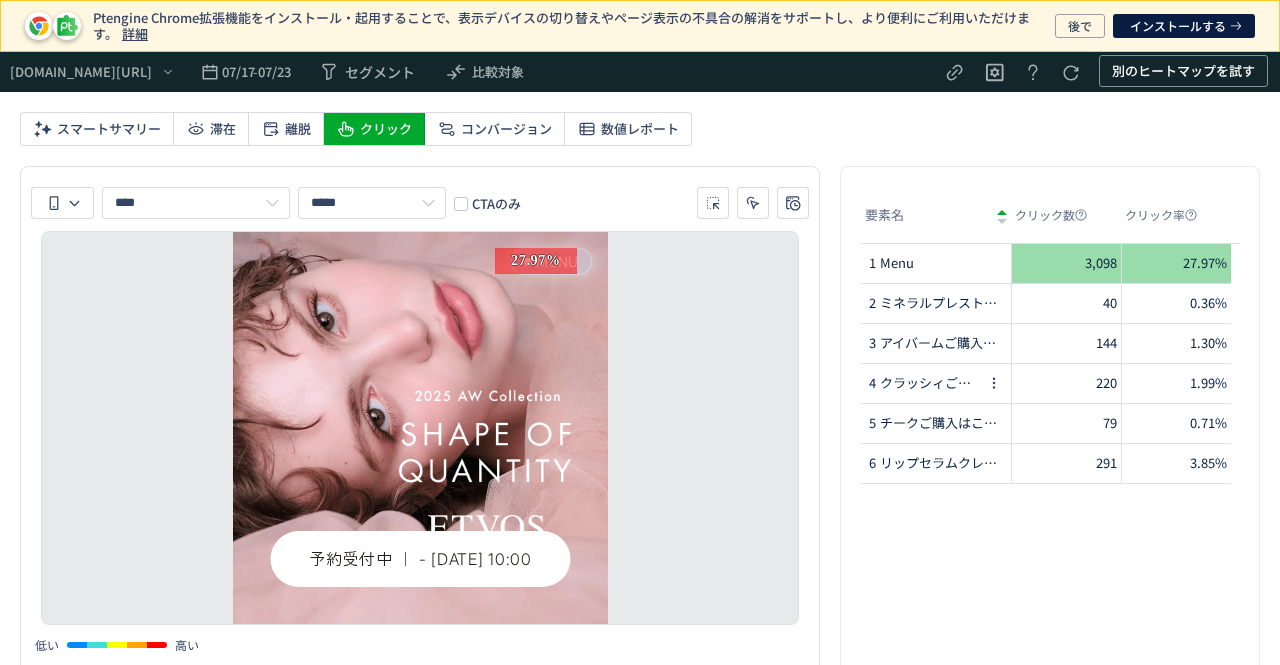 click on "4 クラッシィご購入はこちら" at bounding box center (923, 383) 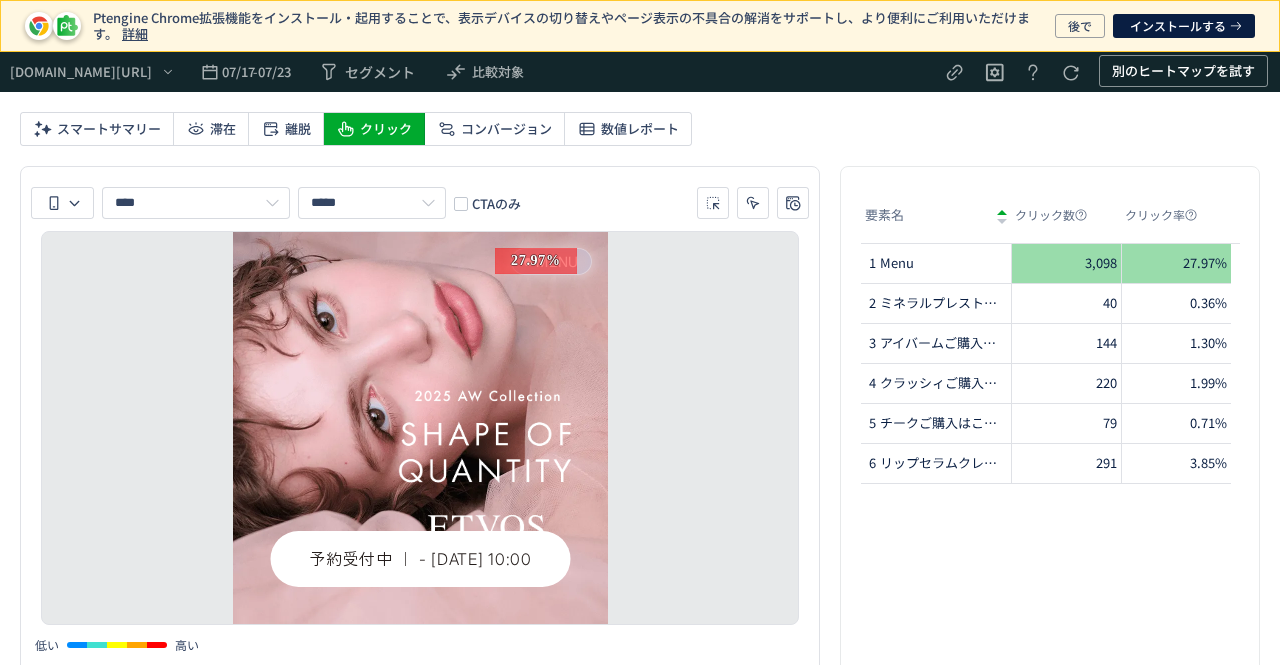 click on "144" 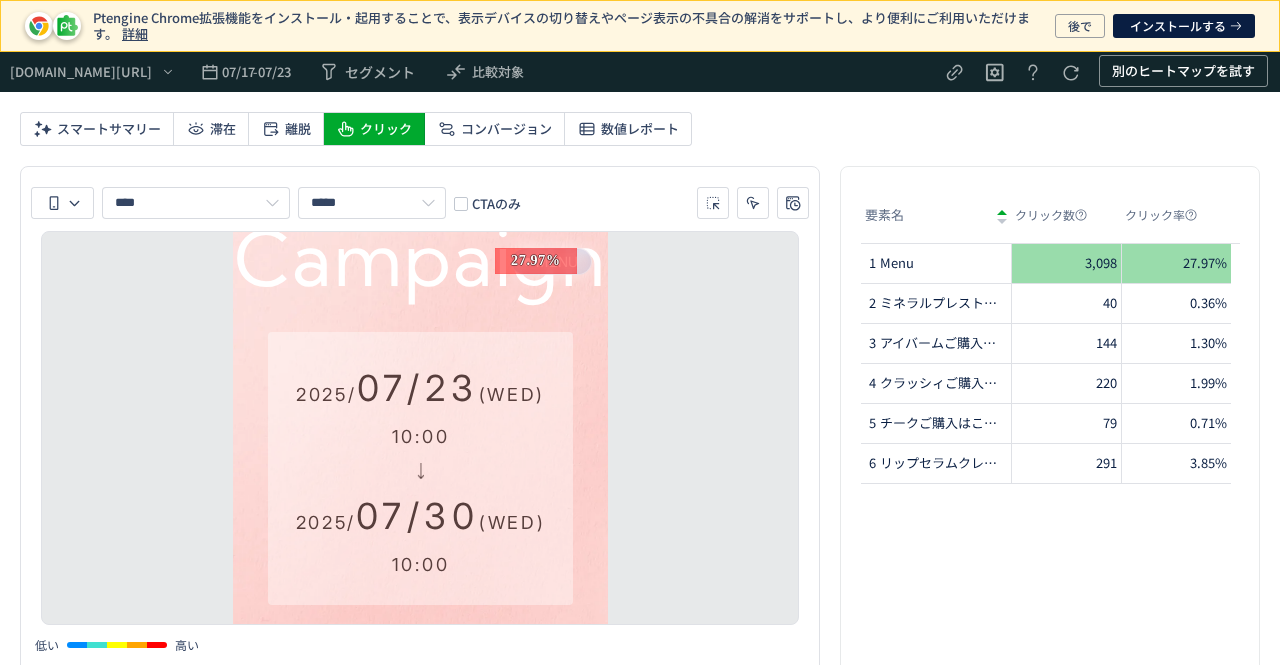 scroll, scrollTop: 5100, scrollLeft: 0, axis: vertical 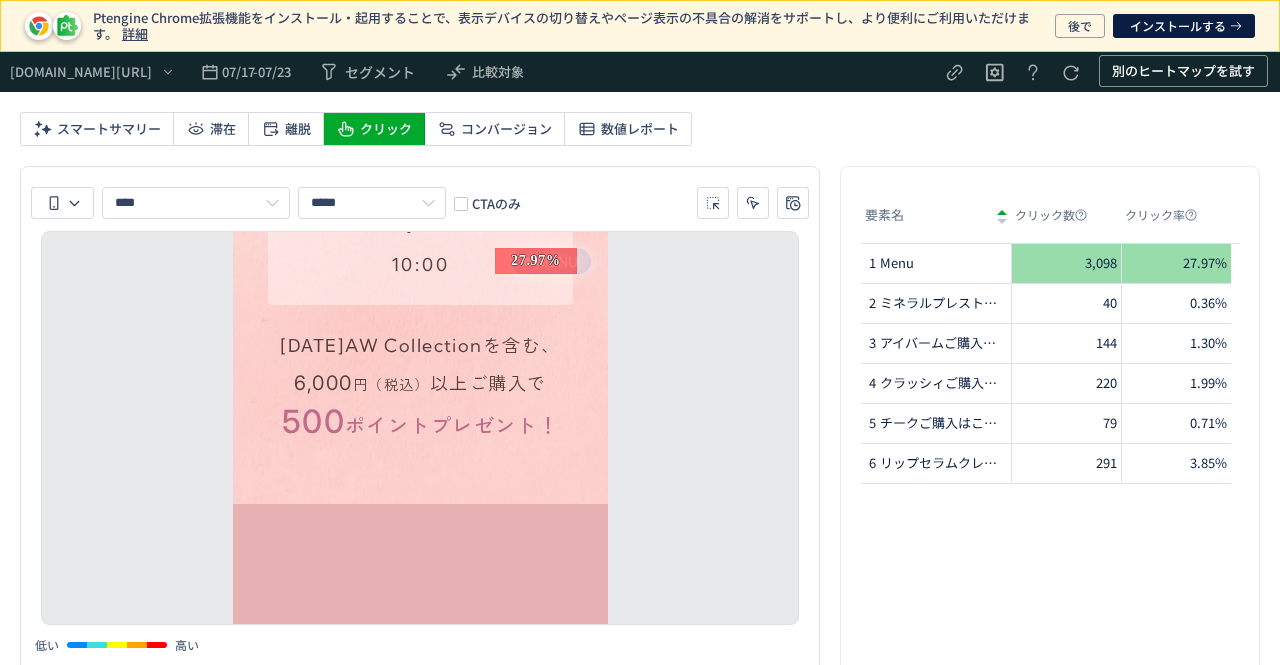click on "**** ***** CTAのみ 低い  高い" at bounding box center [420, 416] 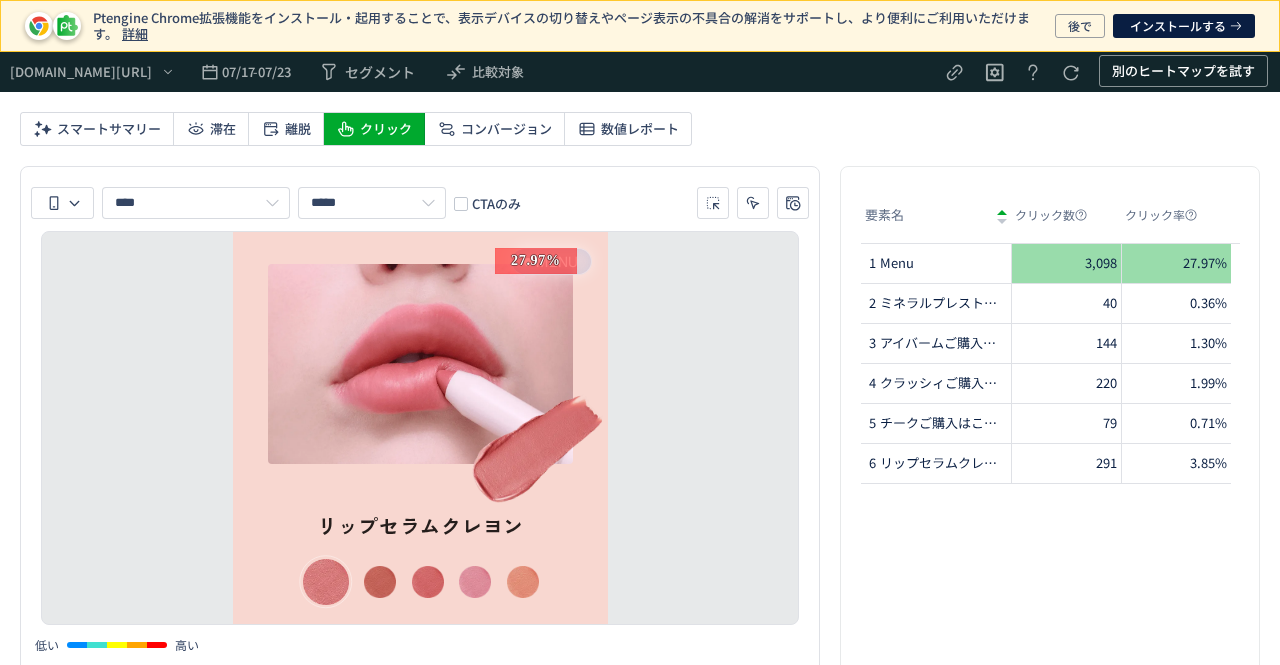 scroll, scrollTop: 7900, scrollLeft: 0, axis: vertical 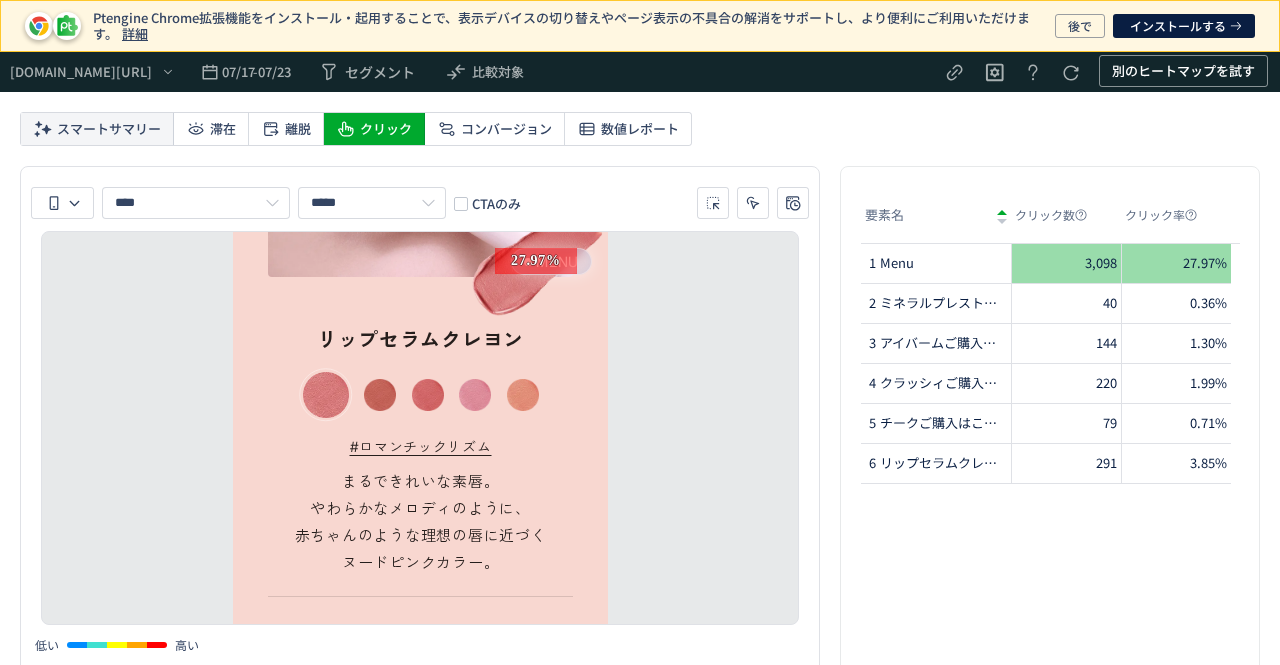 click on "スマートサマリー 滞在 離脱 クリック コンバージョン 数値レポート" 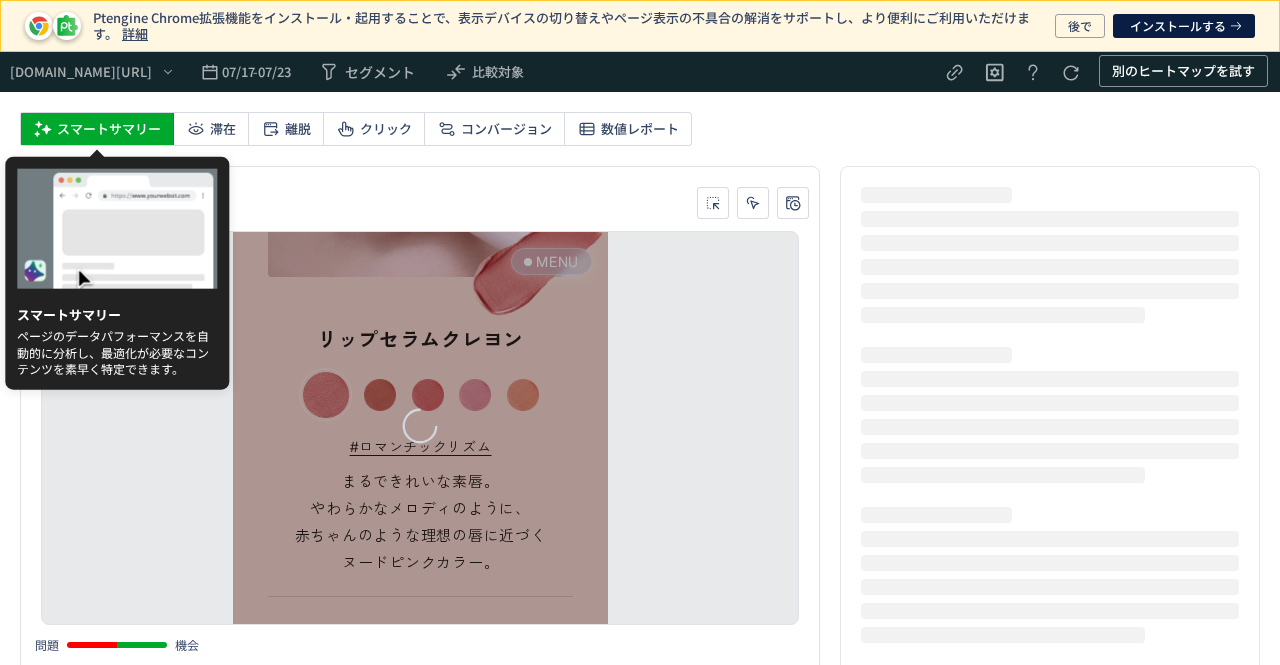 click on "スマートサマリー" at bounding box center (109, 129) 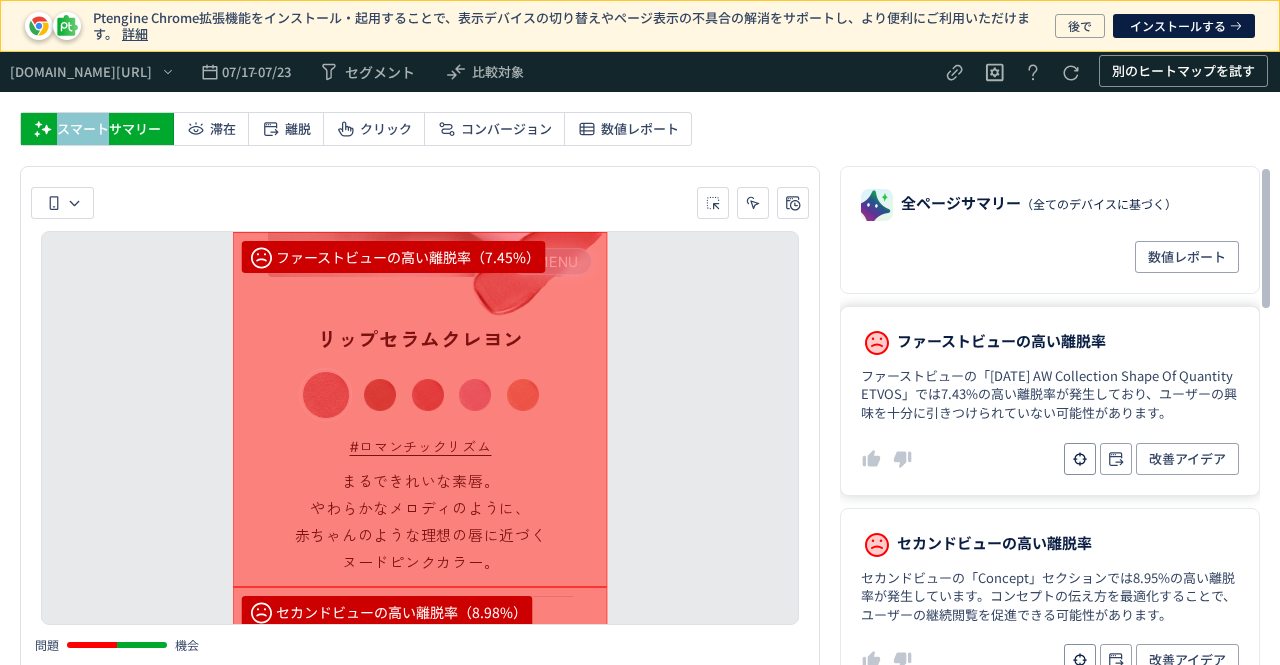 scroll, scrollTop: 284, scrollLeft: 0, axis: vertical 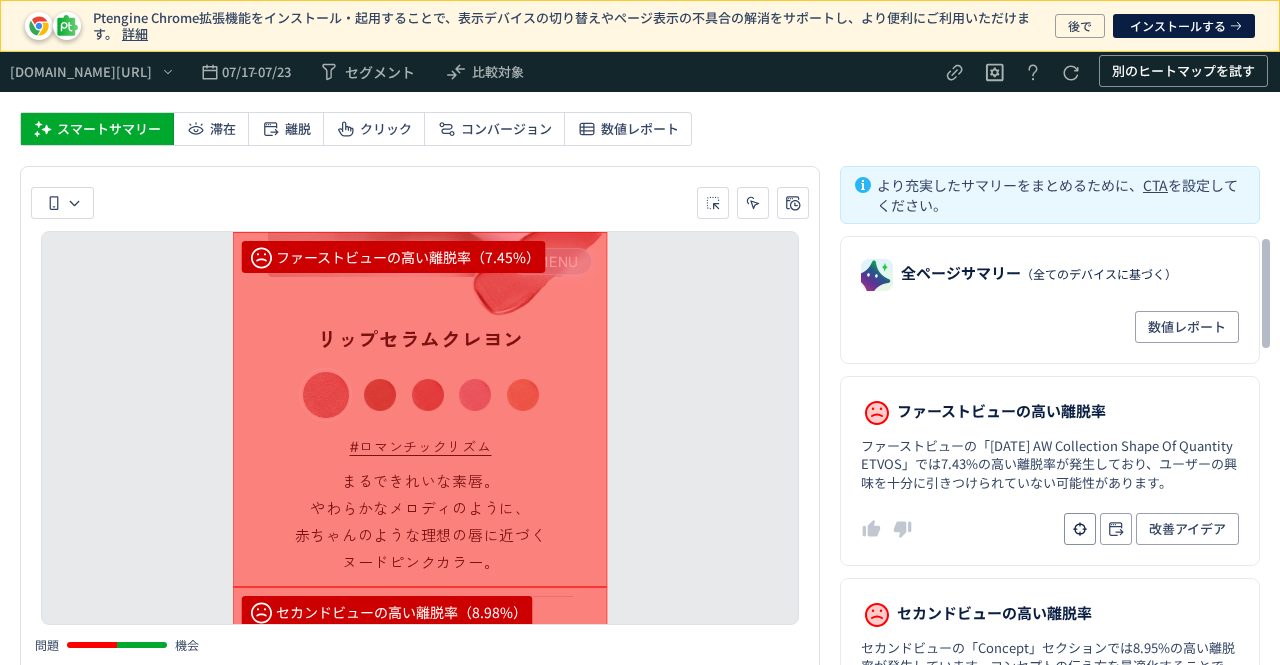 click on "より充実したサマリーをまとめるために、 CTA を設定してください。" at bounding box center (1062, 195) 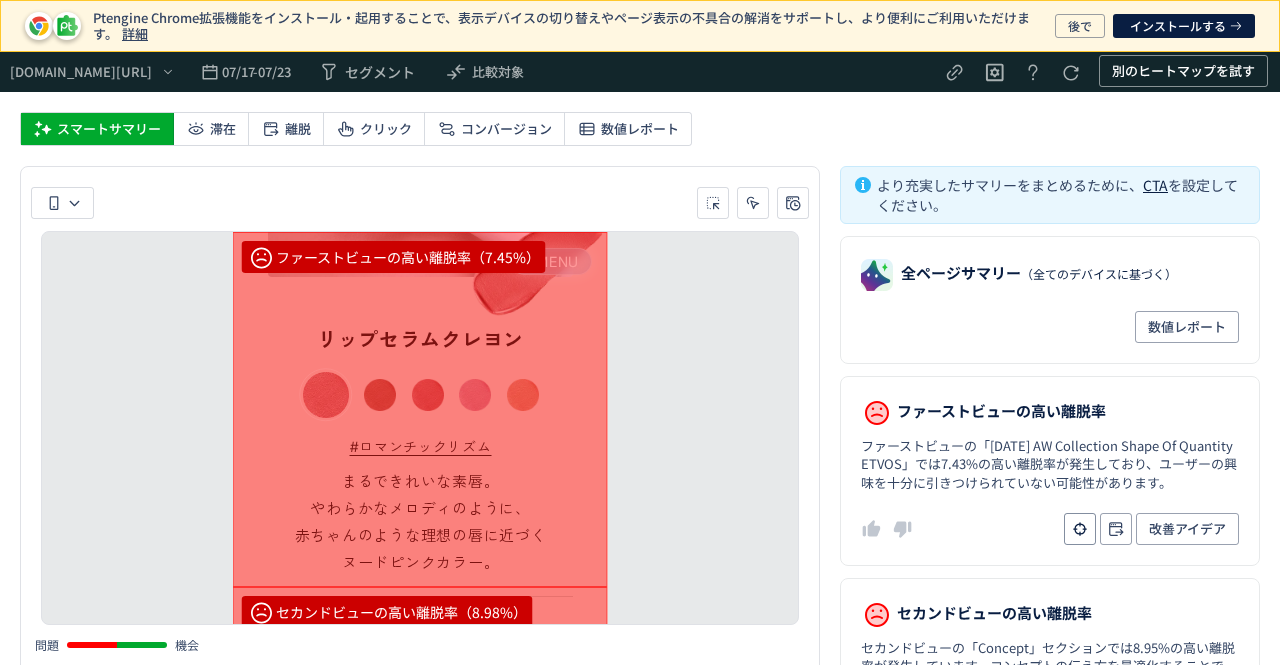 click on "CTA" at bounding box center [1155, 185] 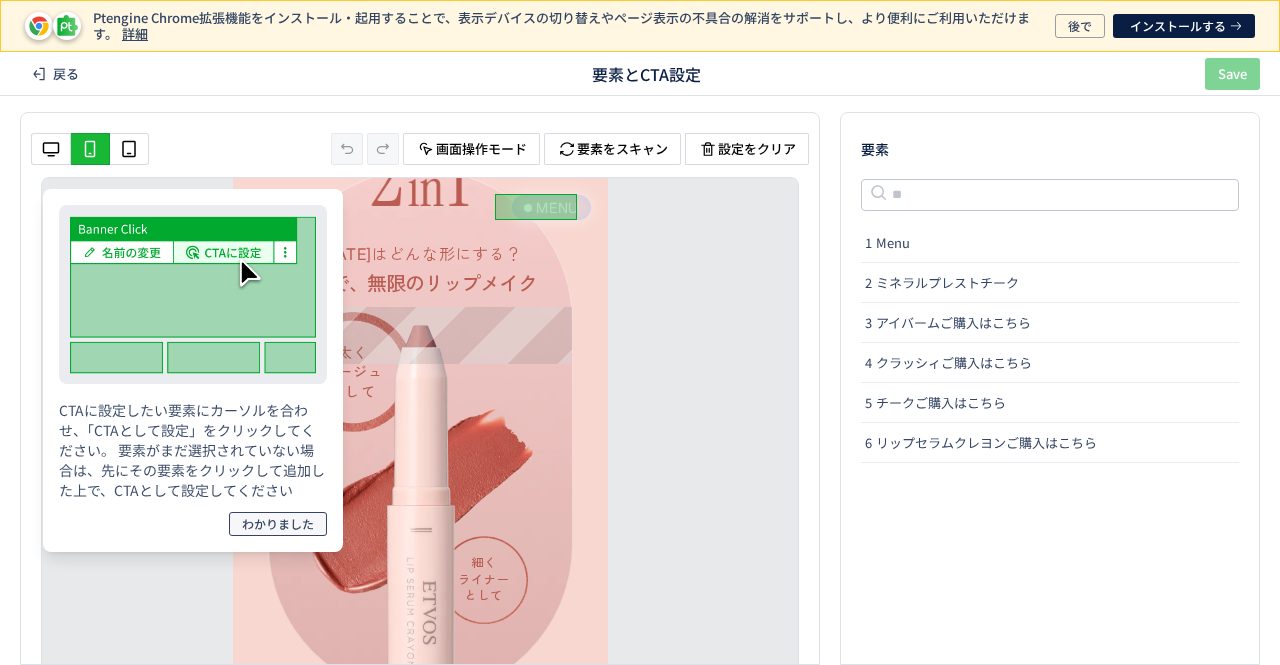 click on "わかりました" at bounding box center [278, 524] 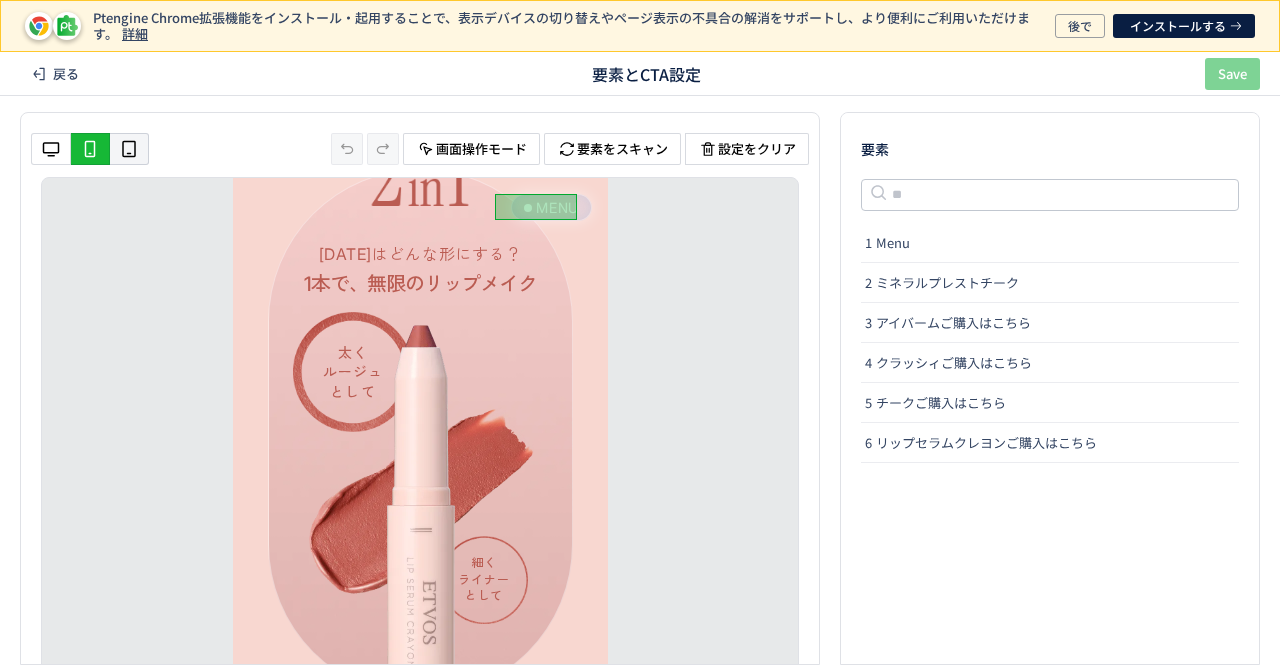 click 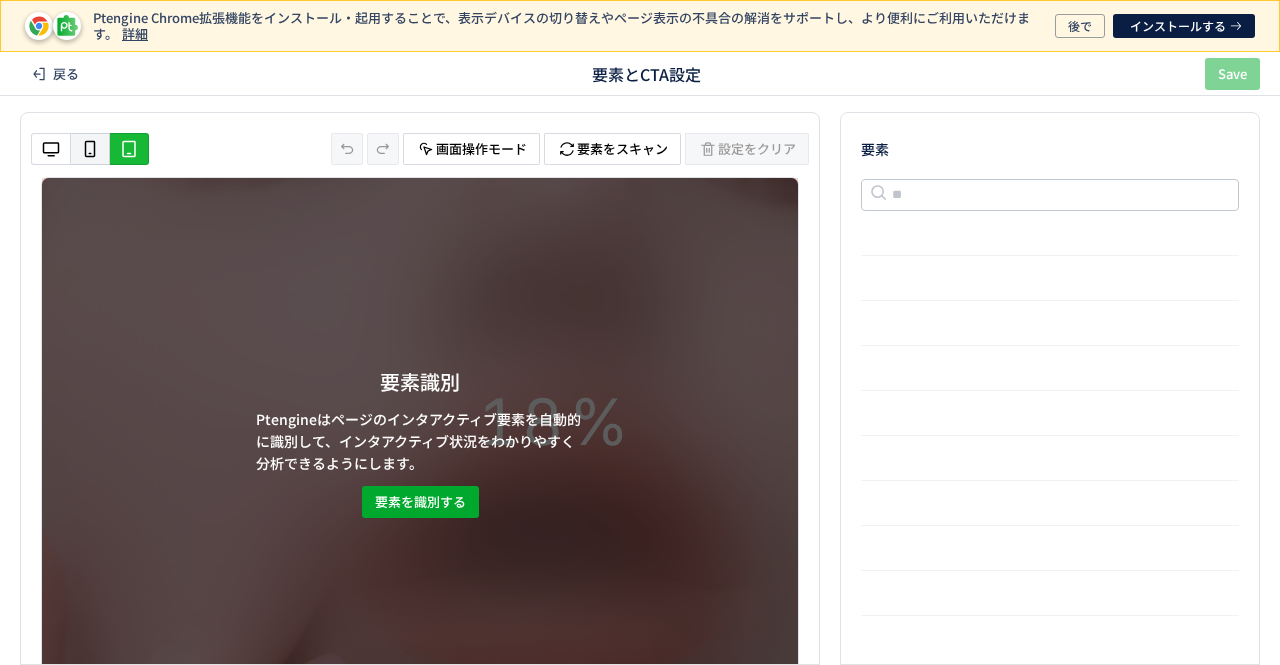 scroll, scrollTop: 0, scrollLeft: 0, axis: both 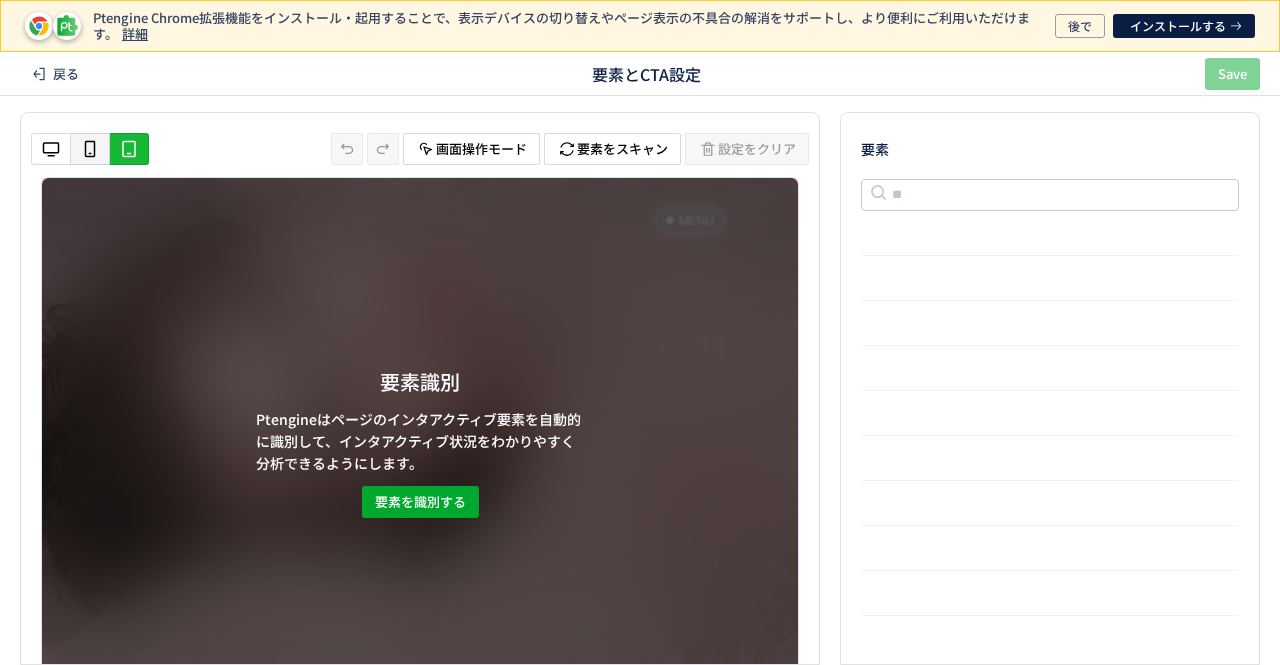 click on "タブレット" 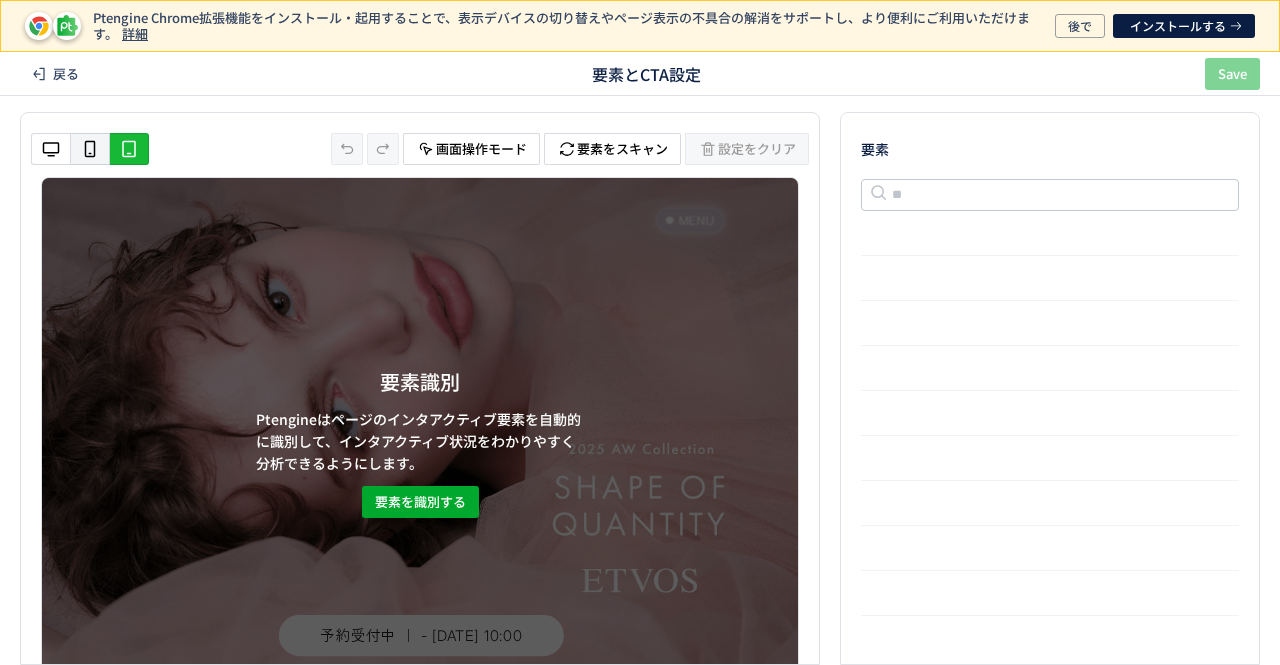 click 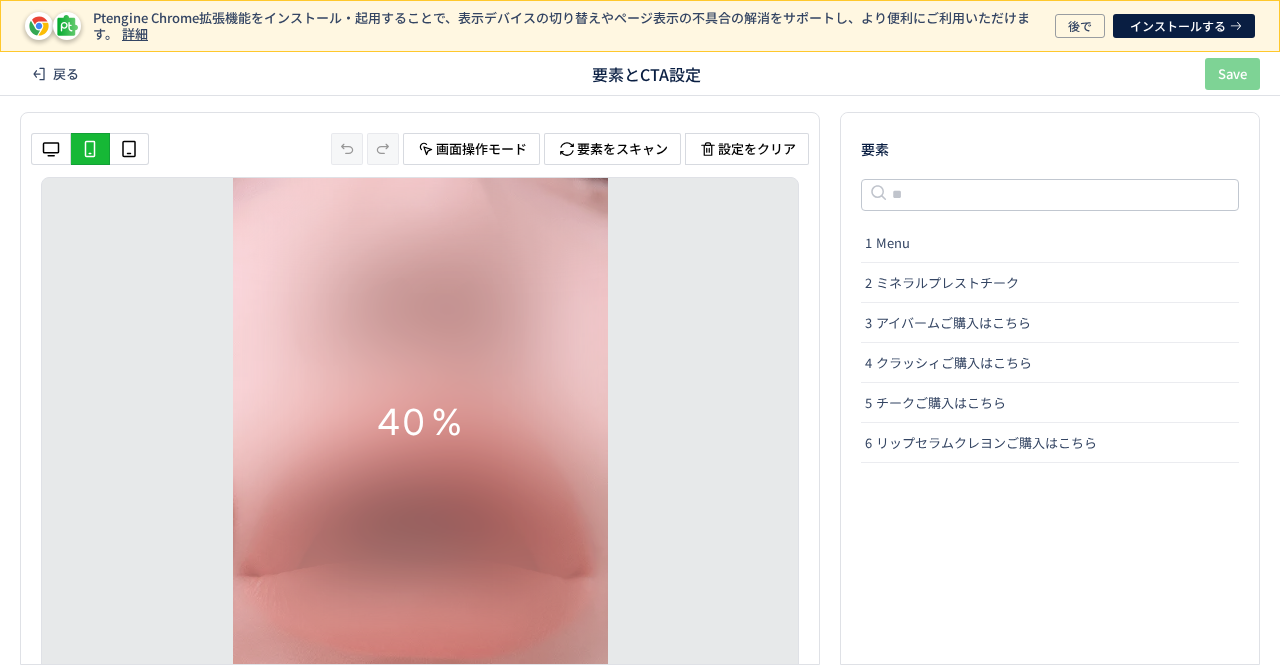 scroll, scrollTop: 0, scrollLeft: 0, axis: both 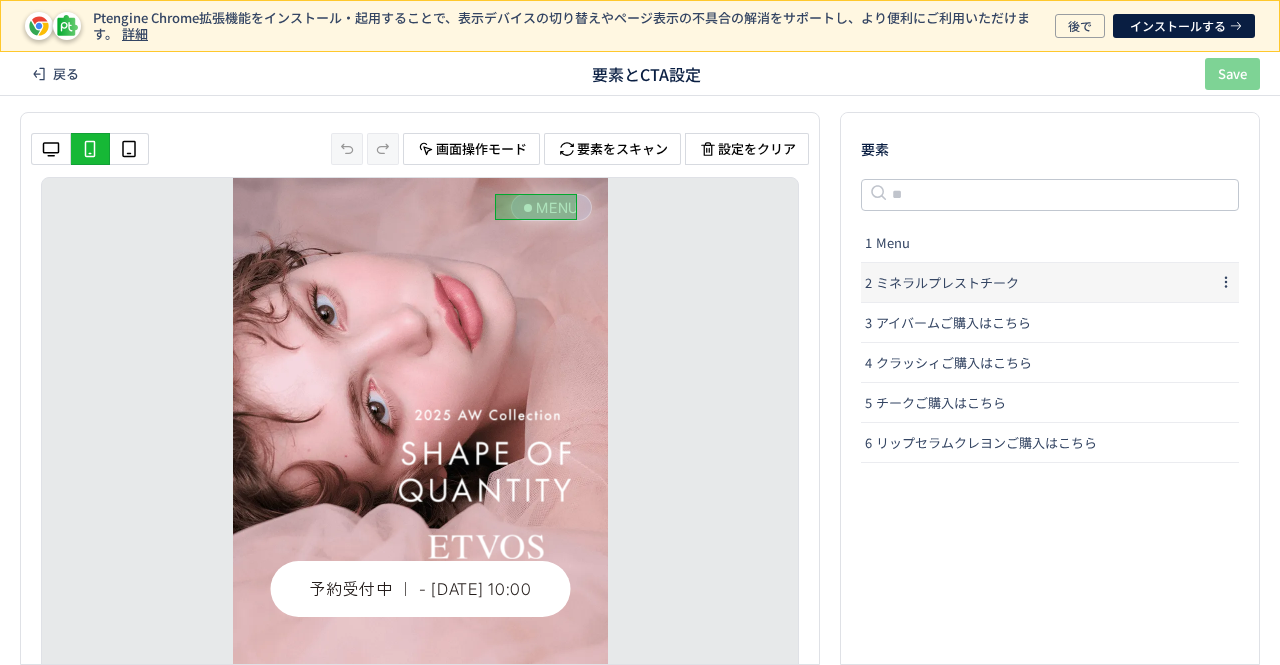 click on "2 ミネラルプレストチーク" at bounding box center [1037, 282] 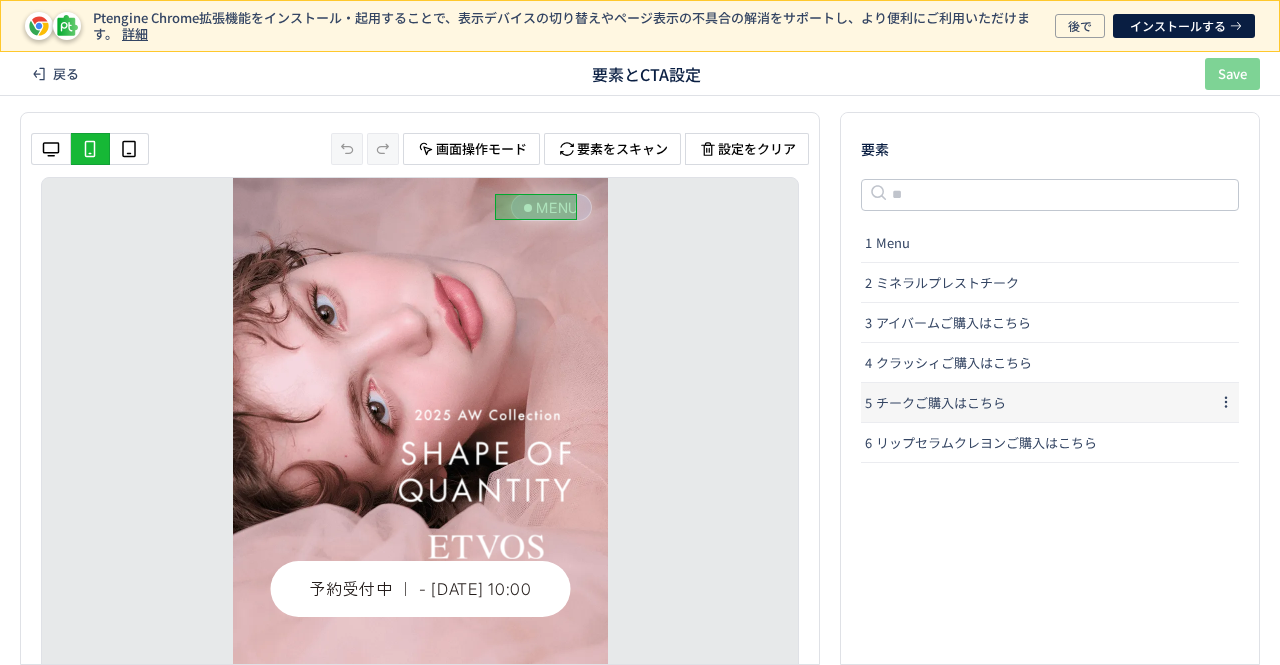 click on "チークご購入はこちら" at bounding box center (941, 403) 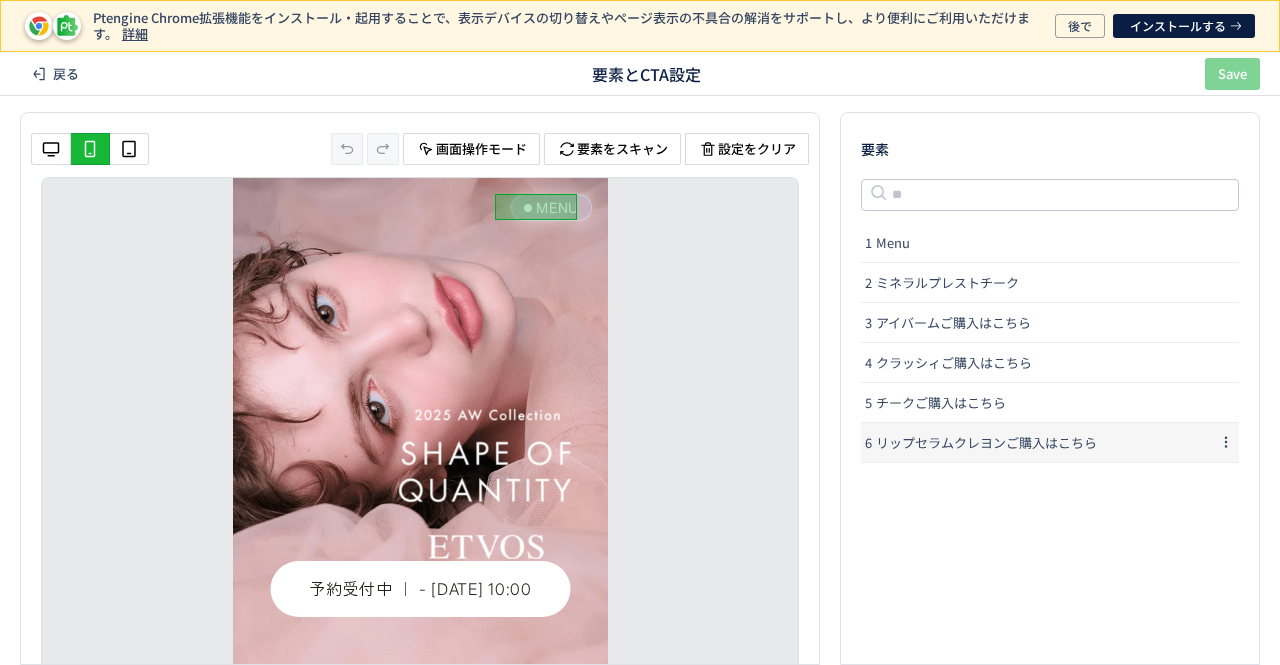 click on "リップセラムクレヨンご購入はこちら" at bounding box center (986, 443) 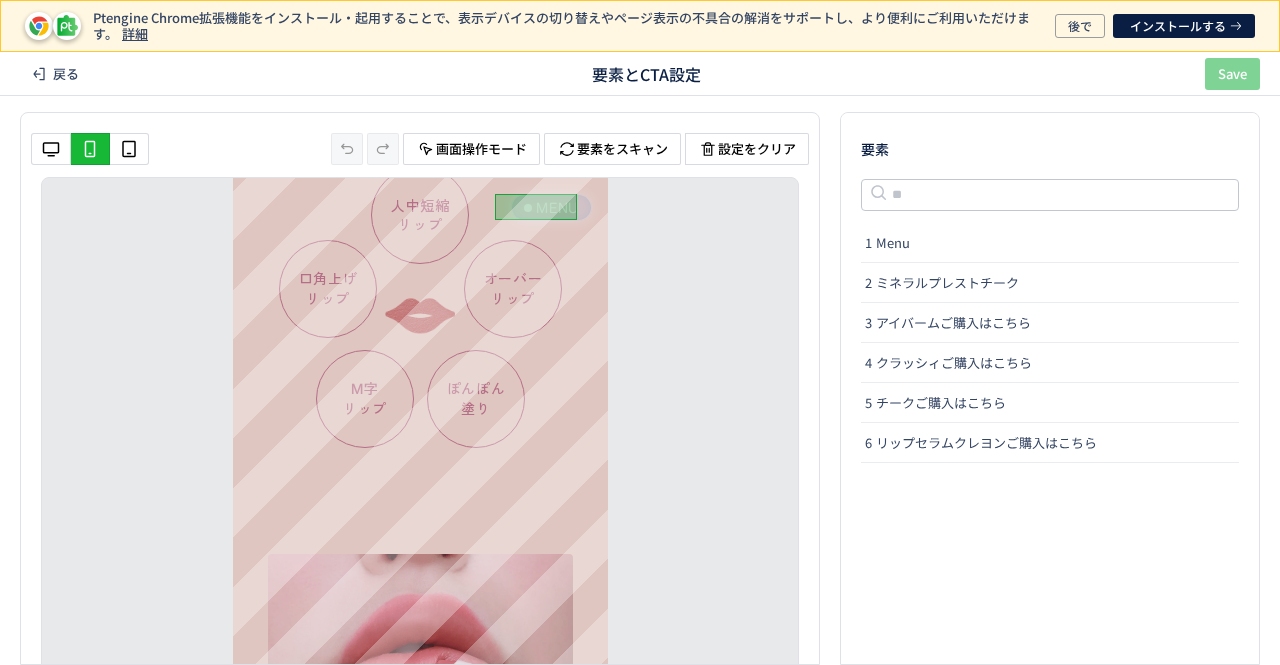 scroll, scrollTop: 8481, scrollLeft: 0, axis: vertical 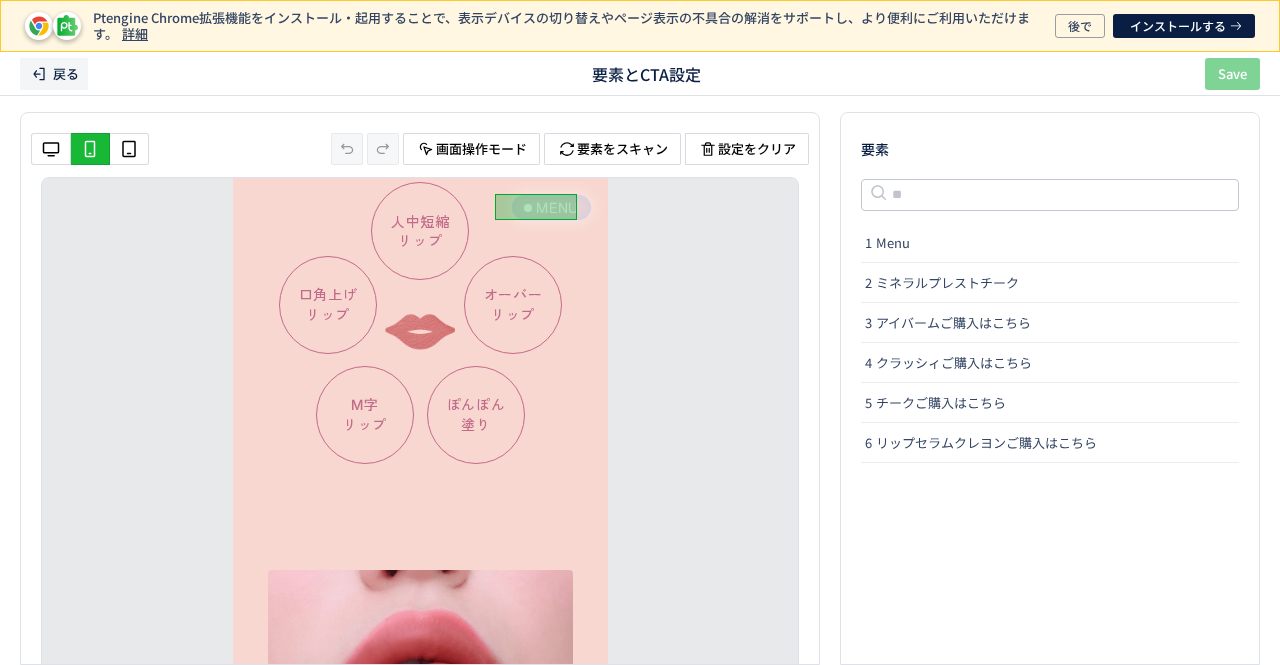 click on "戻る" at bounding box center (54, 74) 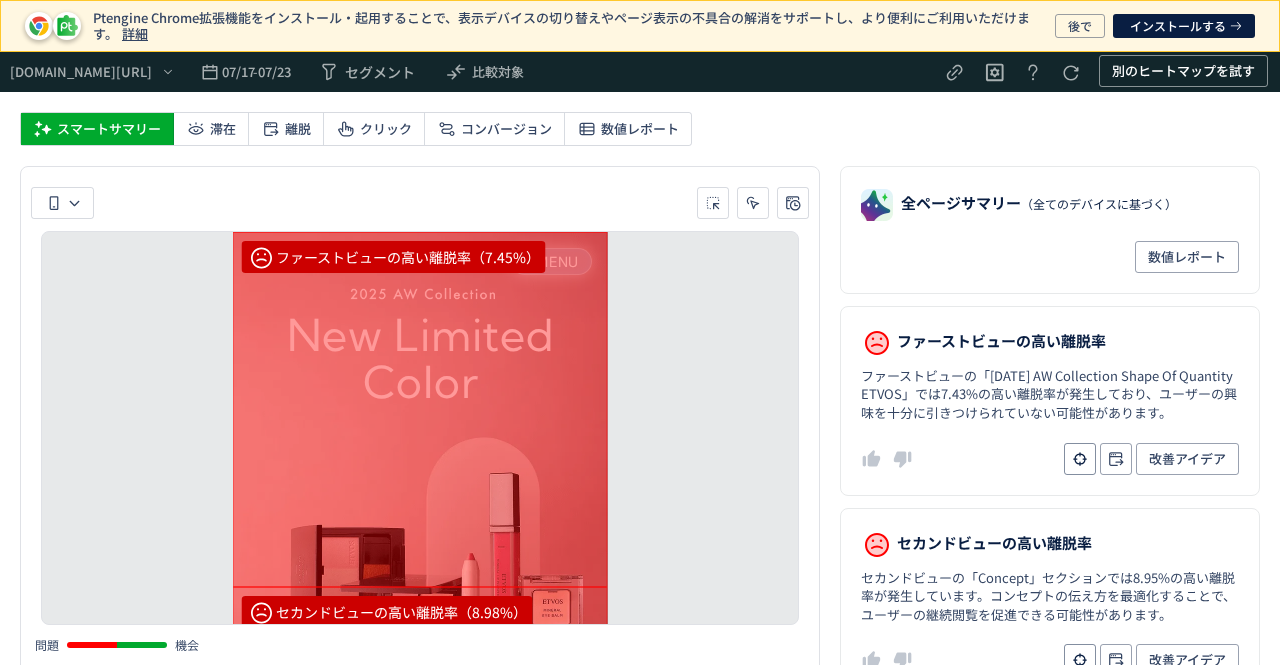 scroll, scrollTop: 0, scrollLeft: 0, axis: both 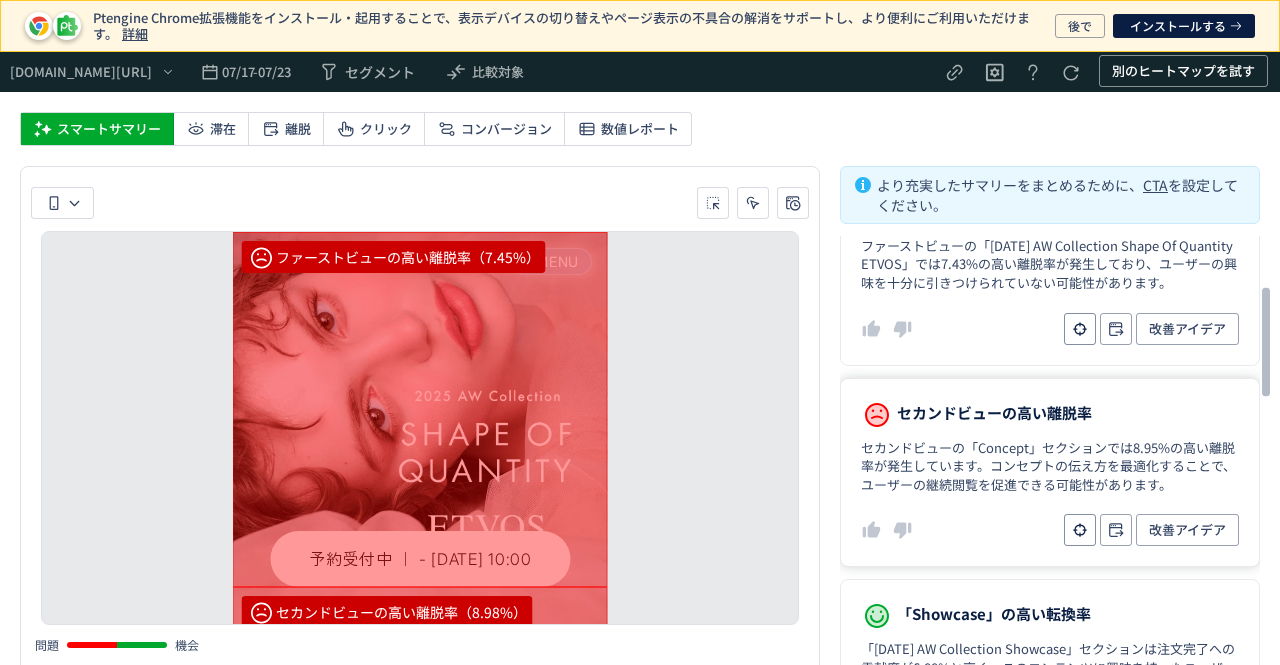 click on "セカンドビューの「Concept」セクションでは8.95%の高い離脱率が発生しています。コンセプトの伝え方を最適化することで、ユーザーの継続閲覧を促進できる可能性があります。" at bounding box center (1050, 467) 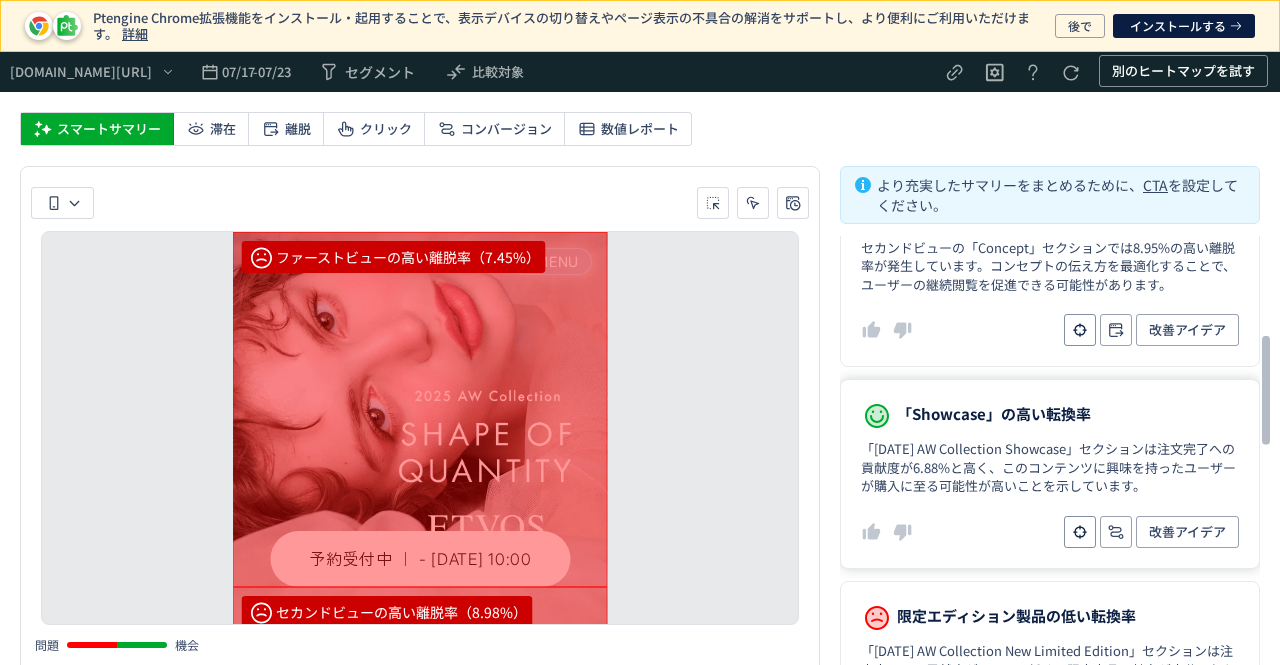 click on "「2025 AW Collection Showcase」セクションは注文完了への貢献度が6.88%と高く、このコンテンツに興味を持ったユーザーが購入に至る可能性が高いことを示しています。" at bounding box center [1050, 468] 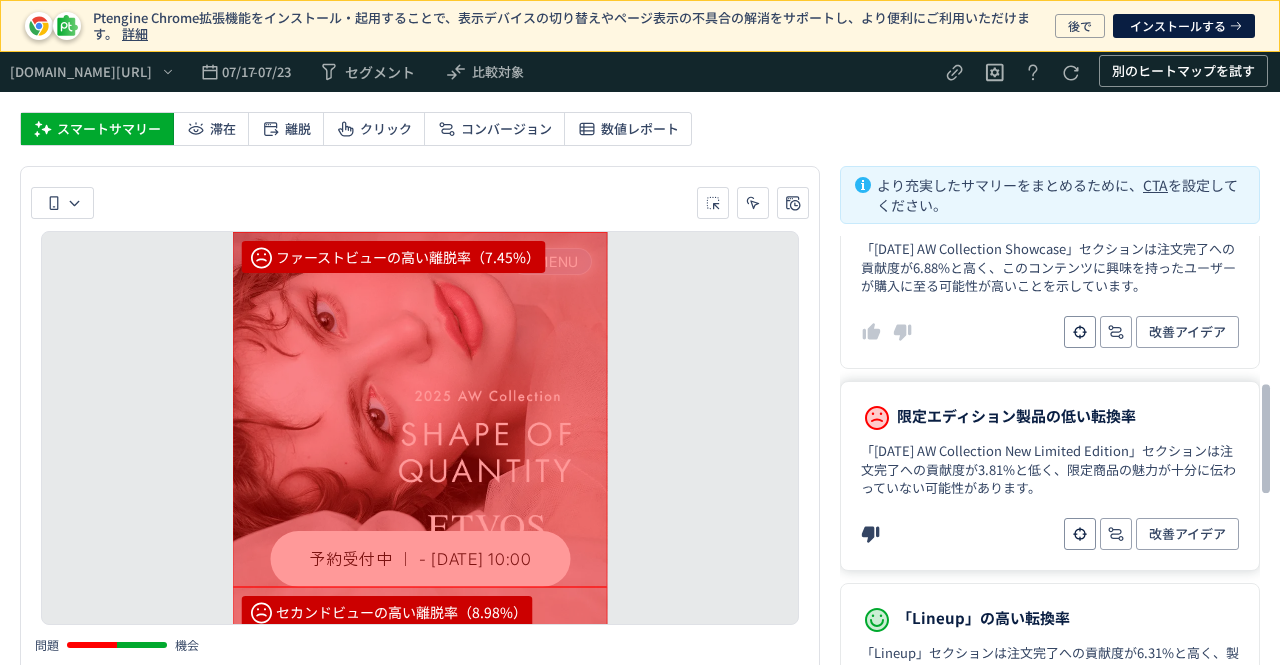 click on "限定エディション製品の低い転換率" at bounding box center (1016, 416) 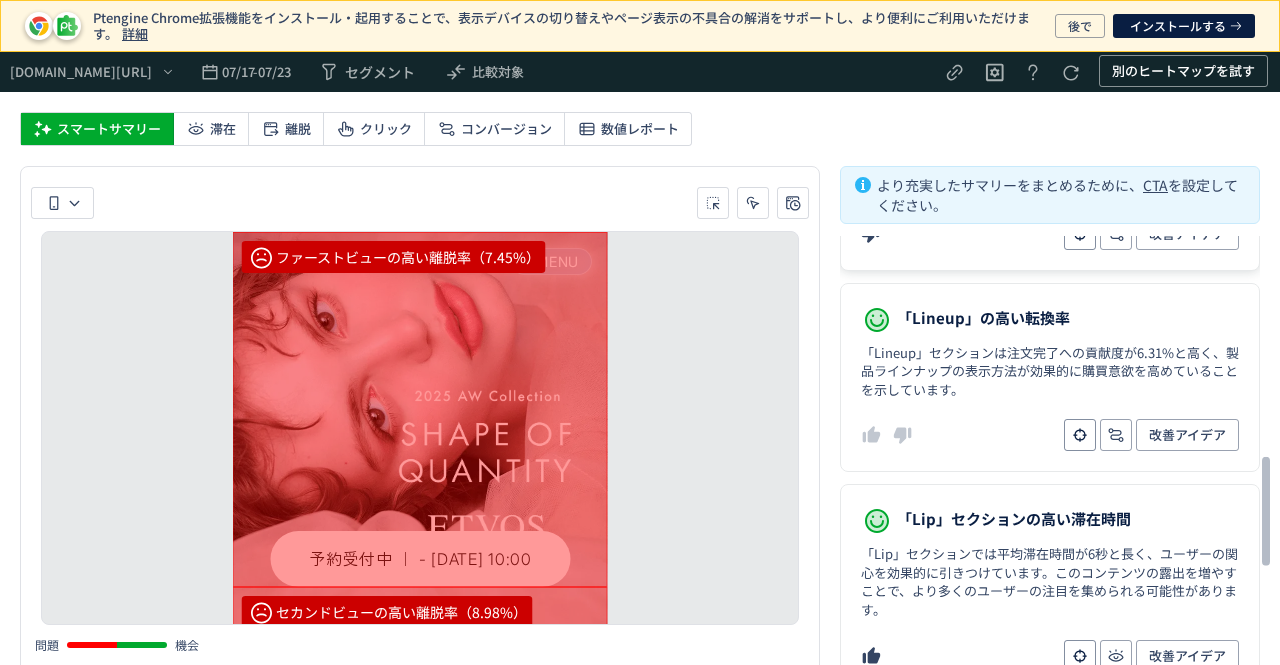 click on "改善アイデア" at bounding box center (1050, 435) 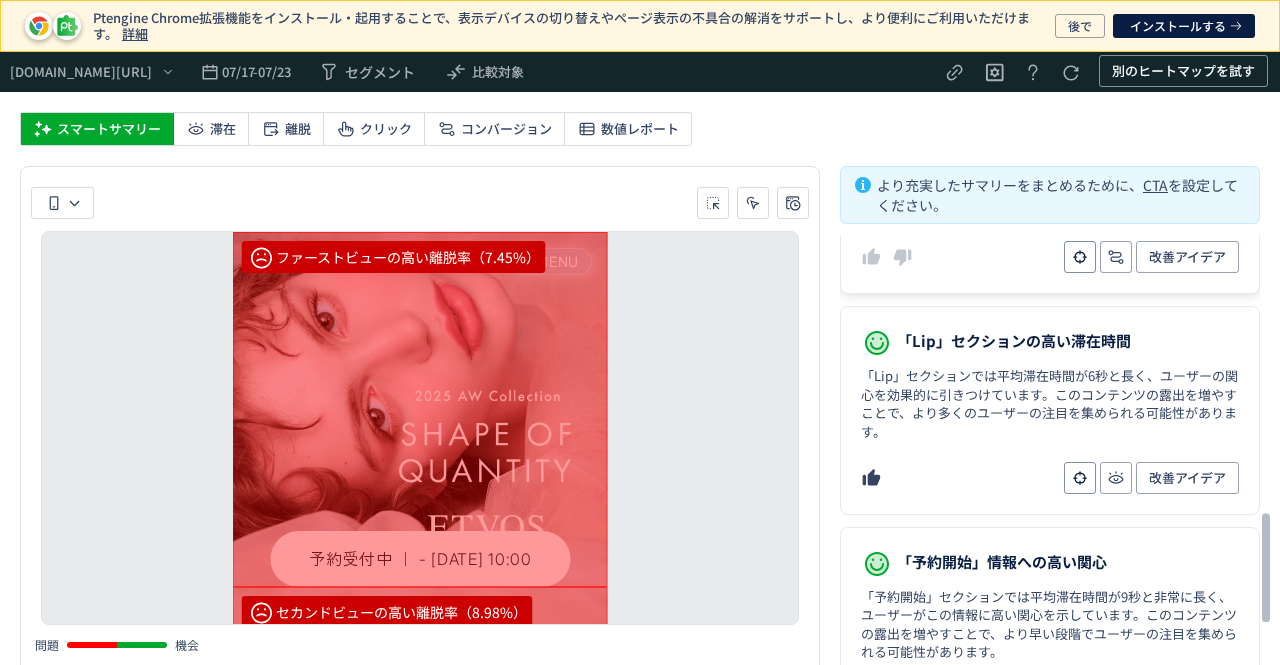 scroll, scrollTop: 1200, scrollLeft: 0, axis: vertical 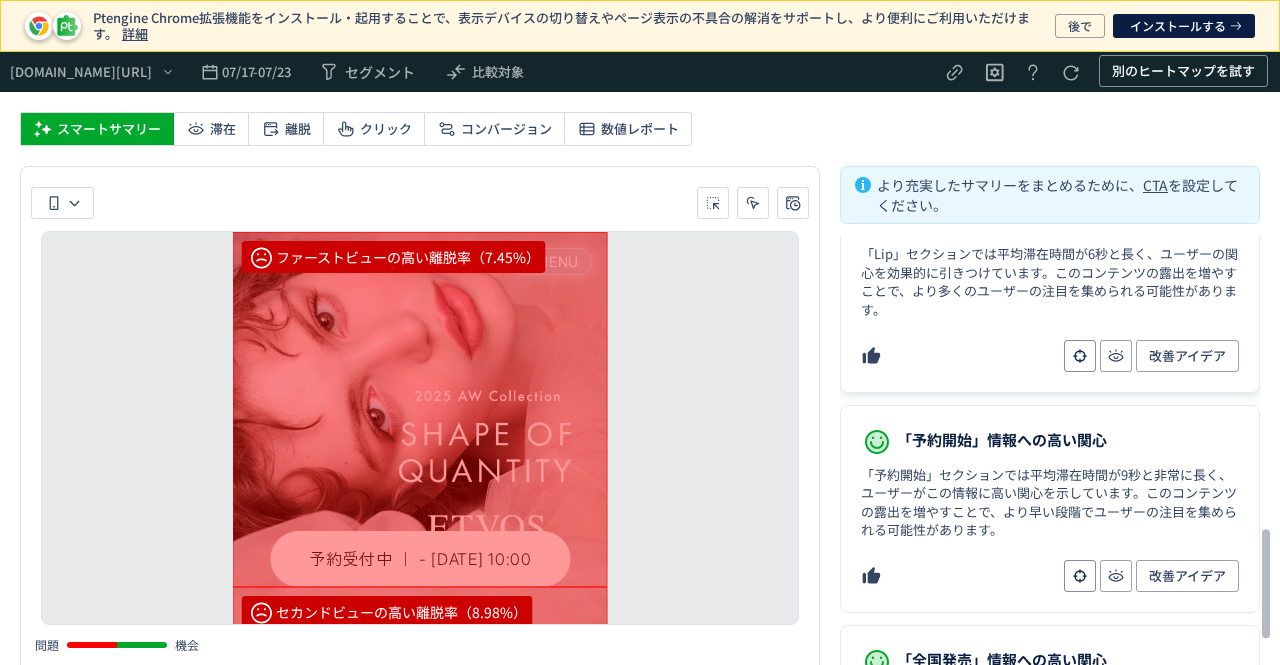 drag, startPoint x: 982, startPoint y: 383, endPoint x: 990, endPoint y: 351, distance: 32.984844 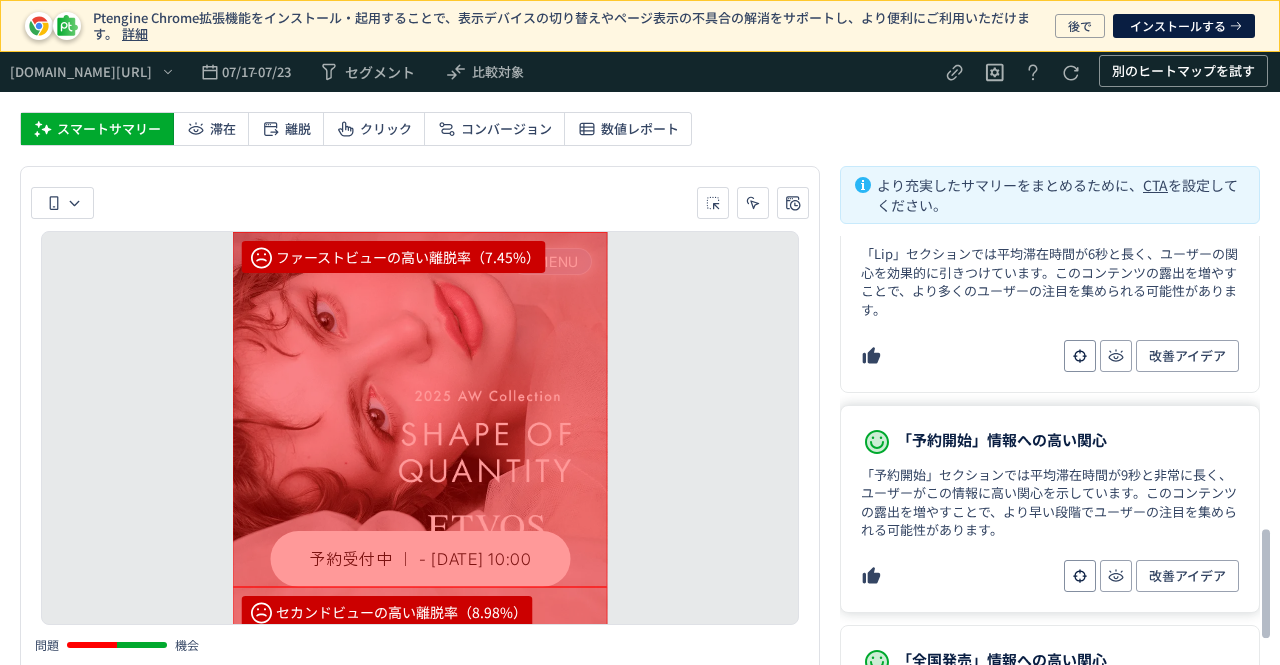 click on "「予約開始」情報への高い関心" at bounding box center [1050, 442] 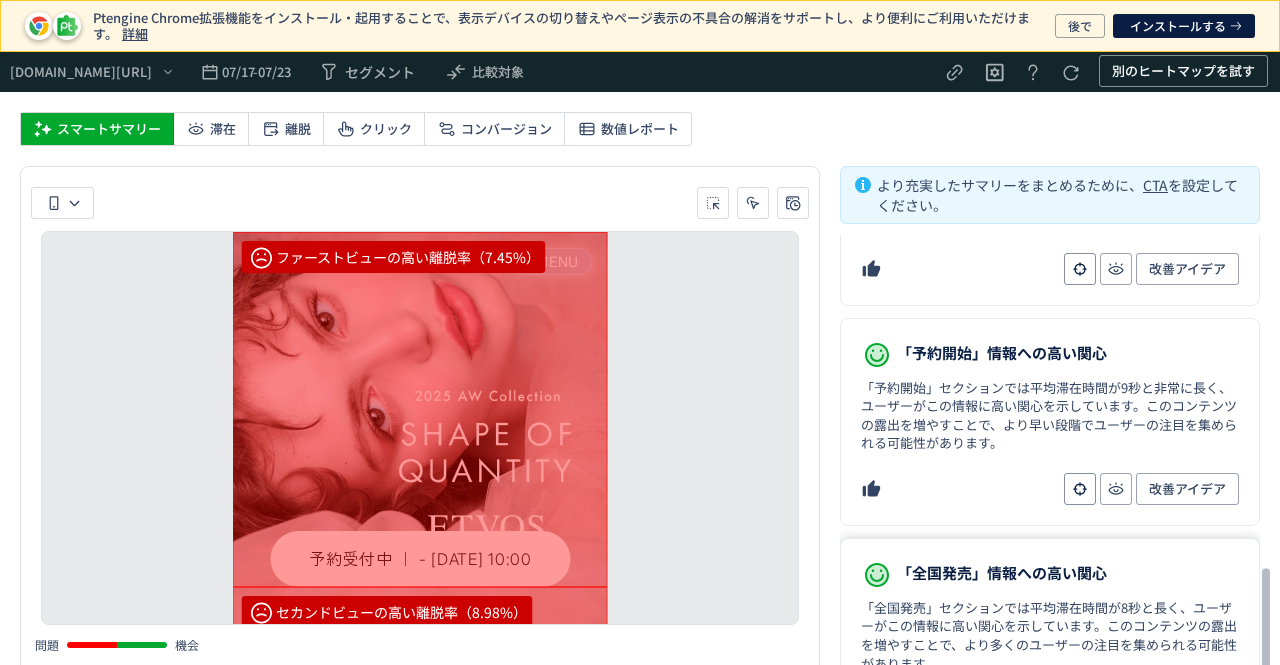 scroll, scrollTop: 1361, scrollLeft: 0, axis: vertical 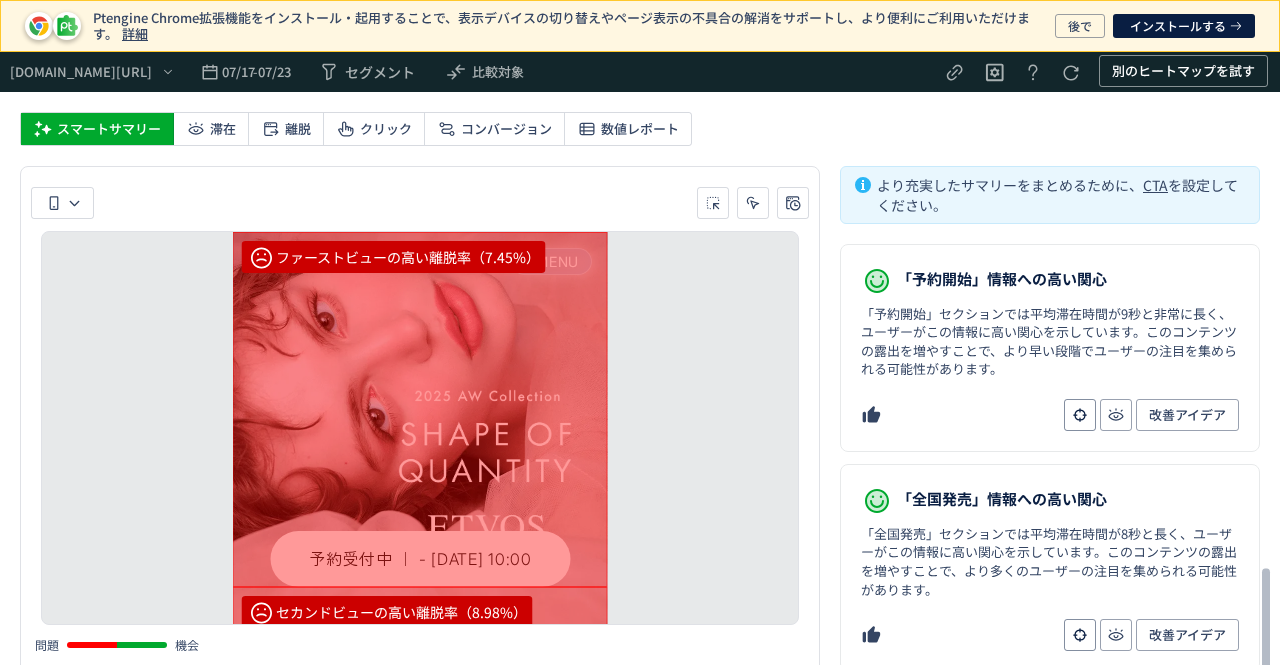 click on "全ページサマリー  （全てのデバイスに基づく） 数値レポート ファーストビューの高い離脱率 ファーストビューの「2025 AW Collection Shape Of Quantity ETVOS」では7.43%の高い離脱率が発生しており、ユーザーの興味を十分に引きつけられていない可能性があります。 改善アイデア セカンドビューの高い離脱率 セカンドビューの「Concept」セクションでは8.95%の高い離脱率が発生しています。コンセプトの伝え方を最適化することで、ユーザーの継続閲覧を促進できる可能性があります。 改善アイデア 「Showcase」の高い転換率 「2025 AW Collection Showcase」セクションは注文完了への貢献度が6.88%と高く、このコンテンツに興味を持ったユーザーが購入に至る可能性が高いことを示しています。 改善アイデア 限定エディション製品の低い転換率 改善アイデア 改善アイデア" at bounding box center (1050, -227) 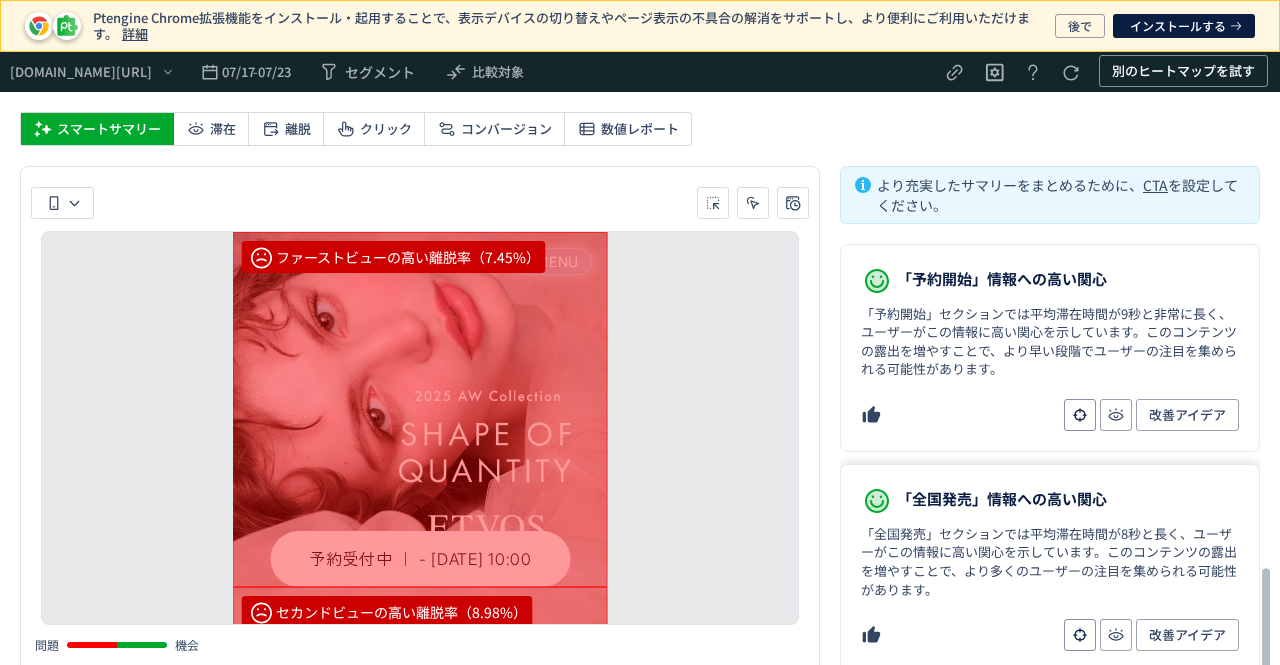 click on "「全国発売」情報への高い関心" at bounding box center (1002, 499) 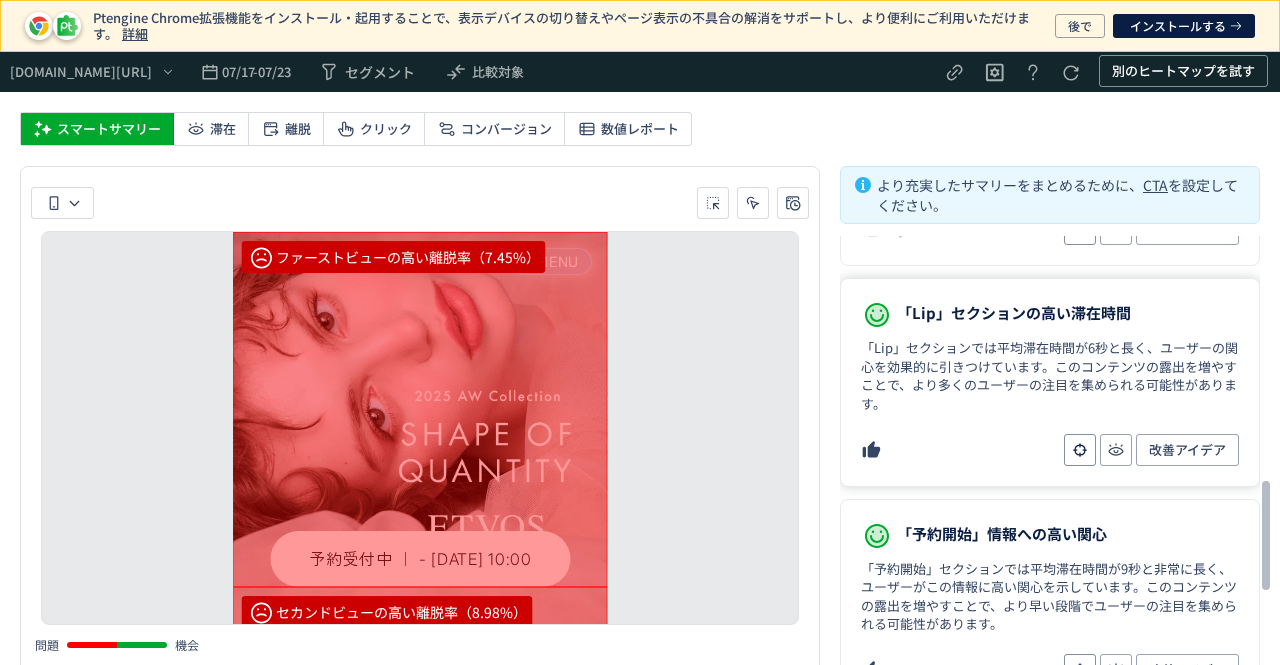 scroll, scrollTop: 1000, scrollLeft: 0, axis: vertical 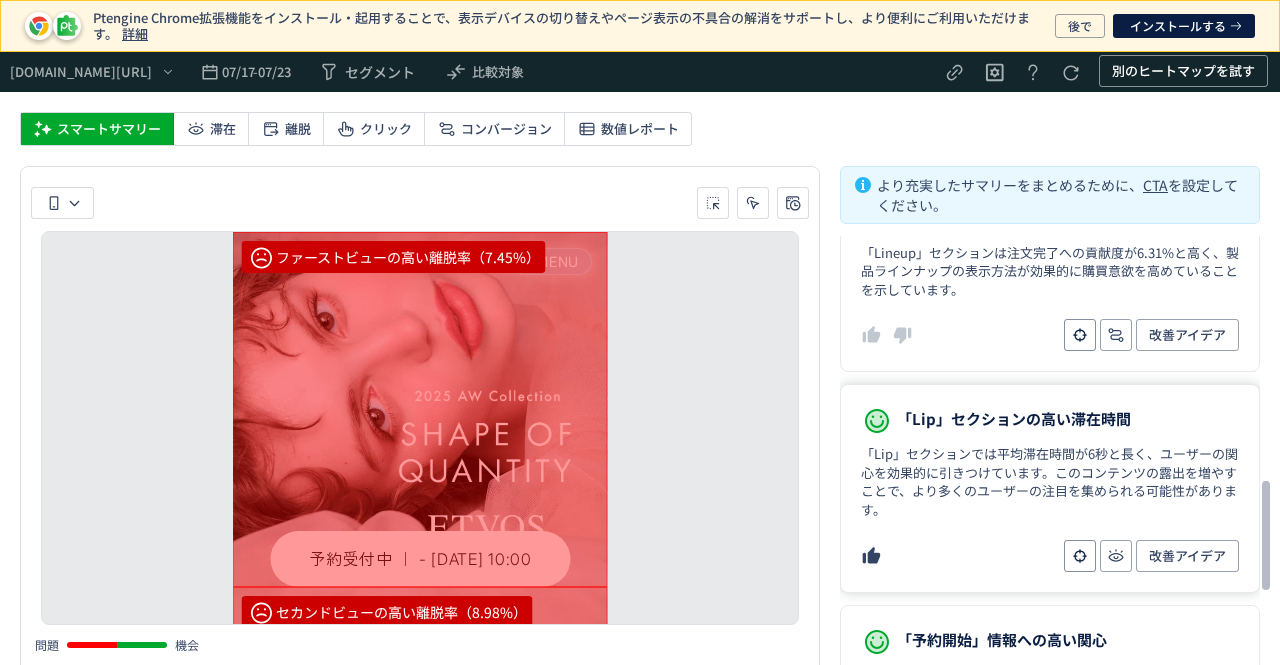 click on "「Lip」セクションでは平均滞在時間が6秒と長く、ユーザーの関心を効果的に引きつけています。このコンテンツの露出を増やすことで、より多くのユーザーの注目を集められる可能性があります。" at bounding box center [1050, 482] 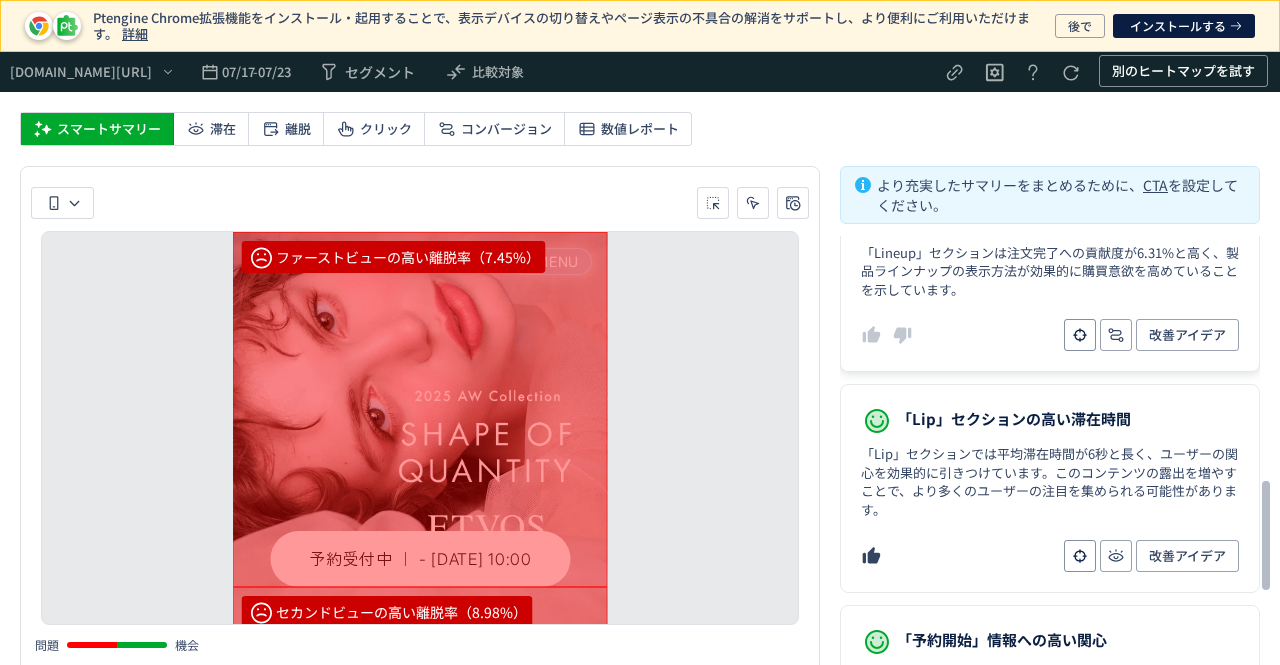 click on "「Lineup」の高い転換率 「Lineup」セクションは注文完了への貢献度が6.31%と高く、製品ラインナップの表示方法が効果的に購買意欲を高めていることを示しています。 改善アイデア" 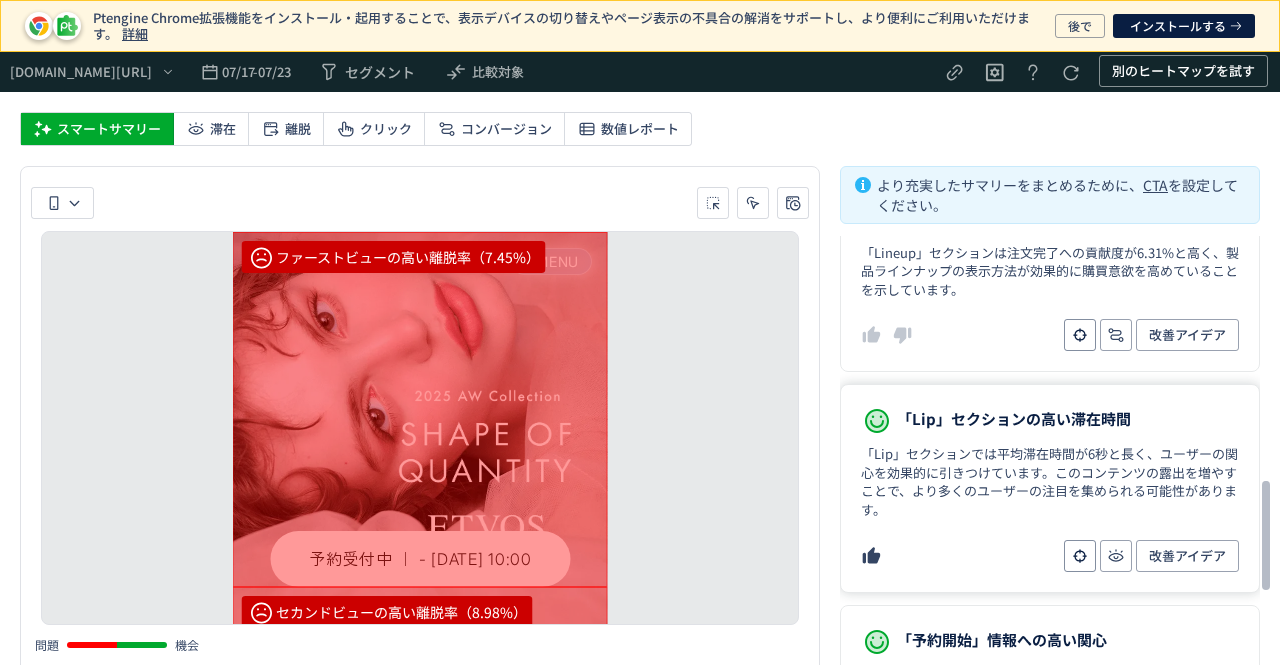 click on "「Lip」セクションでは平均滞在時間が6秒と長く、ユーザーの関心を効果的に引きつけています。このコンテンツの露出を増やすことで、より多くのユーザーの注目を集められる可能性があります。" at bounding box center [1050, 482] 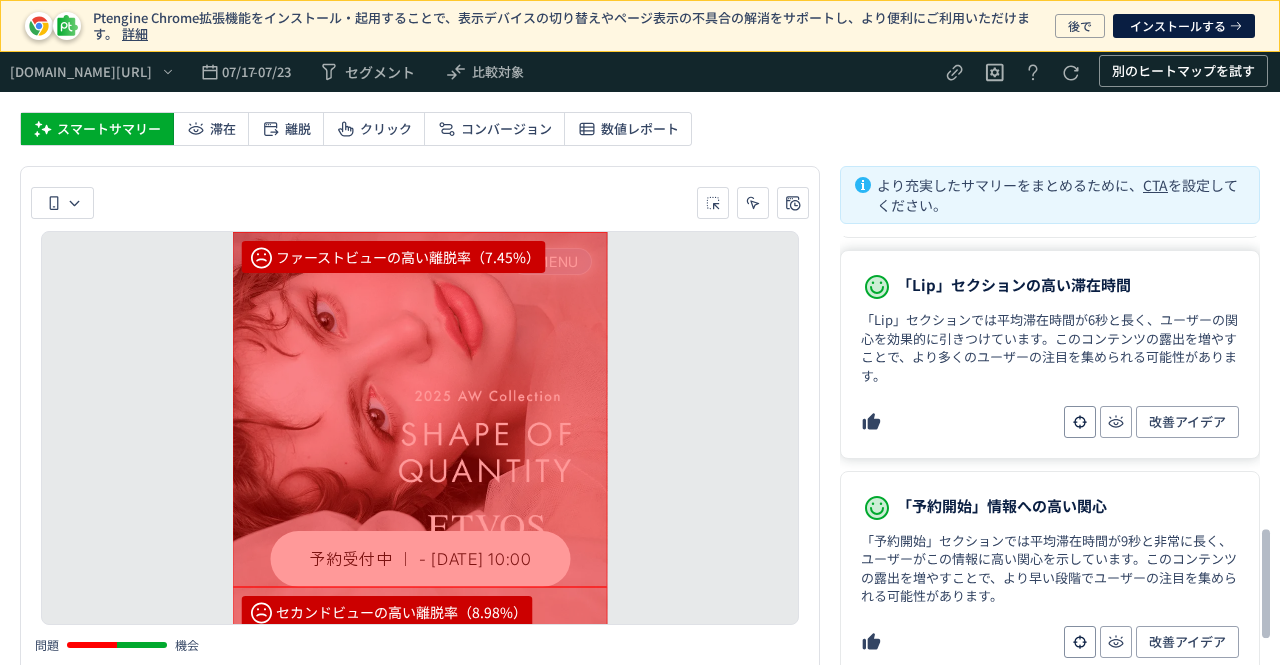scroll, scrollTop: 1200, scrollLeft: 0, axis: vertical 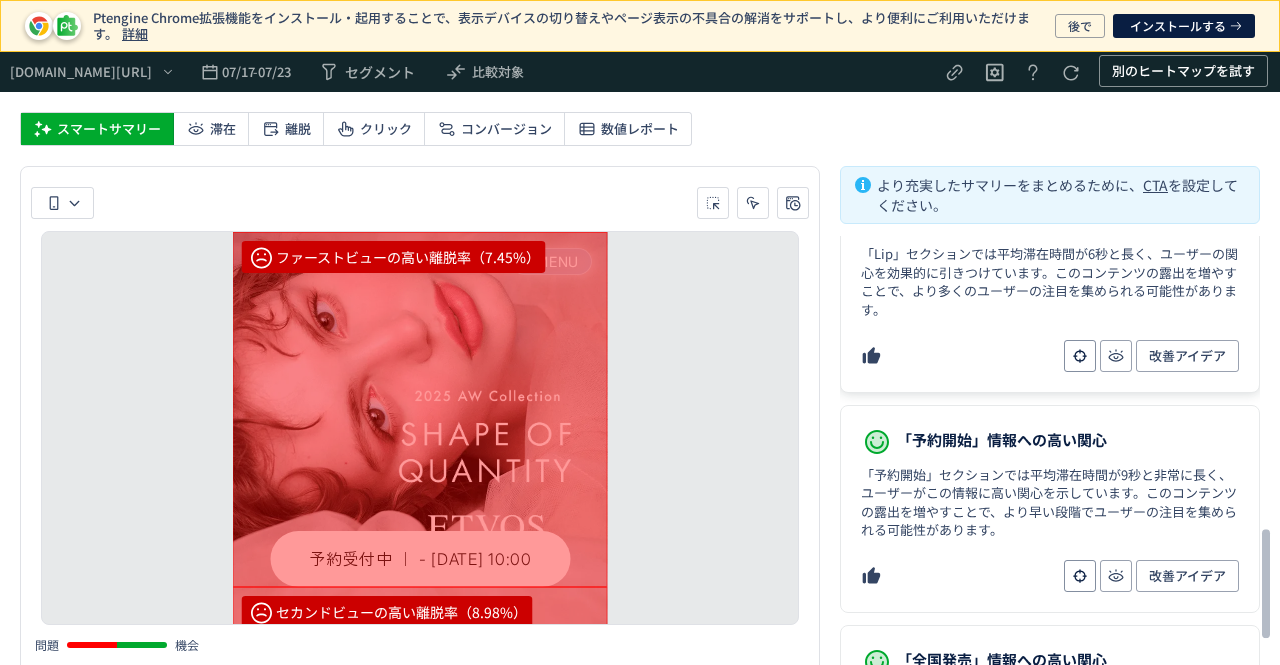 click on "「予約開始」情報への高い関心 「予約開始」セクションでは平均滞在時間が9秒と非常に長く、ユーザーがこの情報に高い関心を示しています。このコンテンツの露出を増やすことで、より早い段階でユーザーの注目を集められる可能性があります。 改善アイデア" 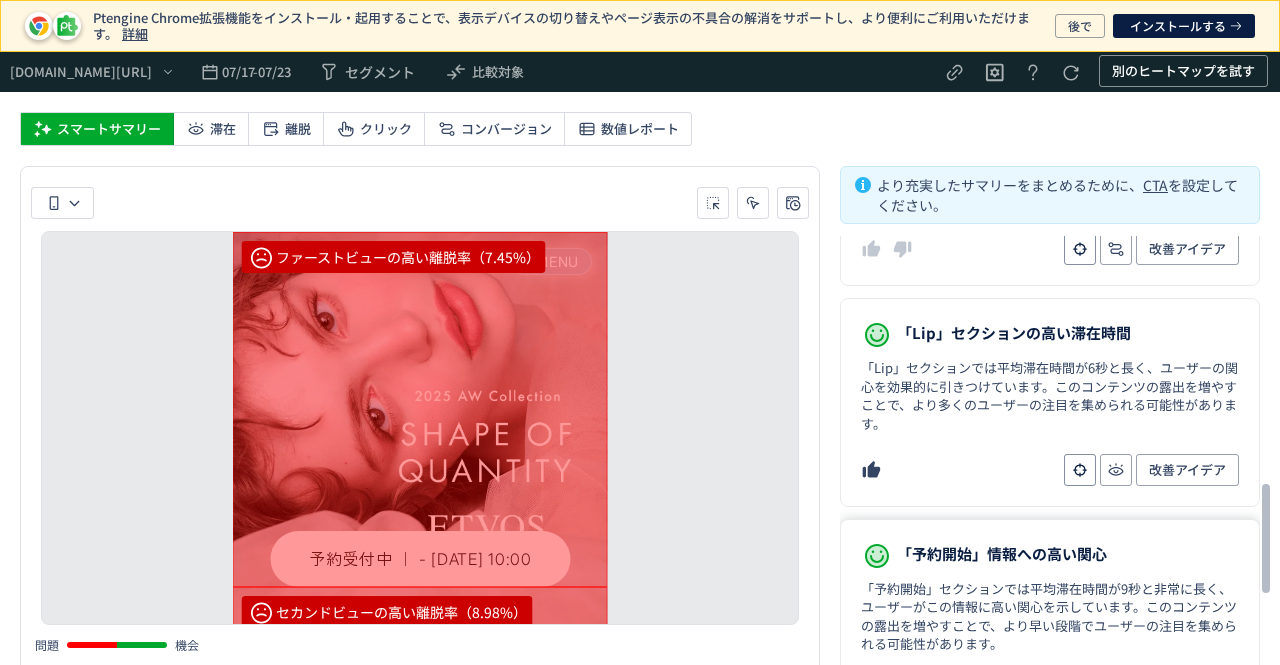scroll, scrollTop: 1000, scrollLeft: 0, axis: vertical 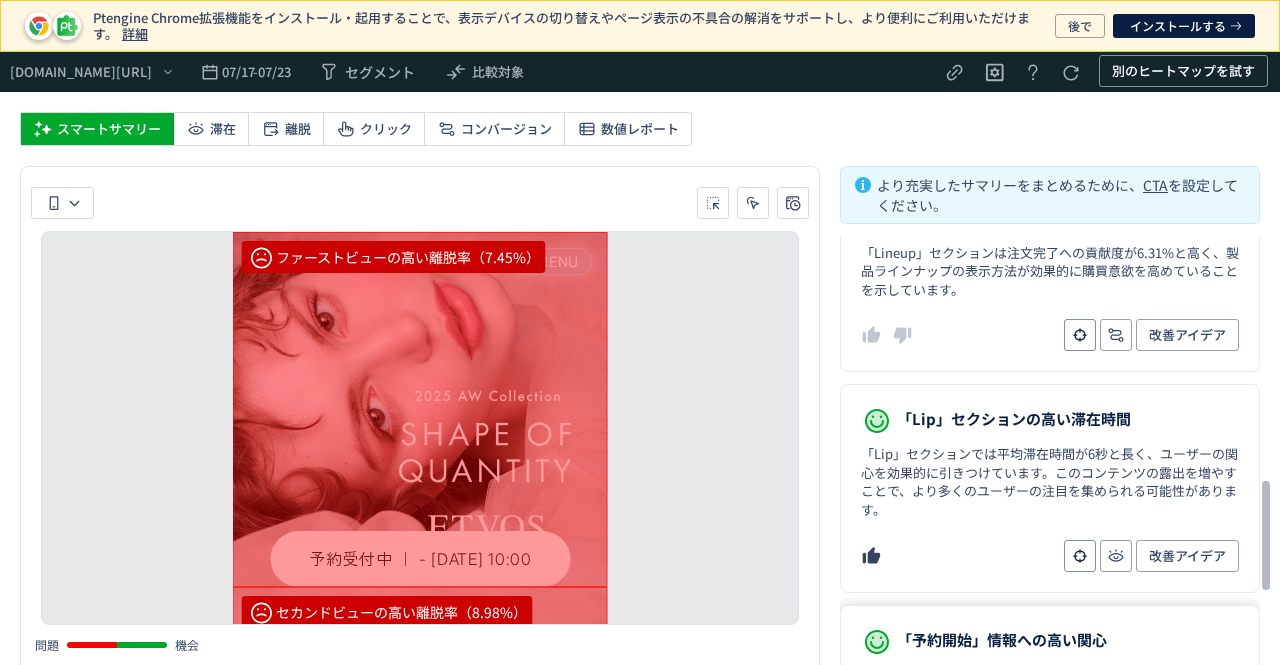 click on "「Lip」セクションでは平均滞在時間が6秒と長く、ユーザーの関心を効果的に引きつけています。このコンテンツの露出を増やすことで、より多くのユーザーの注目を集められる可能性があります。" at bounding box center (1050, 482) 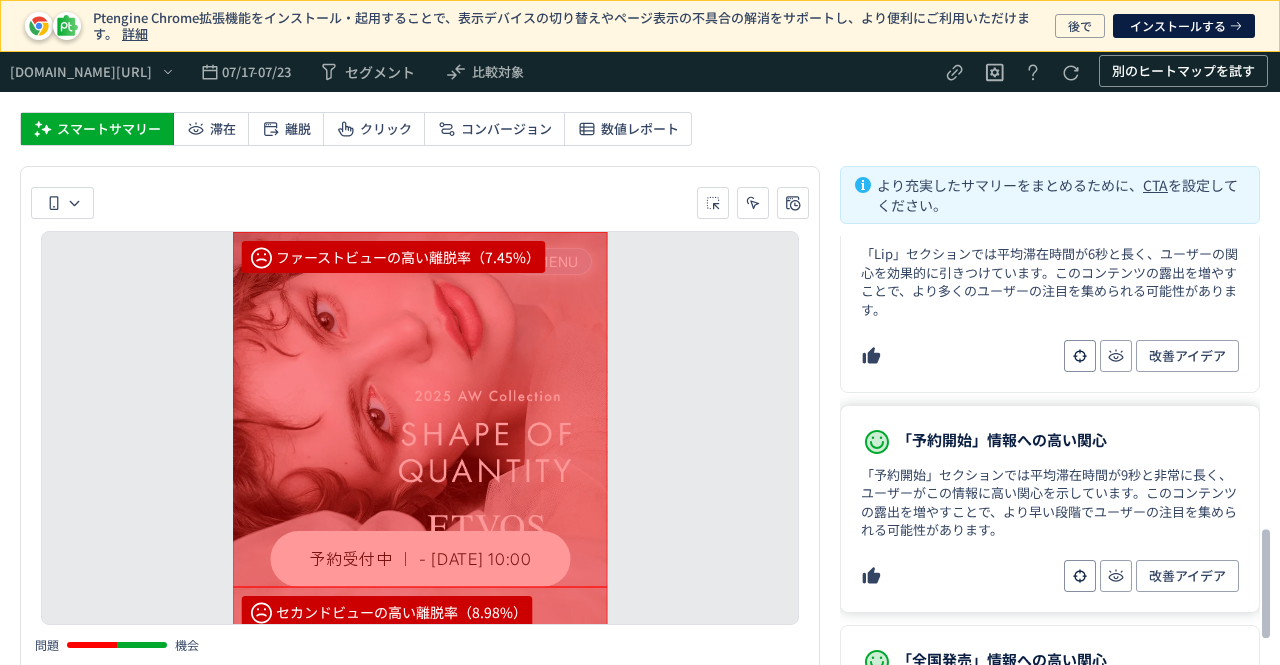 click on "「予約開始」セクションでは平均滞在時間が9秒と非常に長く、ユーザーがこの情報に高い関心を示しています。このコンテンツの露出を増やすことで、より早い段階でユーザーの注目を集められる可能性があります。" at bounding box center (1050, 503) 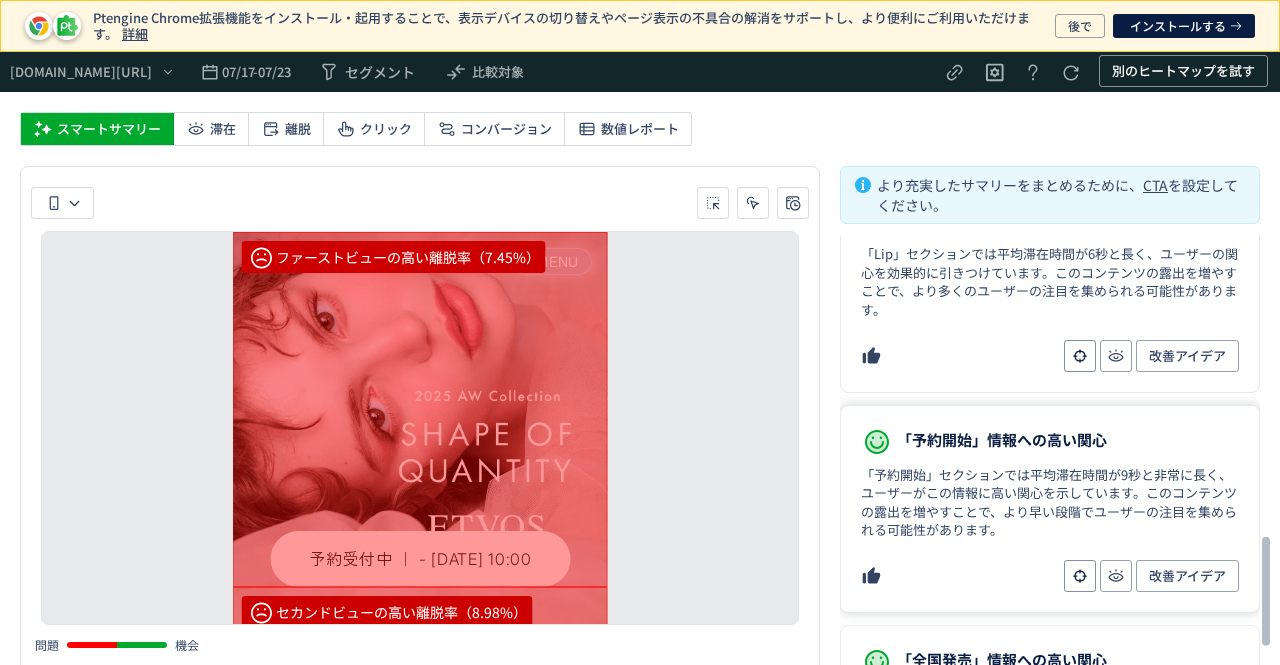scroll, scrollTop: 1361, scrollLeft: 0, axis: vertical 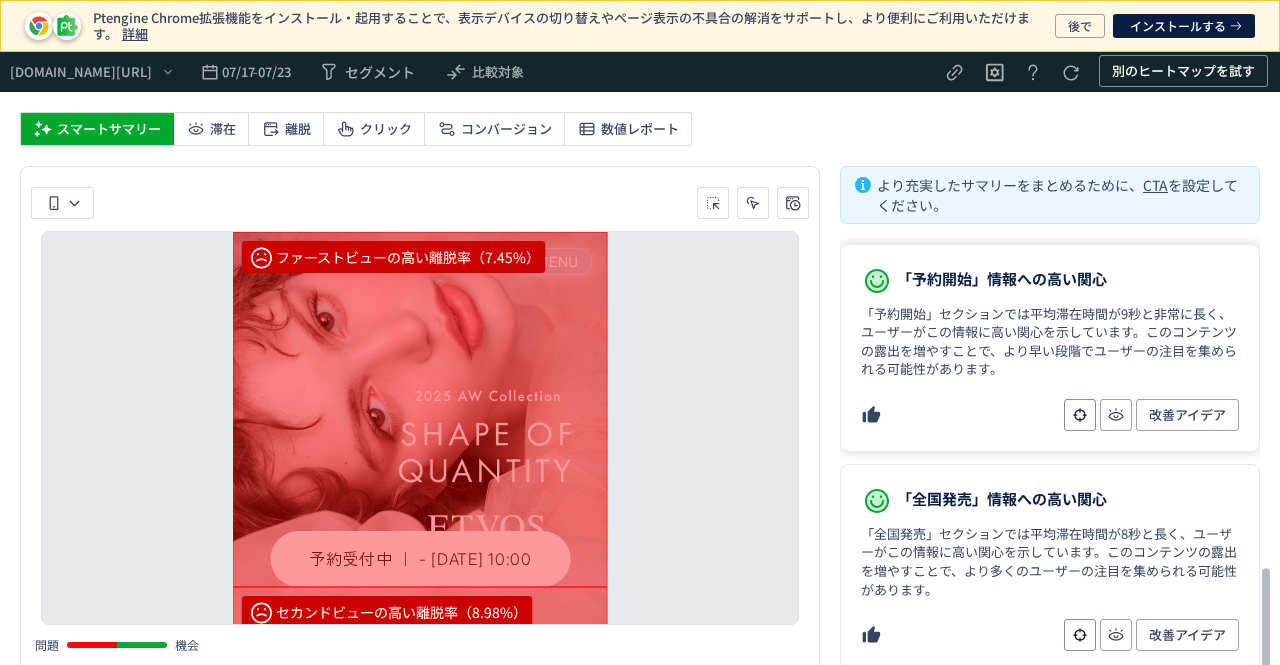 click on "「全国発売」情報への高い関心 「全国発売」セクションでは平均滞在時間が8秒と長く、ユーザーがこの情報に高い関心を示しています。このコンテンツの露出を増やすことで、より多くのユーザーの注目を集められる可能性があります。 改善アイデア" 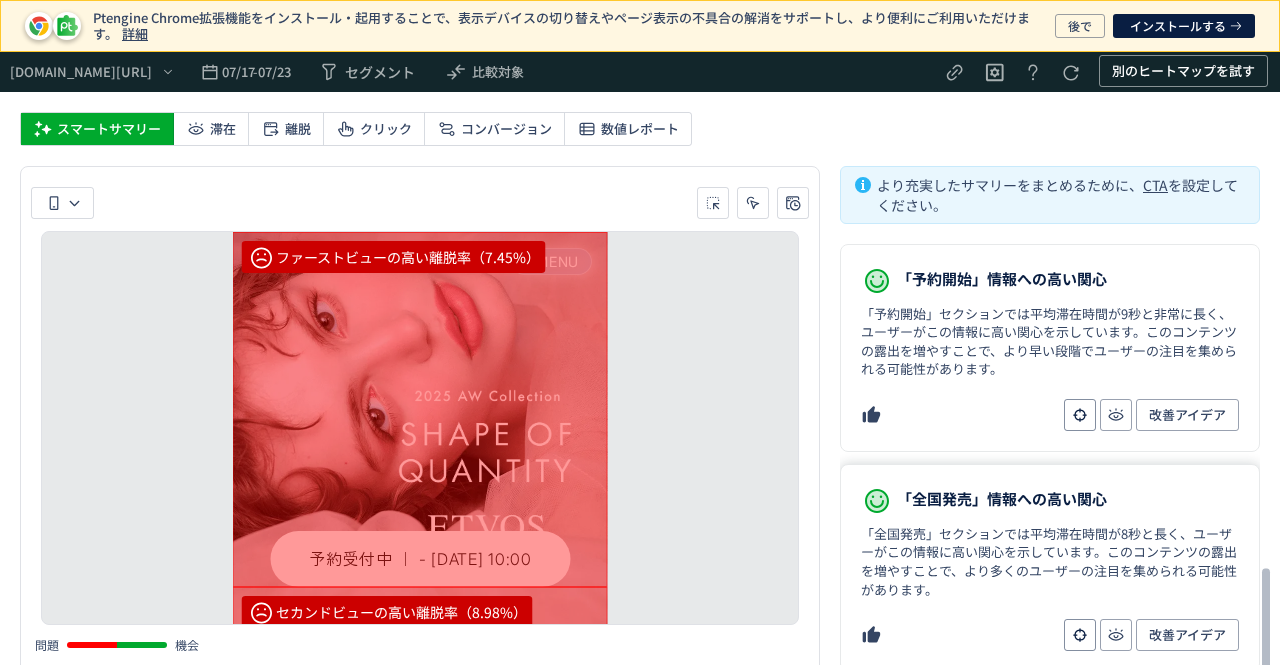 click on "「全国発売」セクションでは平均滞在時間が8秒と長く、ユーザーがこの情報に高い関心を示しています。このコンテンツの露出を増やすことで、より多くのユーザーの注目を集められる可能性があります。" at bounding box center [1050, 562] 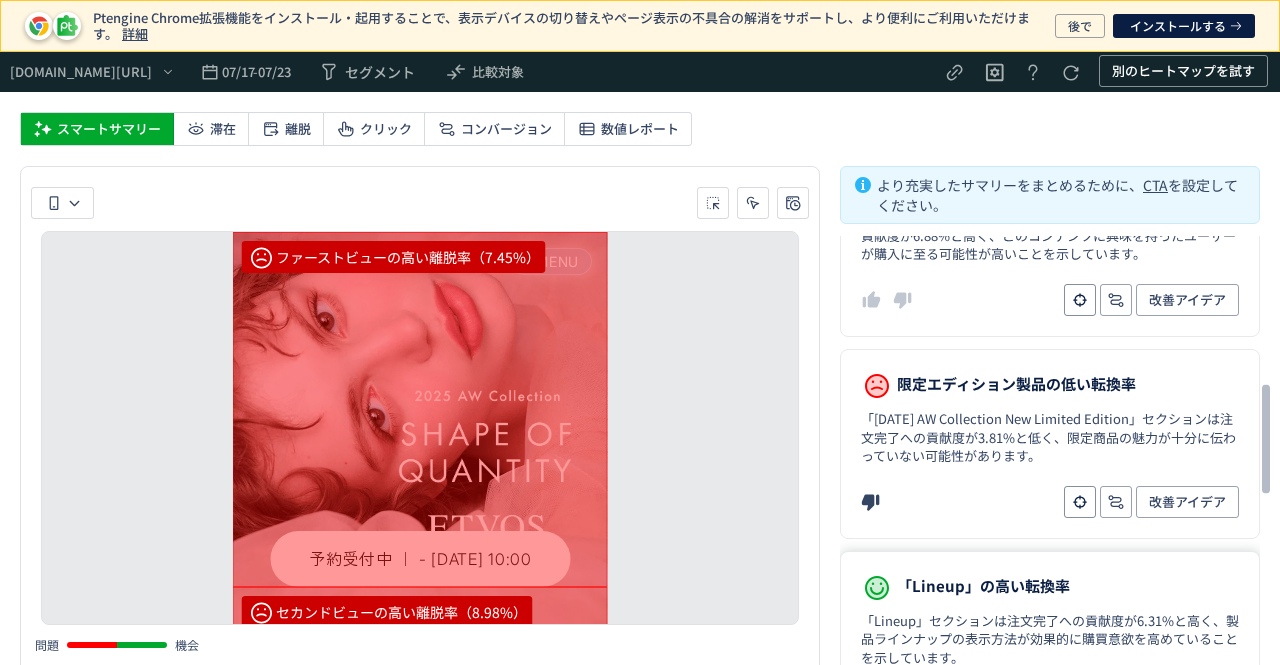 scroll, scrollTop: 561, scrollLeft: 0, axis: vertical 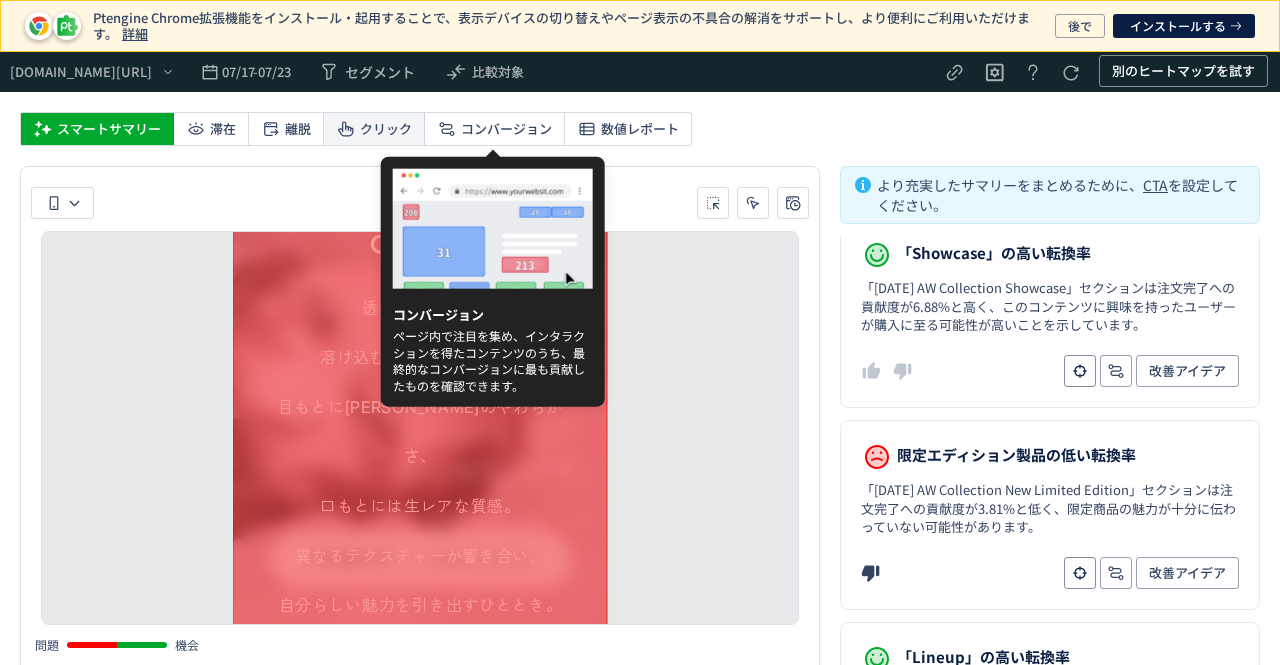 click 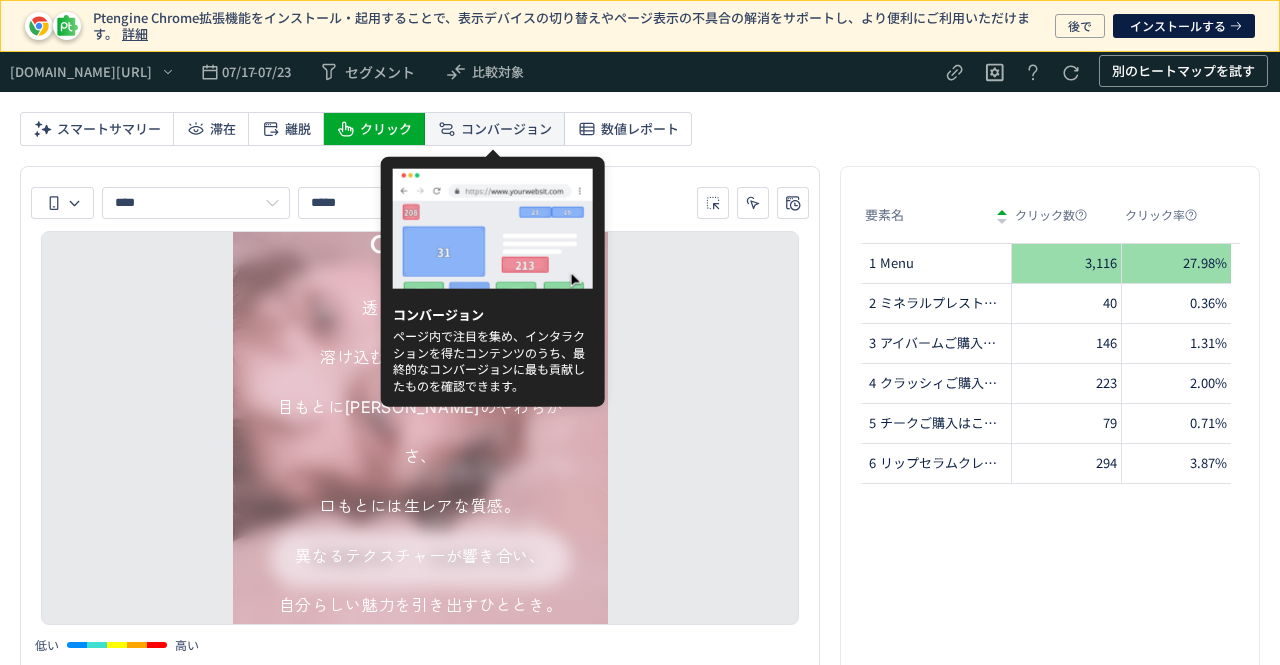 click on "コンバージョン" at bounding box center [506, 129] 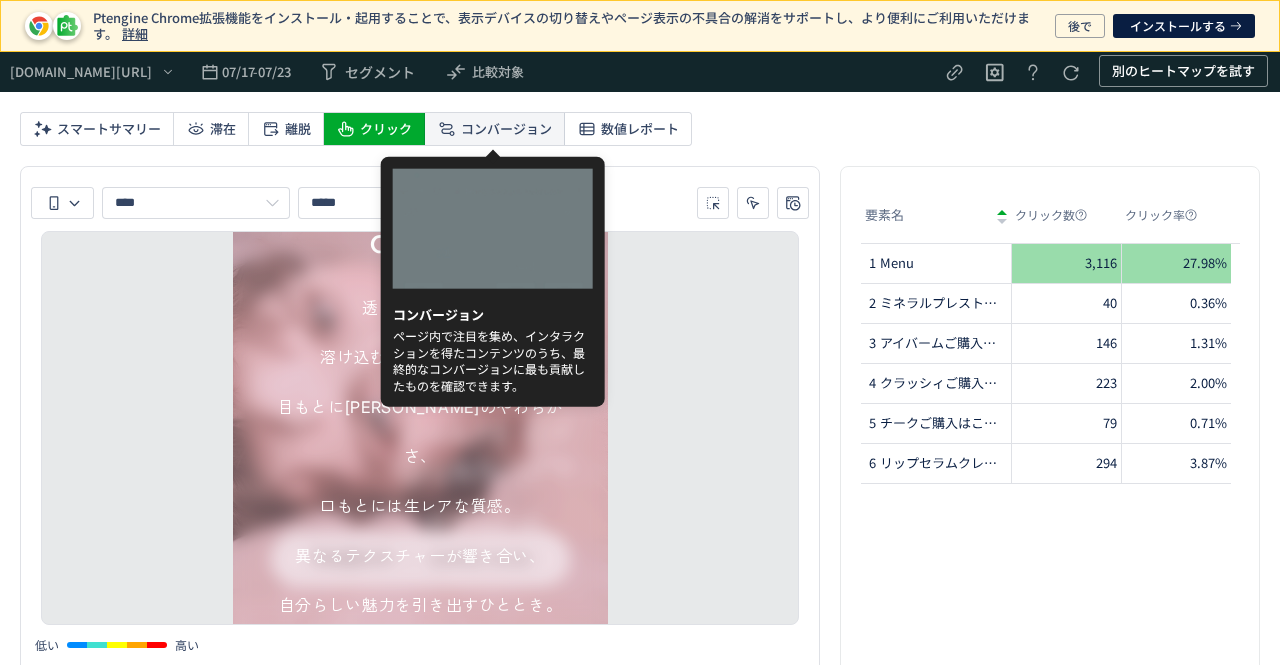 type on "**********" 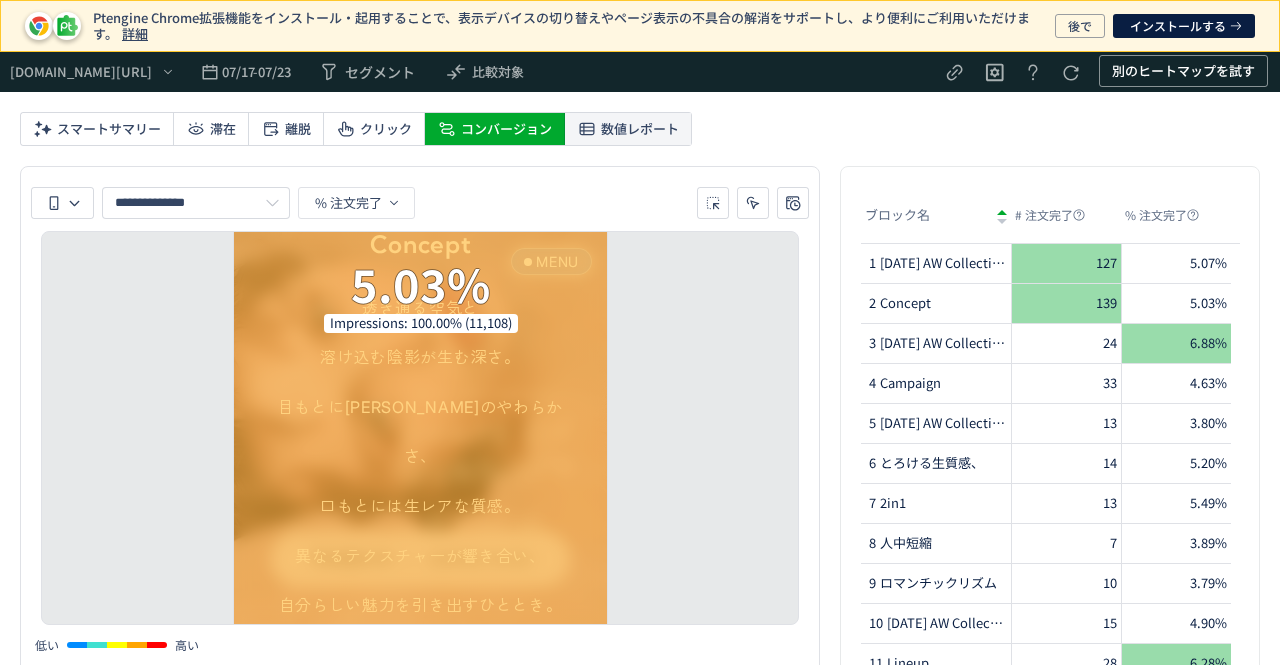 click on "数値レポート" at bounding box center [640, 129] 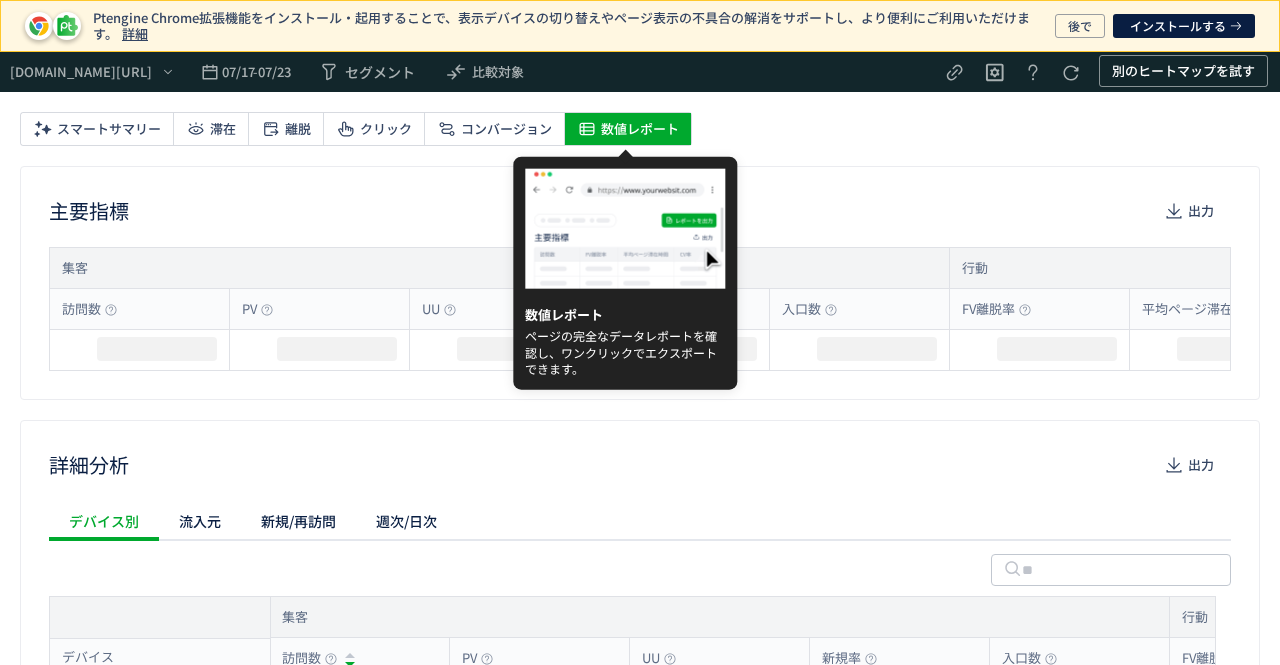 scroll, scrollTop: 0, scrollLeft: 0, axis: both 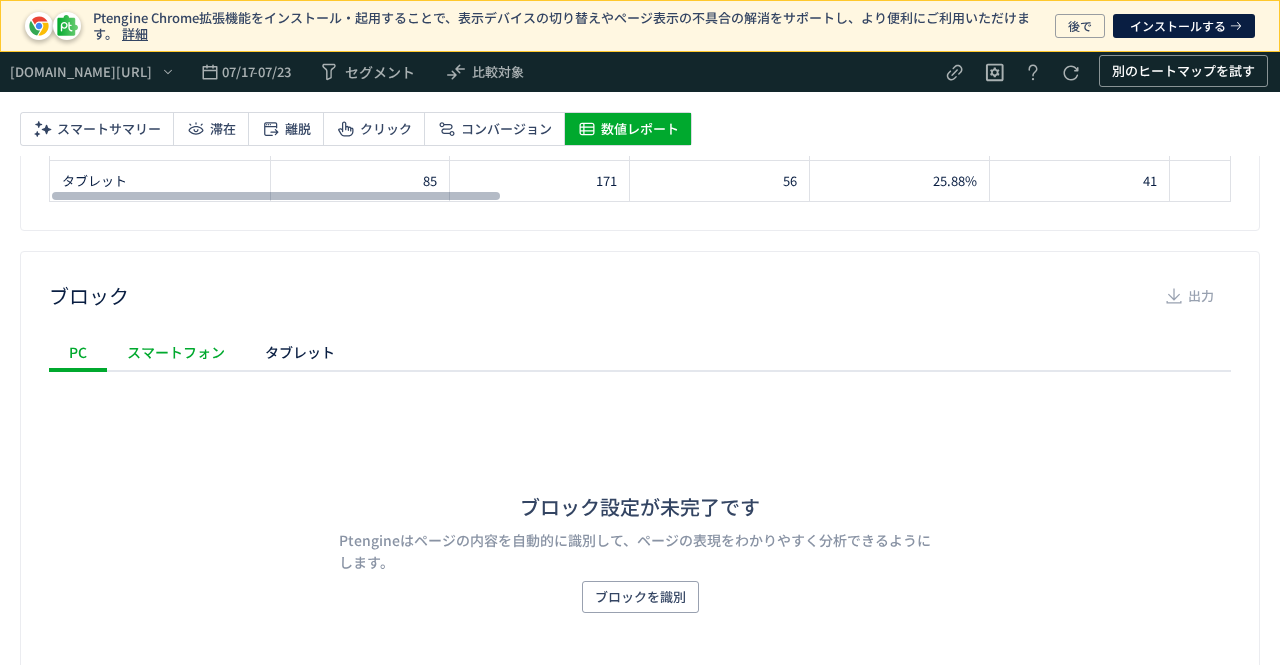 click on "スマートフォン" 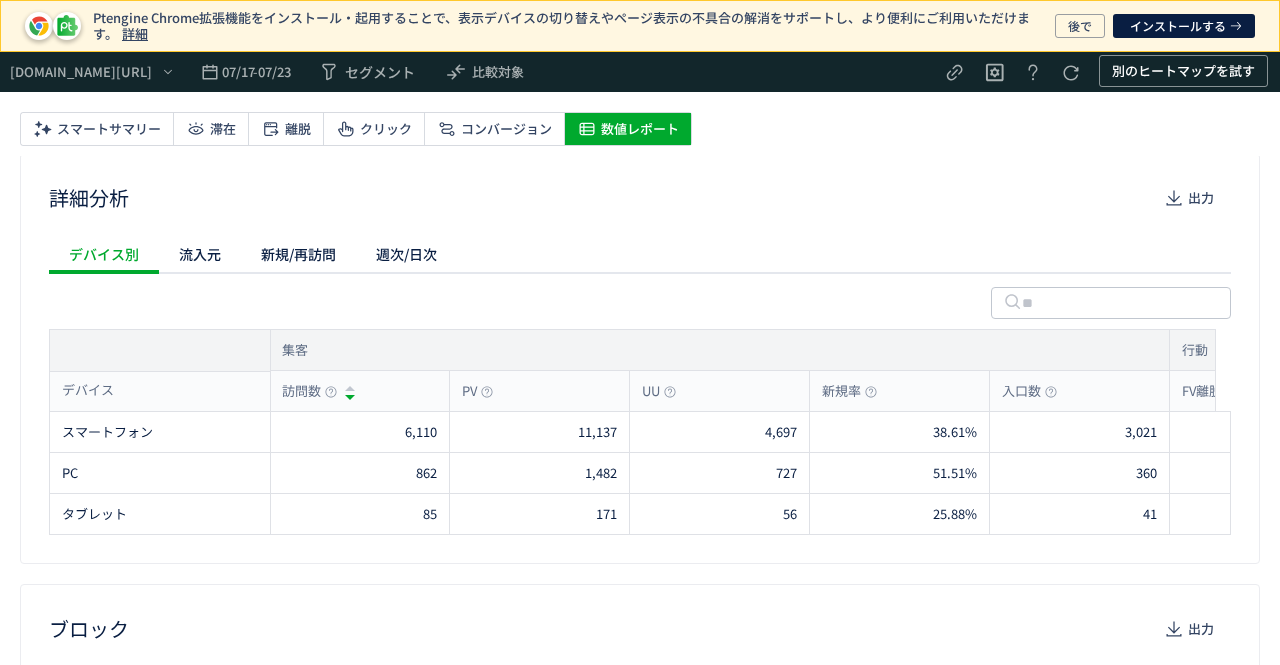 scroll, scrollTop: 200, scrollLeft: 0, axis: vertical 